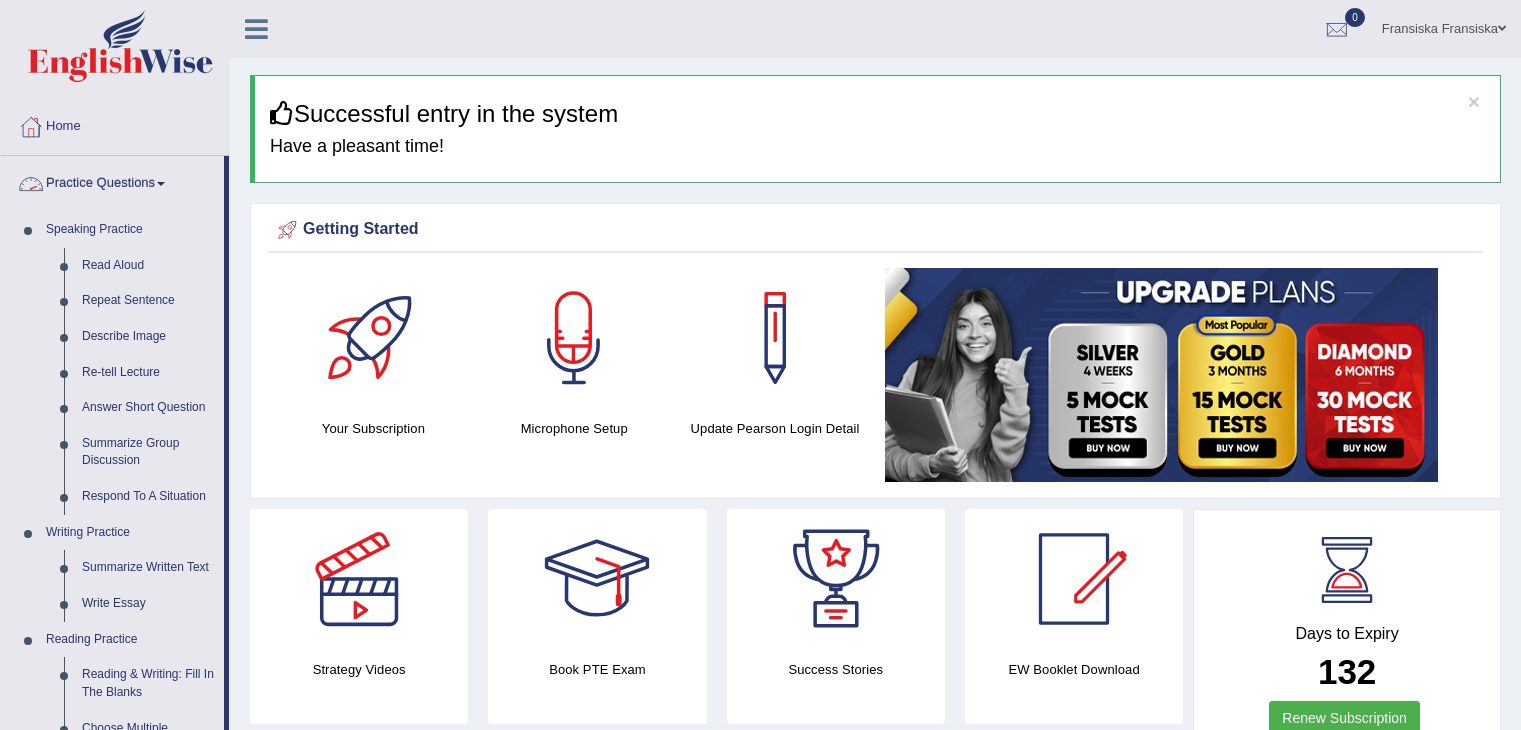 scroll, scrollTop: 0, scrollLeft: 0, axis: both 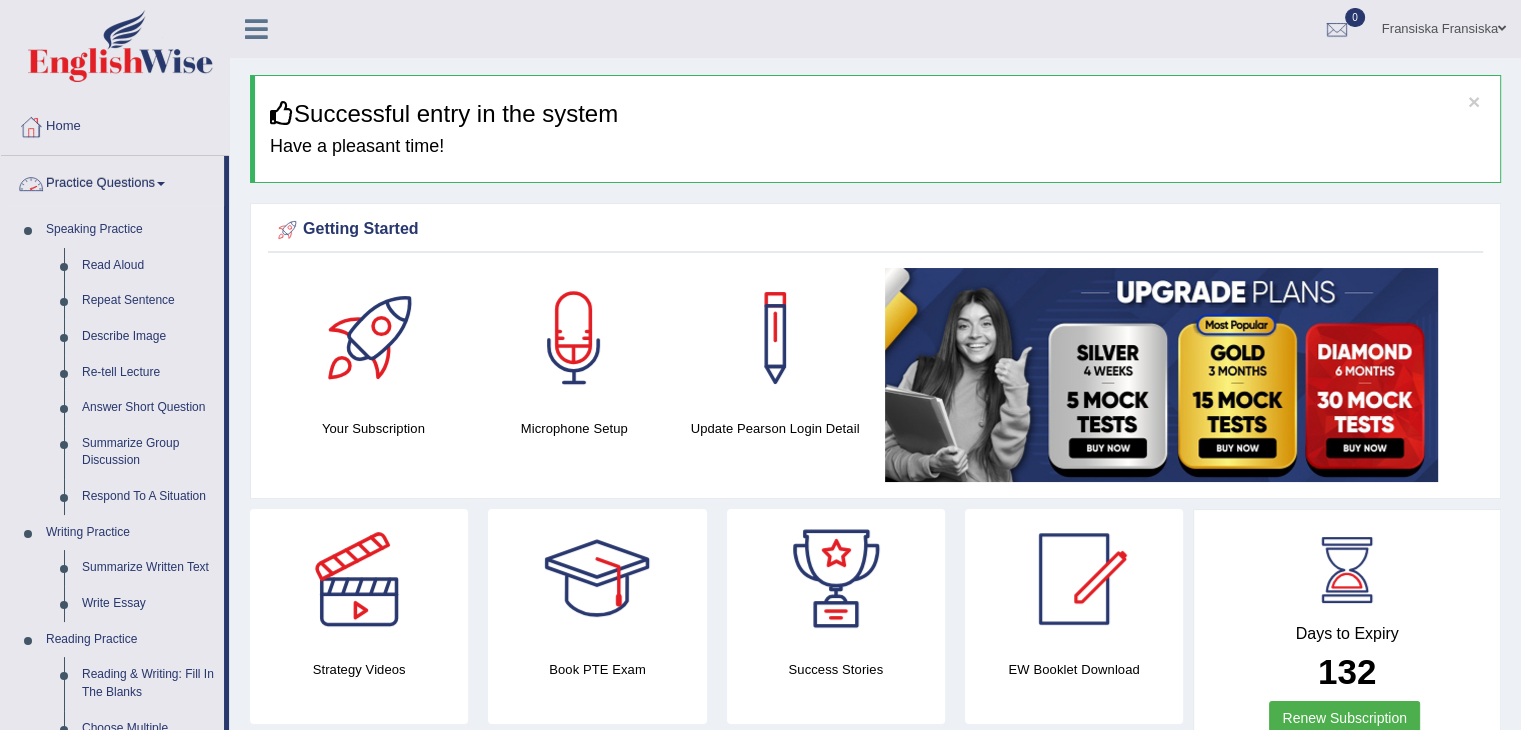 click on "Practice Questions" at bounding box center [112, 181] 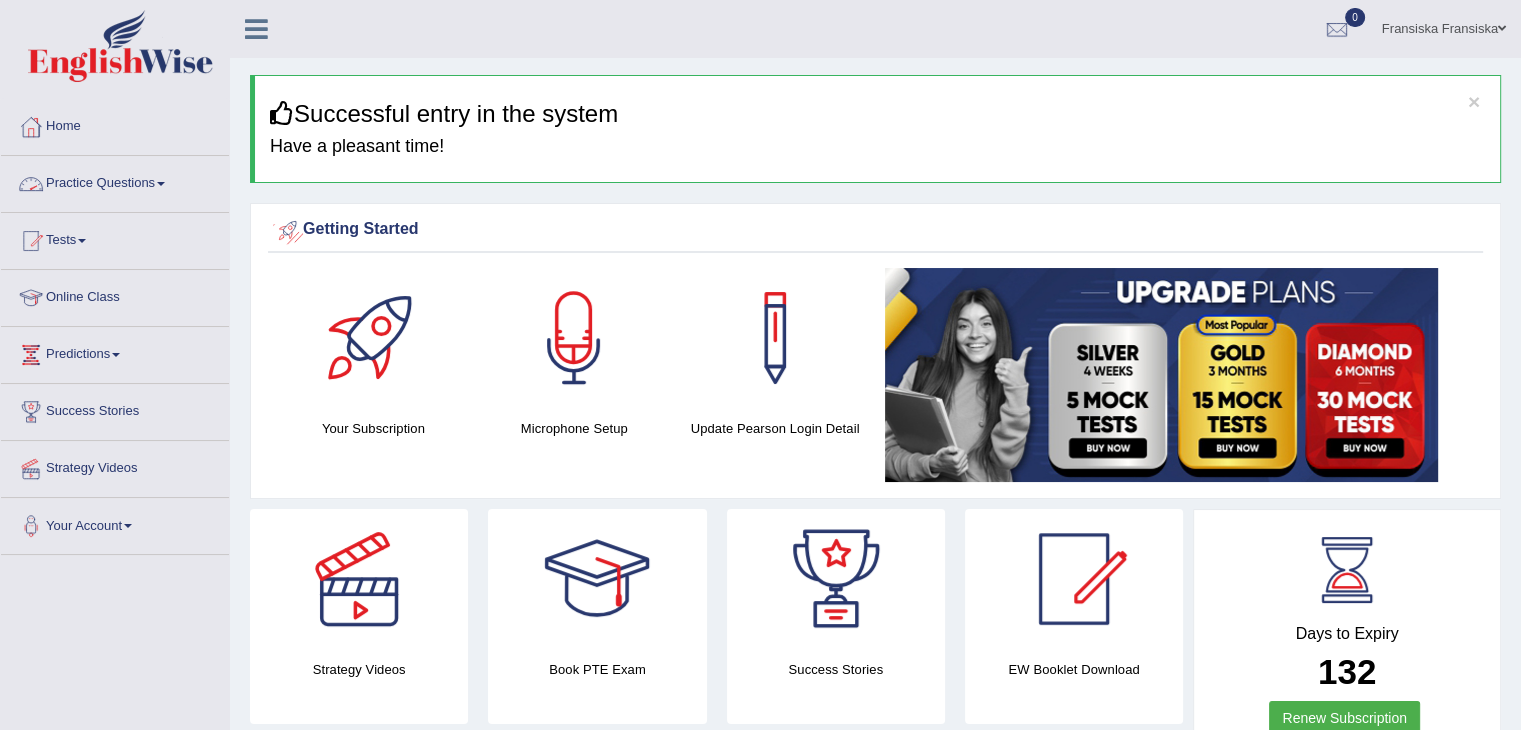 click on "Practice Questions" at bounding box center (115, 181) 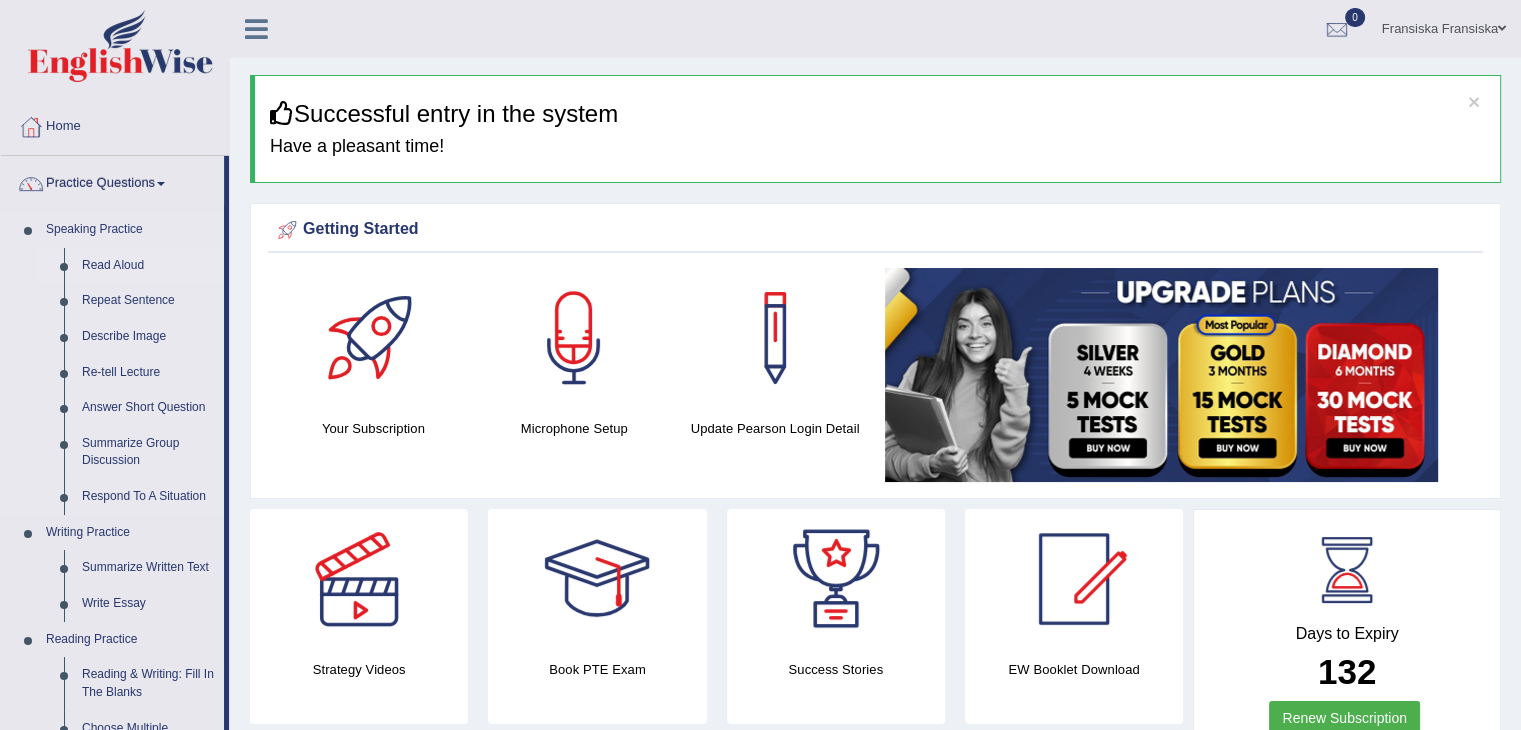 click on "Read Aloud" at bounding box center (148, 266) 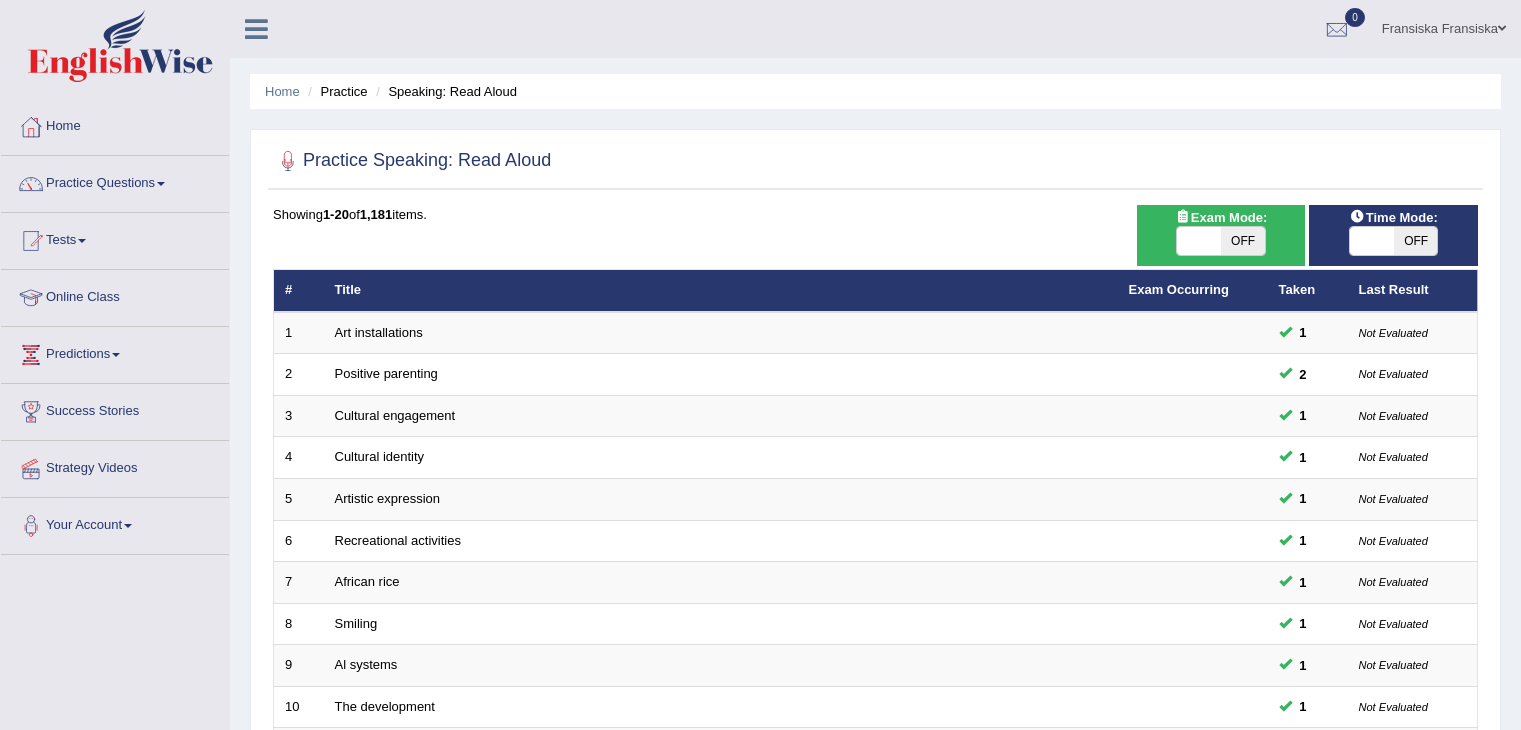 scroll, scrollTop: 588, scrollLeft: 0, axis: vertical 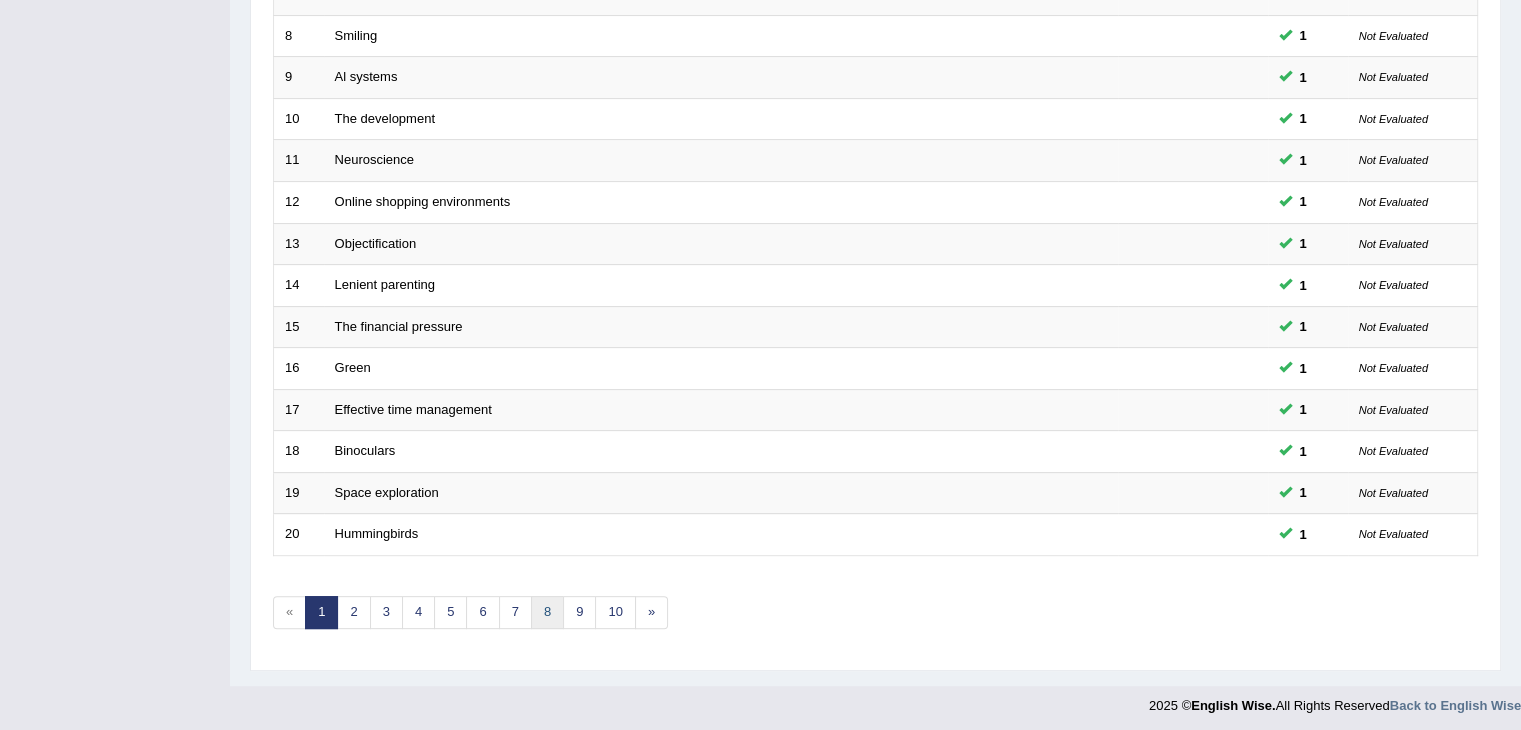click on "8" at bounding box center [547, 612] 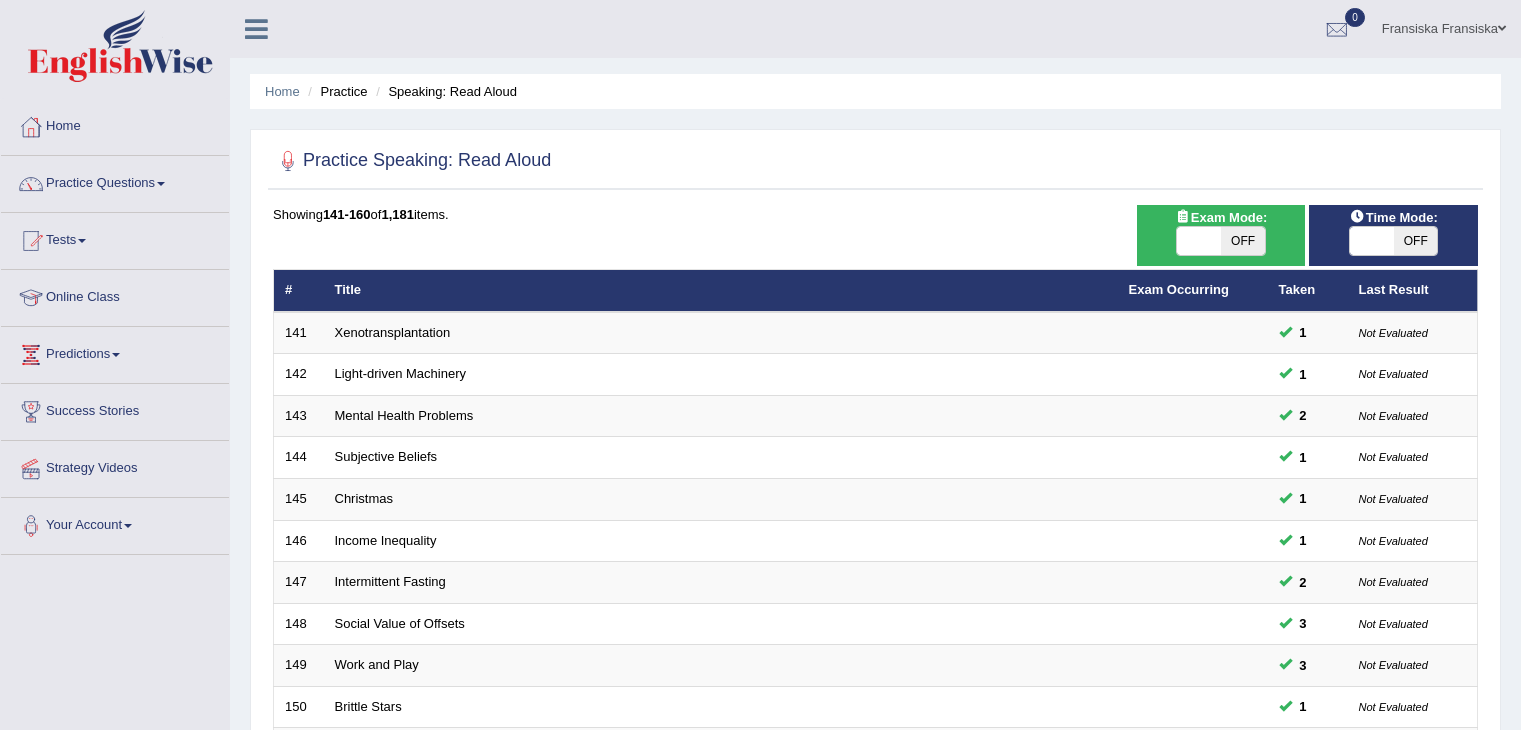 scroll, scrollTop: 0, scrollLeft: 0, axis: both 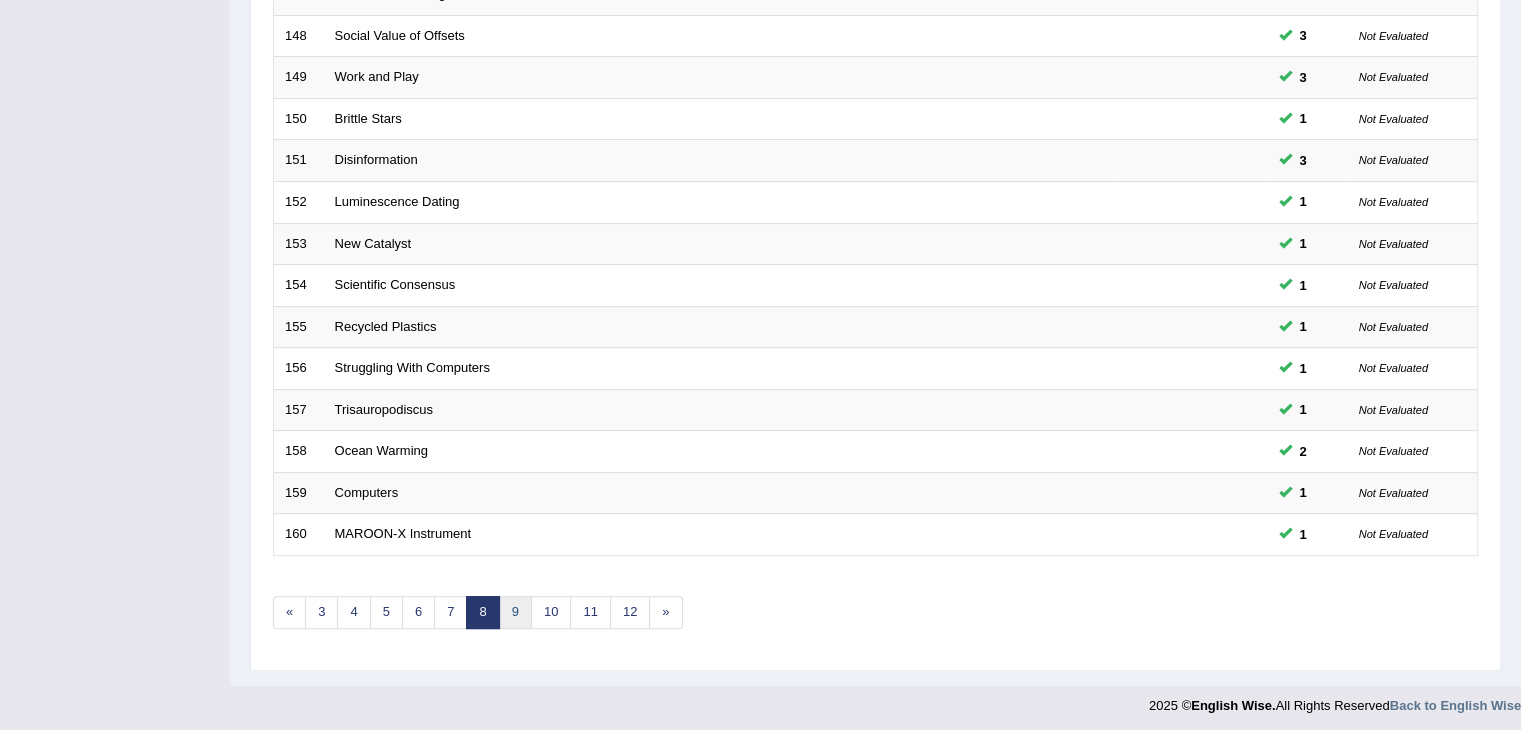 click on "9" at bounding box center (515, 612) 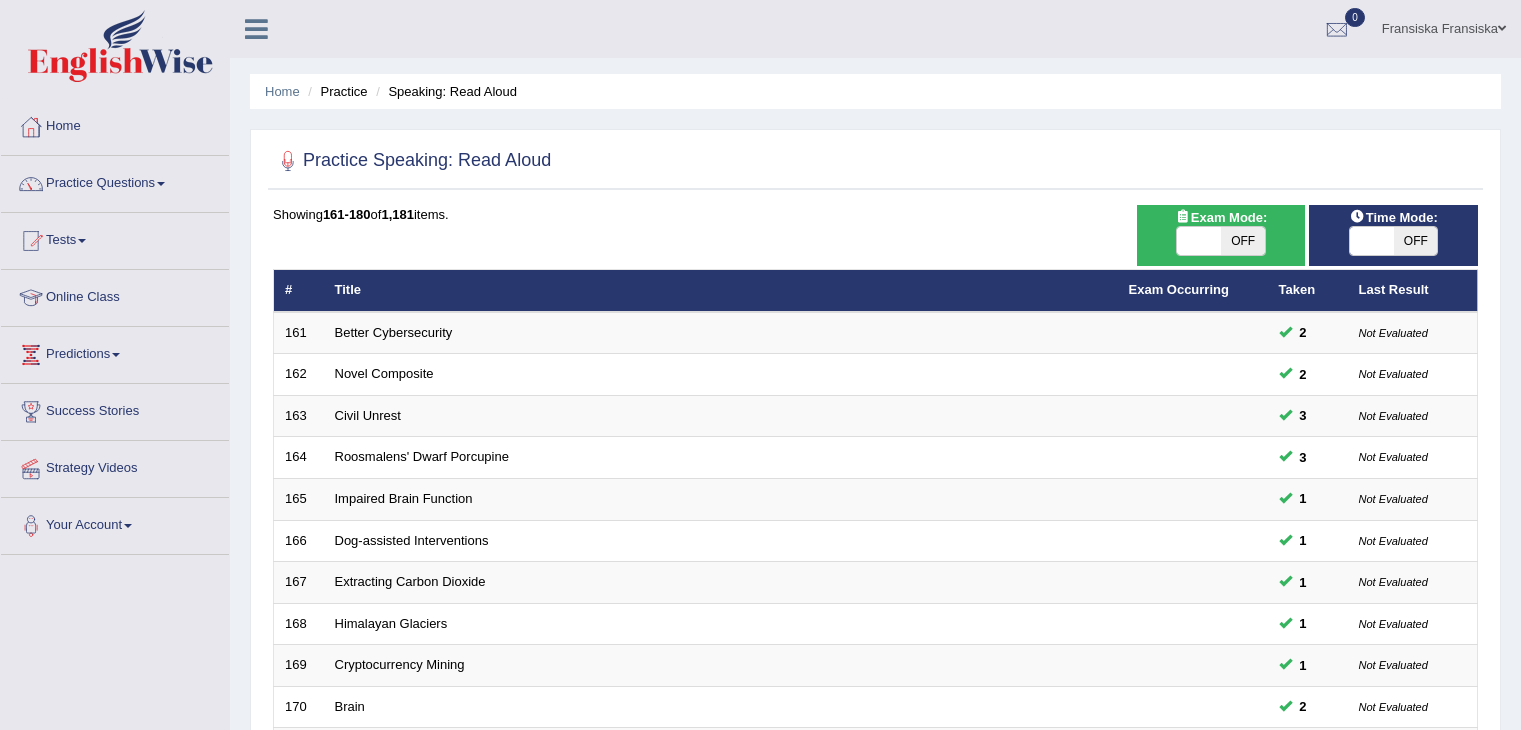 scroll, scrollTop: 370, scrollLeft: 0, axis: vertical 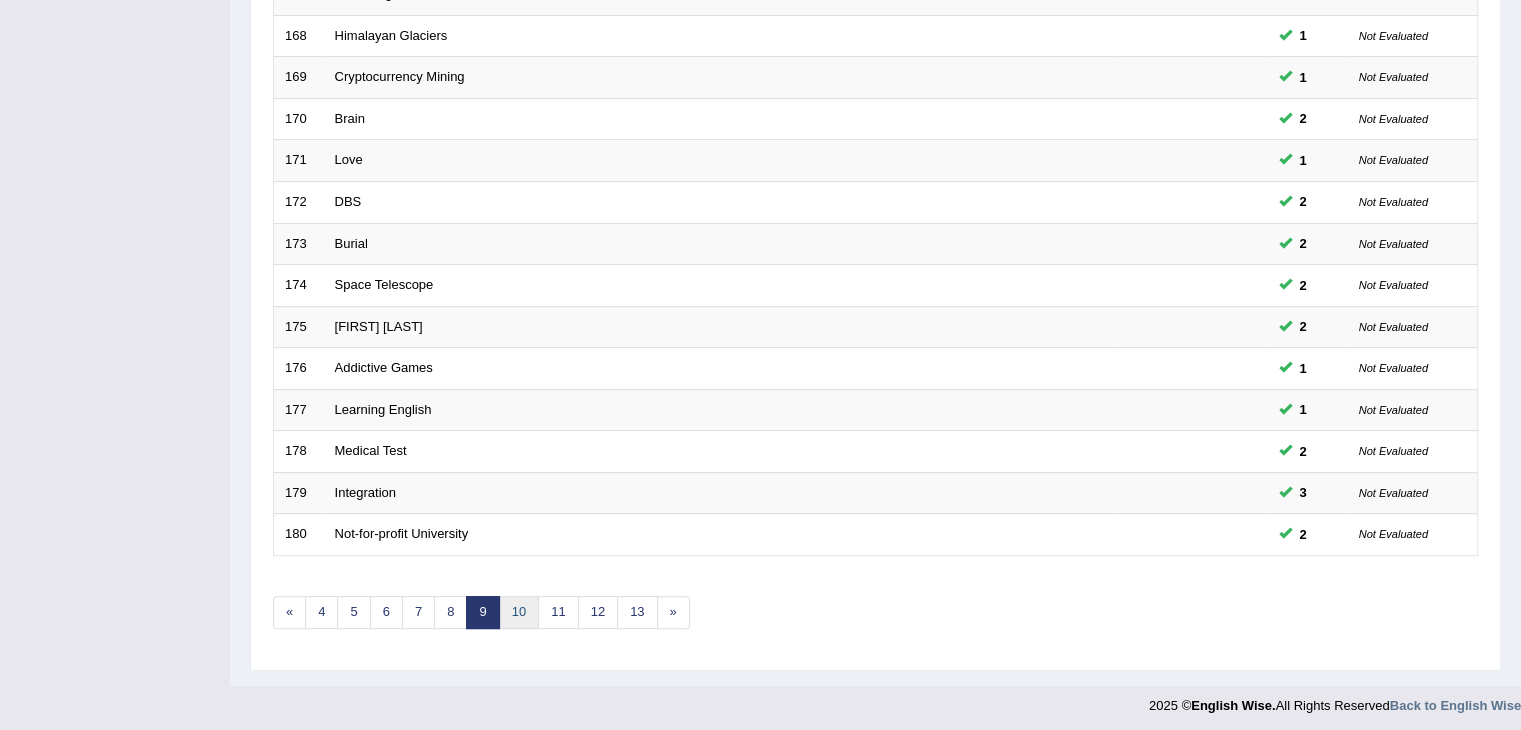 click on "10" at bounding box center [519, 612] 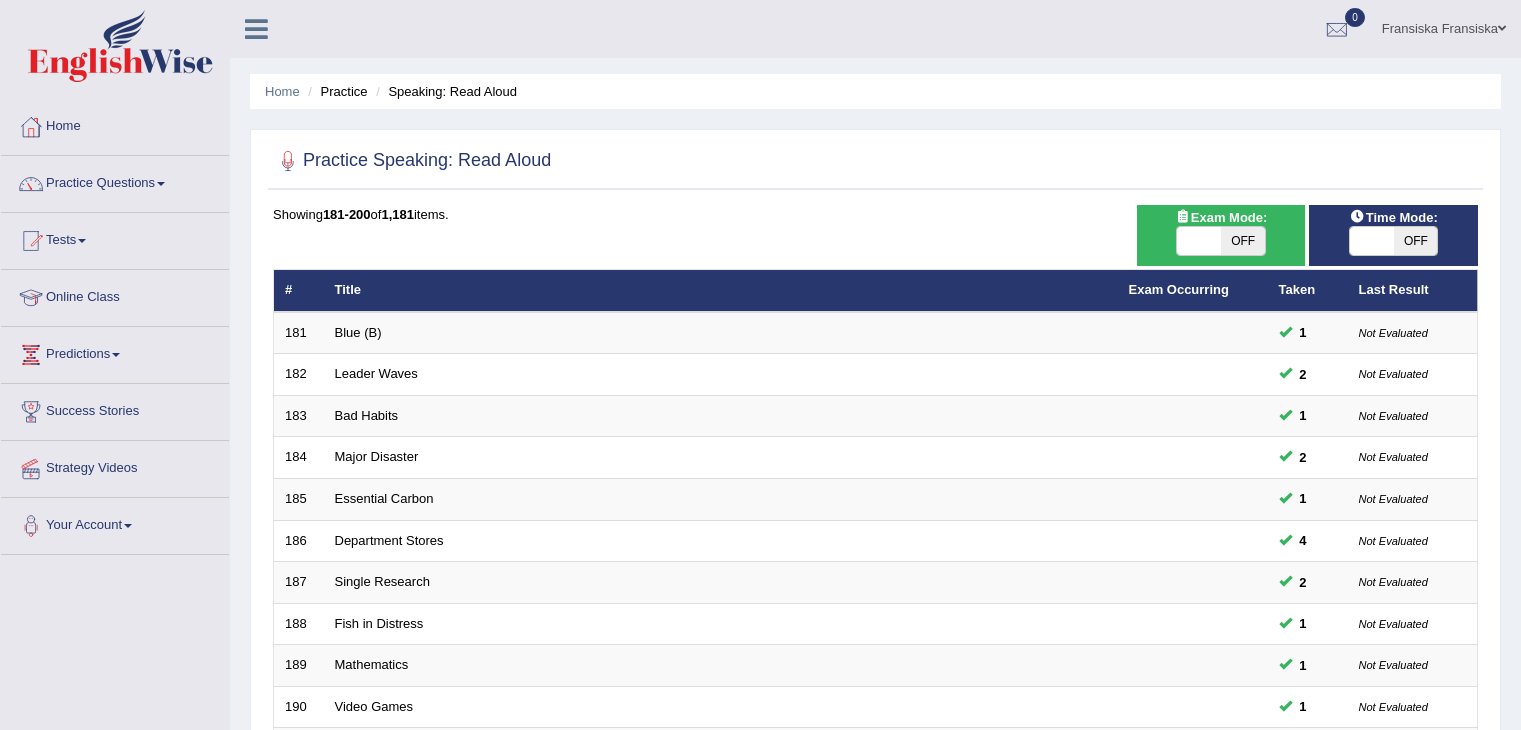 scroll, scrollTop: 12, scrollLeft: 0, axis: vertical 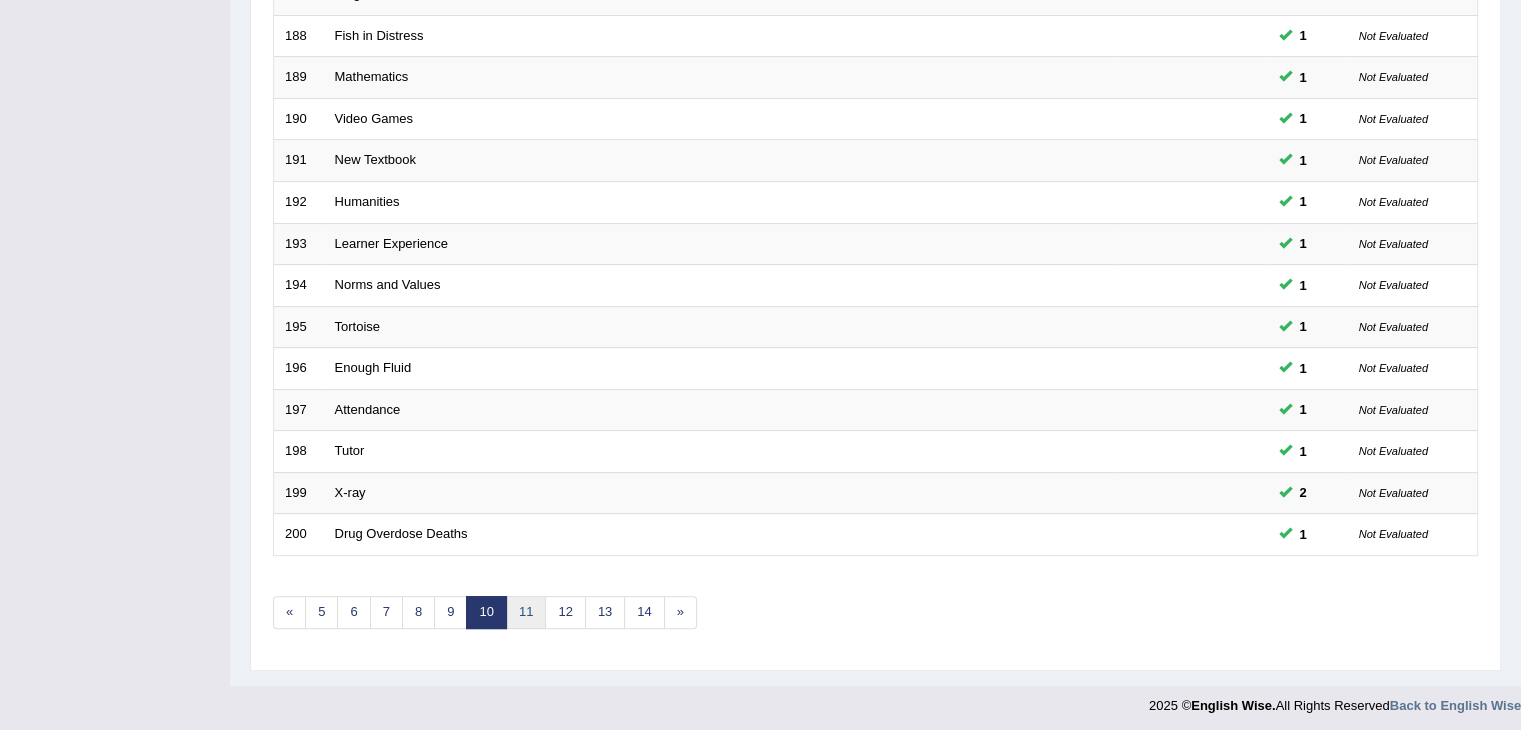 click on "11" at bounding box center [526, 612] 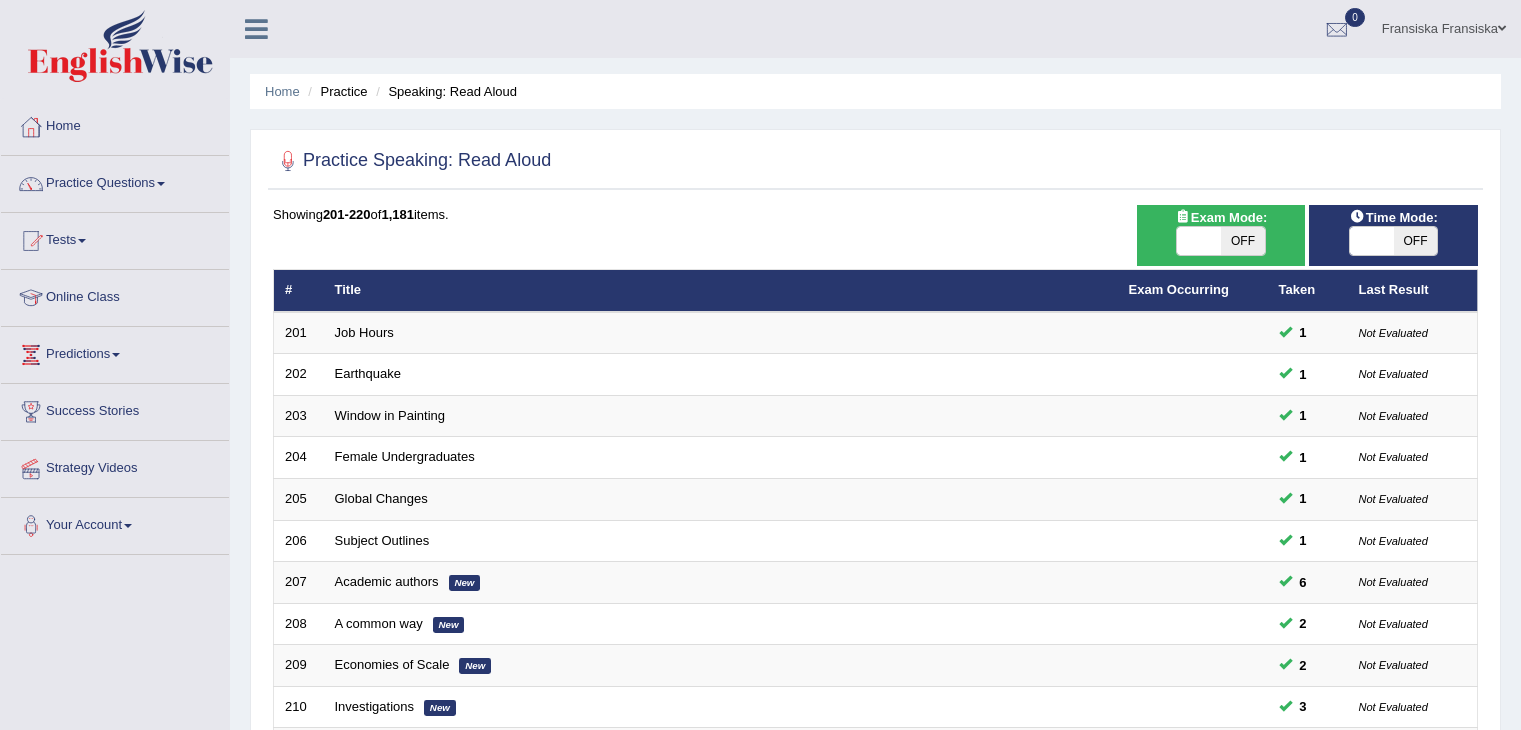 scroll, scrollTop: 450, scrollLeft: 0, axis: vertical 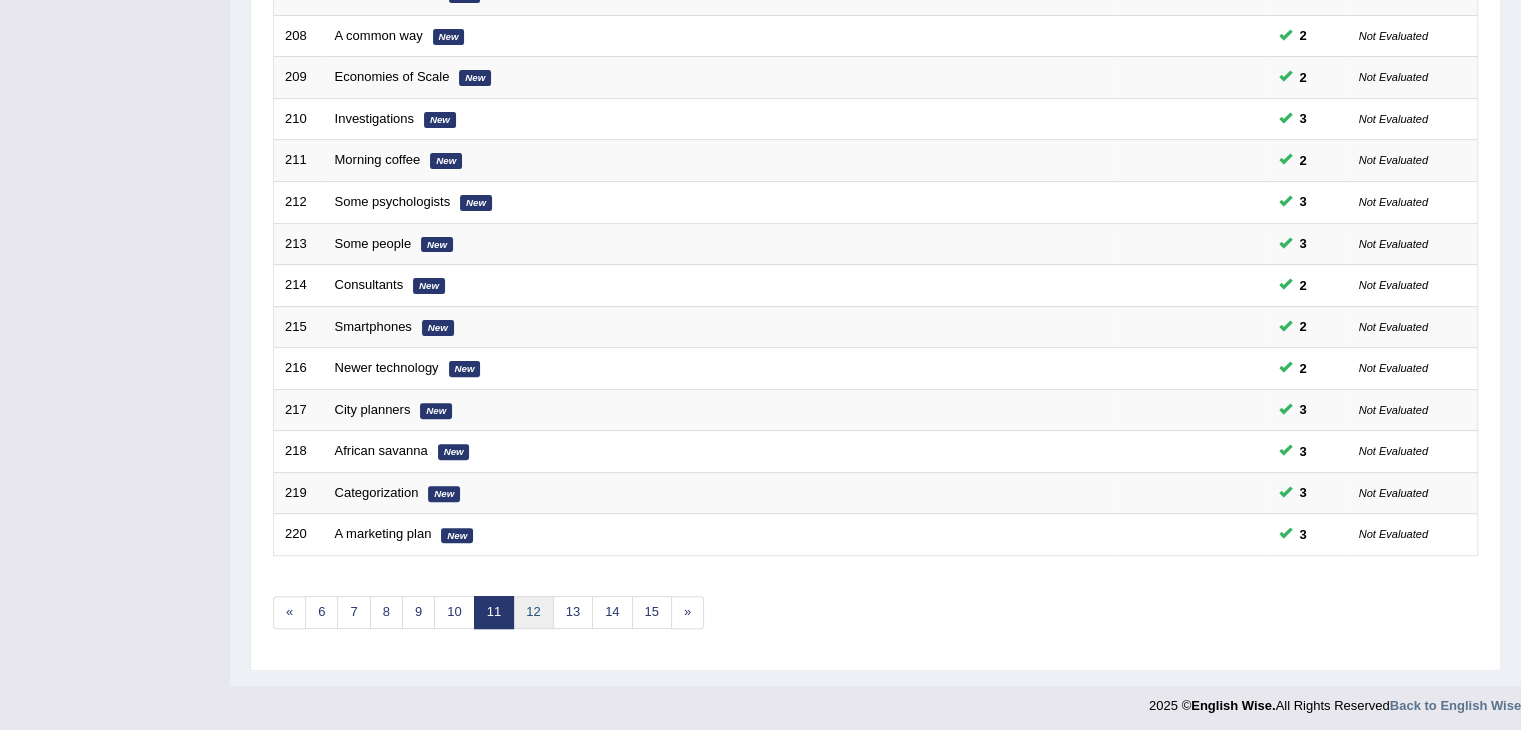click on "12" at bounding box center [533, 612] 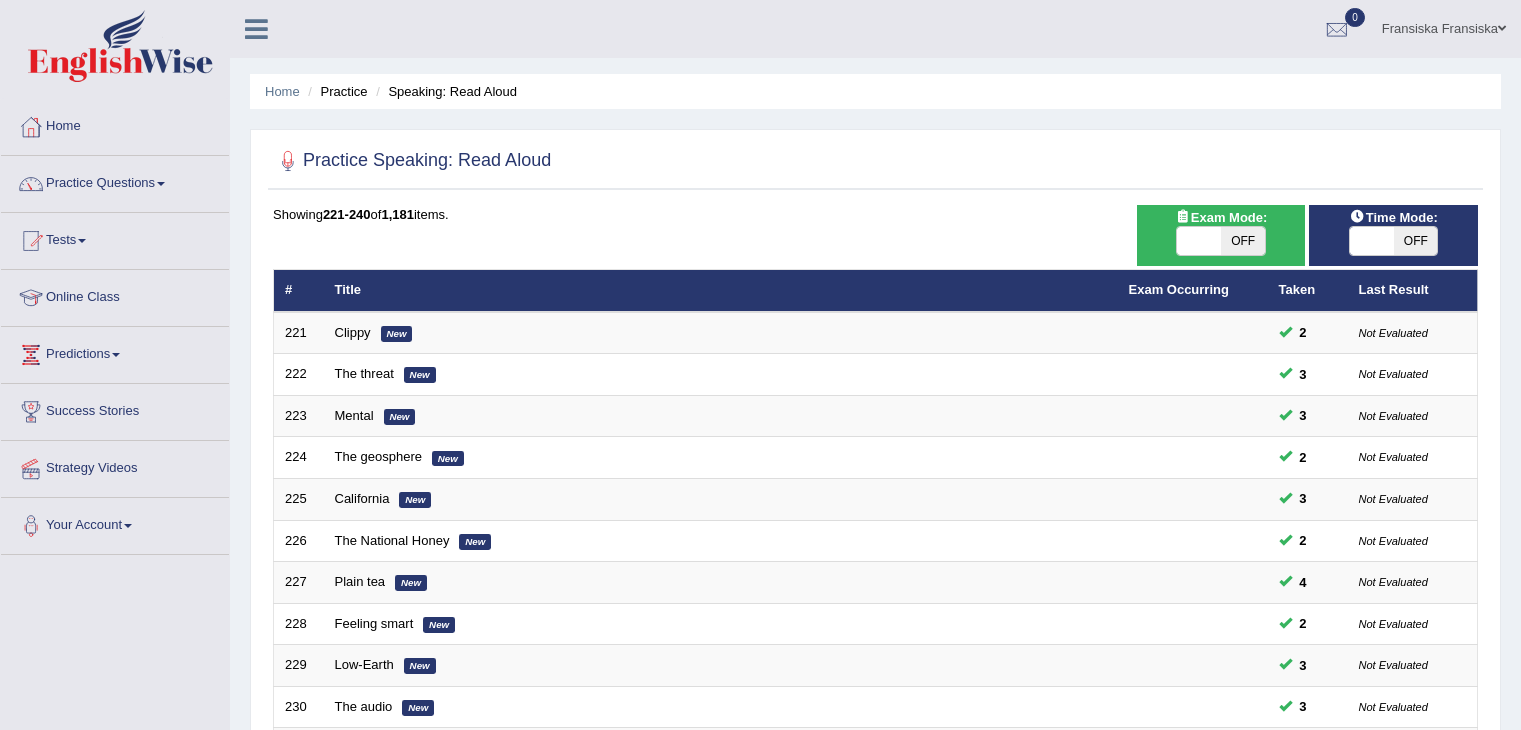 scroll, scrollTop: 90, scrollLeft: 0, axis: vertical 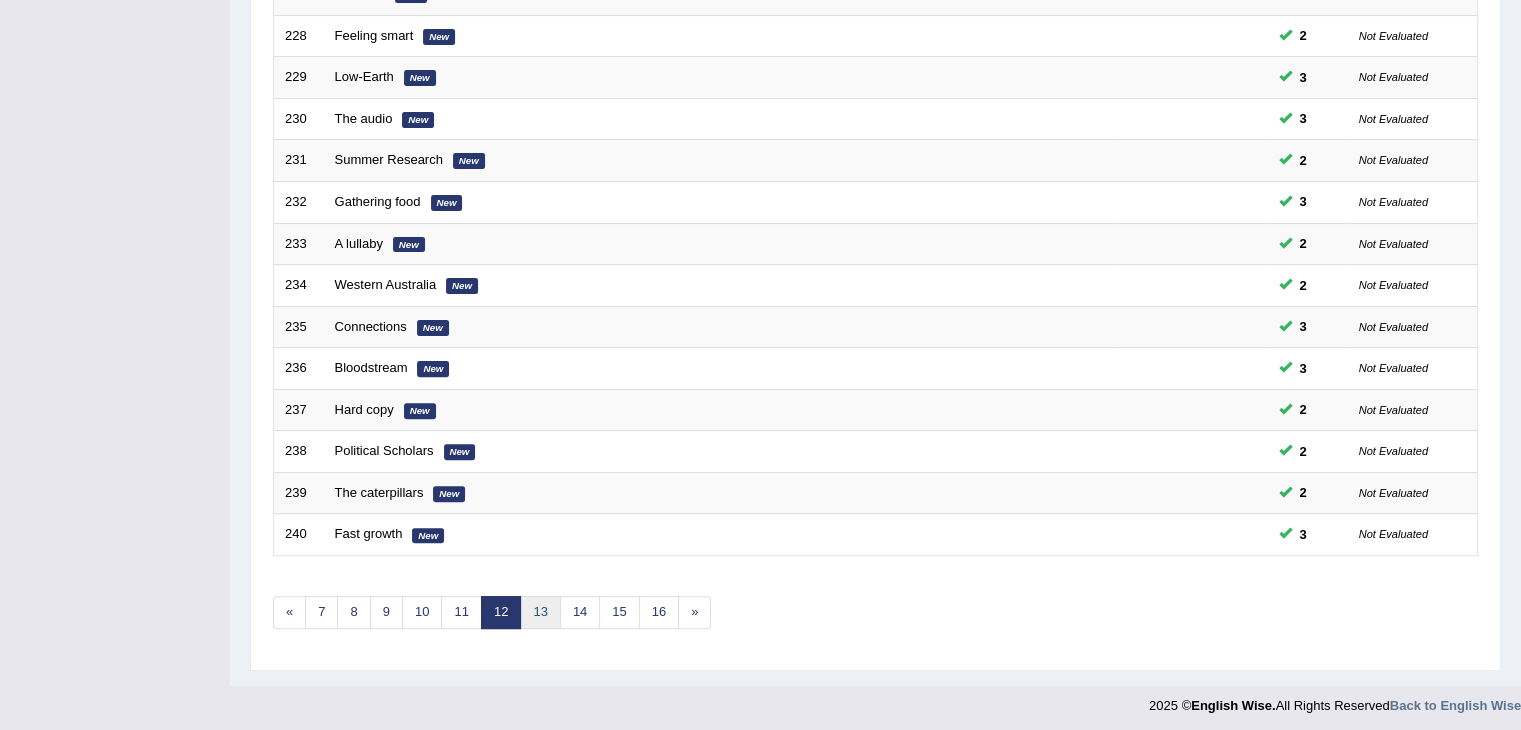 click on "13" 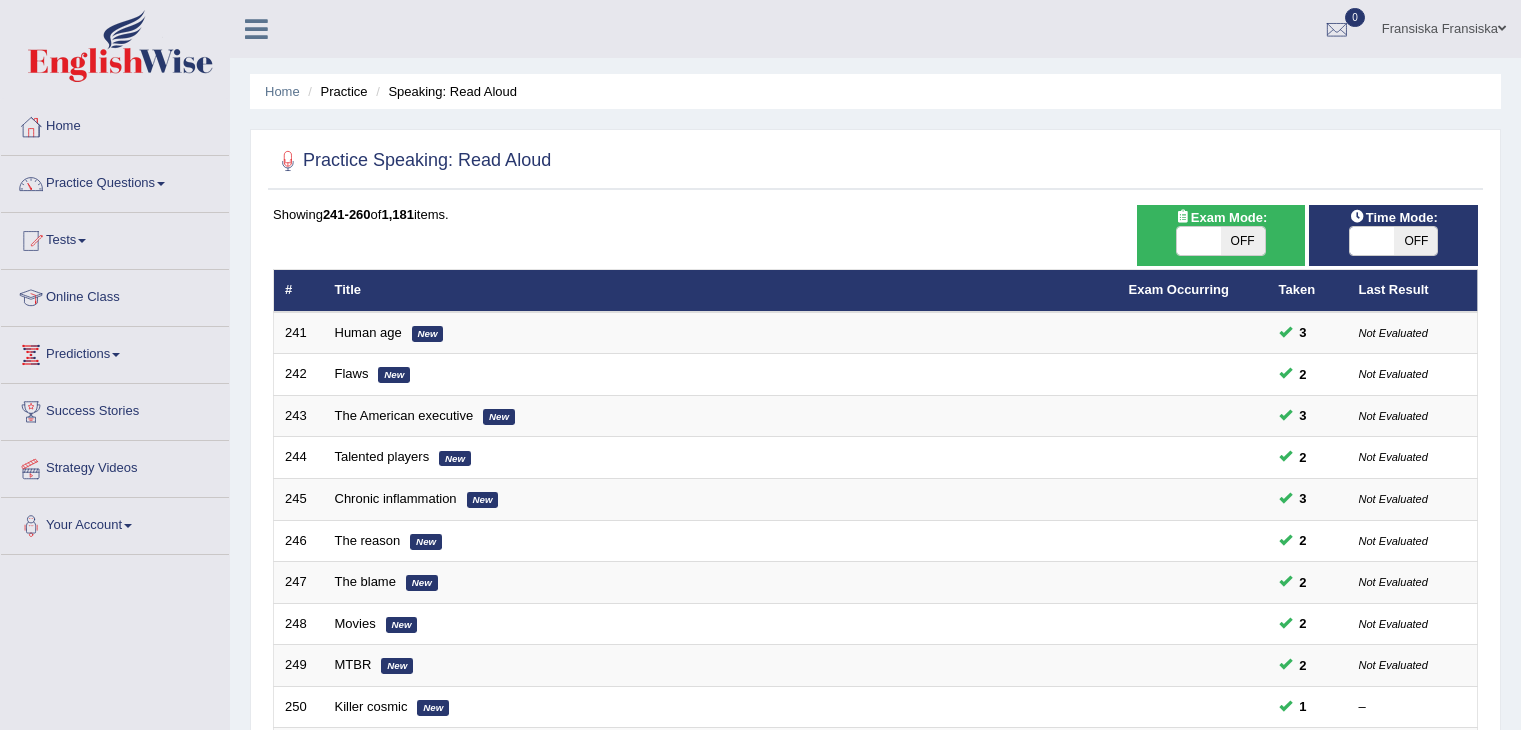 scroll, scrollTop: 427, scrollLeft: 0, axis: vertical 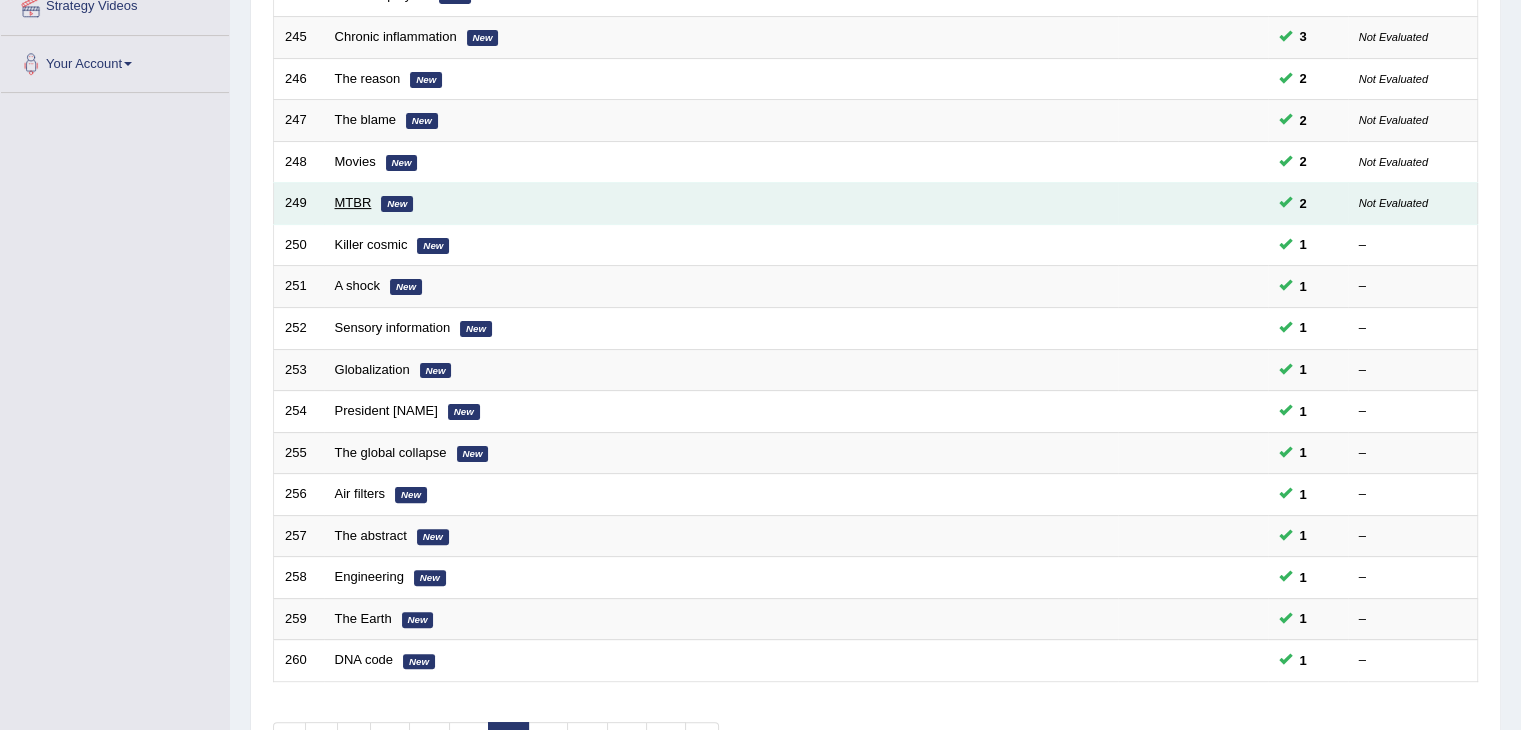 click on "MTBR" at bounding box center (353, 202) 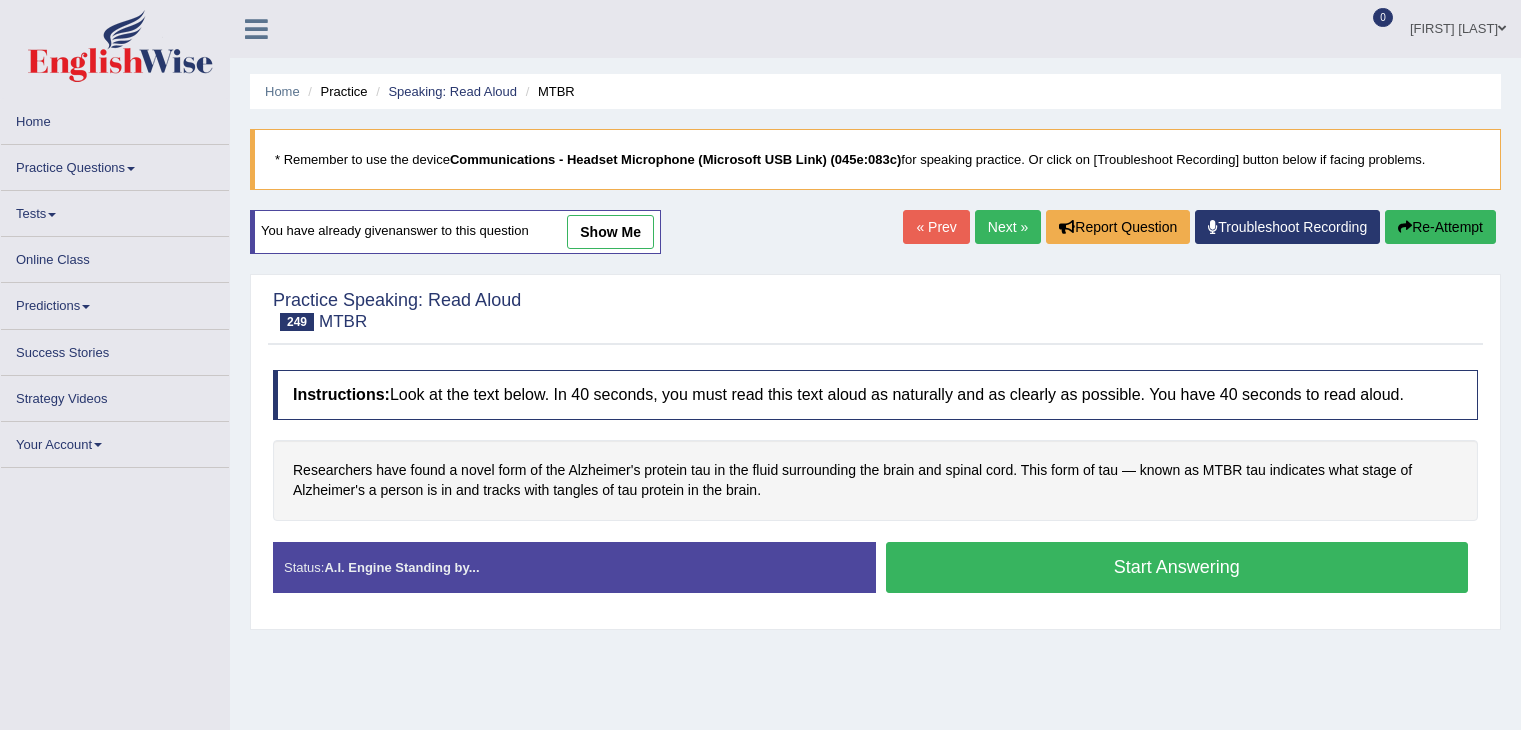 scroll, scrollTop: 0, scrollLeft: 0, axis: both 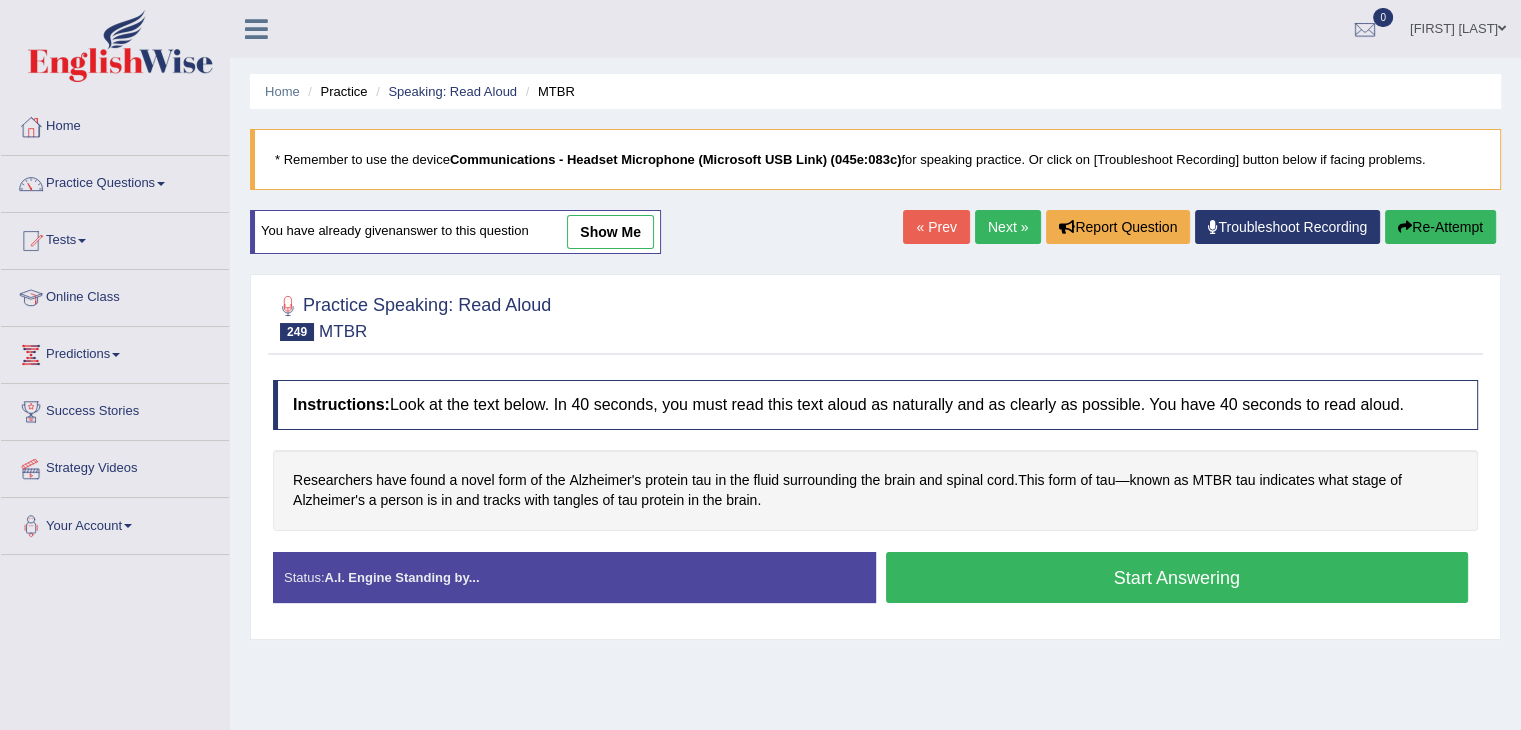 click on "show me" 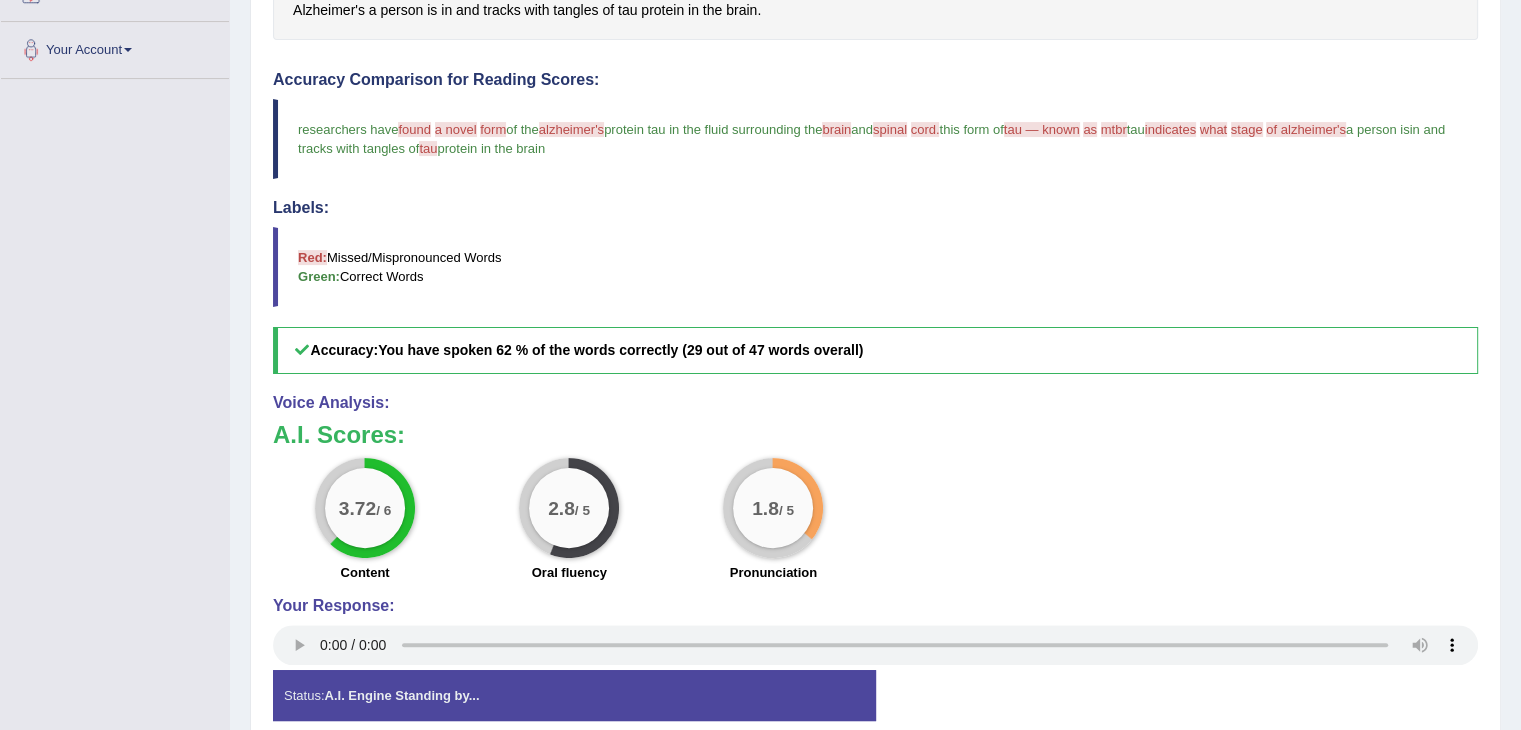 scroll, scrollTop: 478, scrollLeft: 0, axis: vertical 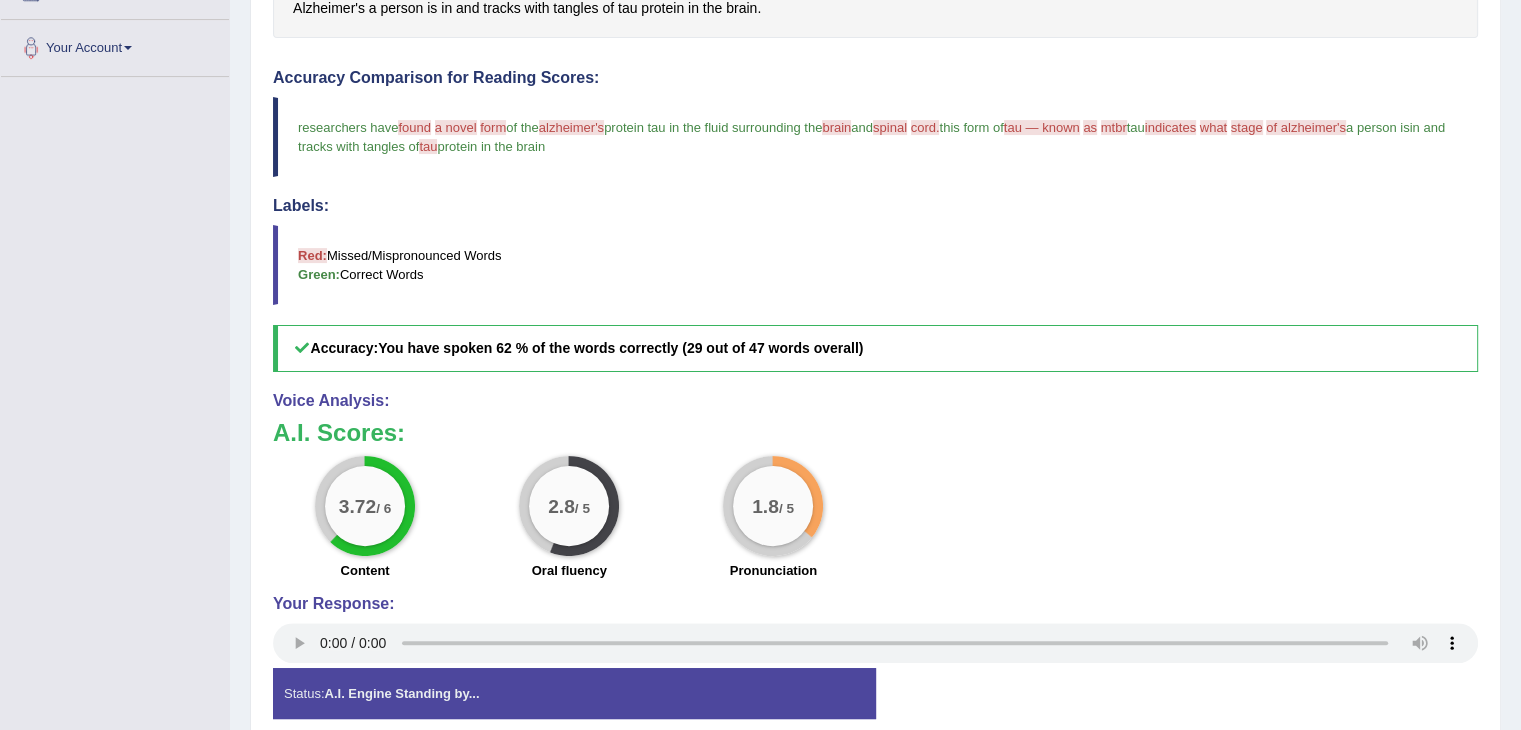 click on "A.I. Scores:
3.72  / 6              Content
2.8  / 5              Oral fluency
1.8  / 5              Pronunciation" 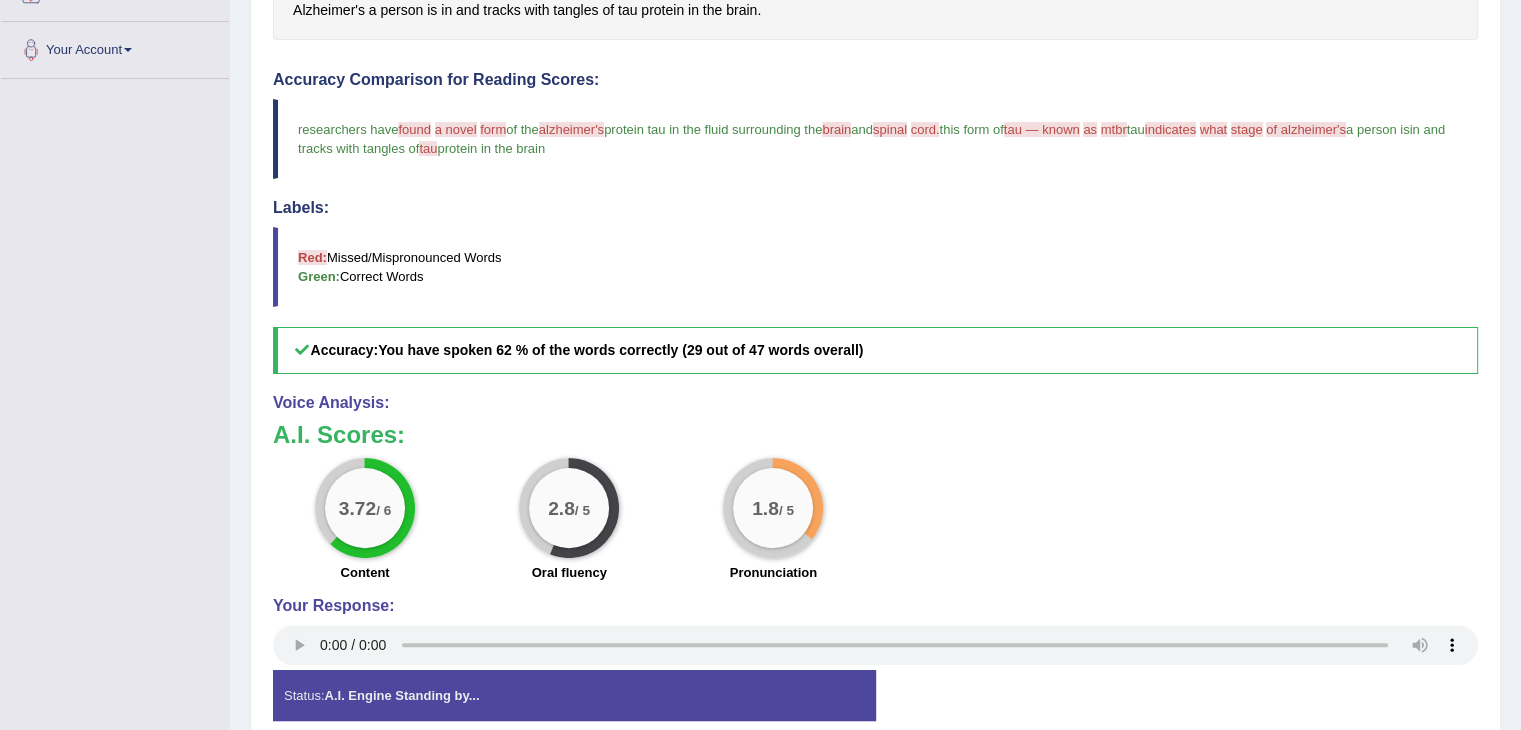scroll, scrollTop: 487, scrollLeft: 0, axis: vertical 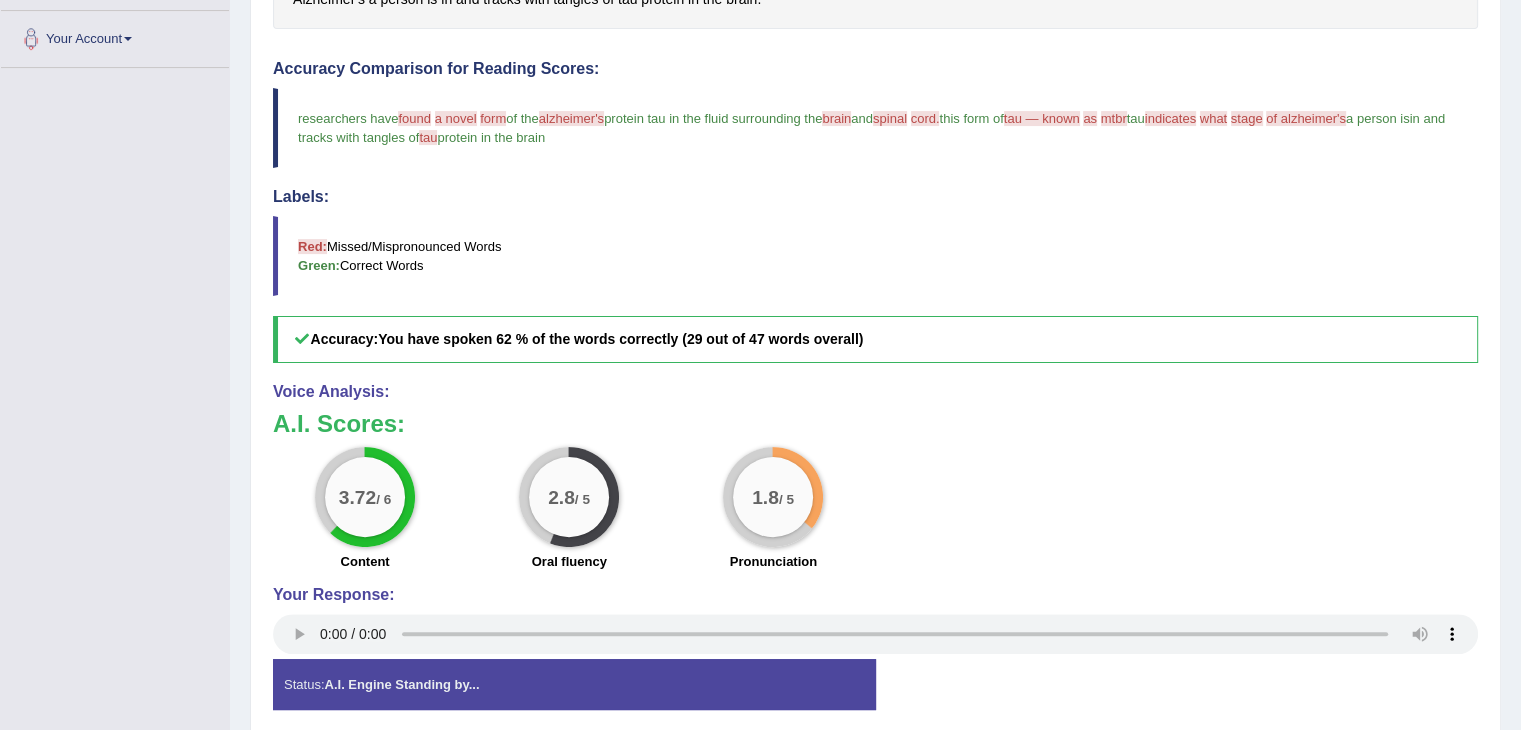 click on "3.72  / 6              Content
2.8  / 5              Oral fluency
1.8  / 5              Pronunciation" 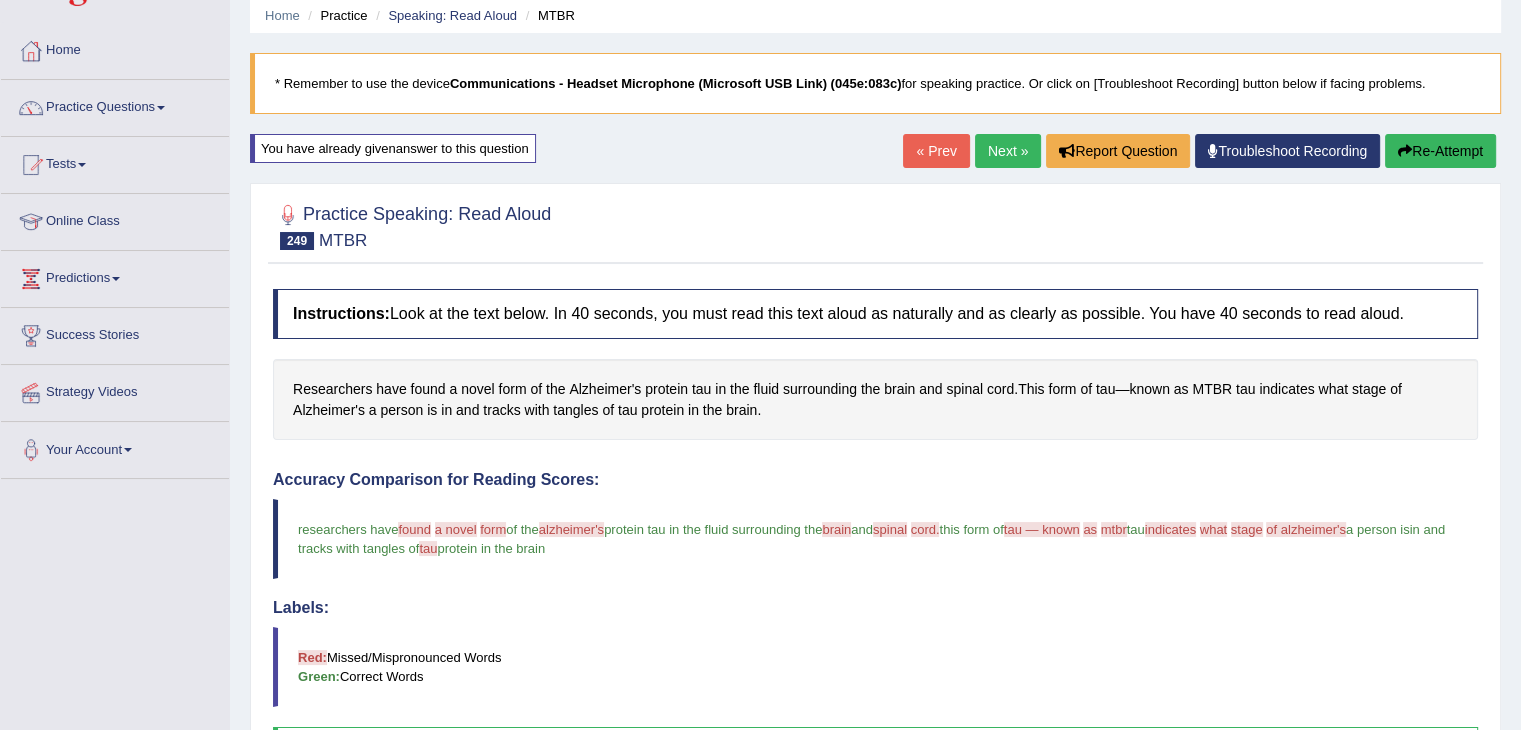 scroll, scrollTop: 0, scrollLeft: 0, axis: both 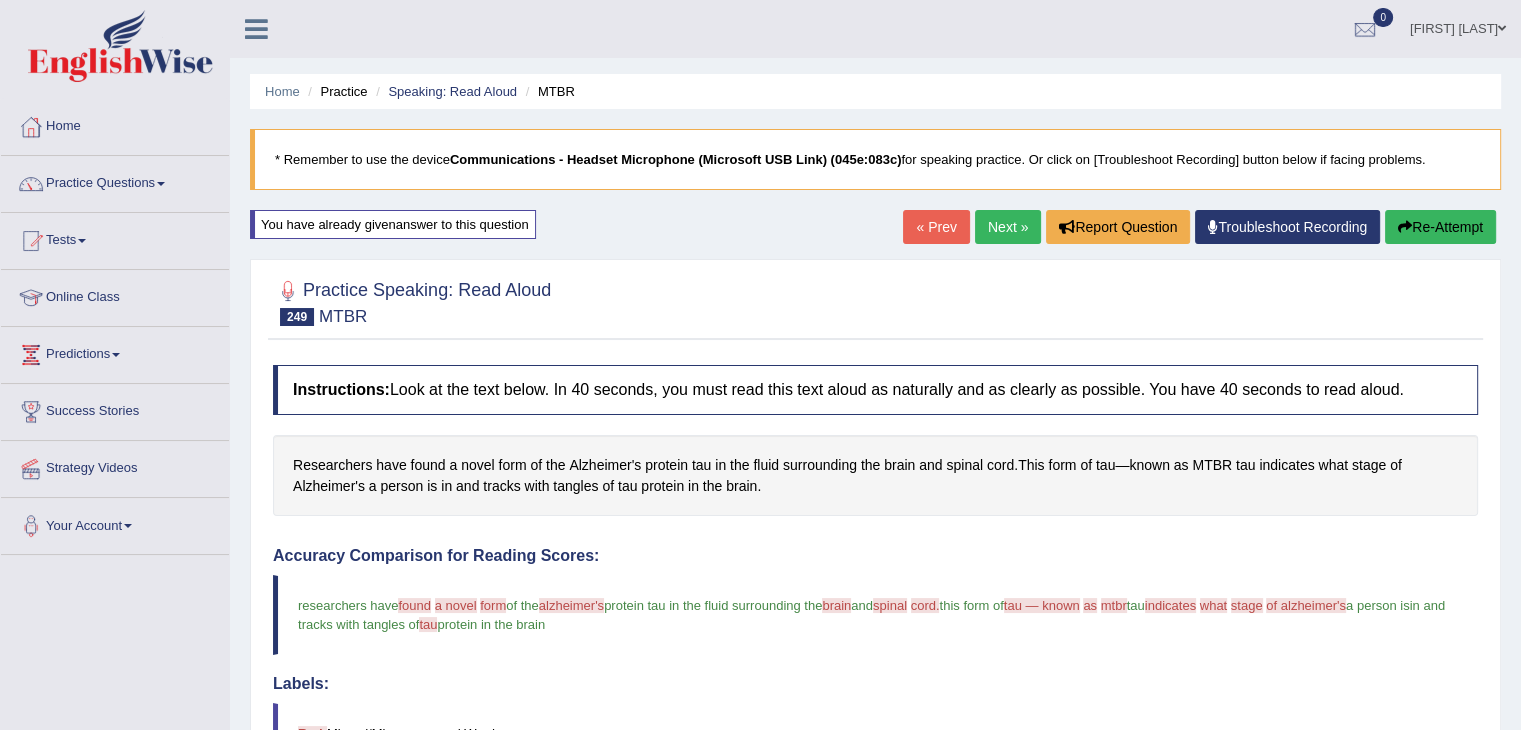 click on "Next »" 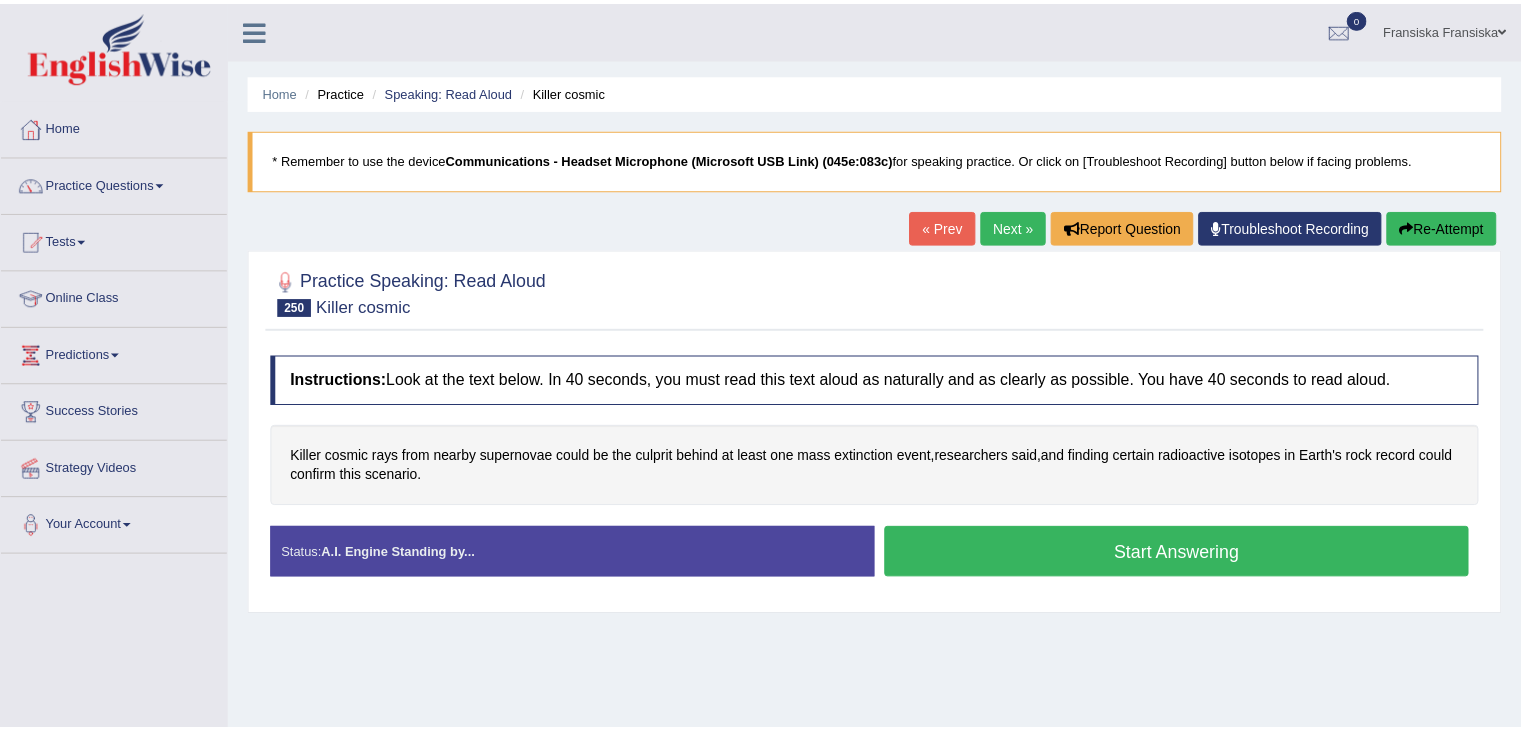 scroll, scrollTop: 0, scrollLeft: 0, axis: both 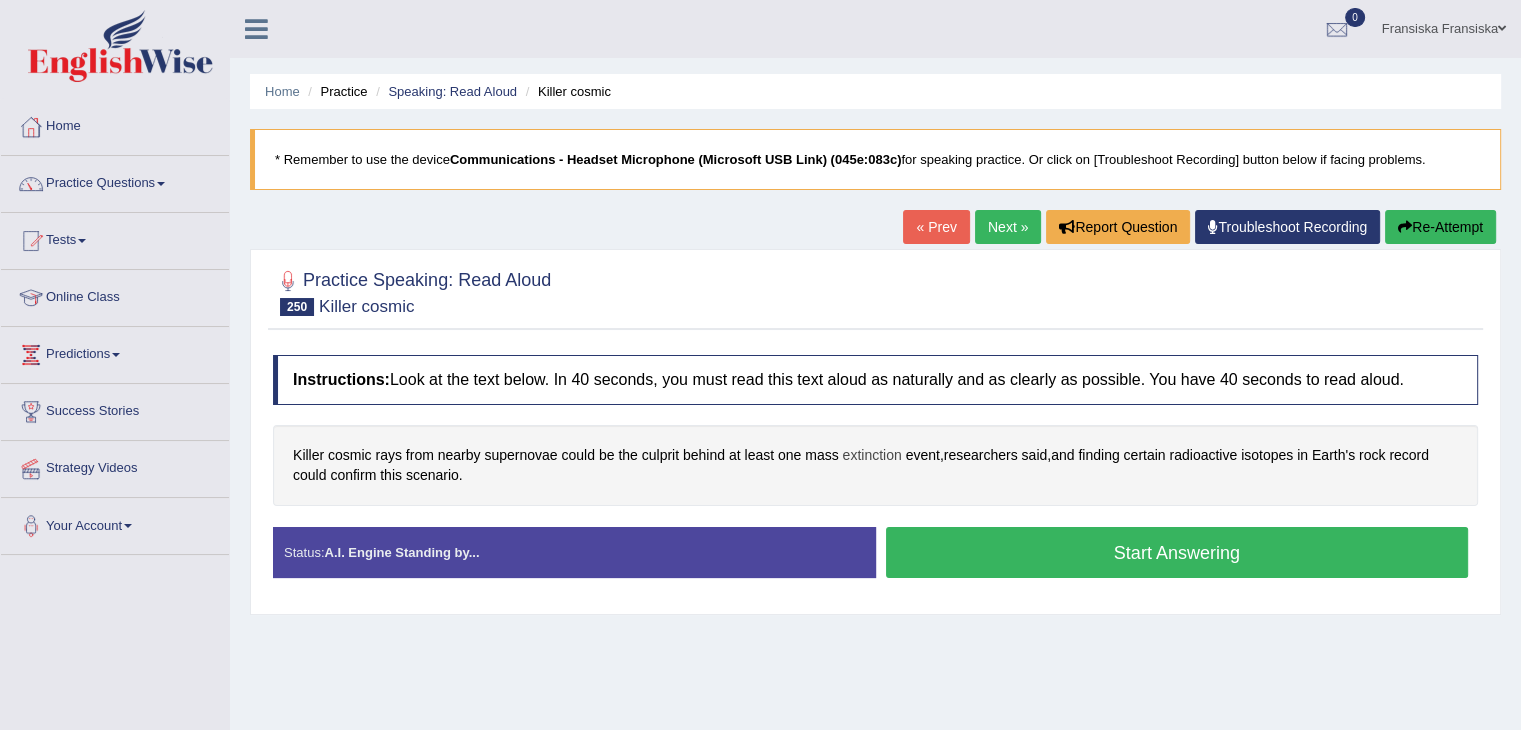 click on "extinction" at bounding box center (871, 455) 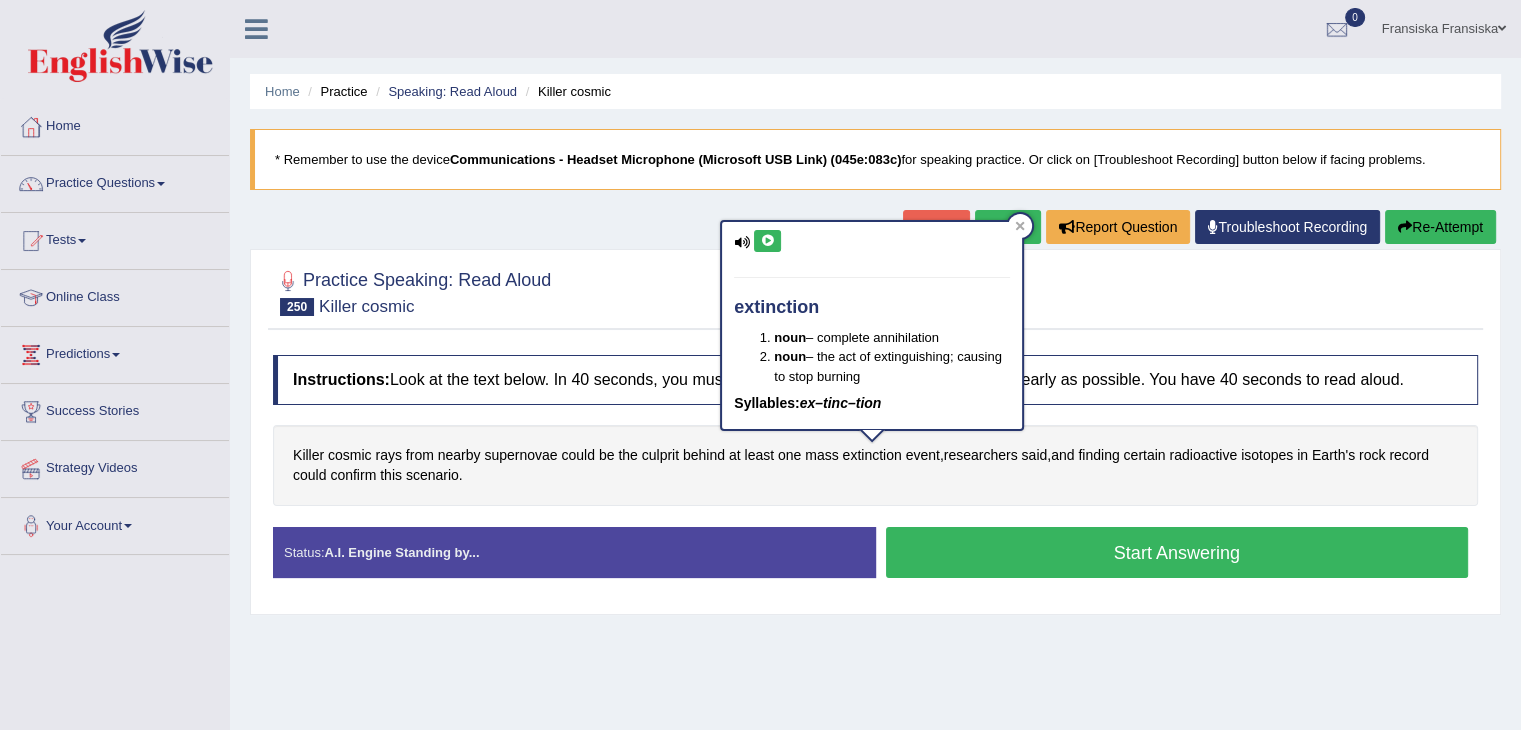 click at bounding box center [767, 241] 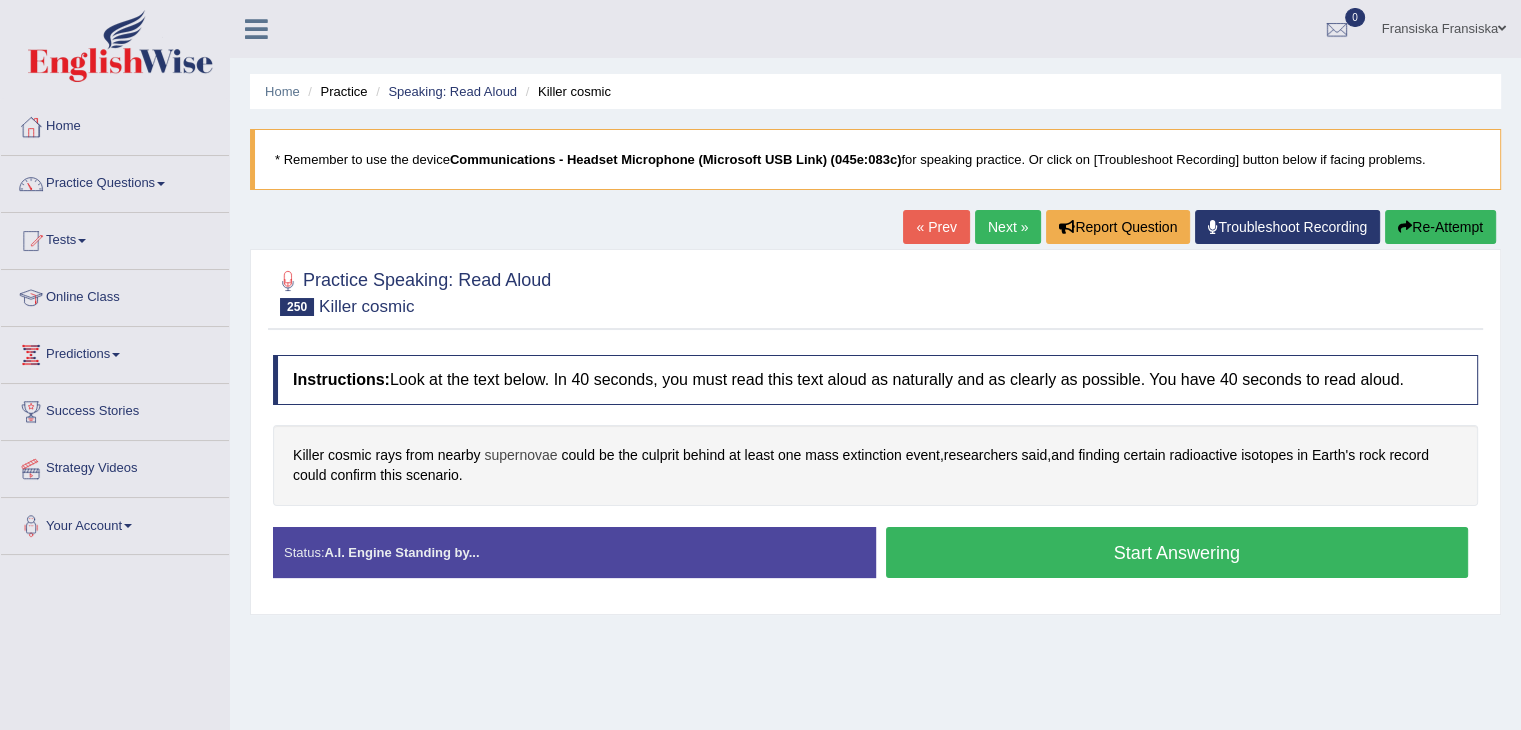 click on "supernovae" at bounding box center (520, 455) 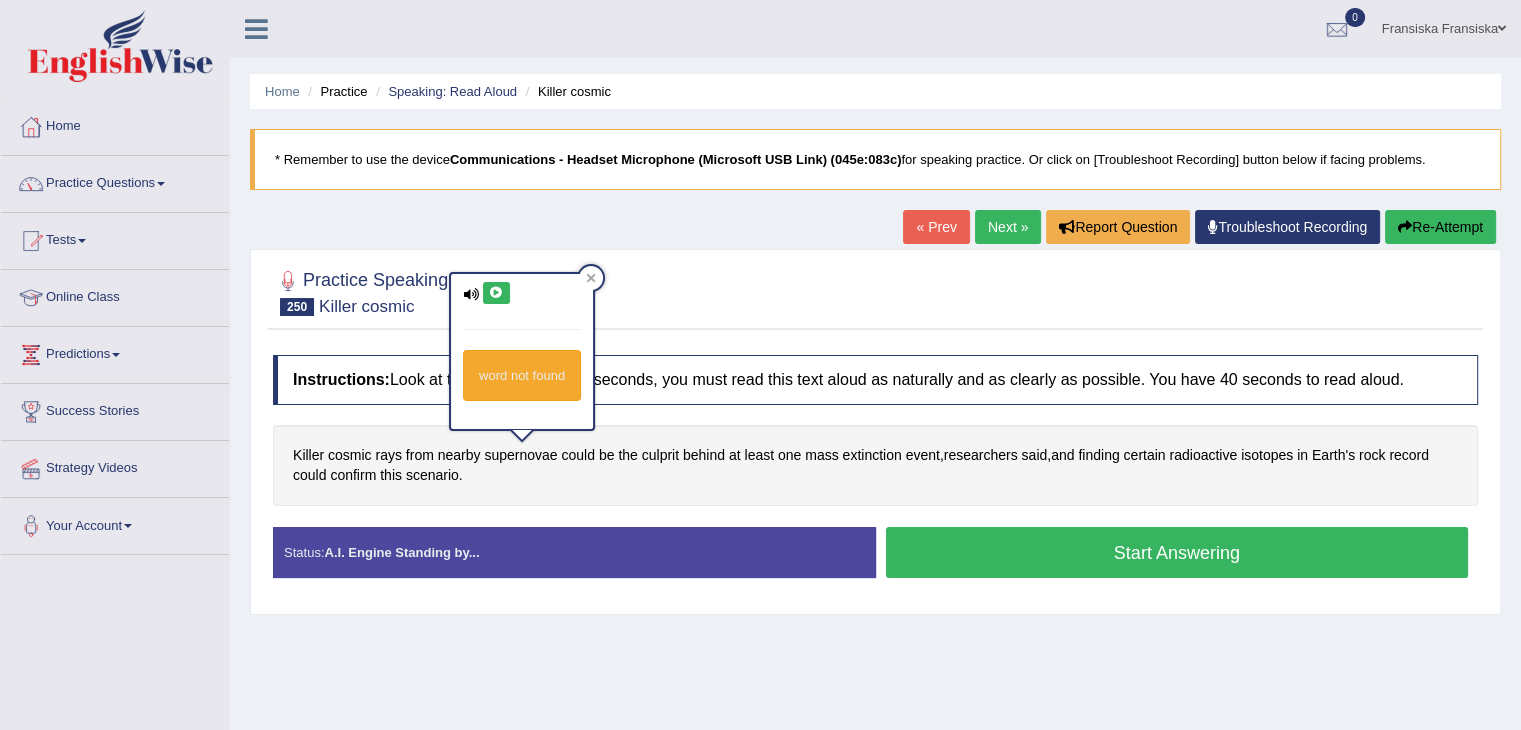 click at bounding box center [875, 291] 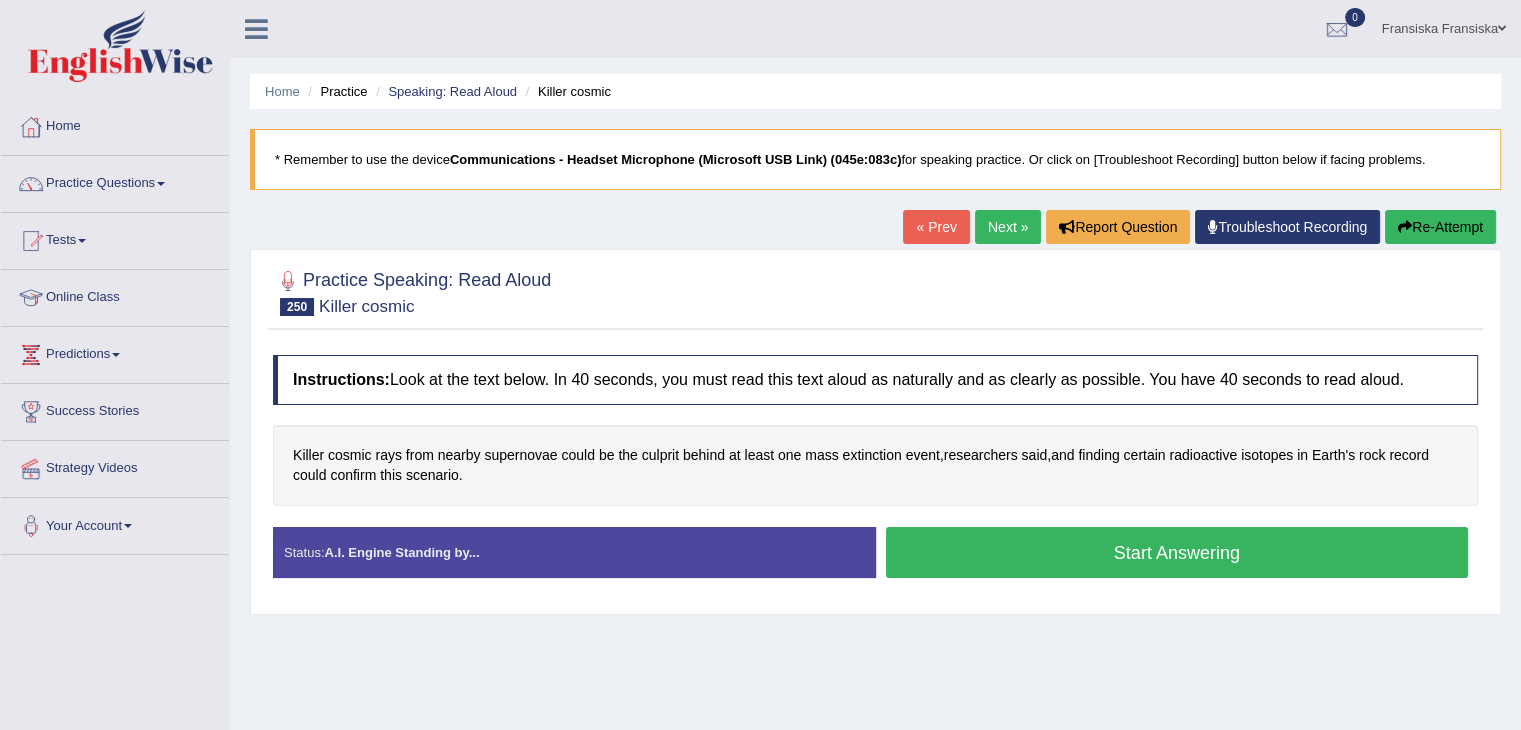 click on "Start Answering" at bounding box center [1177, 552] 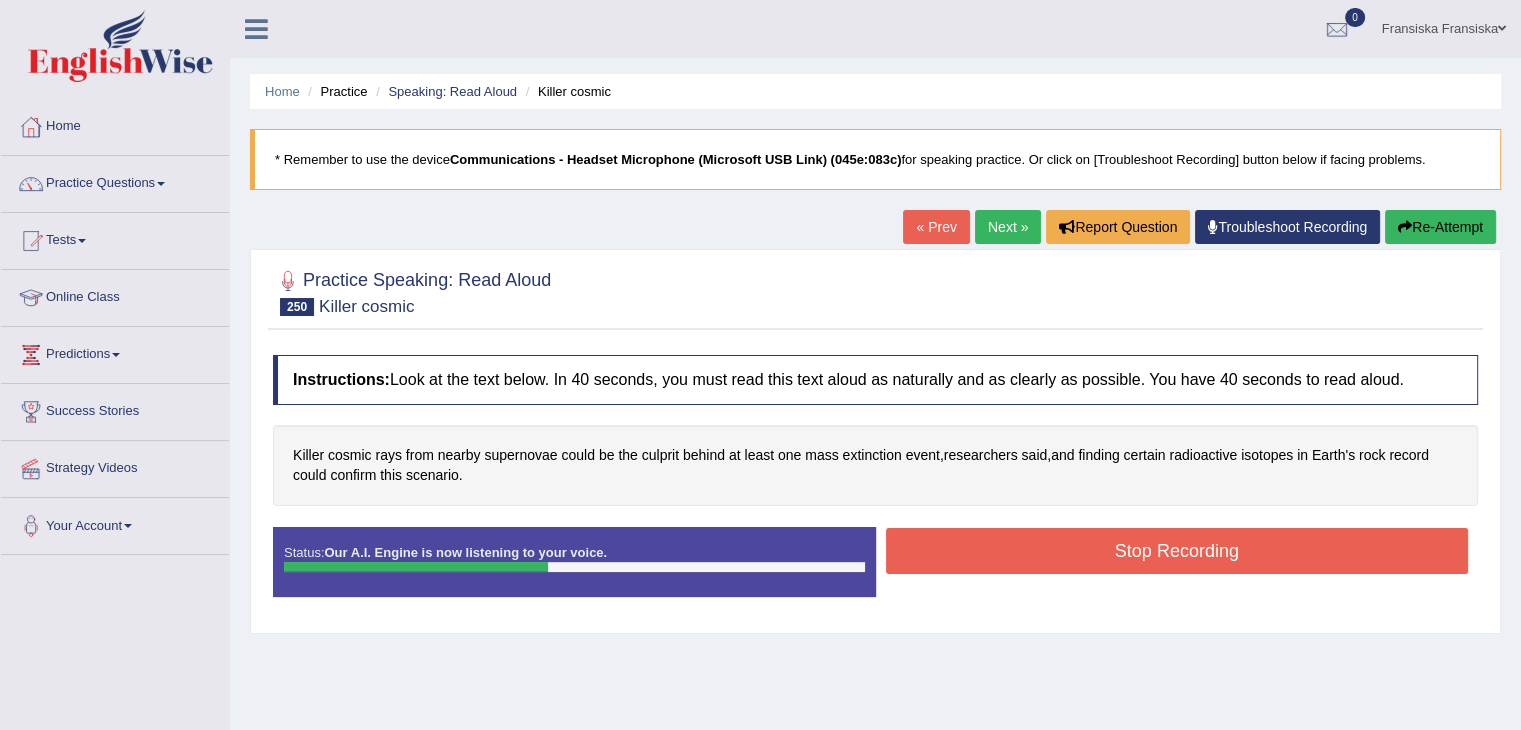 click on "Stop Recording" at bounding box center (1177, 551) 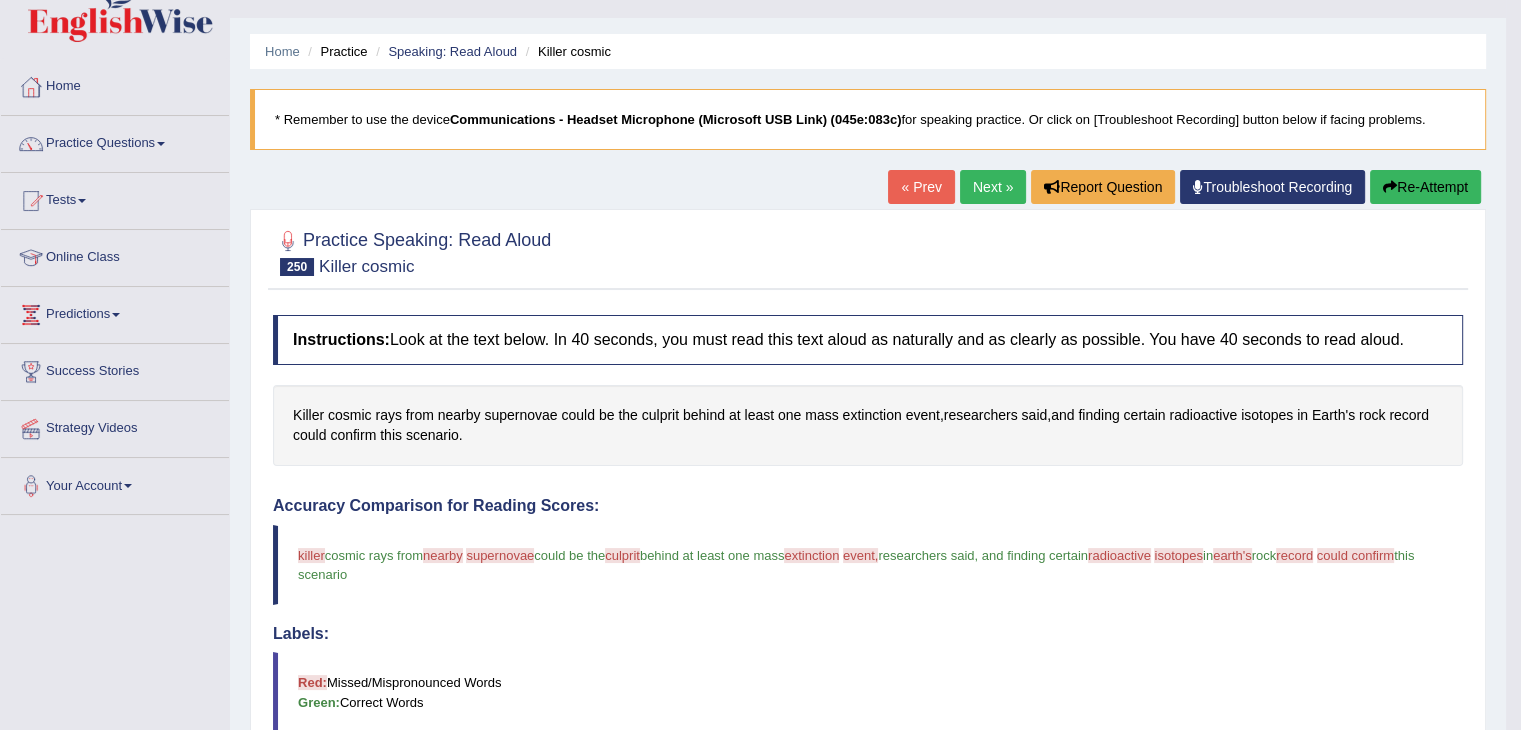 scroll, scrollTop: 38, scrollLeft: 0, axis: vertical 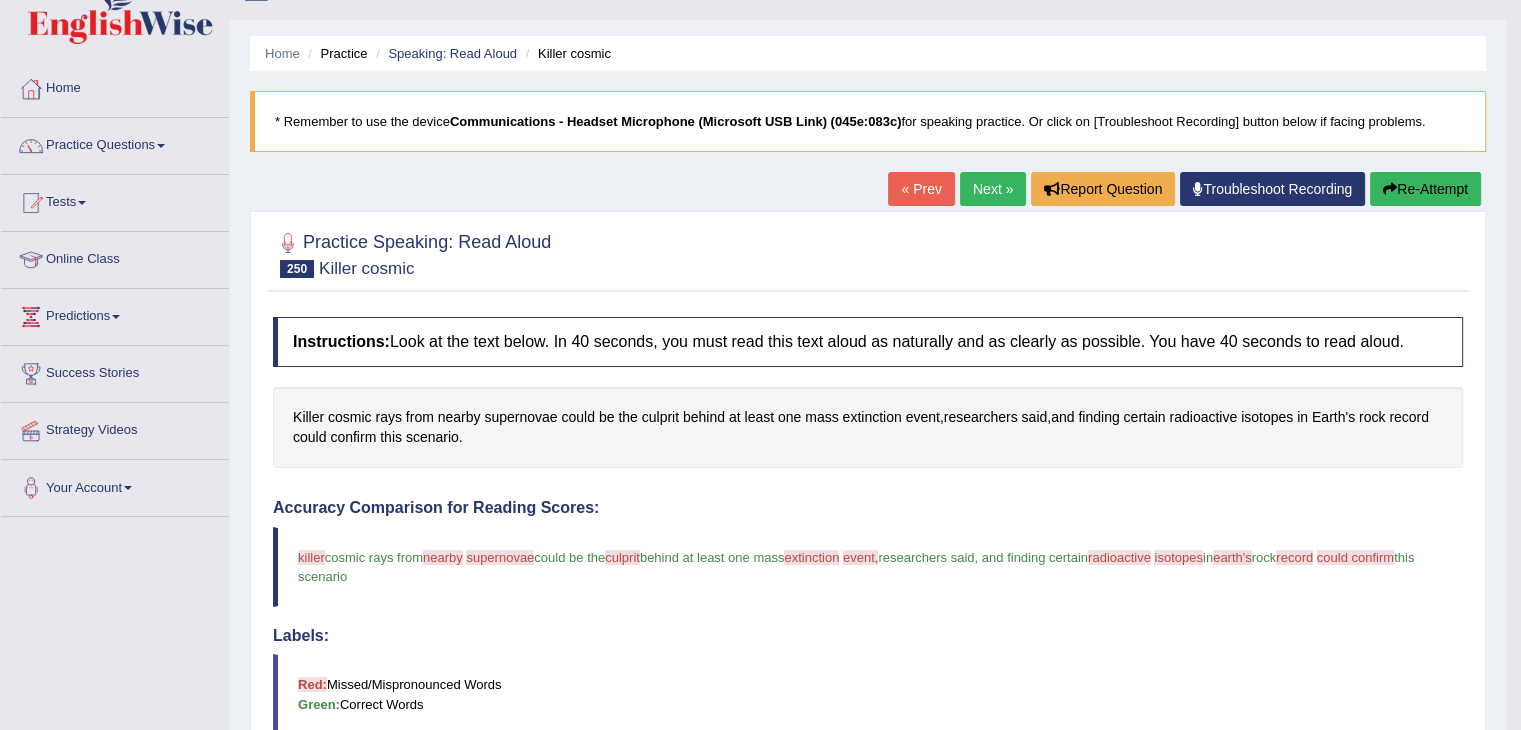 click on "Re-Attempt" at bounding box center (1425, 189) 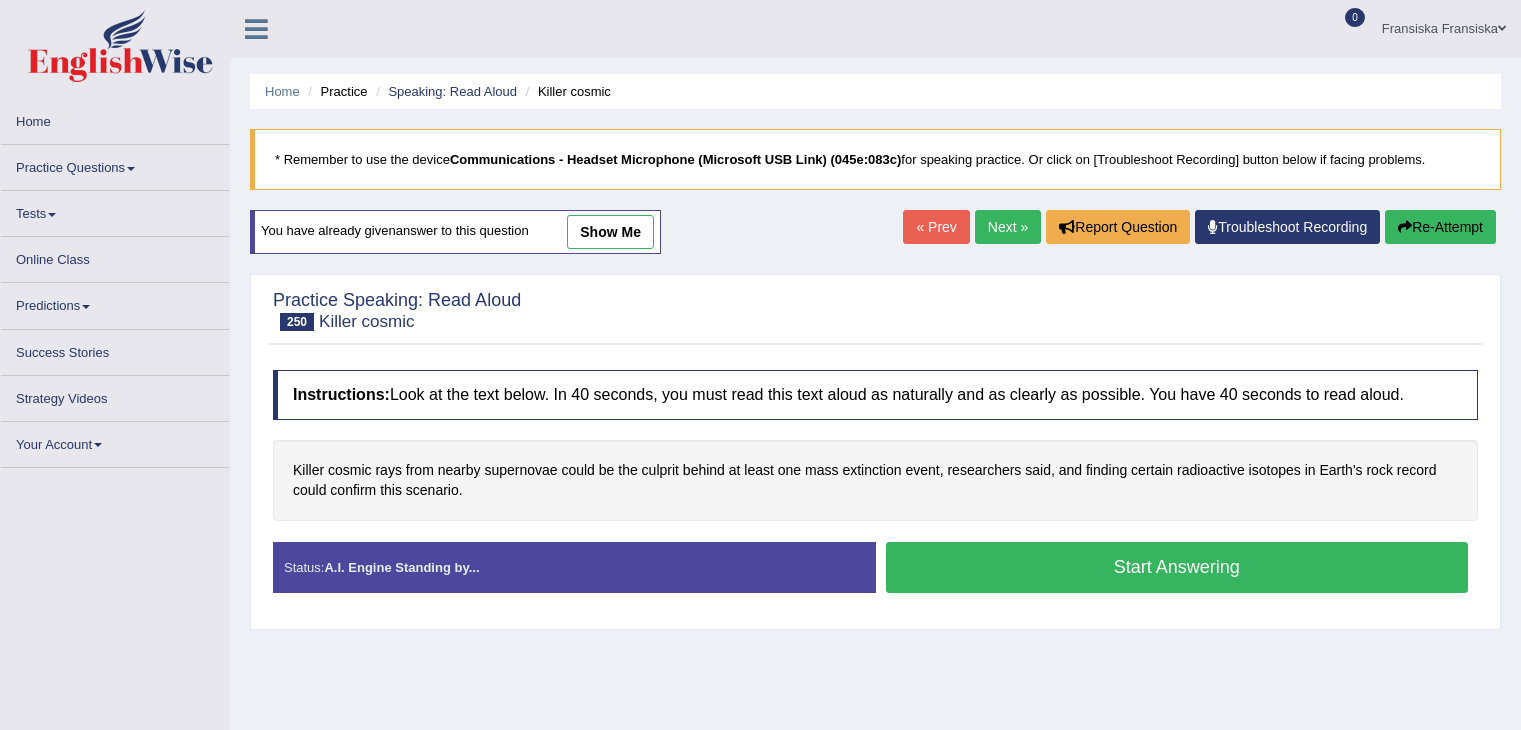 scroll, scrollTop: 38, scrollLeft: 0, axis: vertical 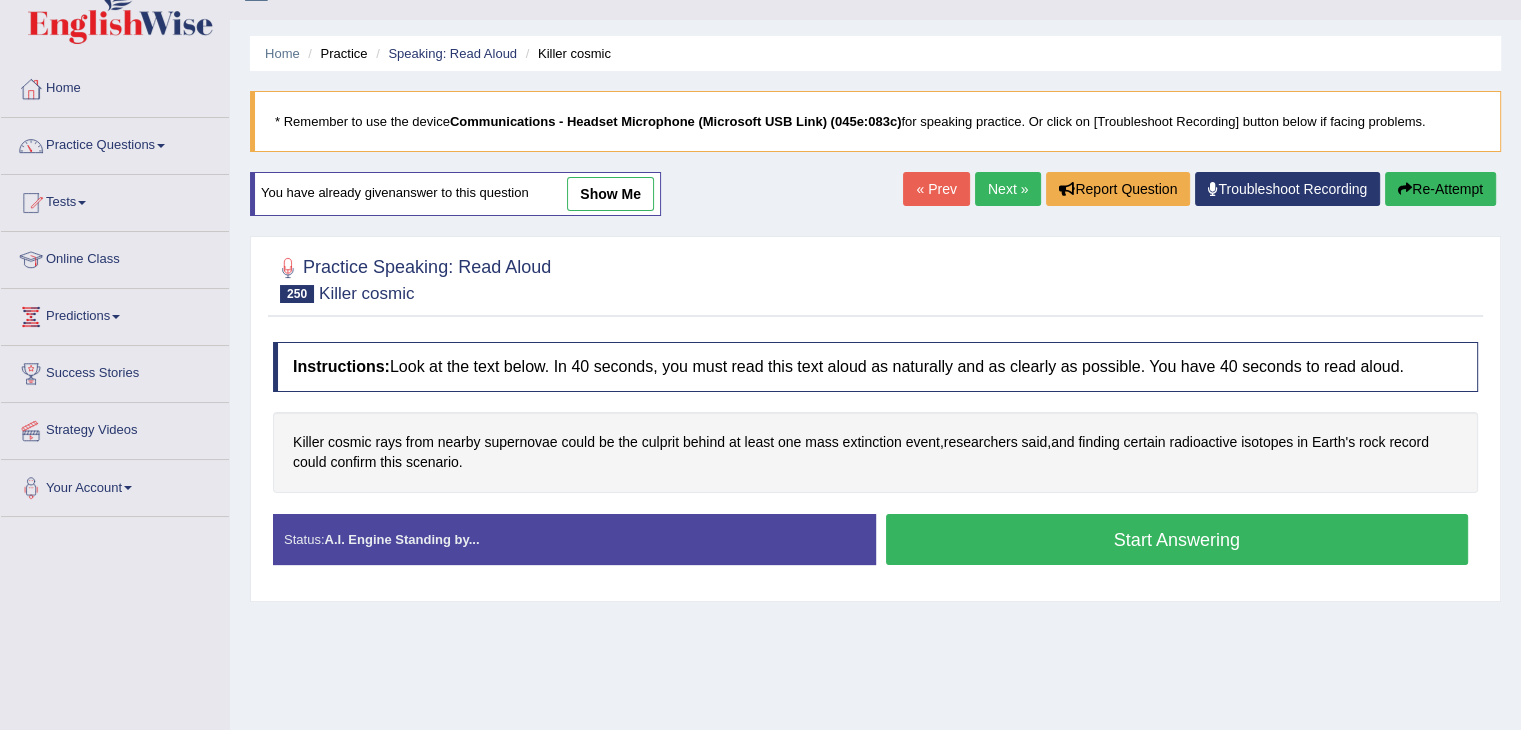 click on "Start Answering" at bounding box center (1177, 539) 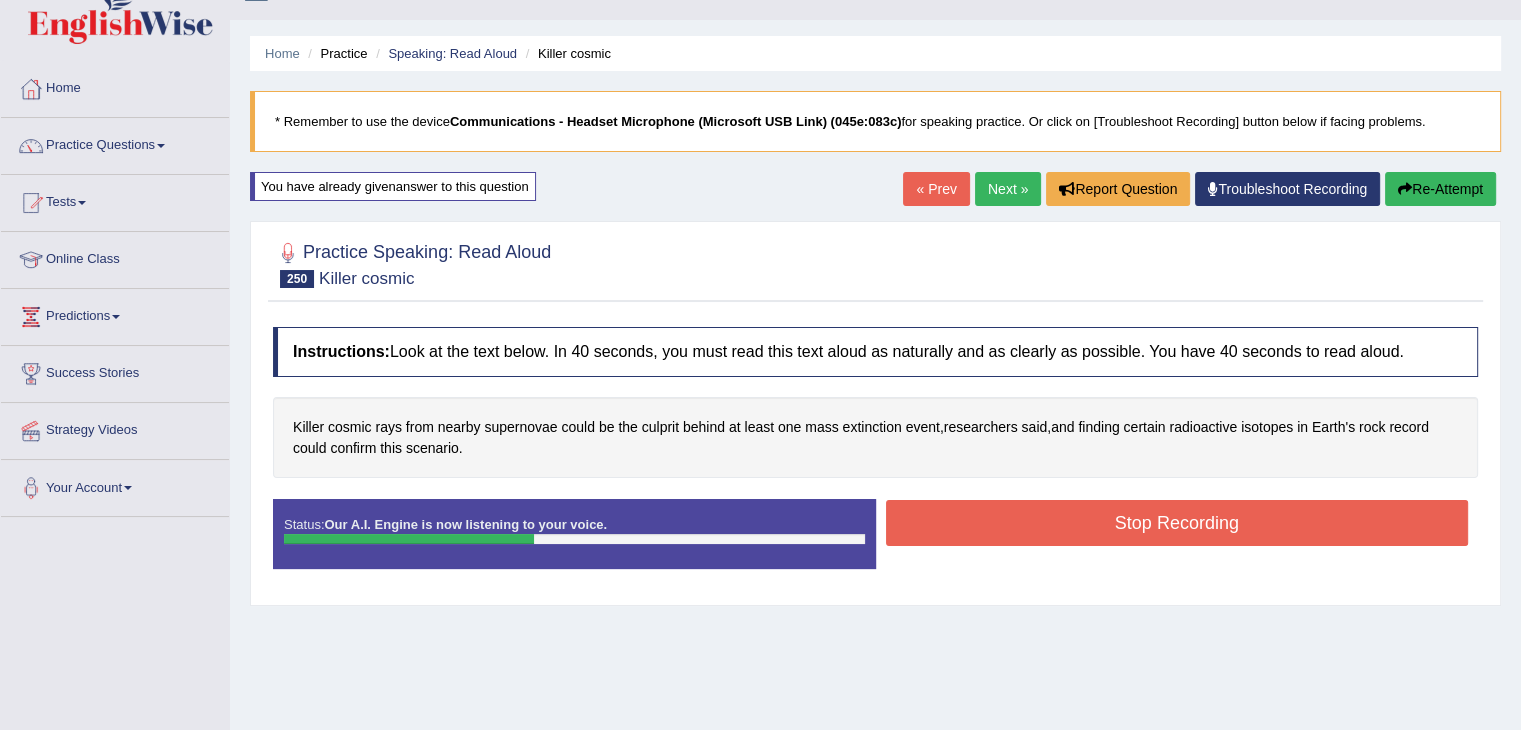 click on "Stop Recording" at bounding box center [1177, 523] 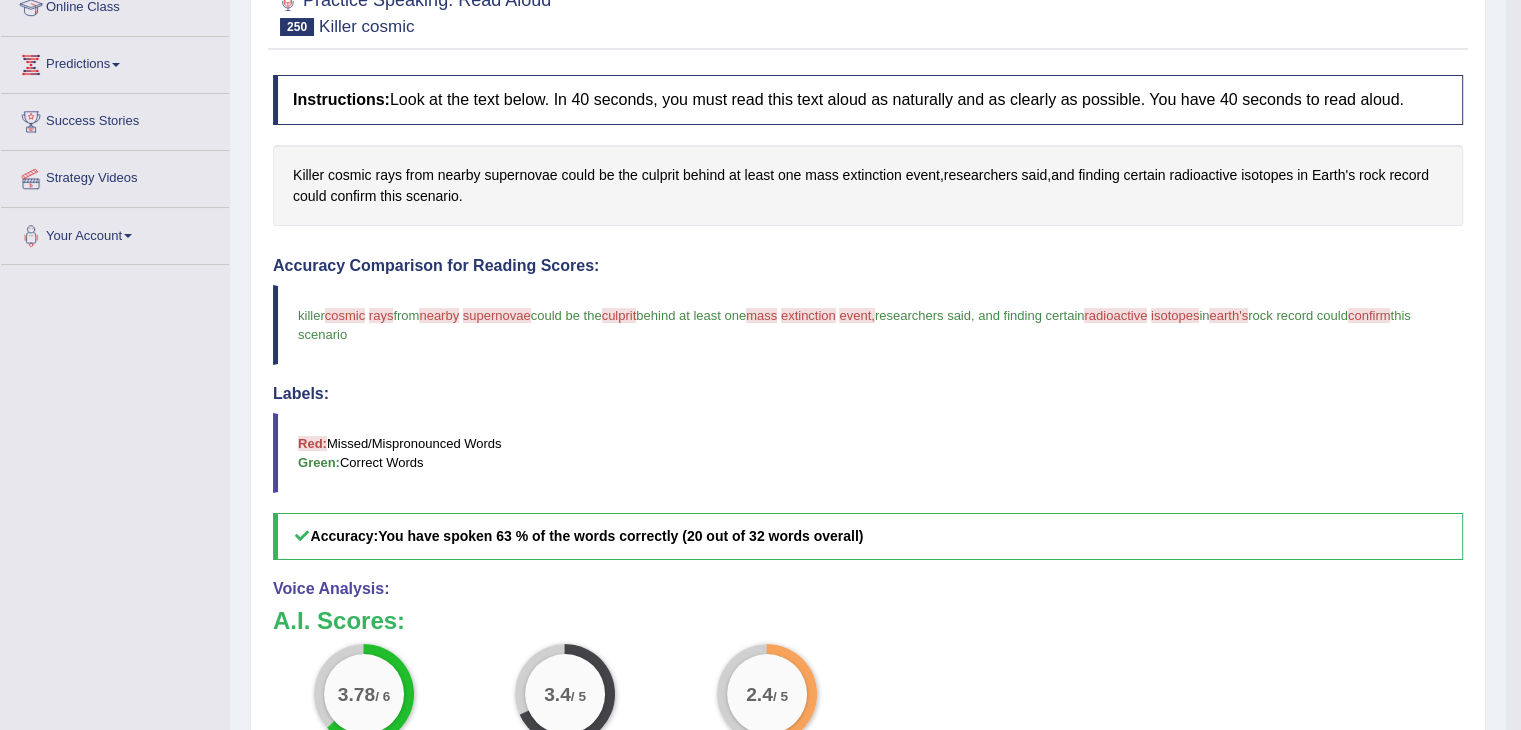 scroll, scrollTop: 0, scrollLeft: 0, axis: both 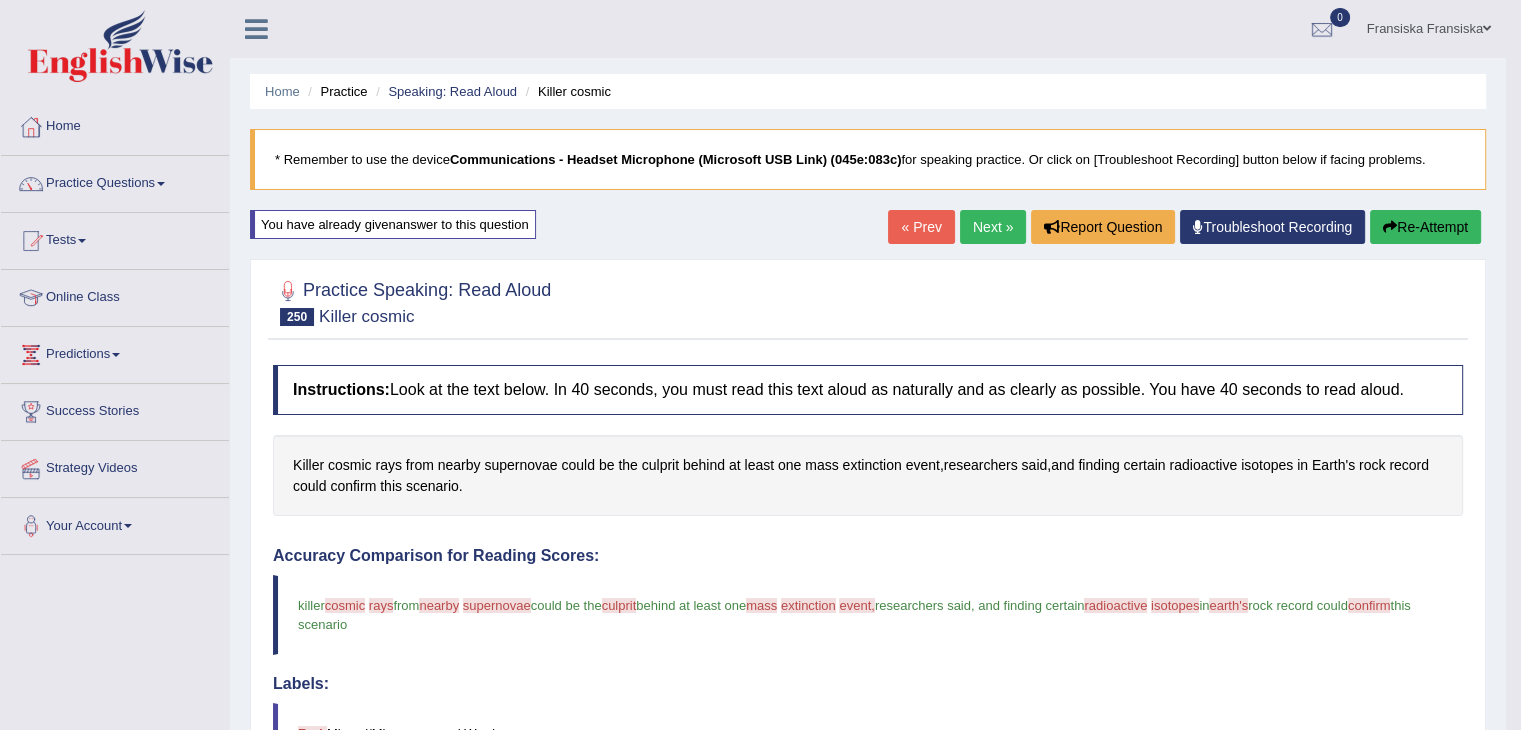click on "Next »" at bounding box center (993, 227) 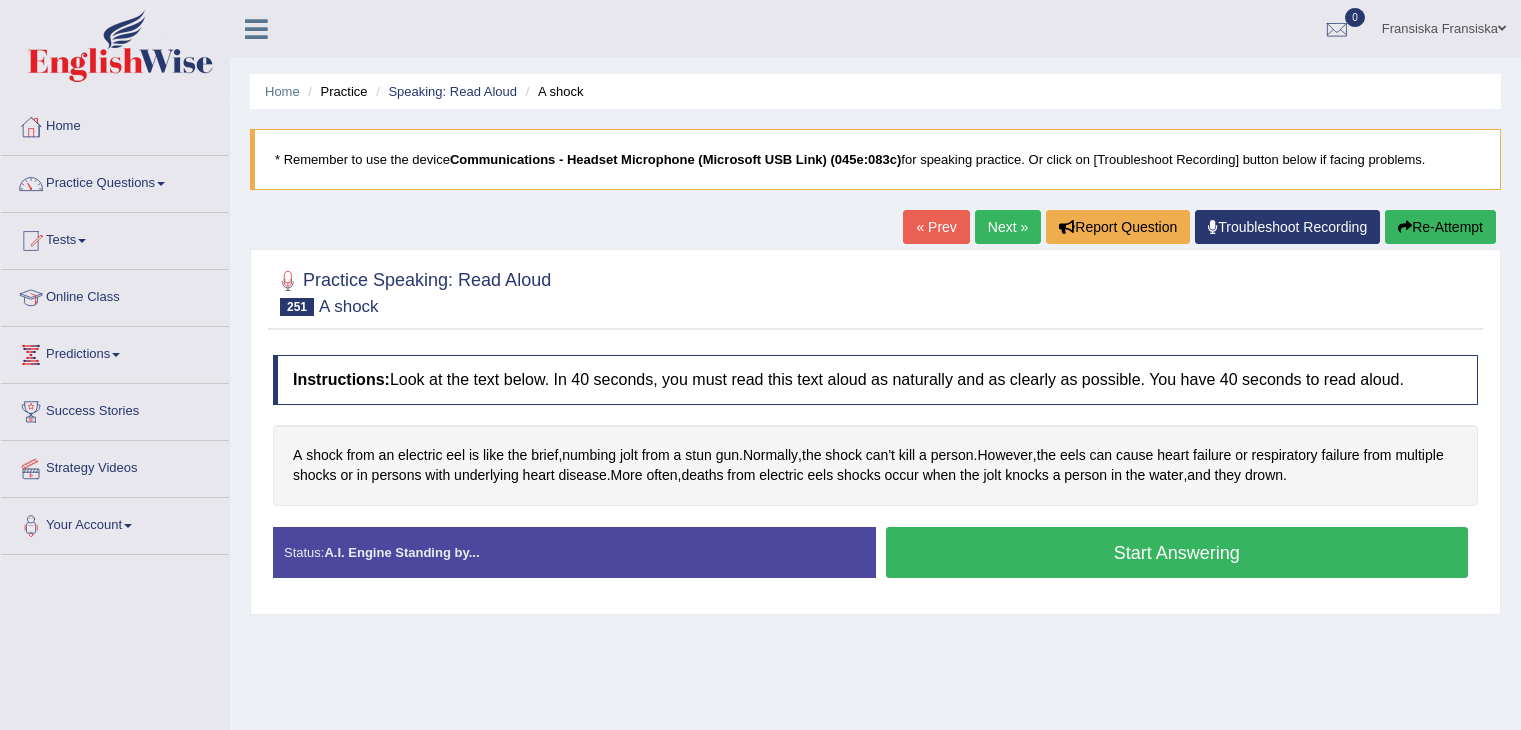 scroll, scrollTop: 0, scrollLeft: 0, axis: both 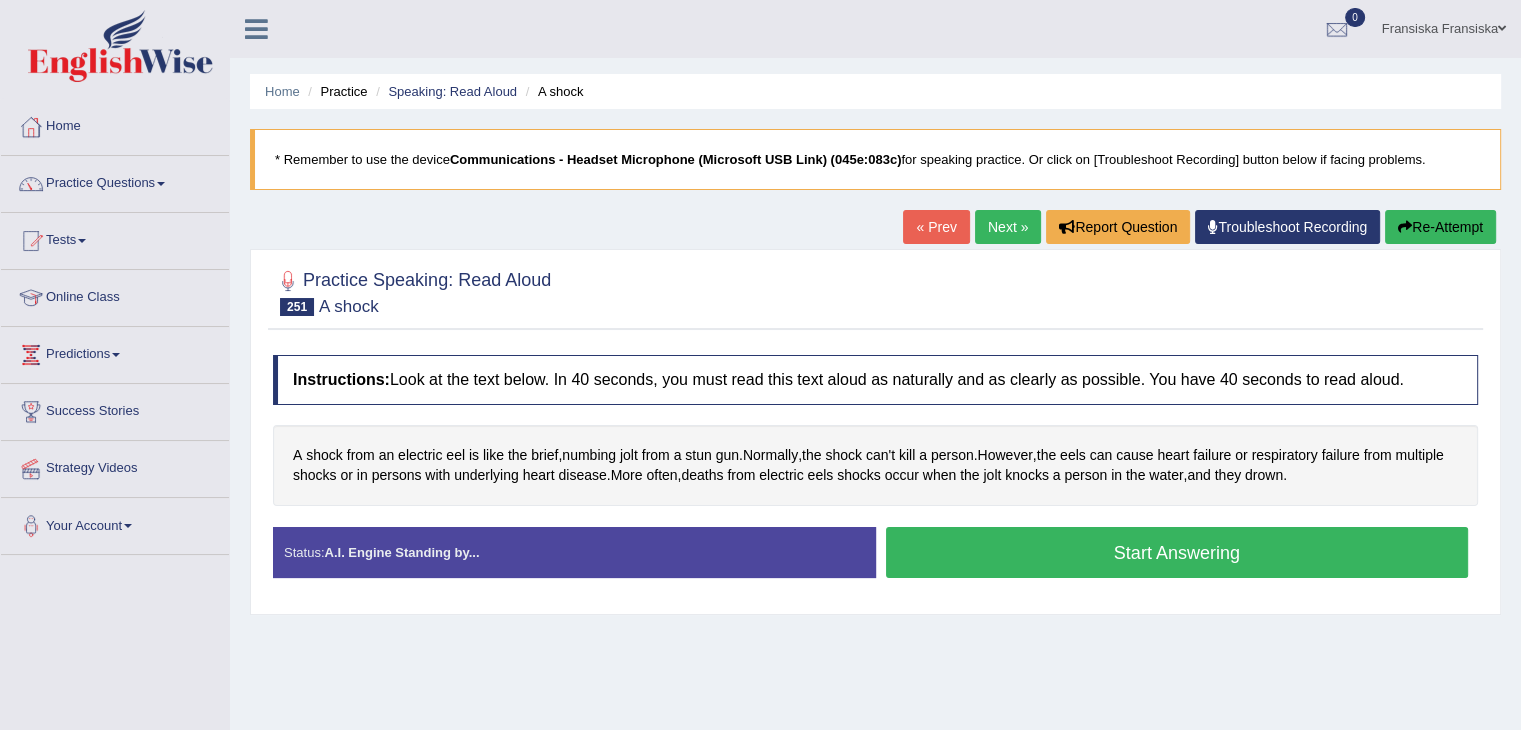 click on "Start Answering" at bounding box center [1177, 552] 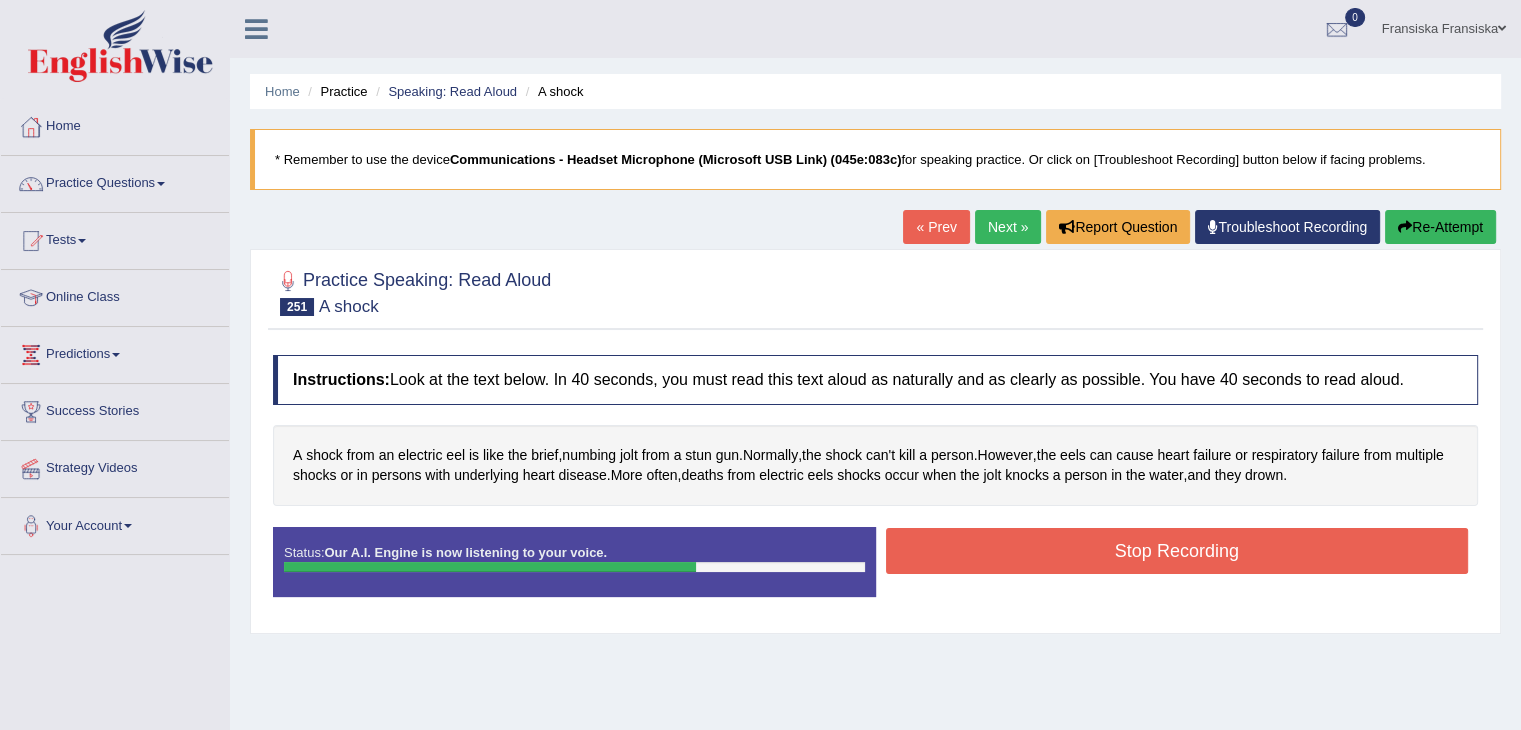 click on "Stop Recording" at bounding box center (1177, 551) 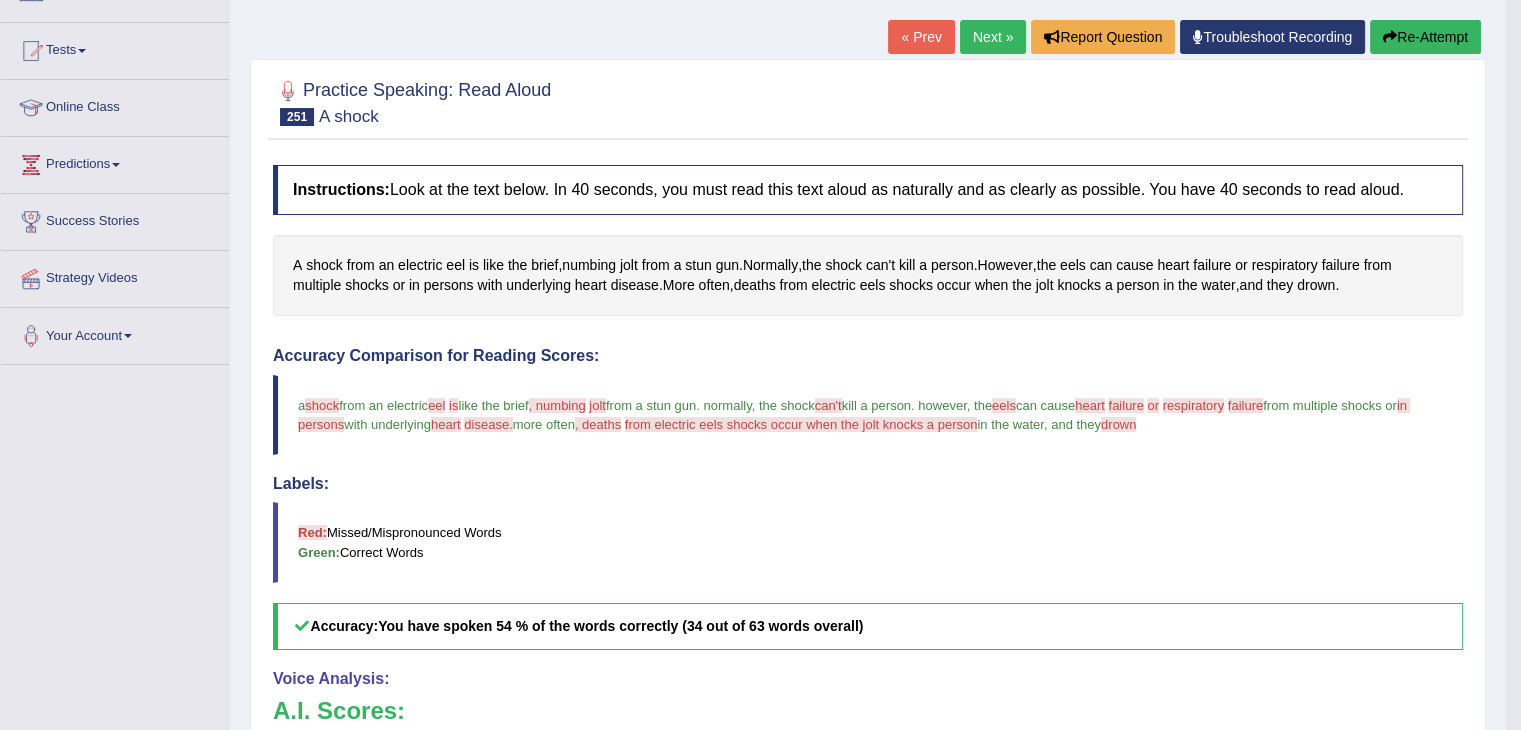 scroll, scrollTop: 184, scrollLeft: 0, axis: vertical 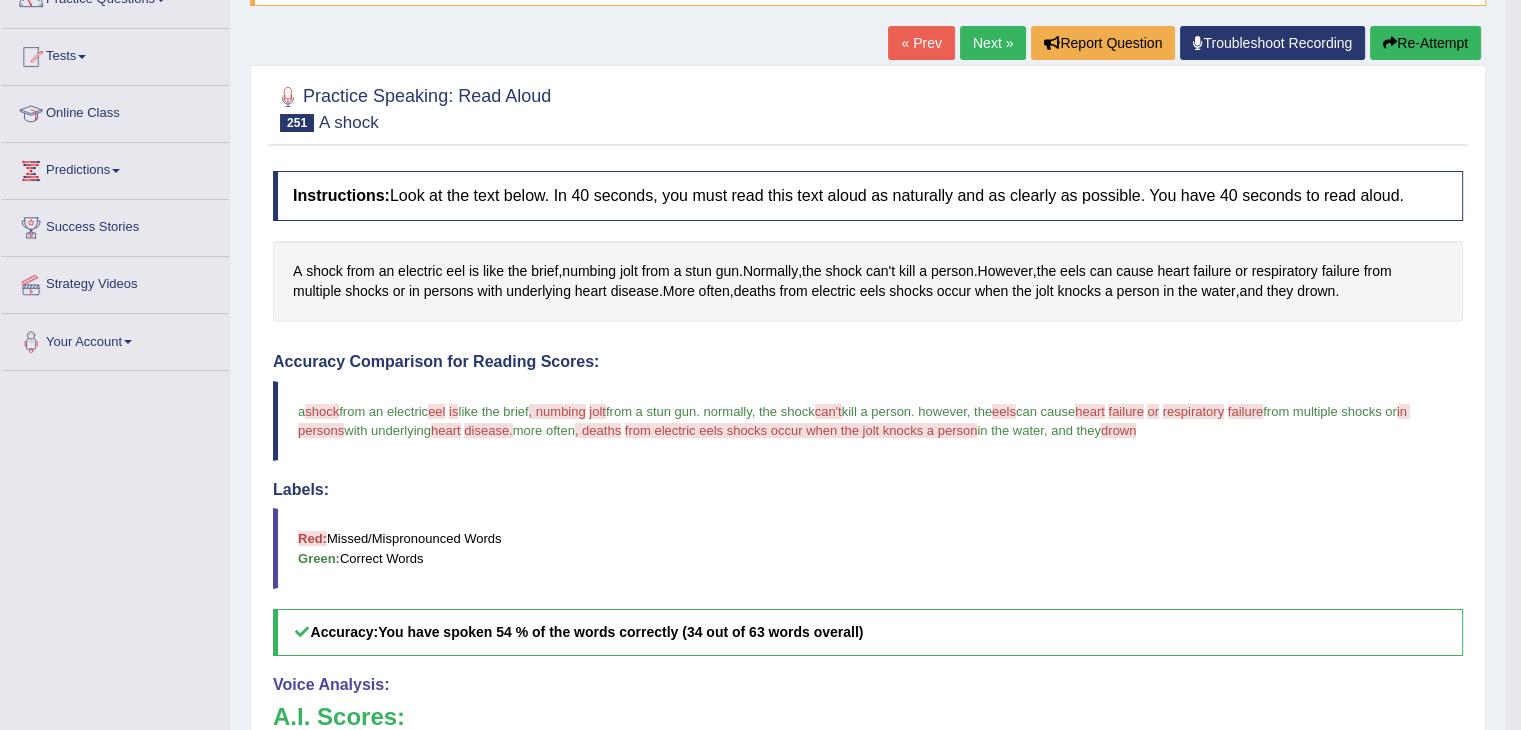 click on "Next »" at bounding box center (993, 43) 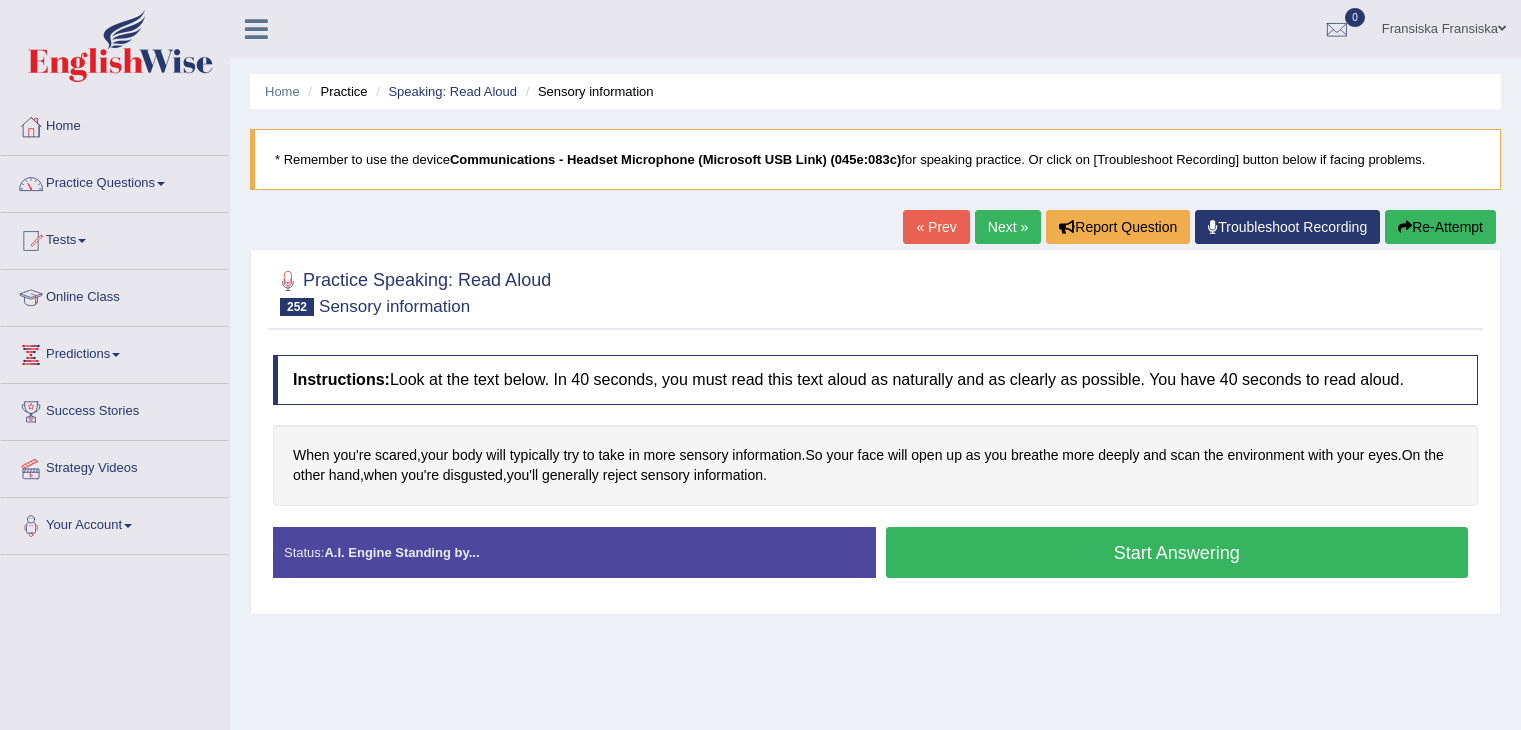 scroll, scrollTop: 0, scrollLeft: 0, axis: both 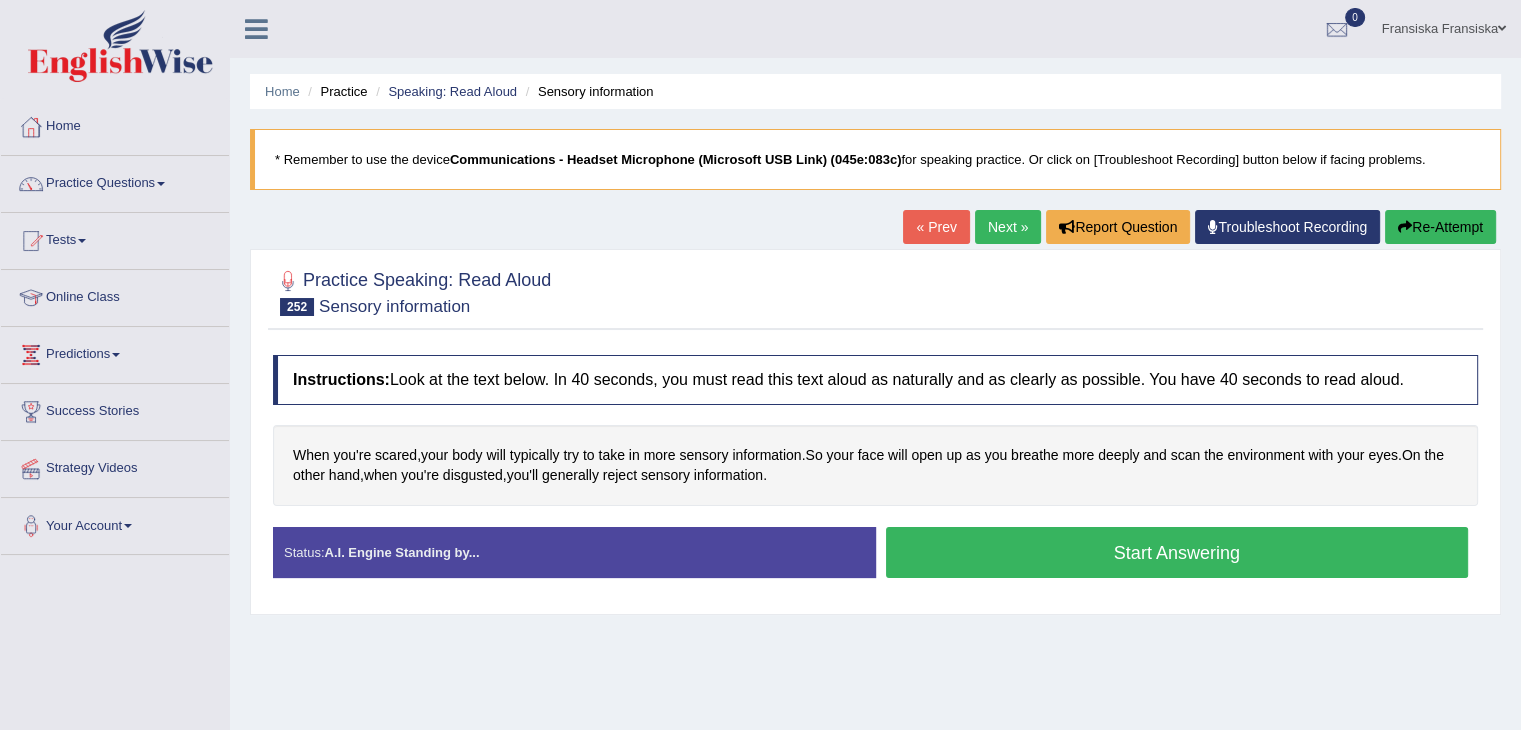 click on "Start Answering" at bounding box center (1177, 552) 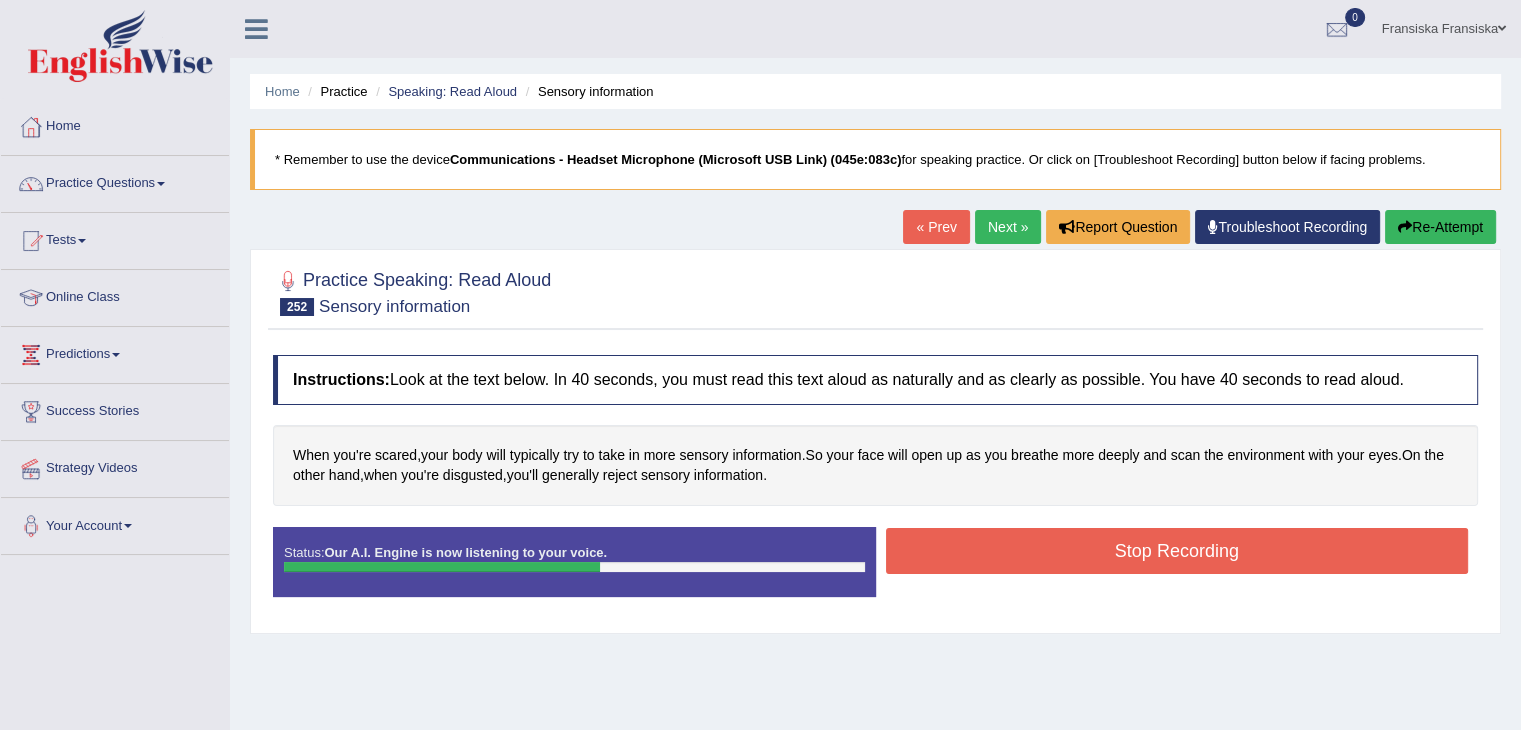 click on "Stop Recording" at bounding box center [1177, 551] 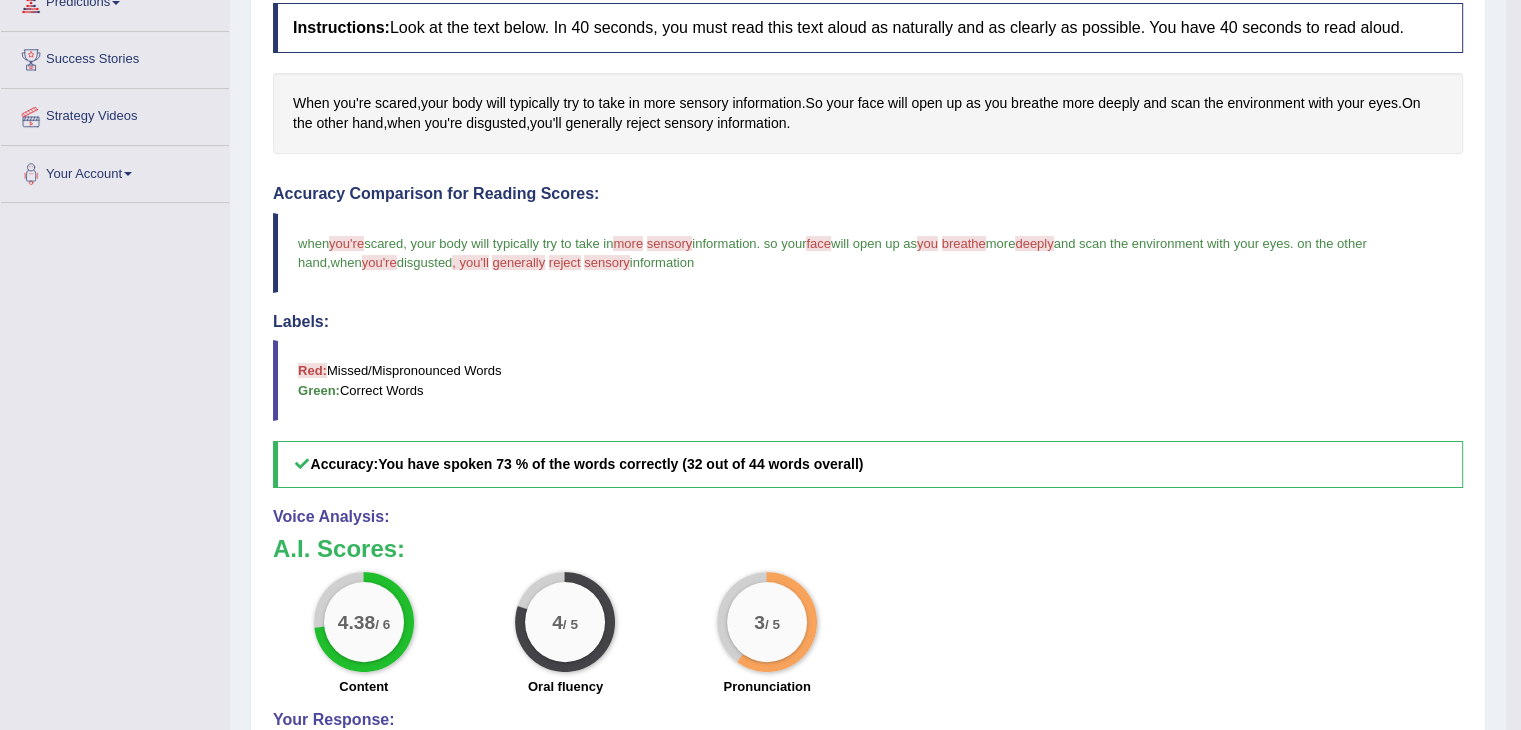 scroll, scrollTop: 192, scrollLeft: 0, axis: vertical 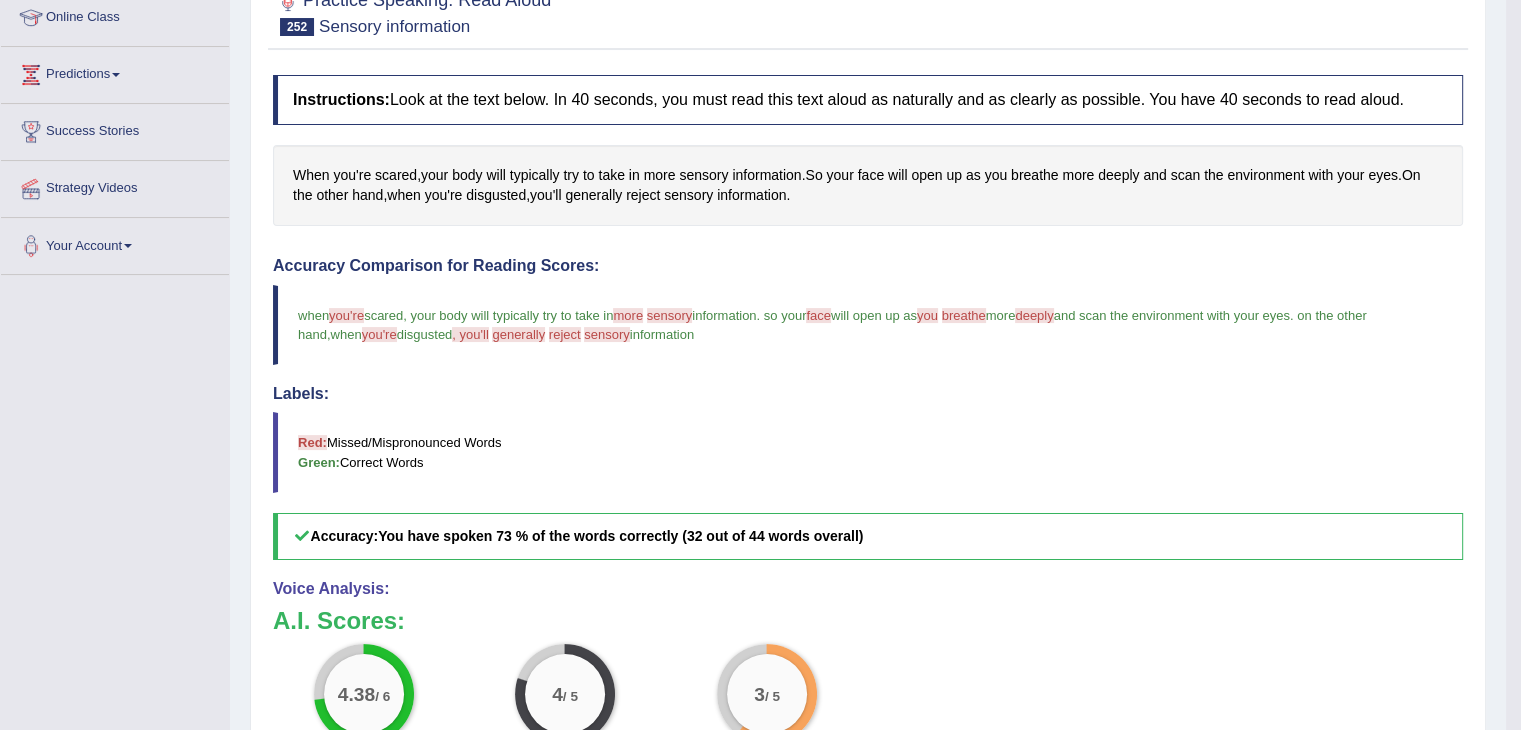 click on "Instructions:  Look at the text below. In 40 seconds, you must read this text aloud as naturally and as clearly as possible. You have 40 seconds to read aloud." at bounding box center [868, 100] 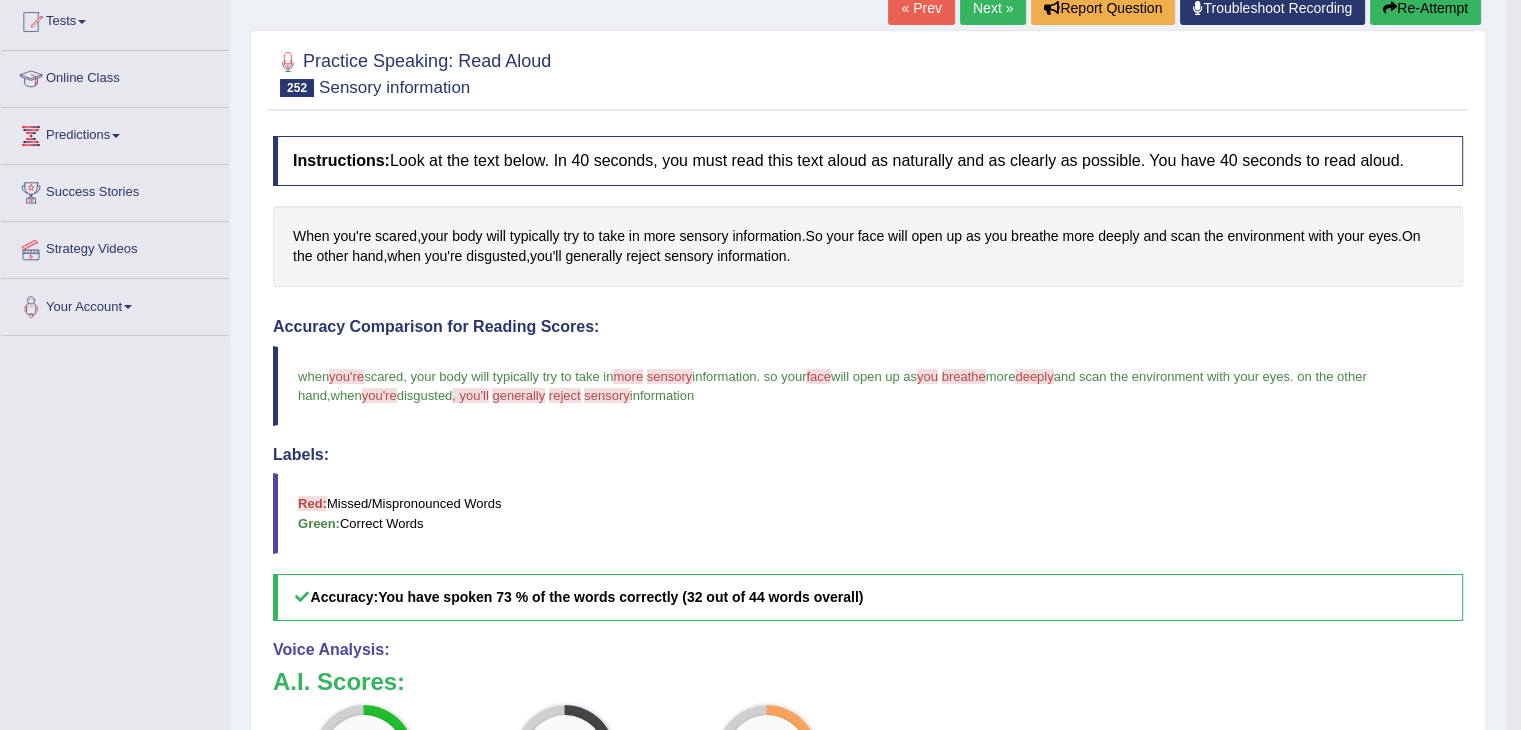scroll, scrollTop: 180, scrollLeft: 0, axis: vertical 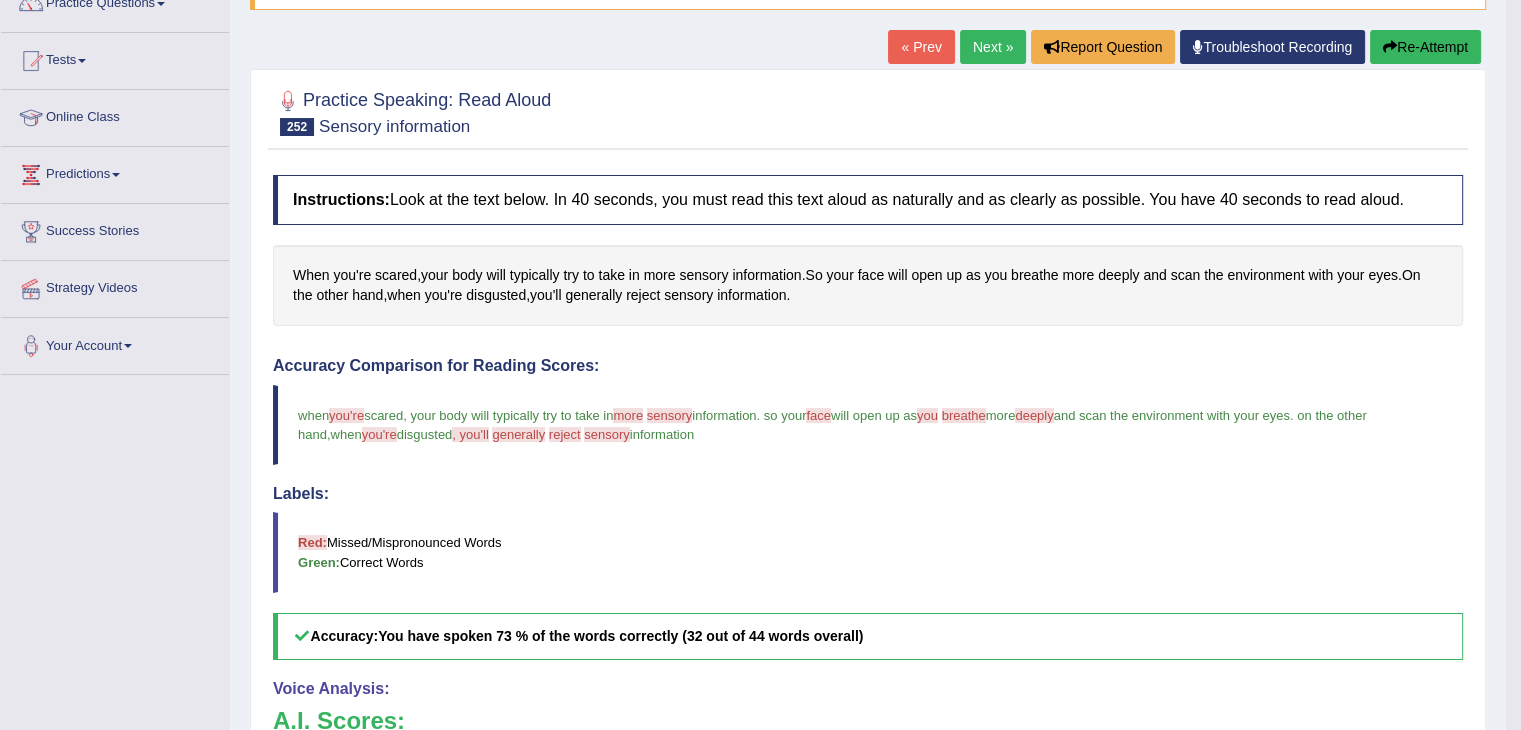 click on "Re-Attempt" at bounding box center [1425, 47] 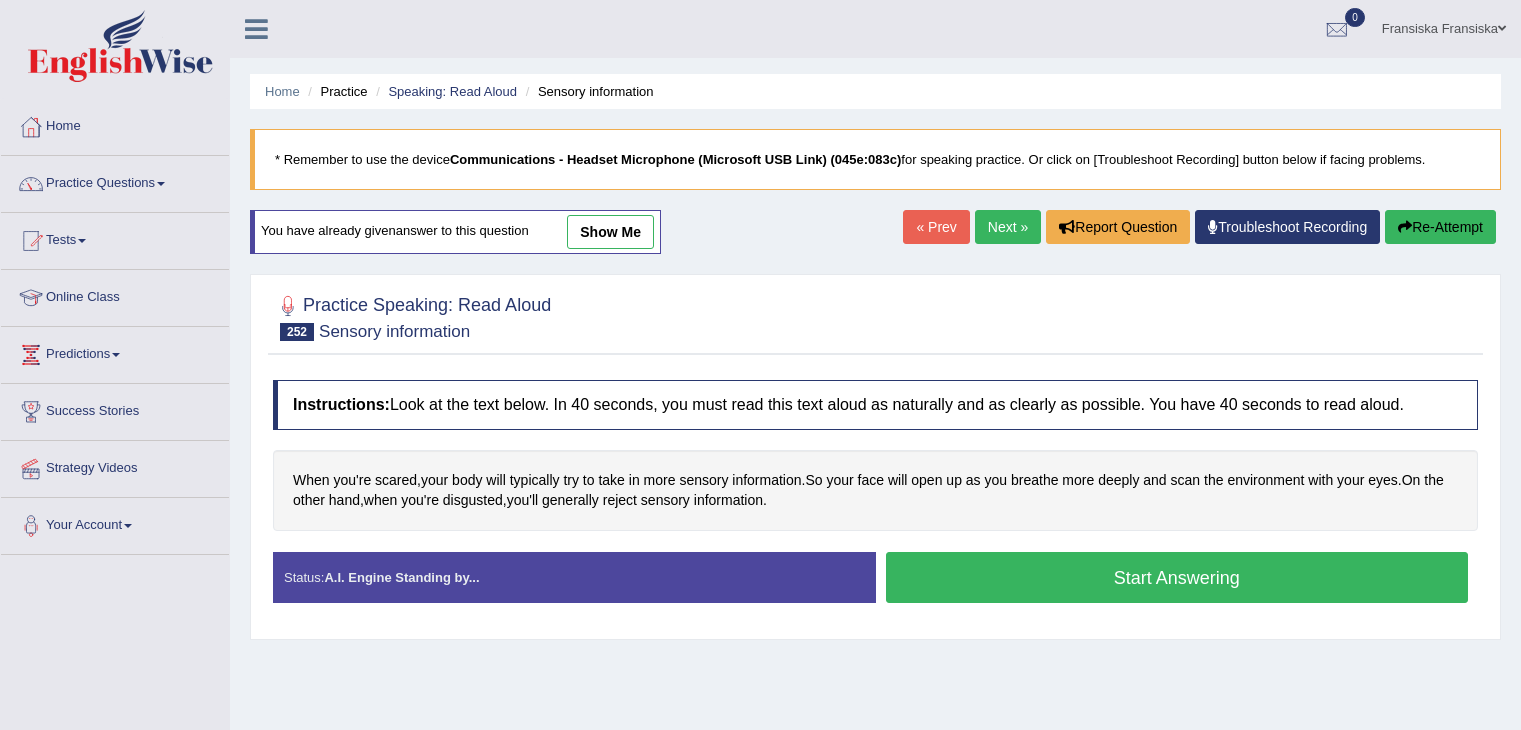 scroll, scrollTop: 180, scrollLeft: 0, axis: vertical 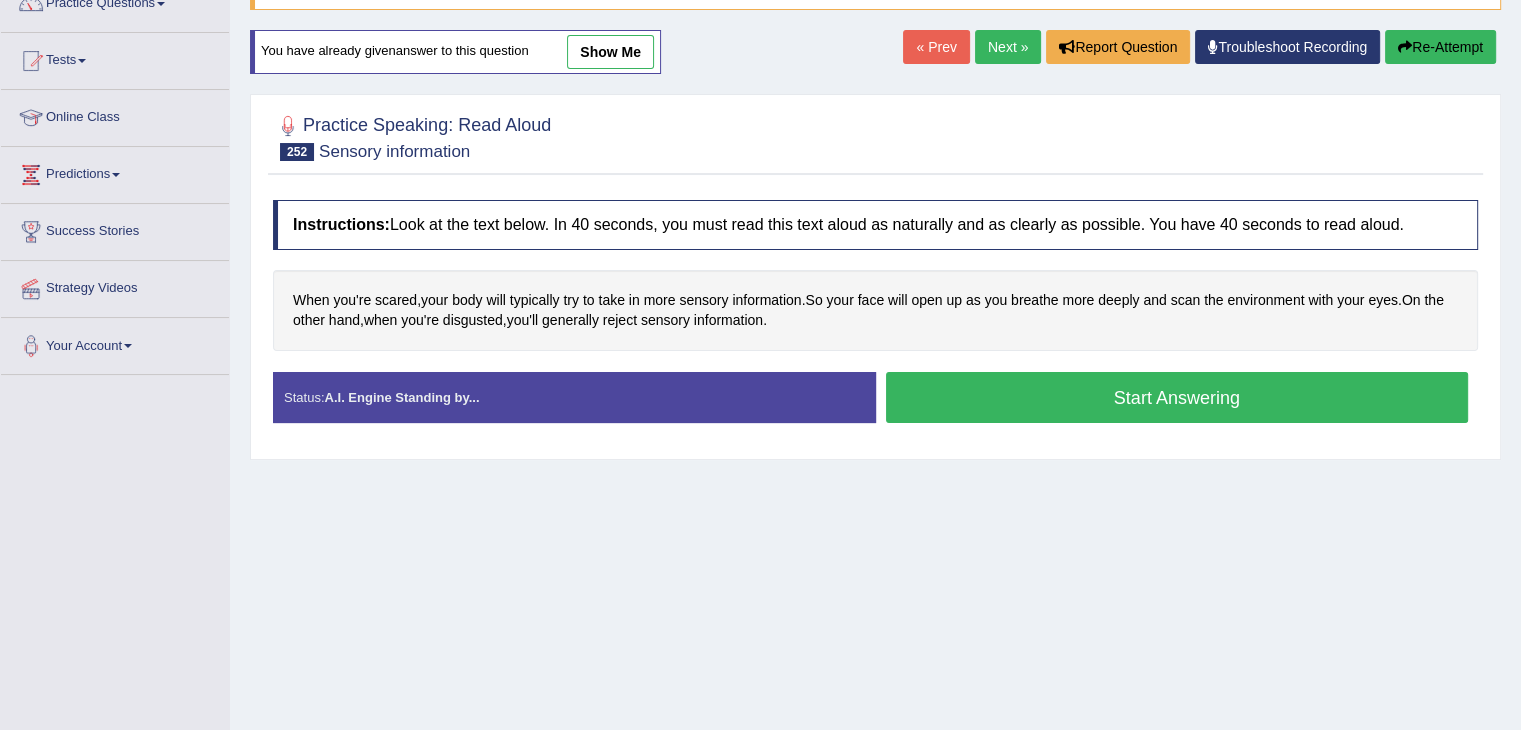 click on "Start Answering" at bounding box center [1177, 397] 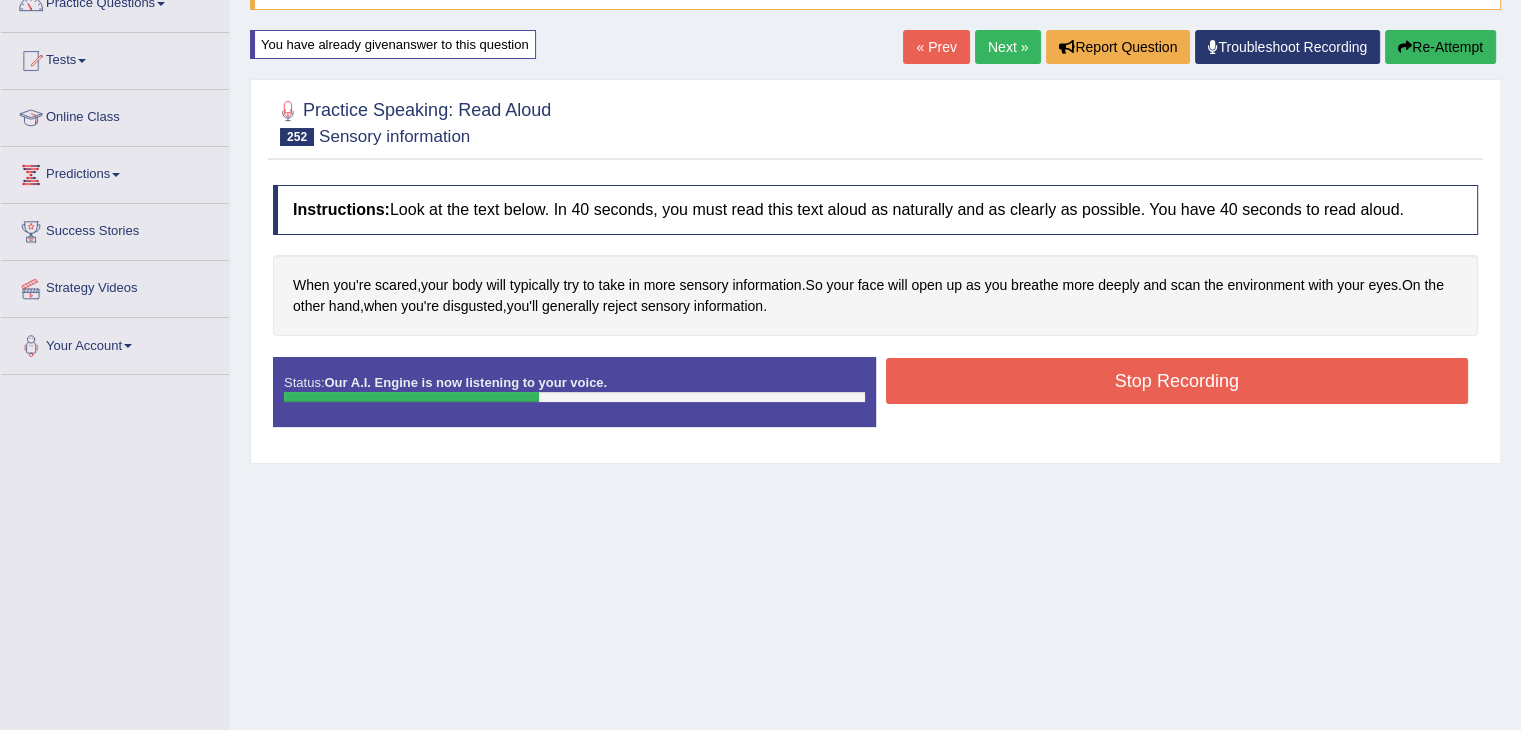 click on "Stop Recording" at bounding box center (1177, 381) 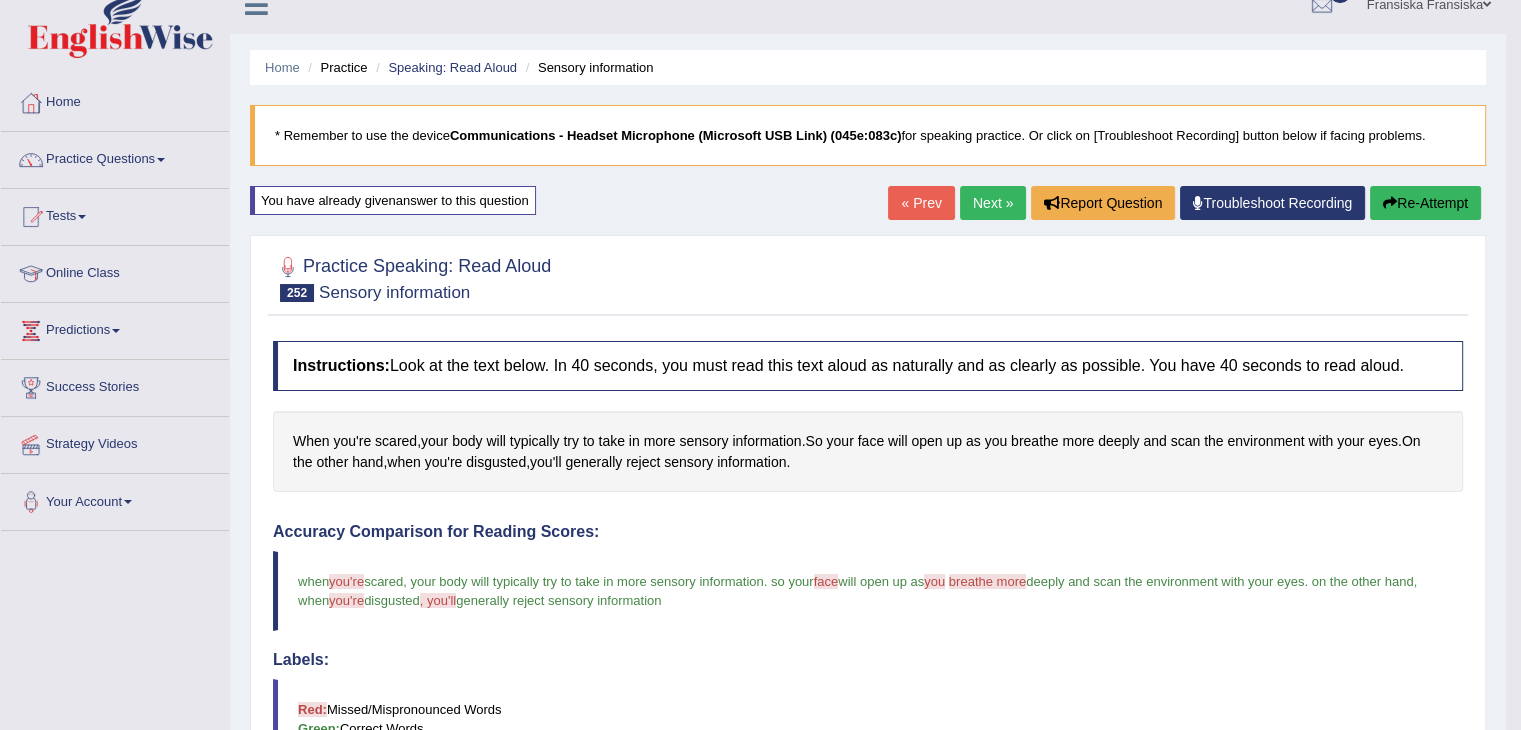 scroll, scrollTop: 25, scrollLeft: 0, axis: vertical 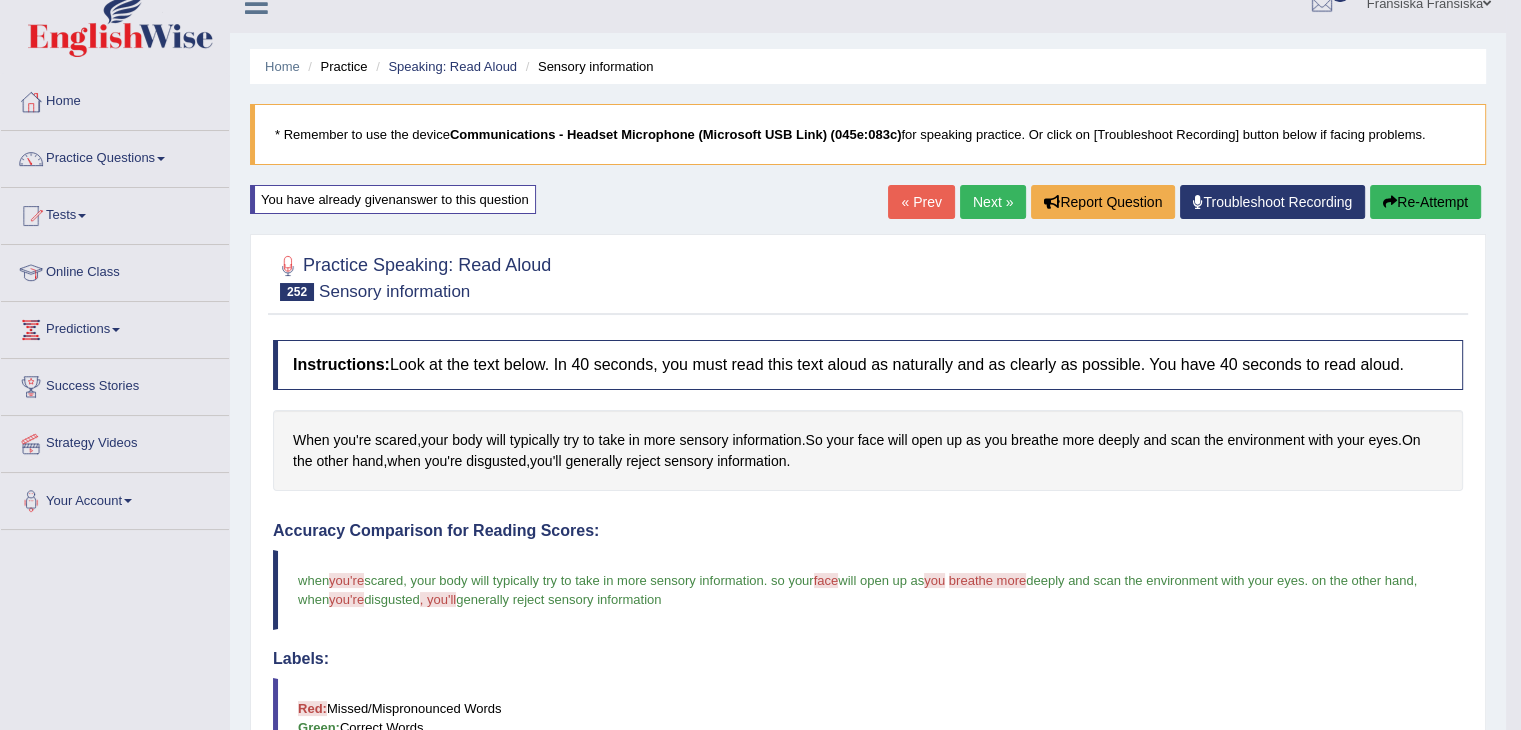click on "Next »" at bounding box center (993, 202) 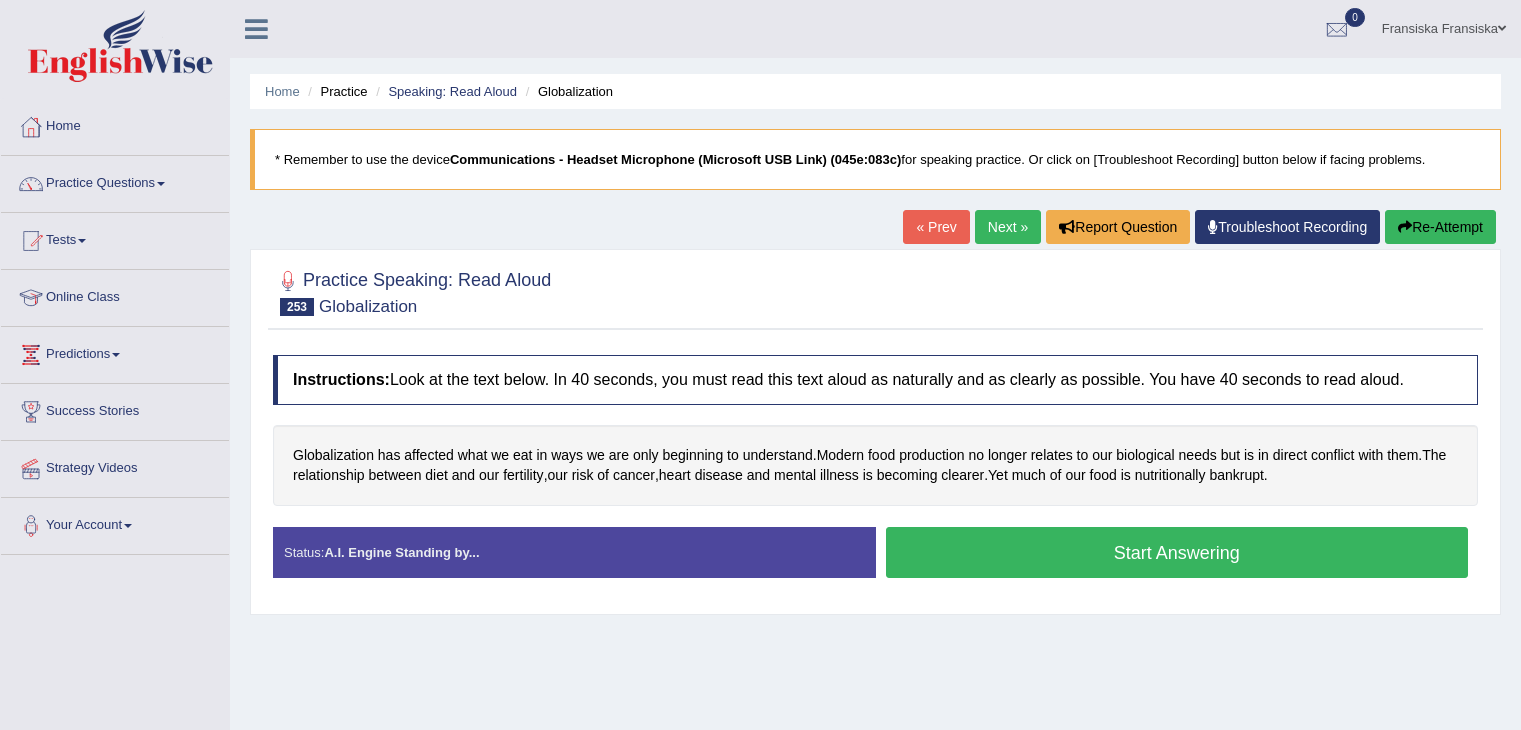 scroll, scrollTop: 0, scrollLeft: 0, axis: both 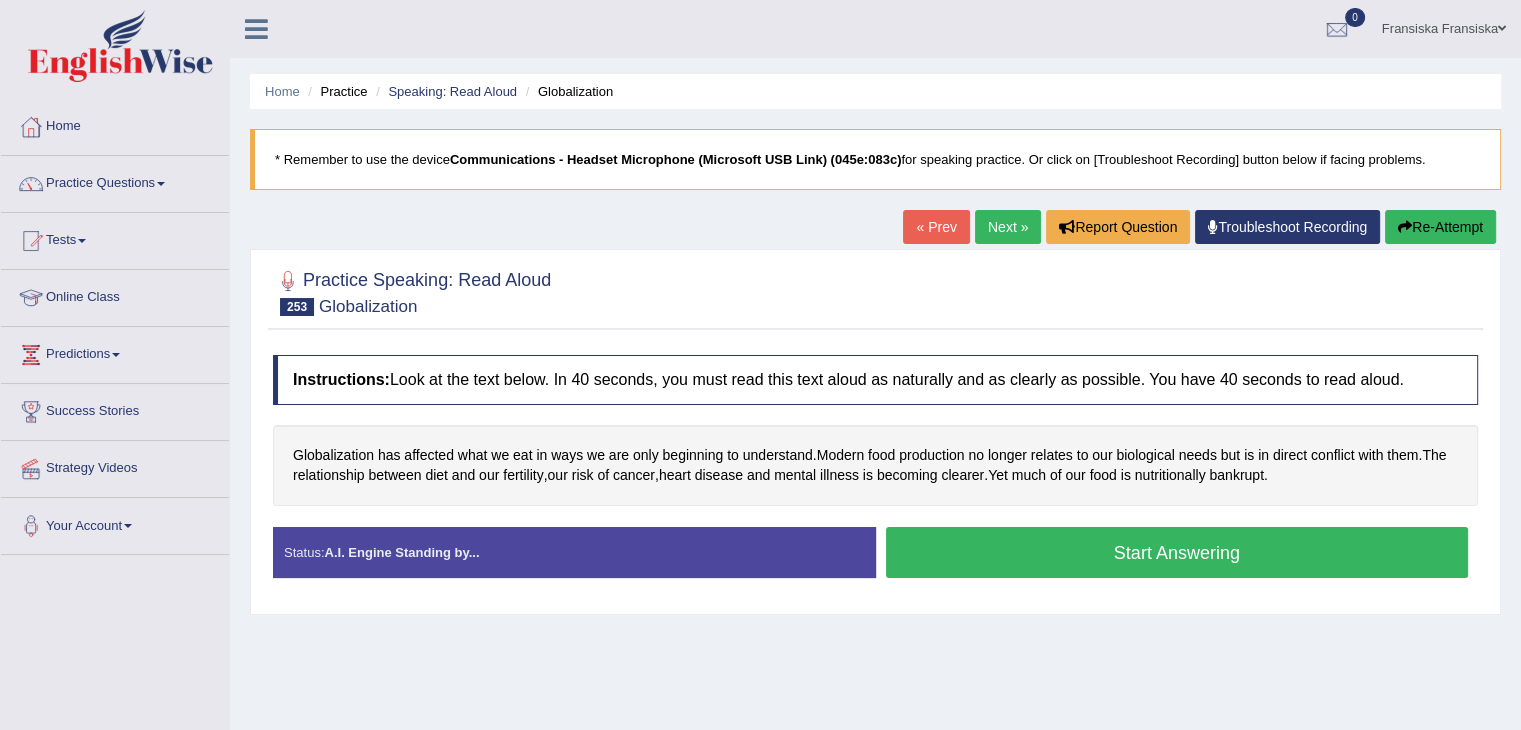 click on "Start Answering" at bounding box center [1177, 552] 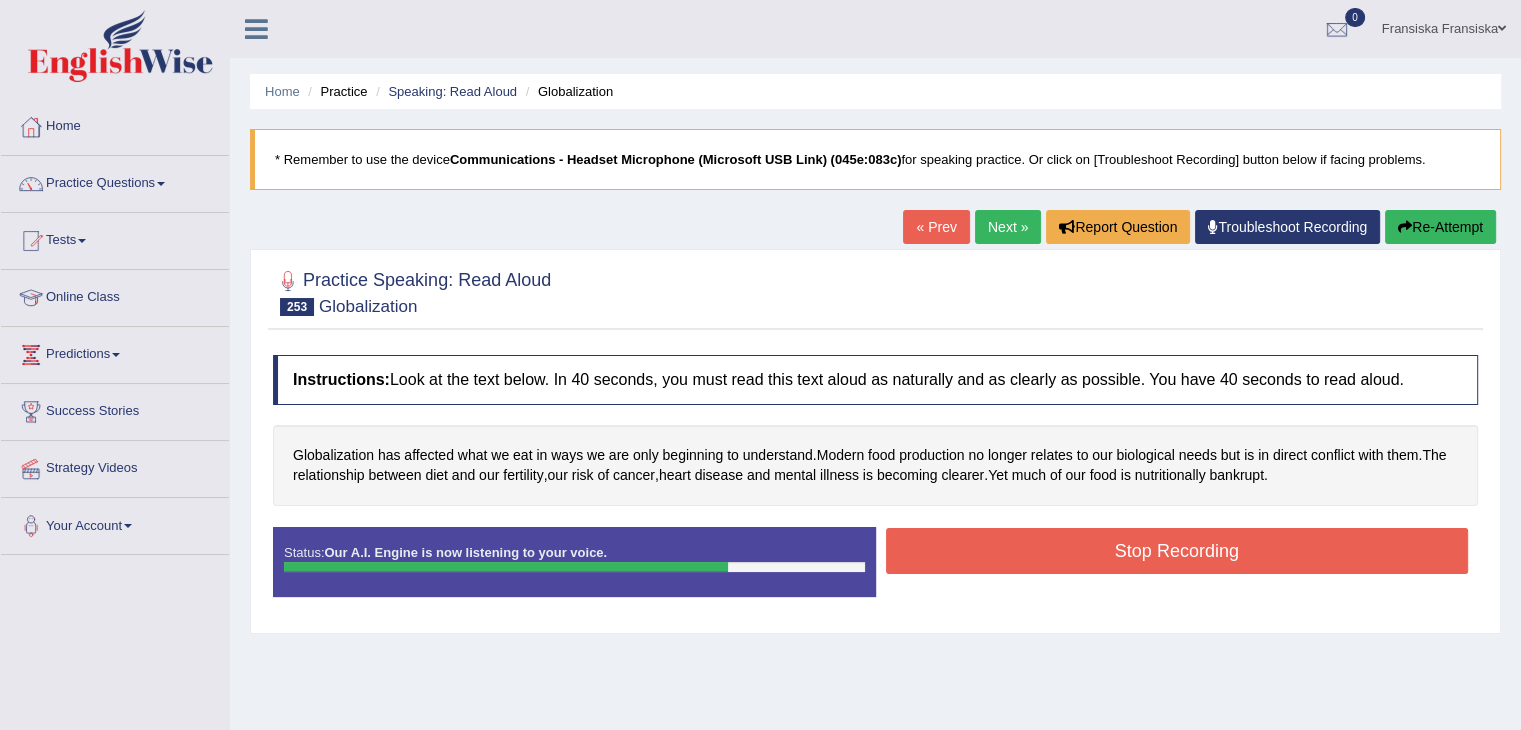click on "Stop Recording" at bounding box center (1177, 551) 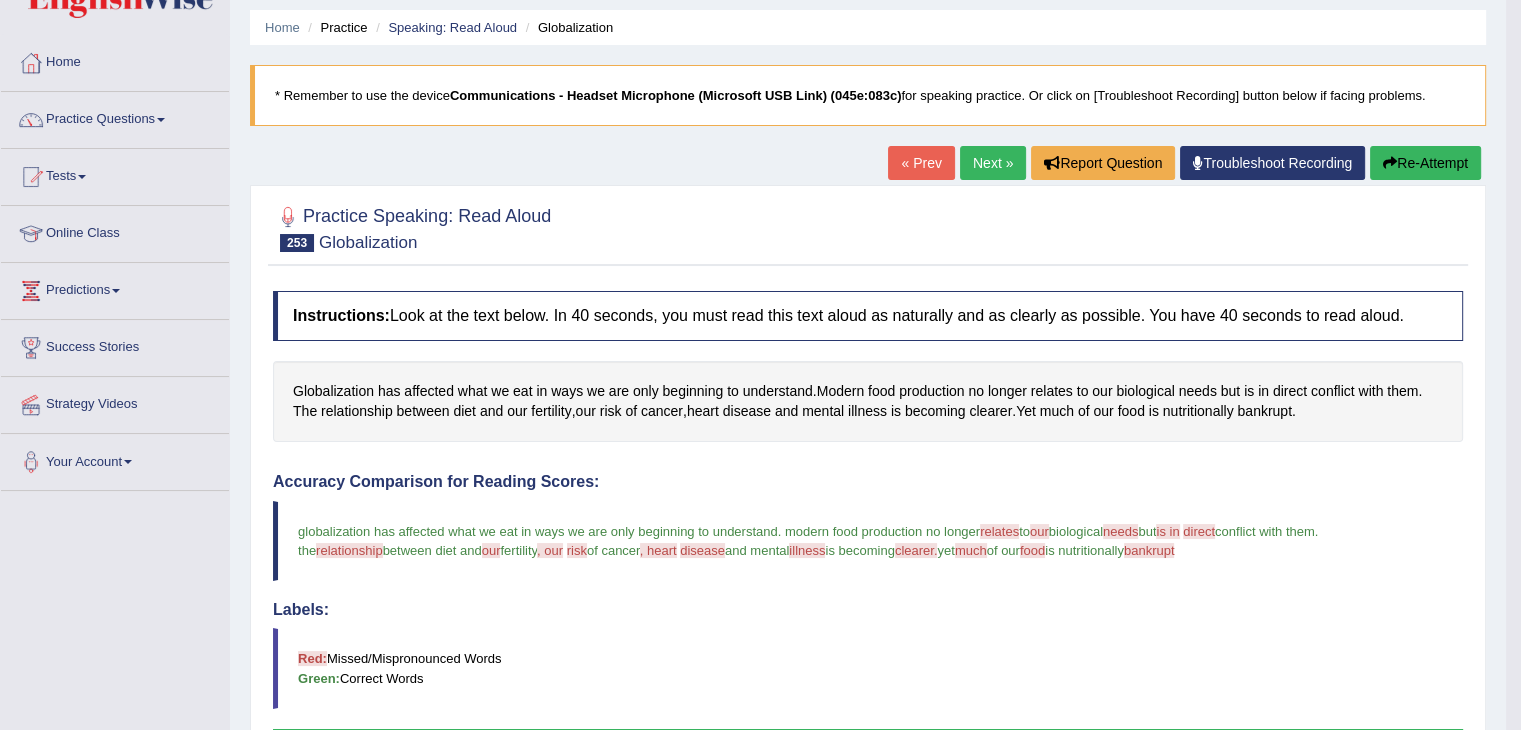 scroll, scrollTop: 58, scrollLeft: 0, axis: vertical 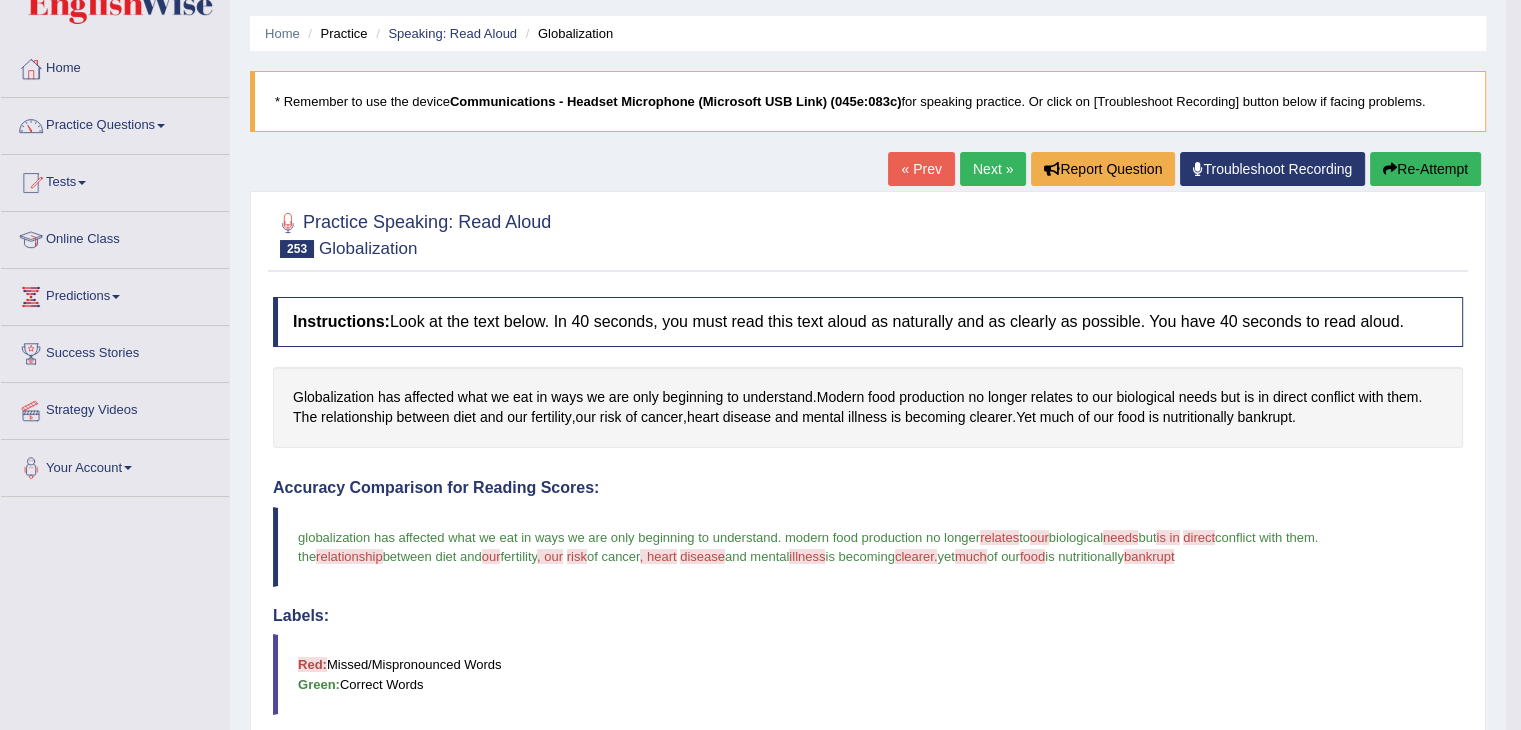 click on "Next »" at bounding box center [993, 169] 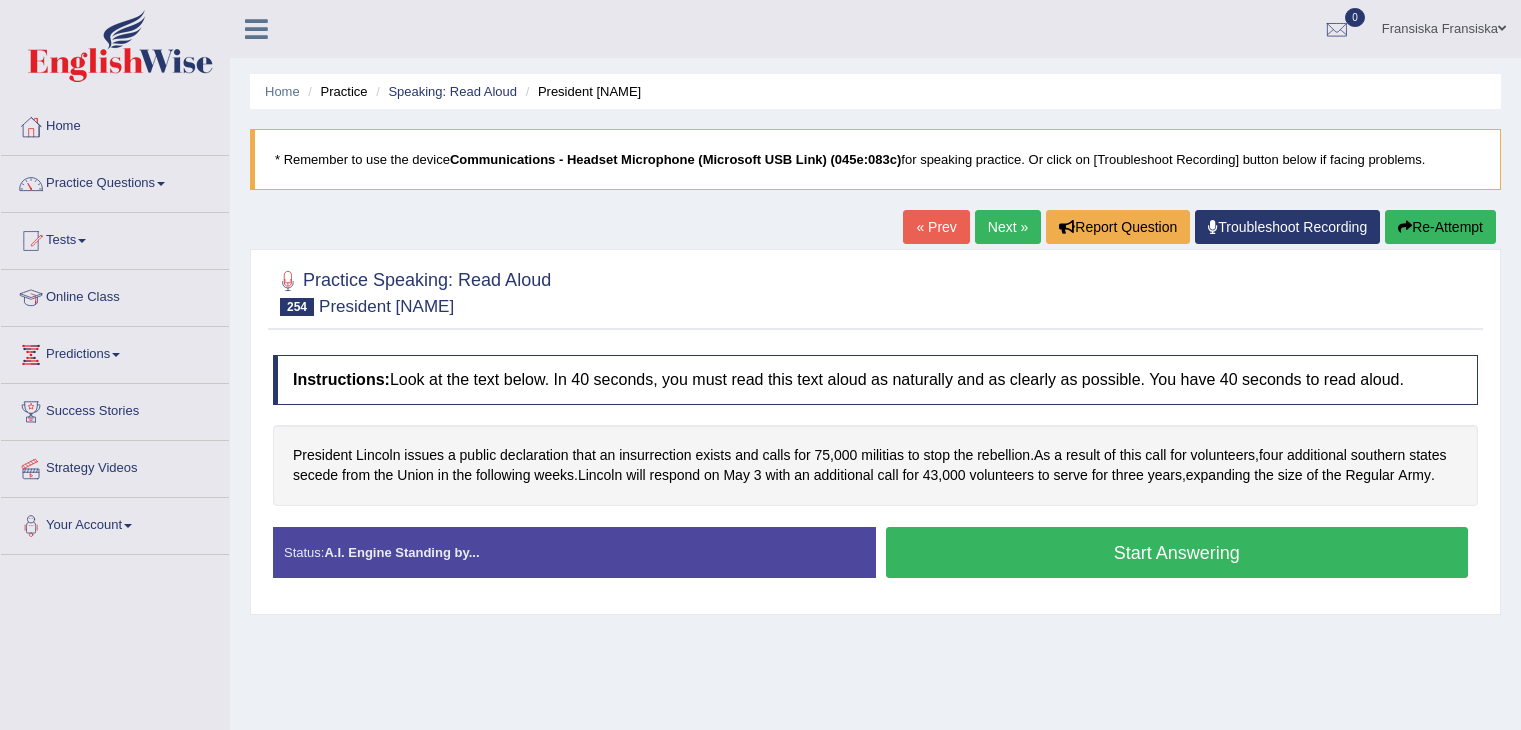 scroll, scrollTop: 0, scrollLeft: 0, axis: both 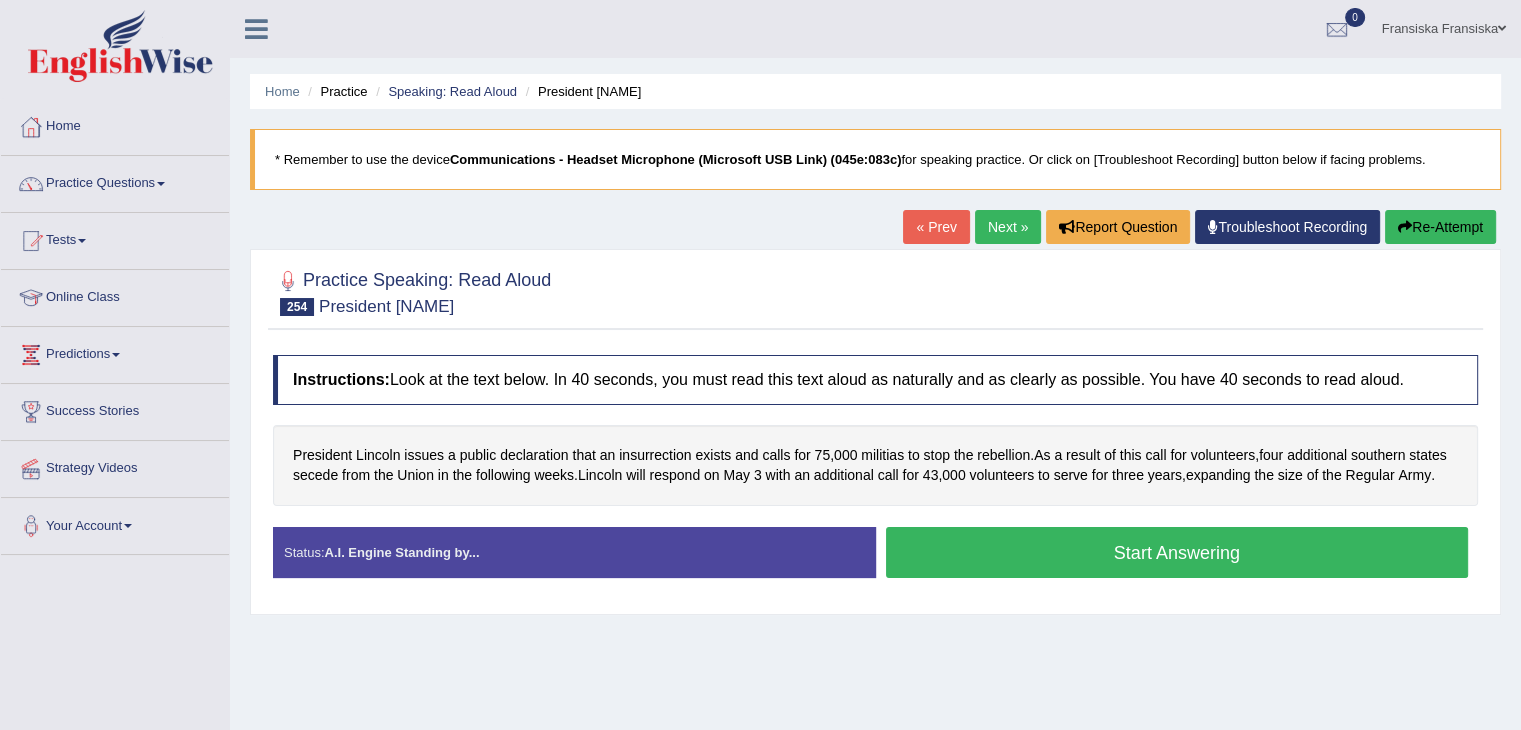 click on "Start Answering" at bounding box center [1177, 552] 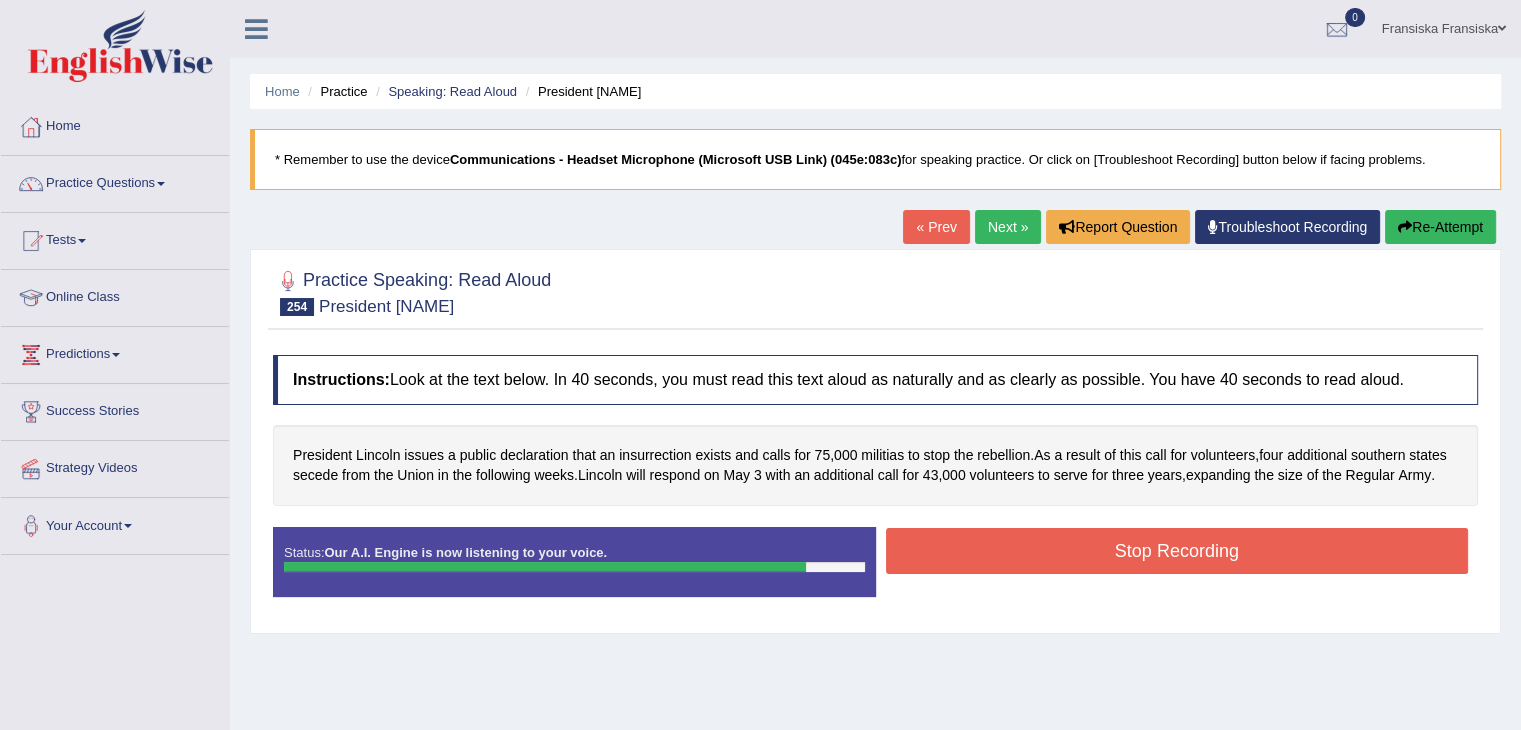 click on "Stop Recording" at bounding box center [1177, 551] 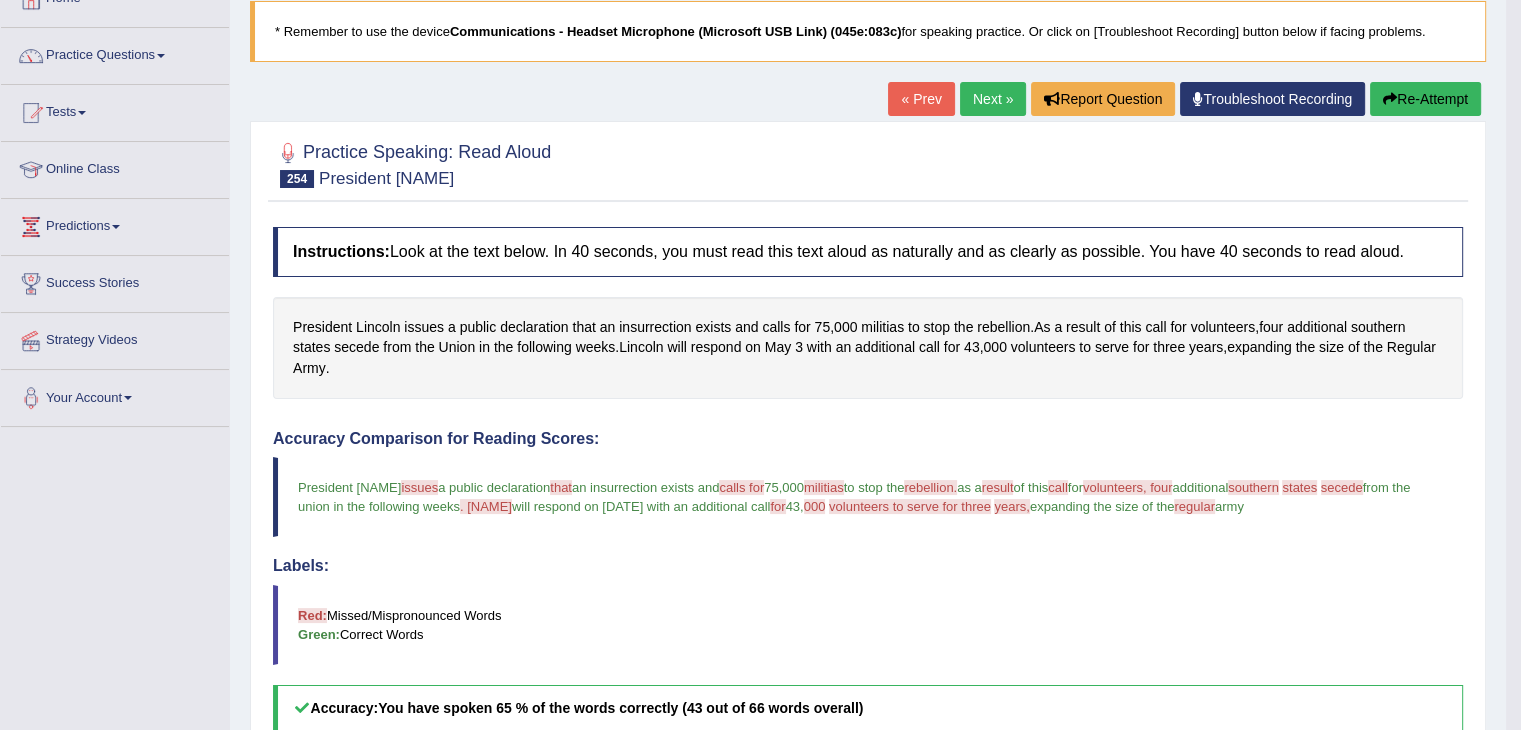 scroll, scrollTop: 130, scrollLeft: 0, axis: vertical 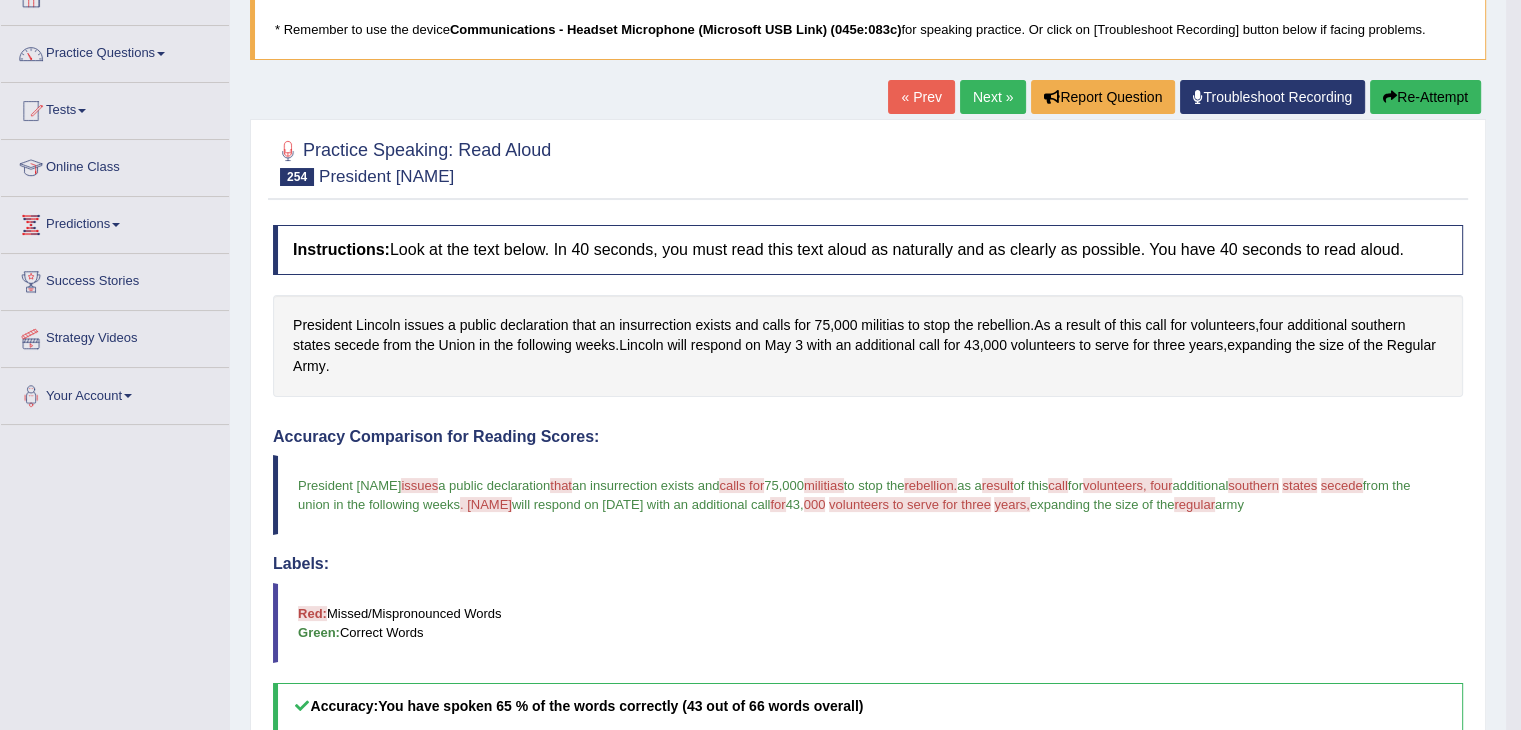 click on "Re-Attempt" at bounding box center [1425, 97] 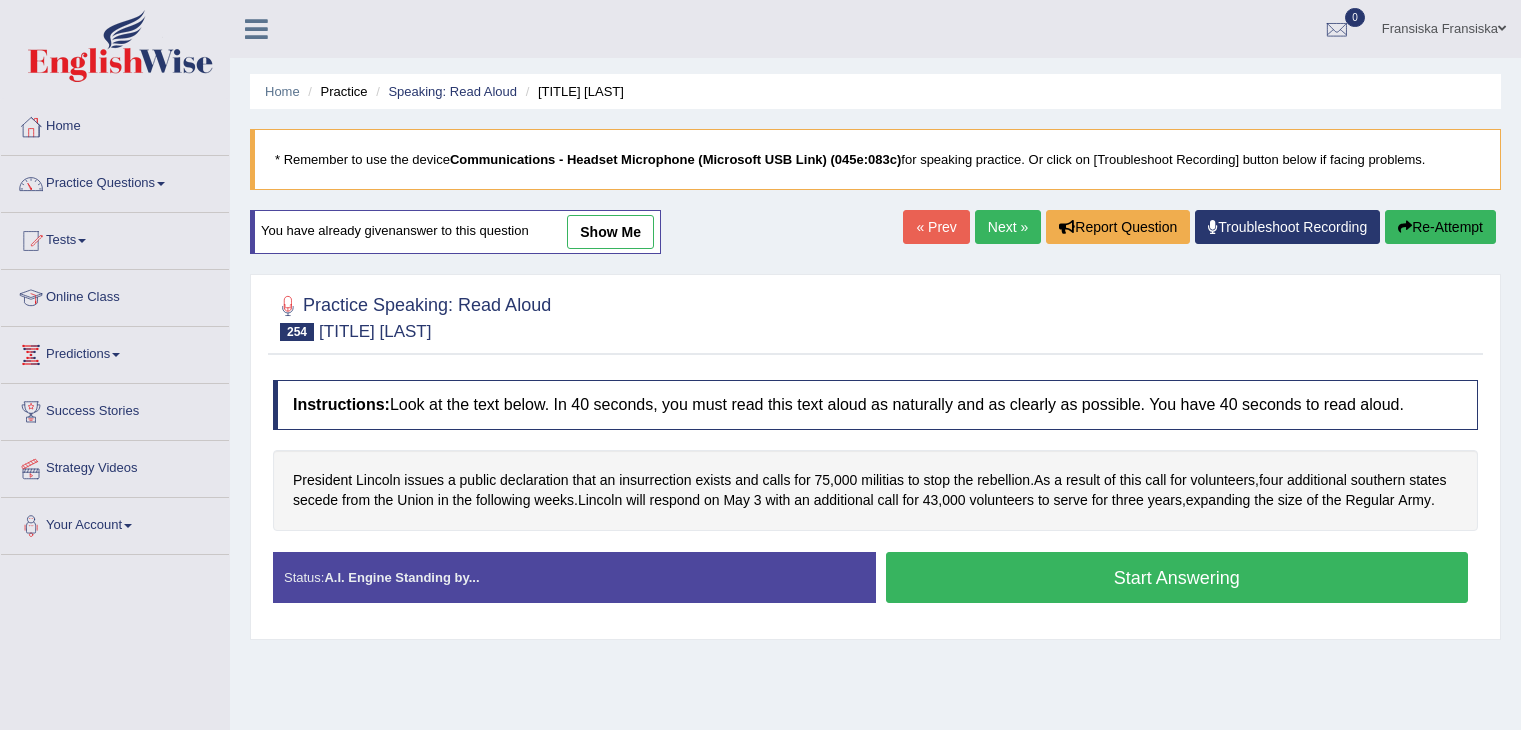 scroll, scrollTop: 130, scrollLeft: 0, axis: vertical 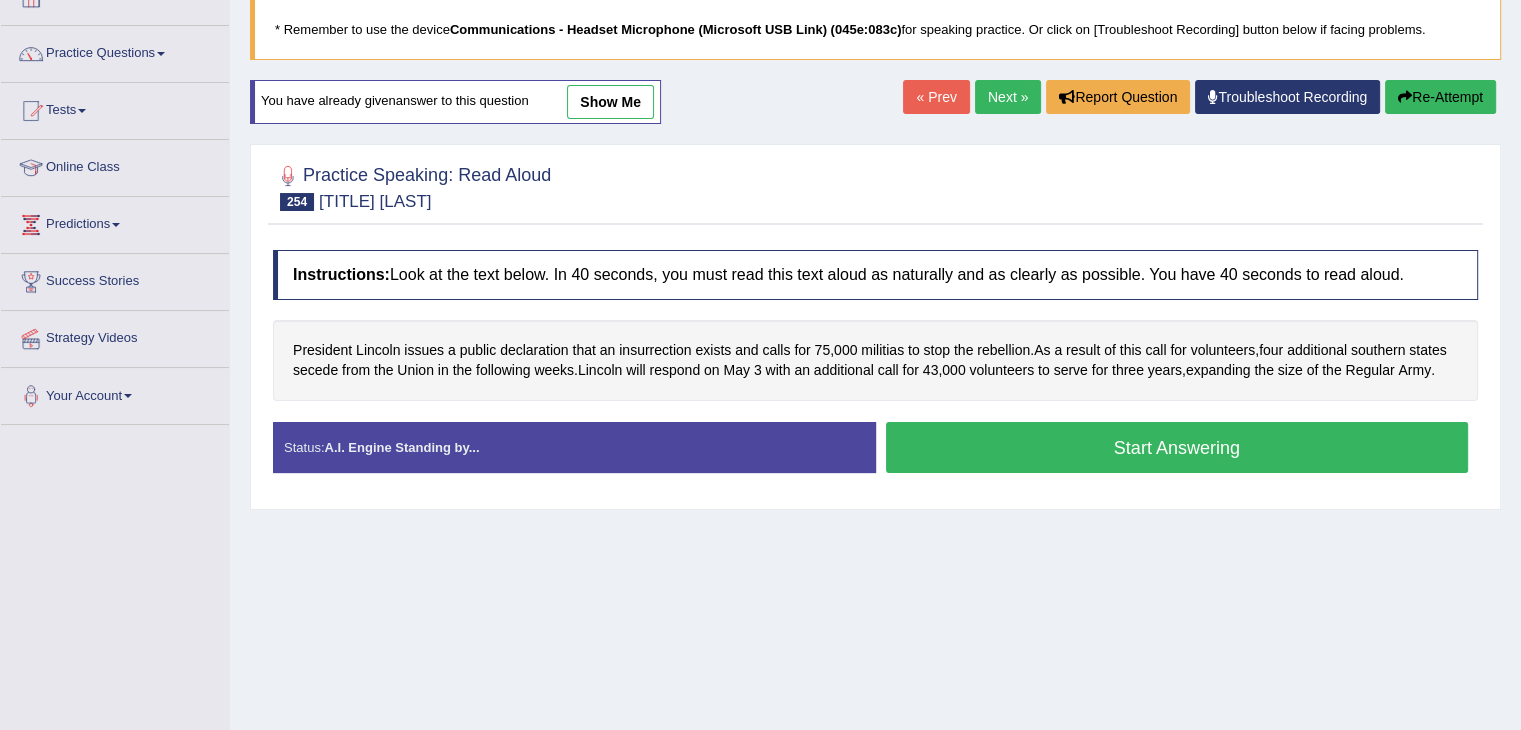 click on "Start Answering" at bounding box center (1177, 447) 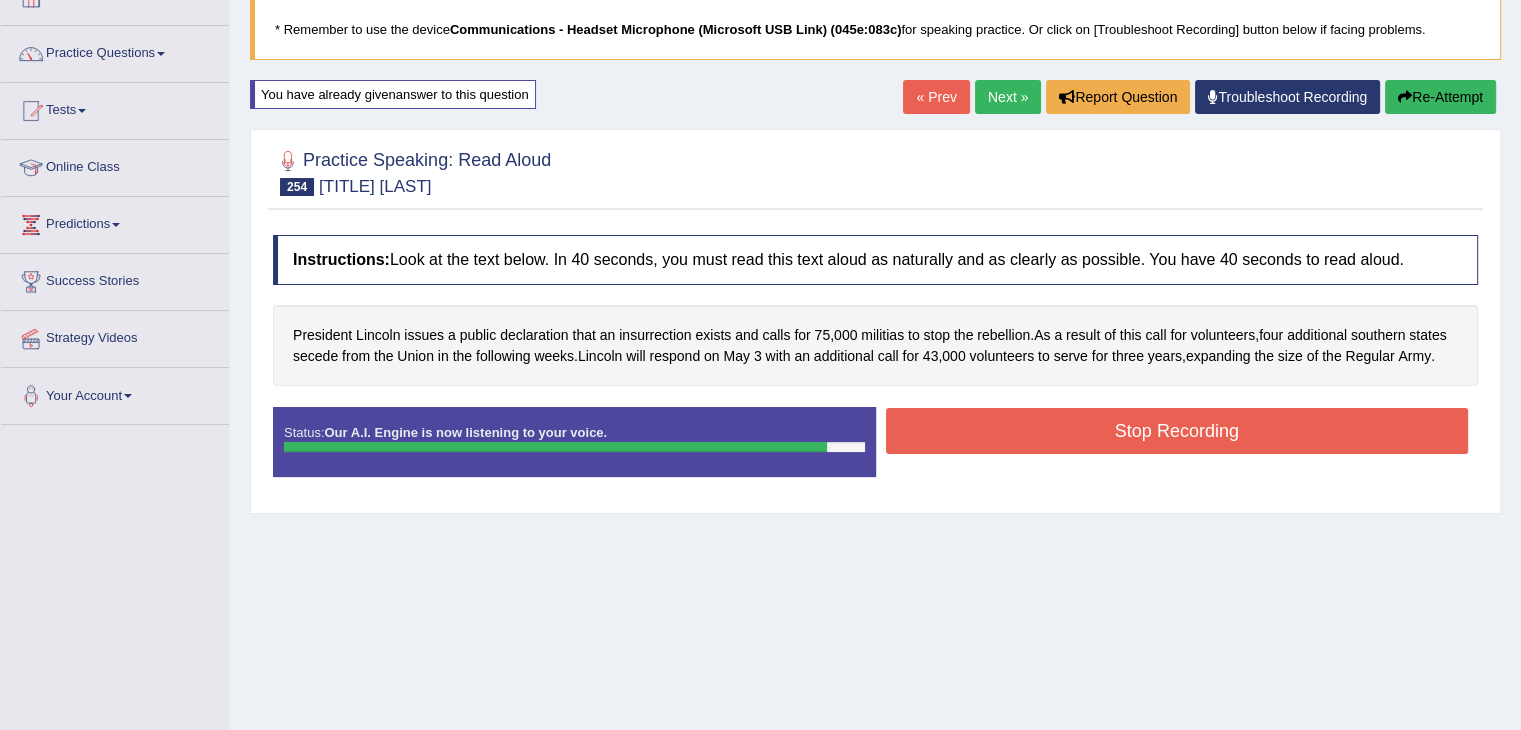 click on "Stop Recording" at bounding box center (1177, 431) 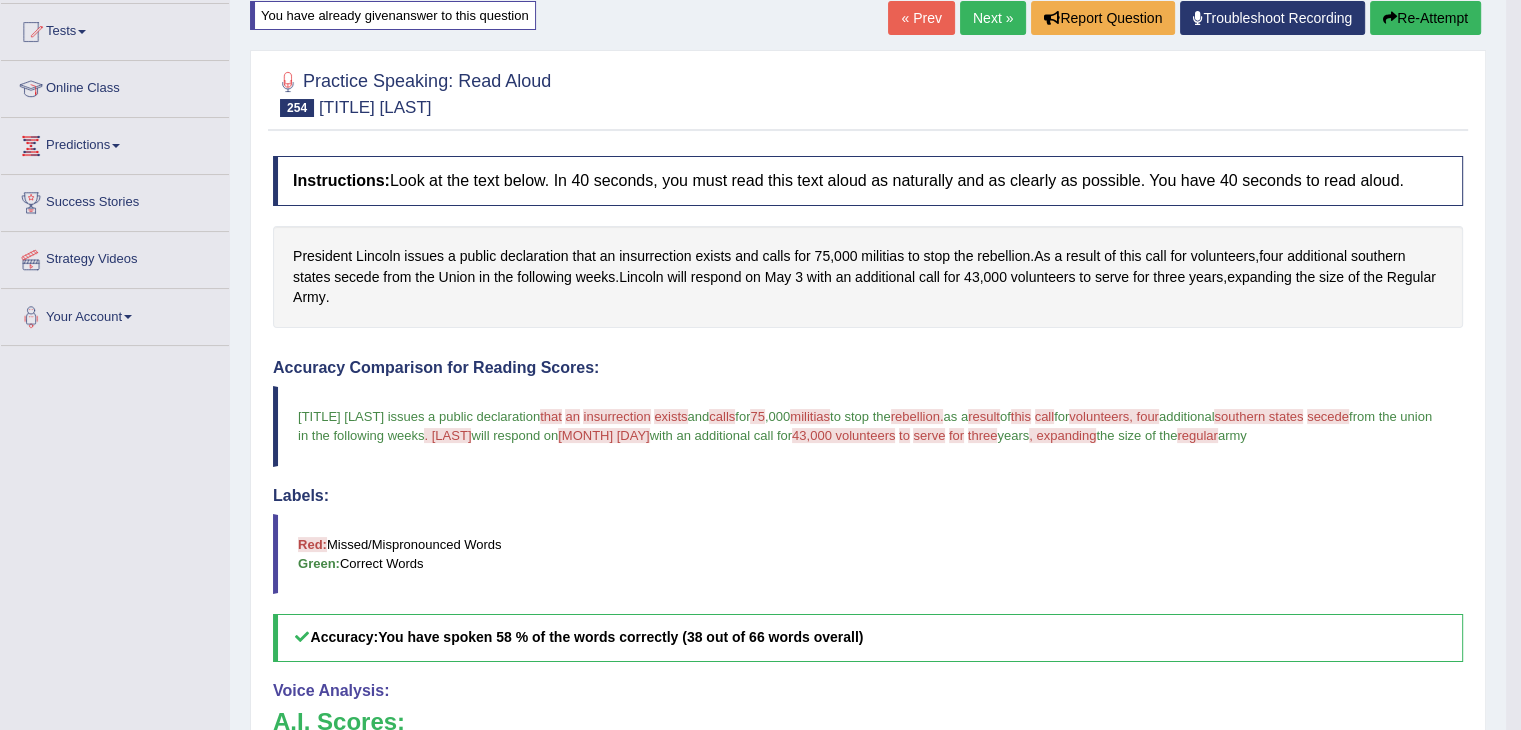 scroll, scrollTop: 191, scrollLeft: 0, axis: vertical 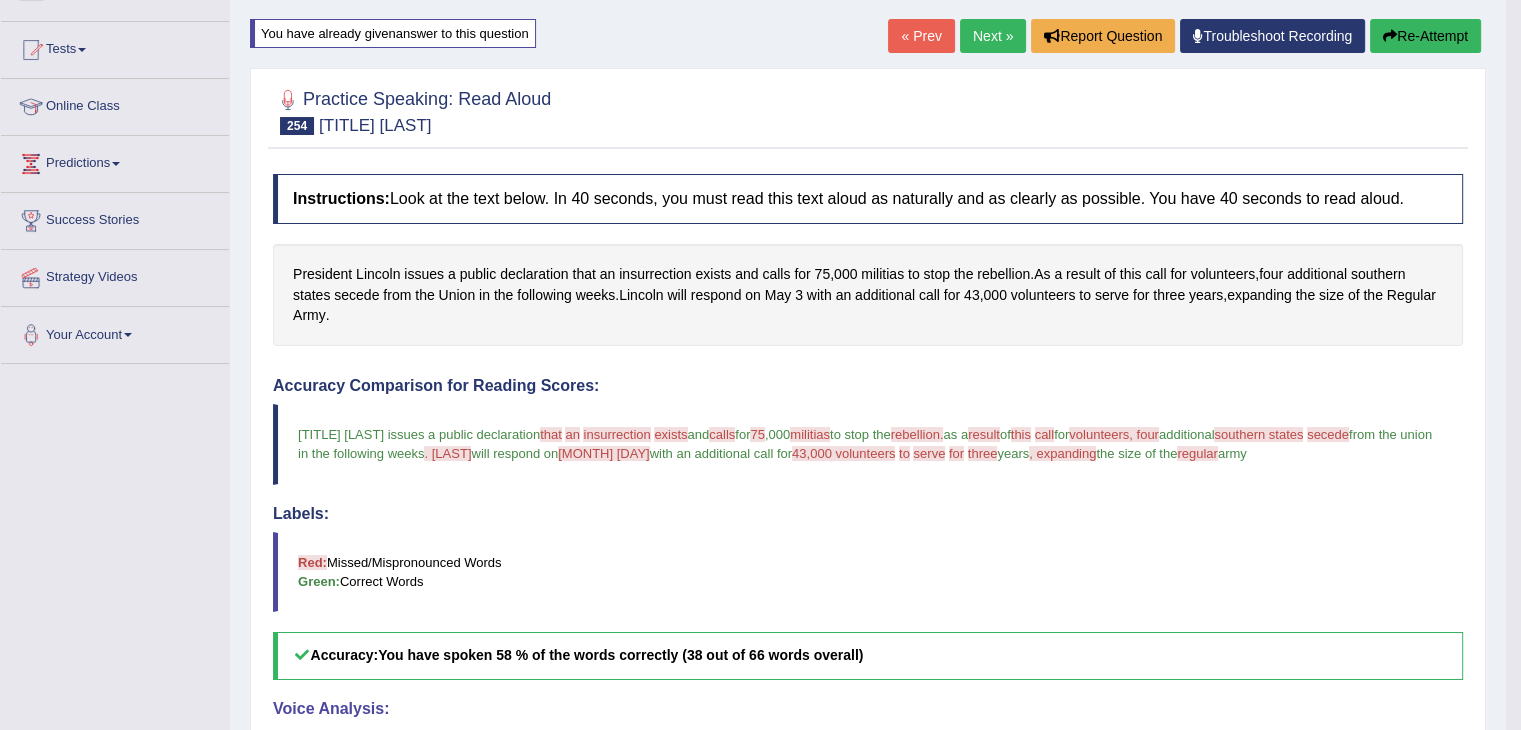 click on "Re-Attempt" at bounding box center (1425, 36) 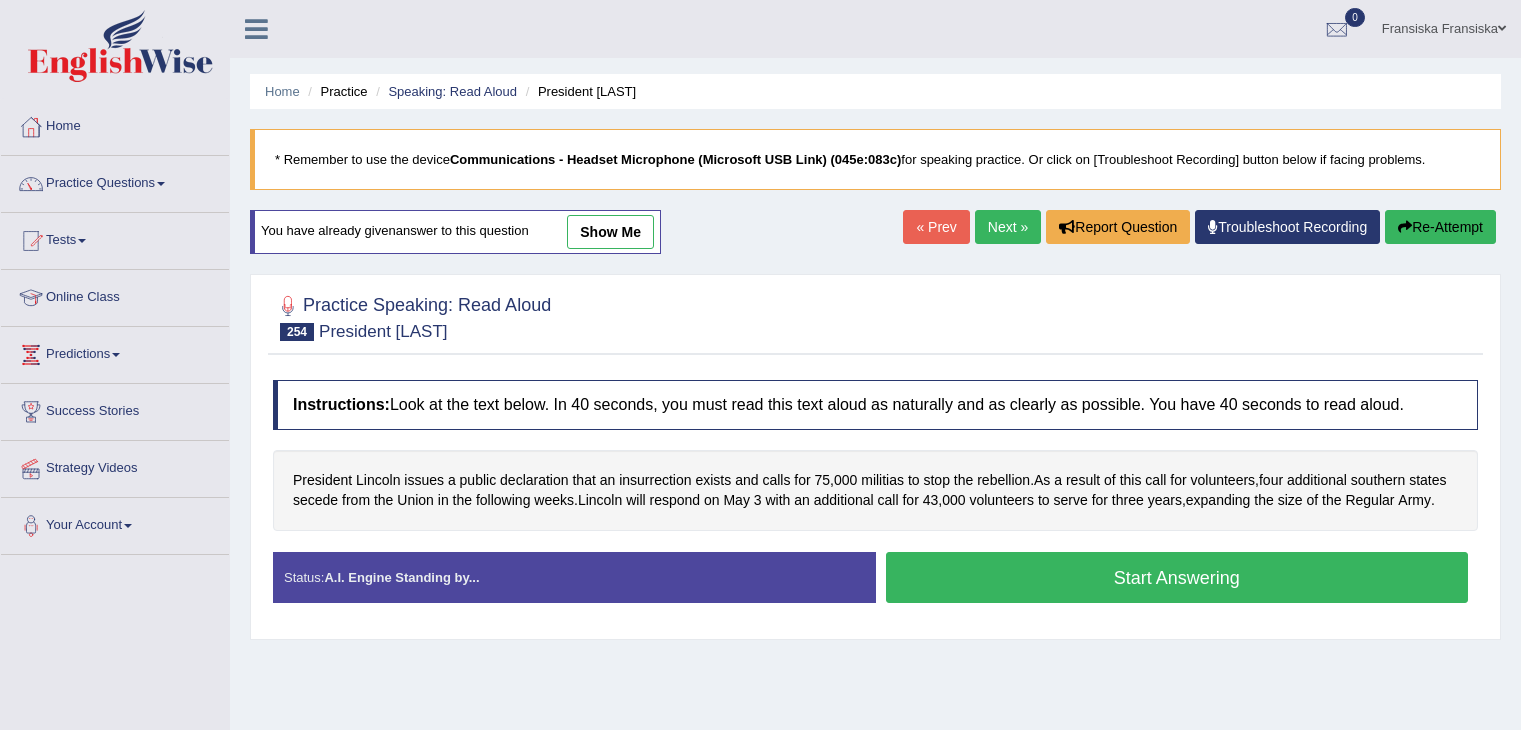 scroll, scrollTop: 191, scrollLeft: 0, axis: vertical 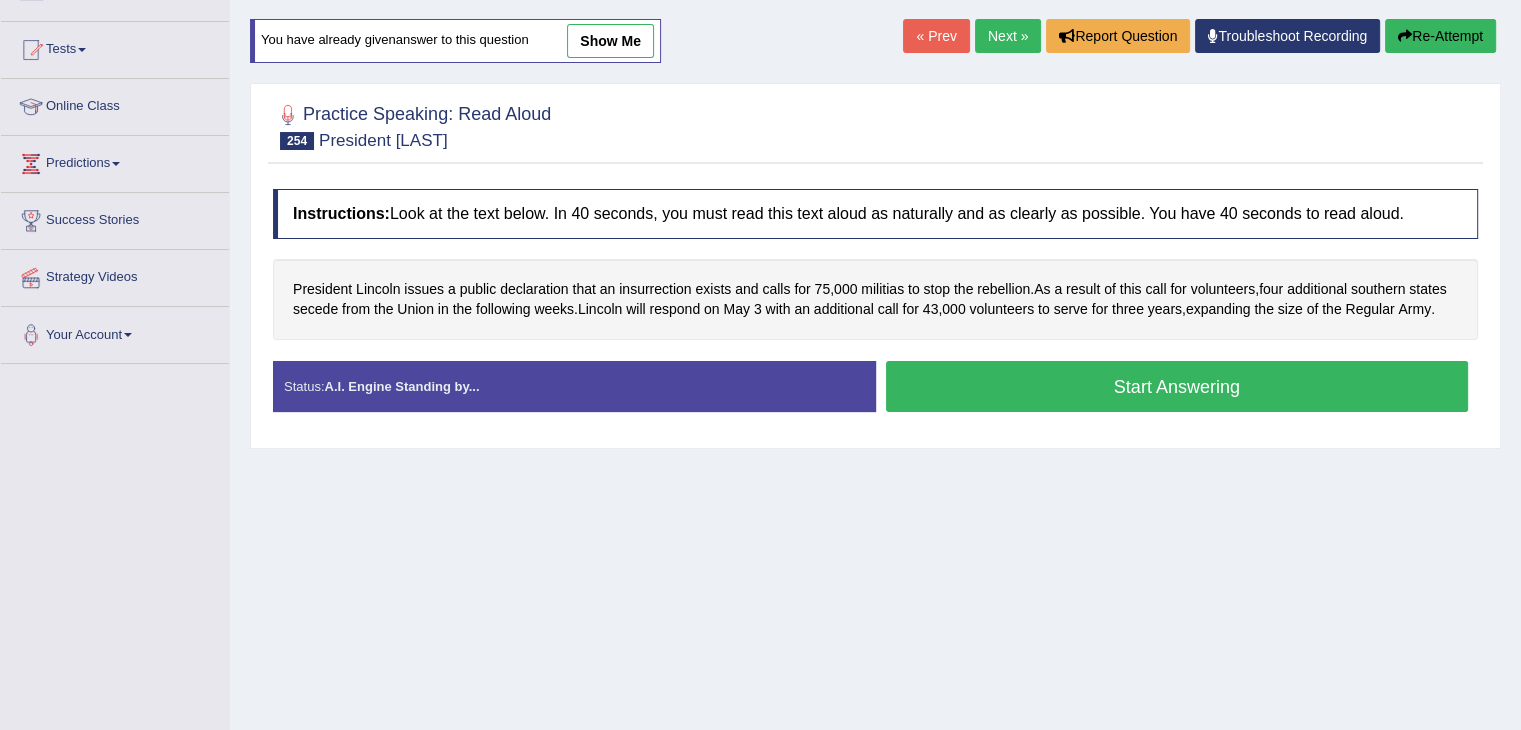 click on "Start Answering" at bounding box center [1177, 386] 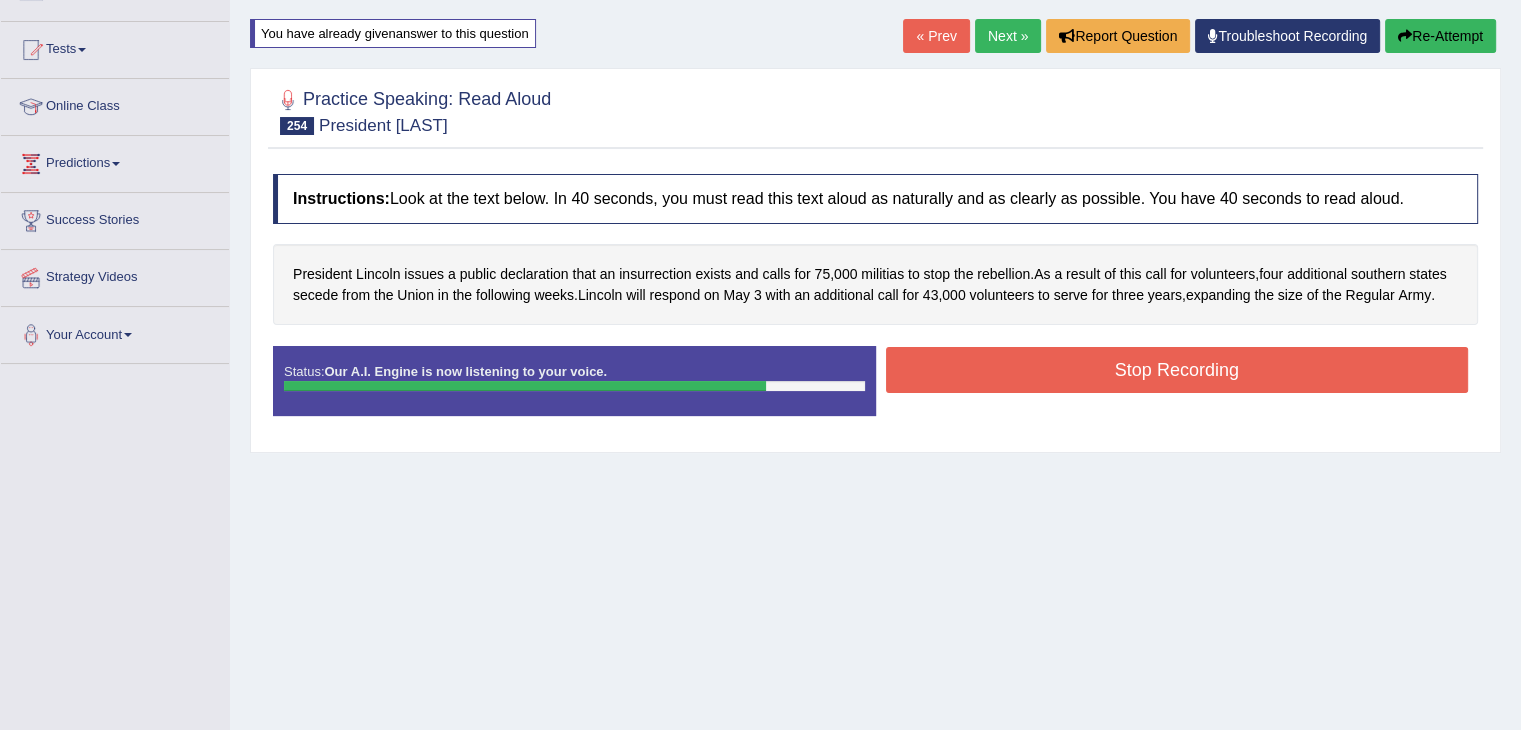 click on "Stop Recording" at bounding box center [1177, 370] 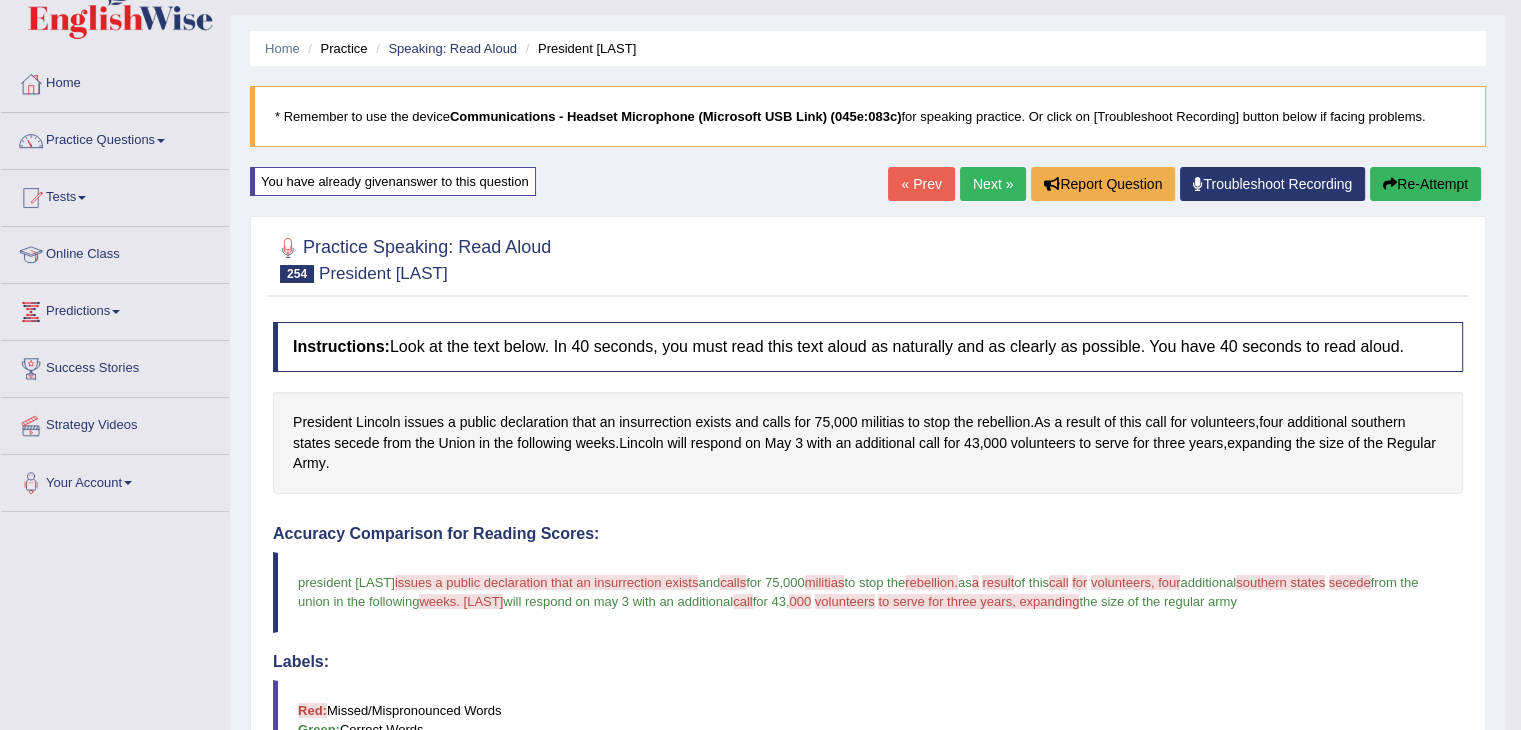 scroll, scrollTop: 25, scrollLeft: 0, axis: vertical 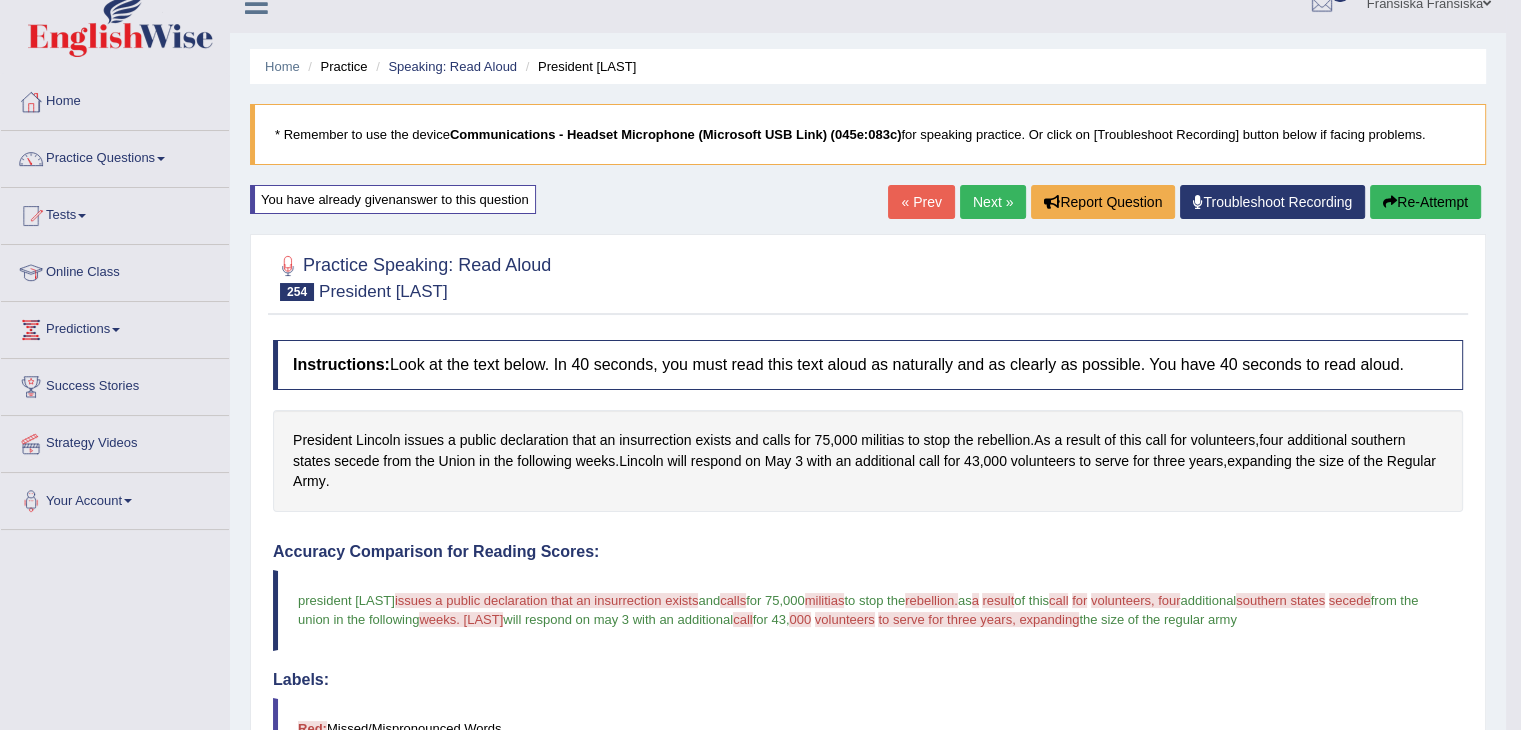 click on "Re-Attempt" at bounding box center (1425, 202) 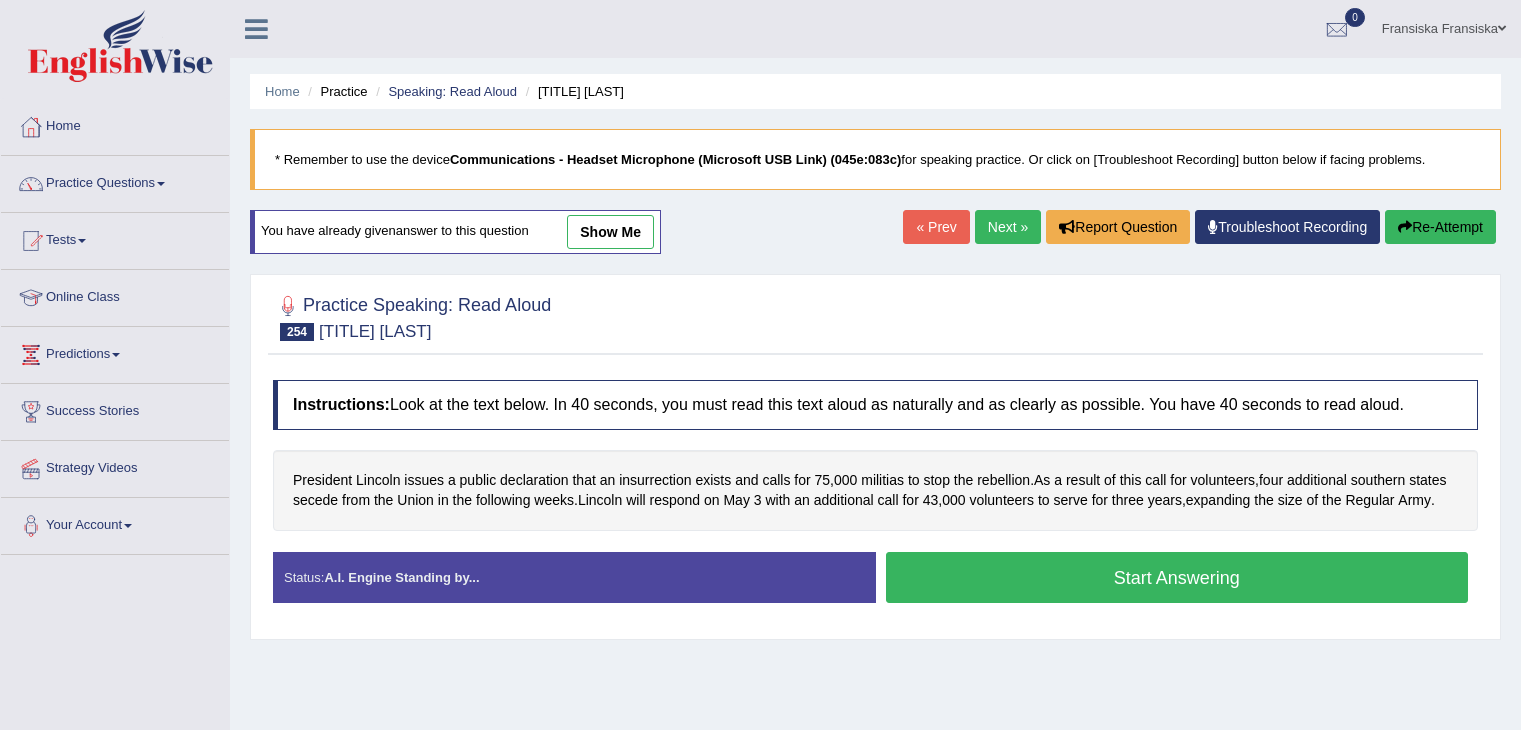 scroll, scrollTop: 25, scrollLeft: 0, axis: vertical 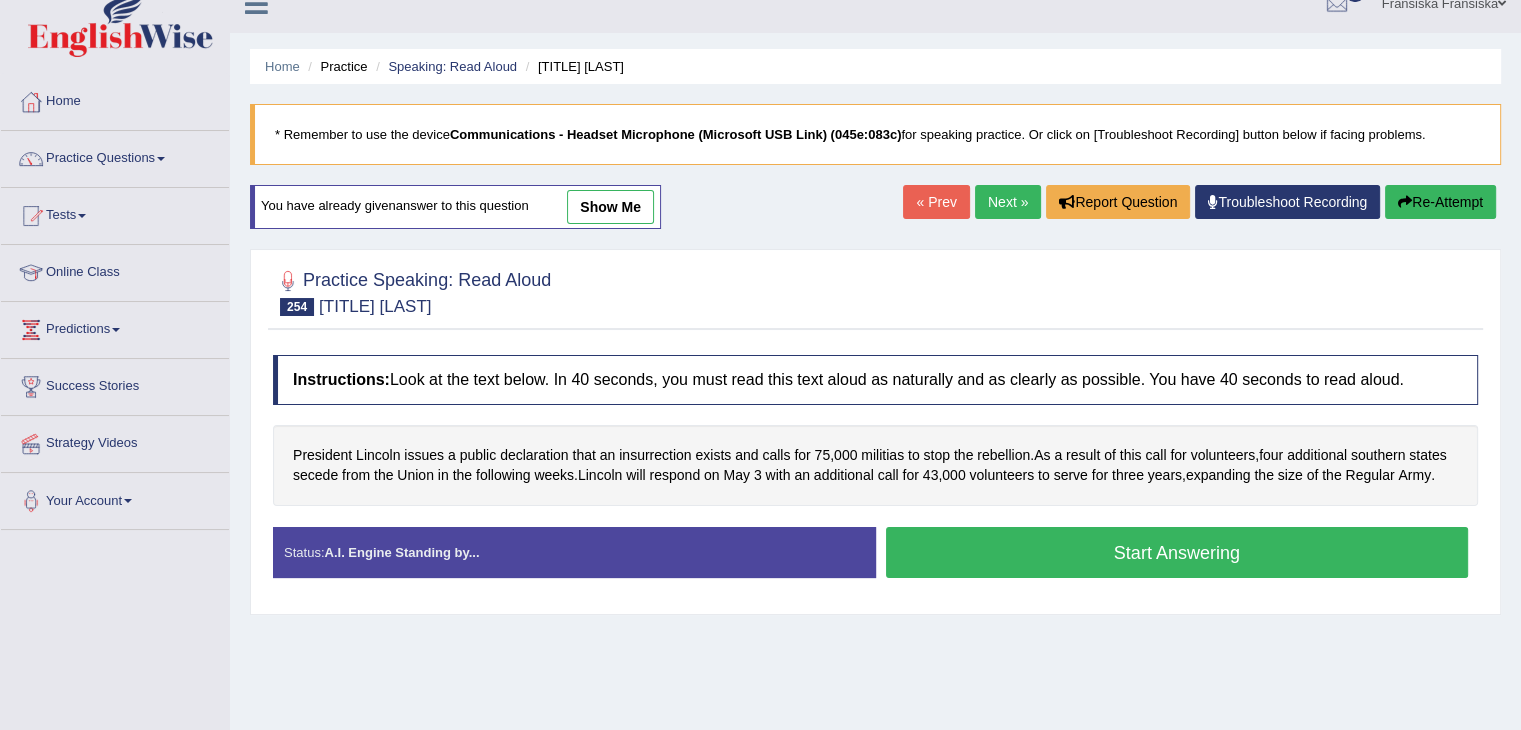 click on "Start Answering" at bounding box center [1177, 552] 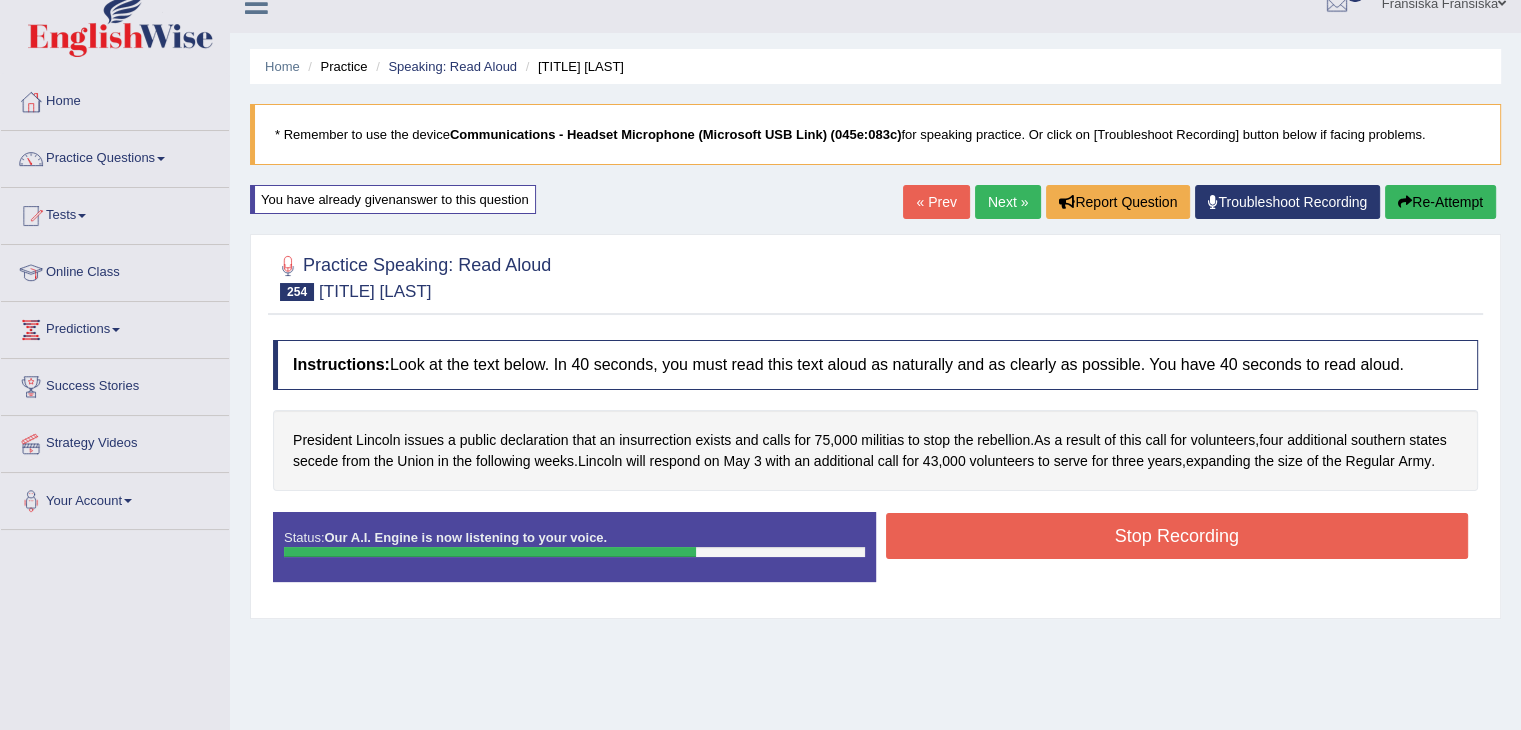 click on "Stop Recording" at bounding box center (1177, 536) 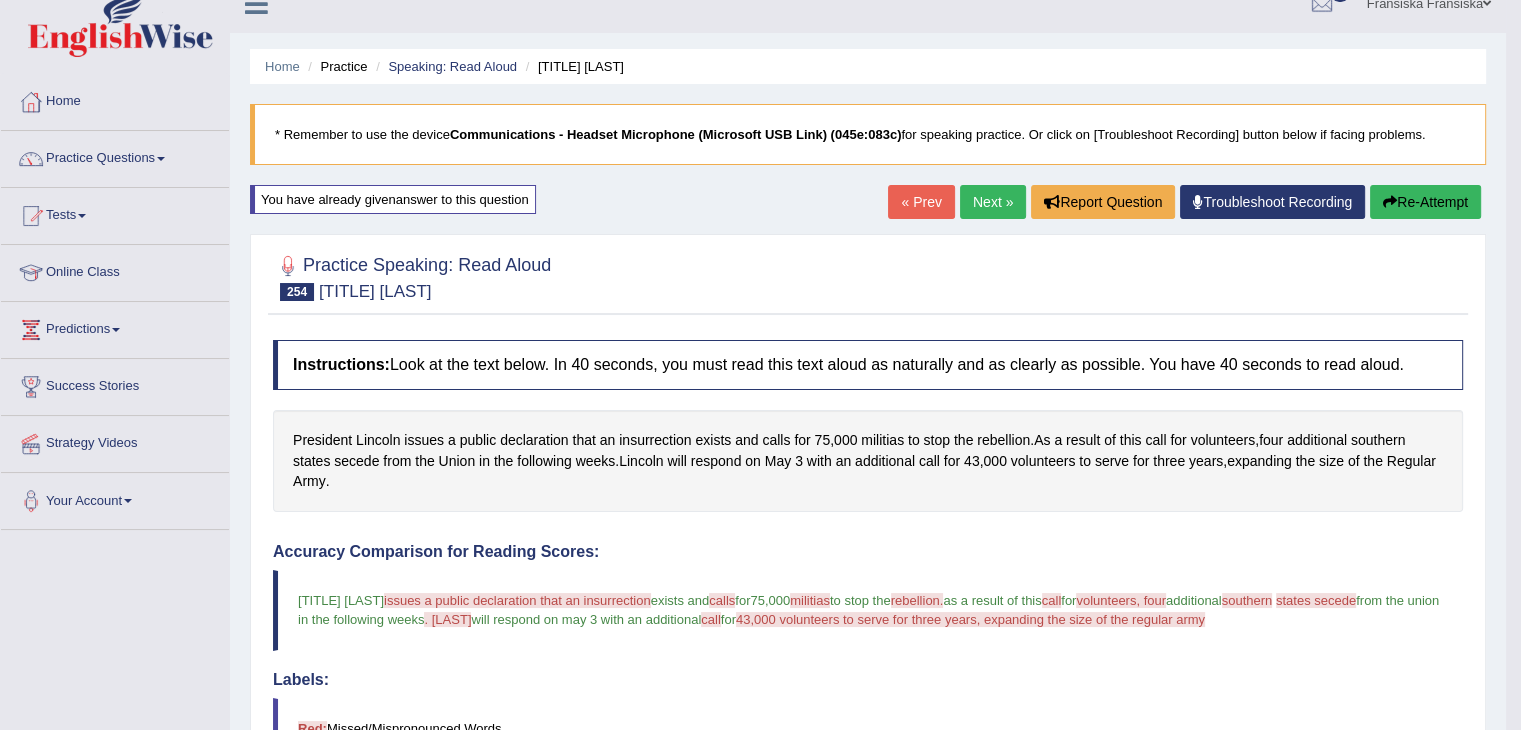 scroll, scrollTop: 0, scrollLeft: 0, axis: both 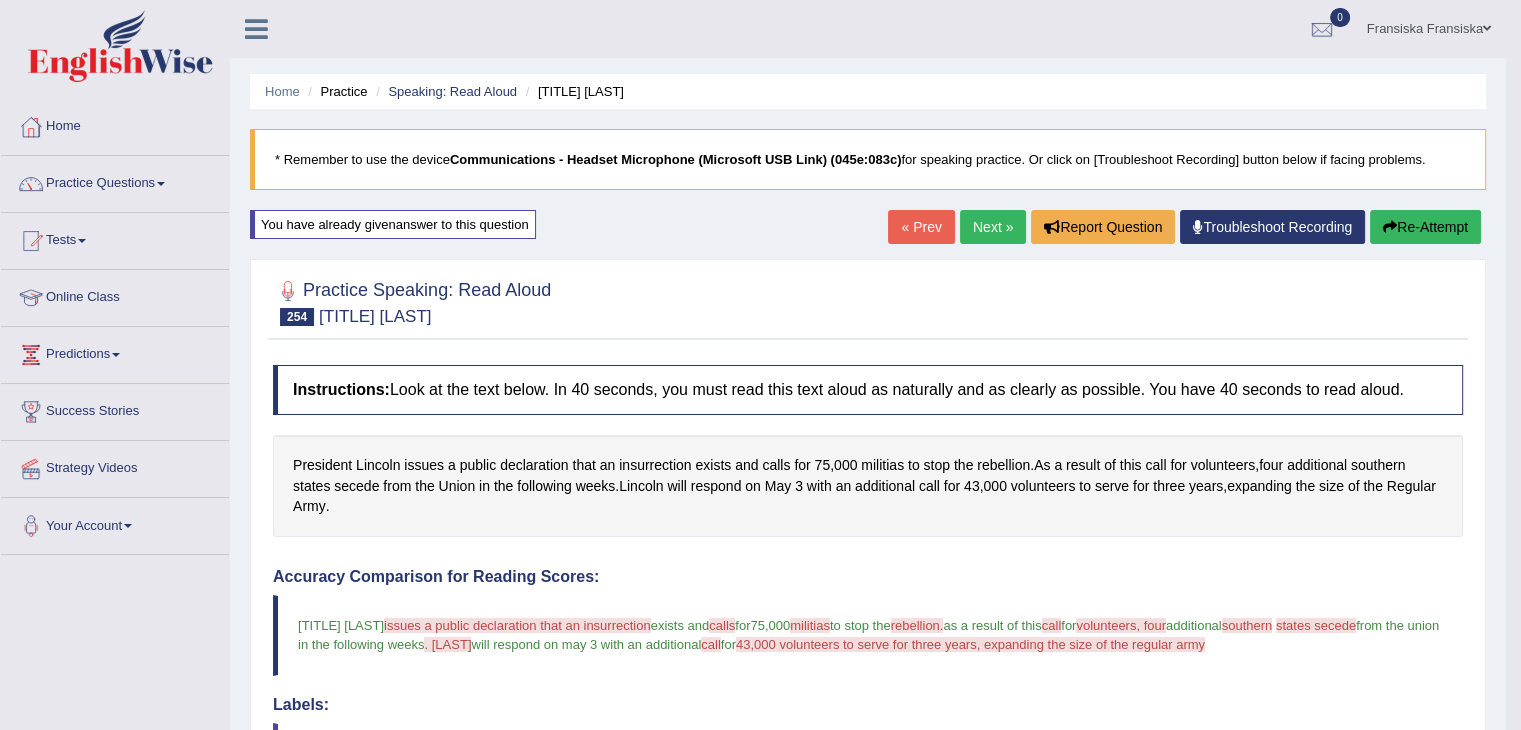 click on "Re-Attempt" at bounding box center [1425, 227] 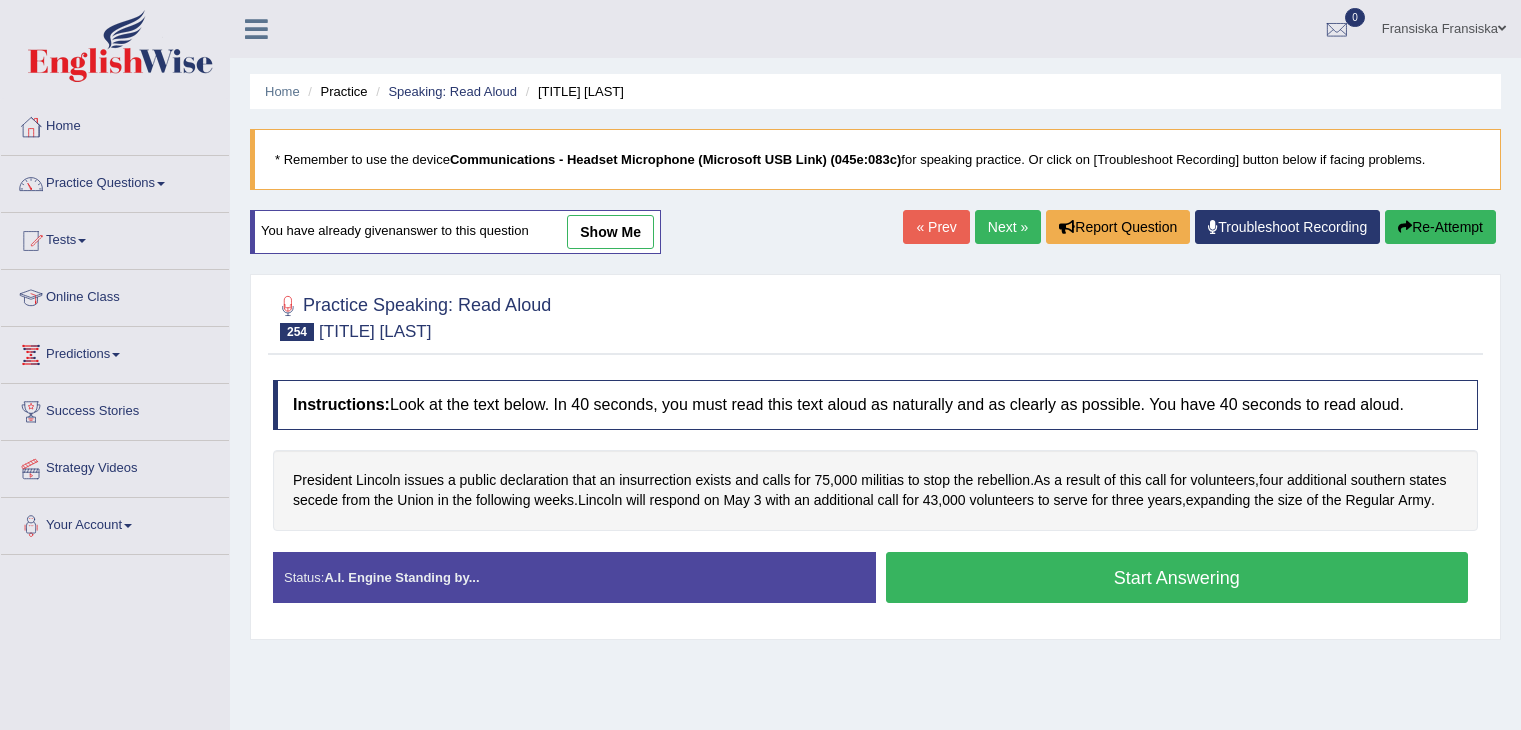 scroll, scrollTop: 0, scrollLeft: 0, axis: both 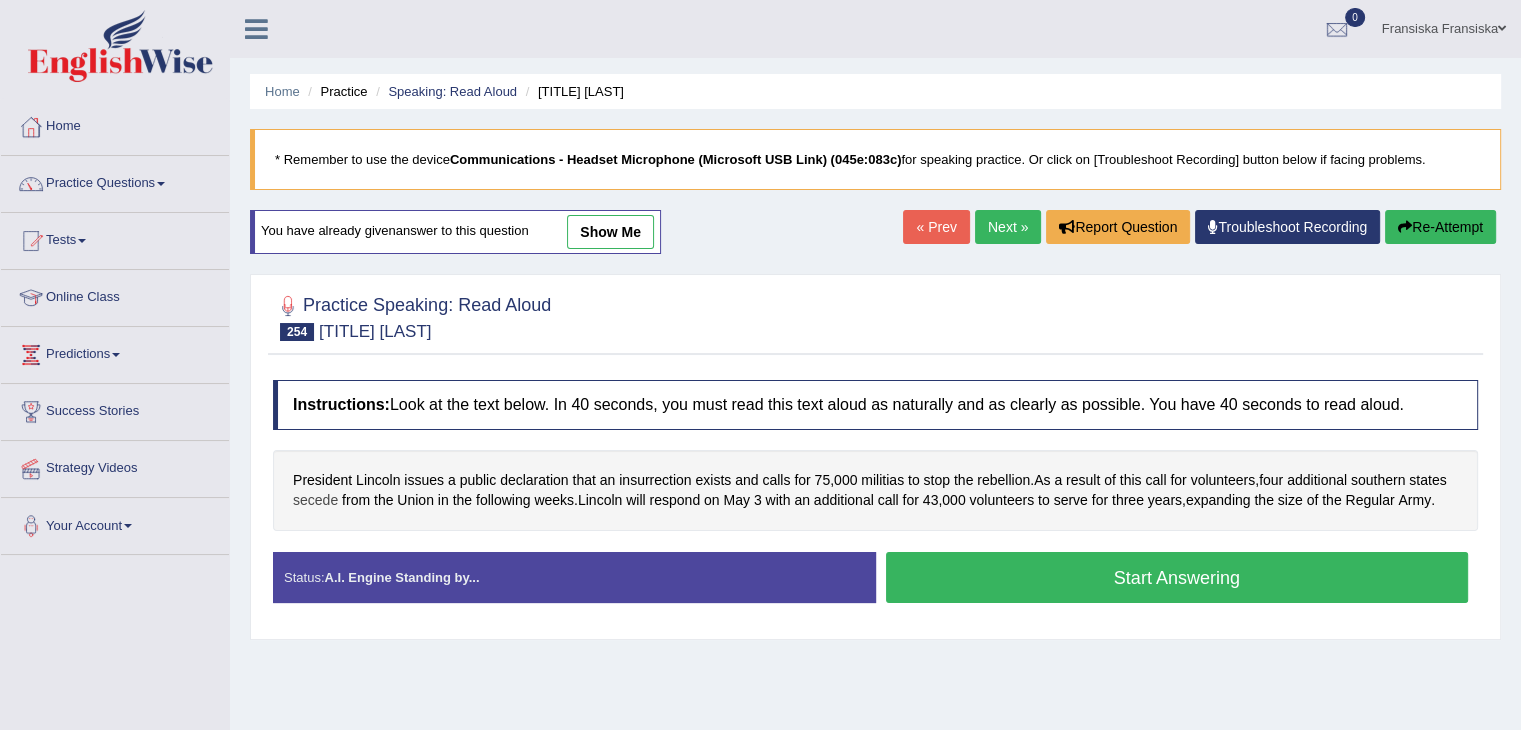 click on "secede" at bounding box center [315, 500] 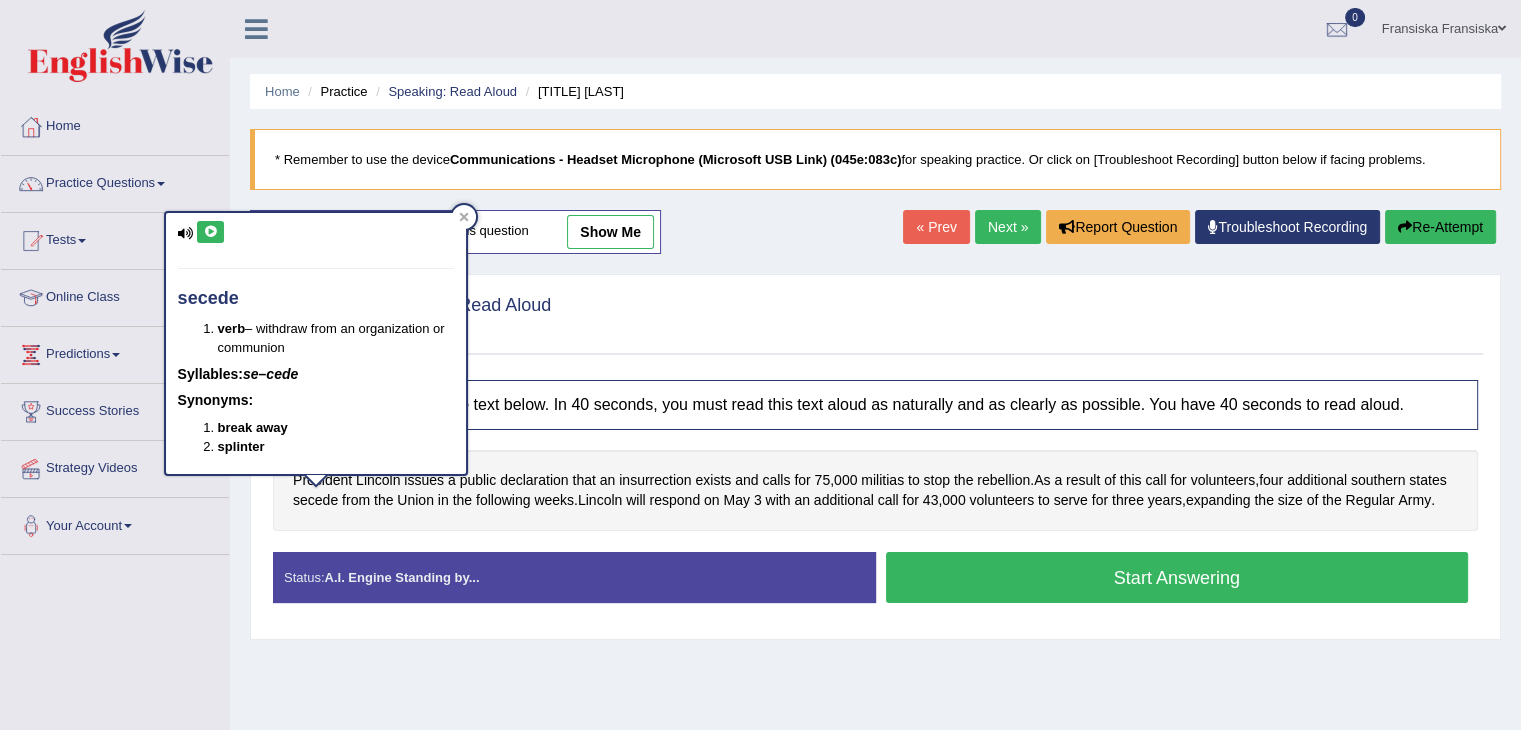 click at bounding box center (210, 232) 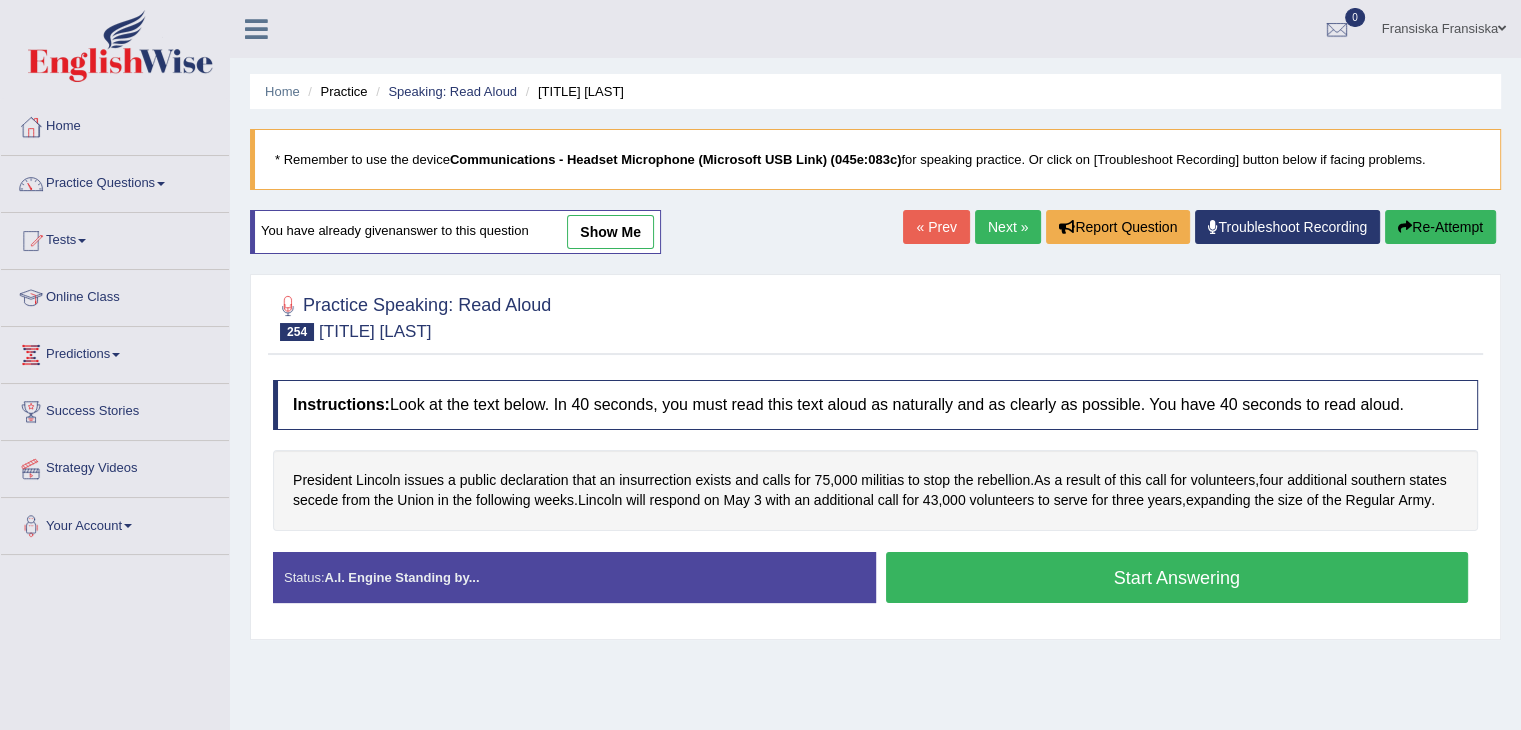 click on "Start Answering" at bounding box center [1177, 577] 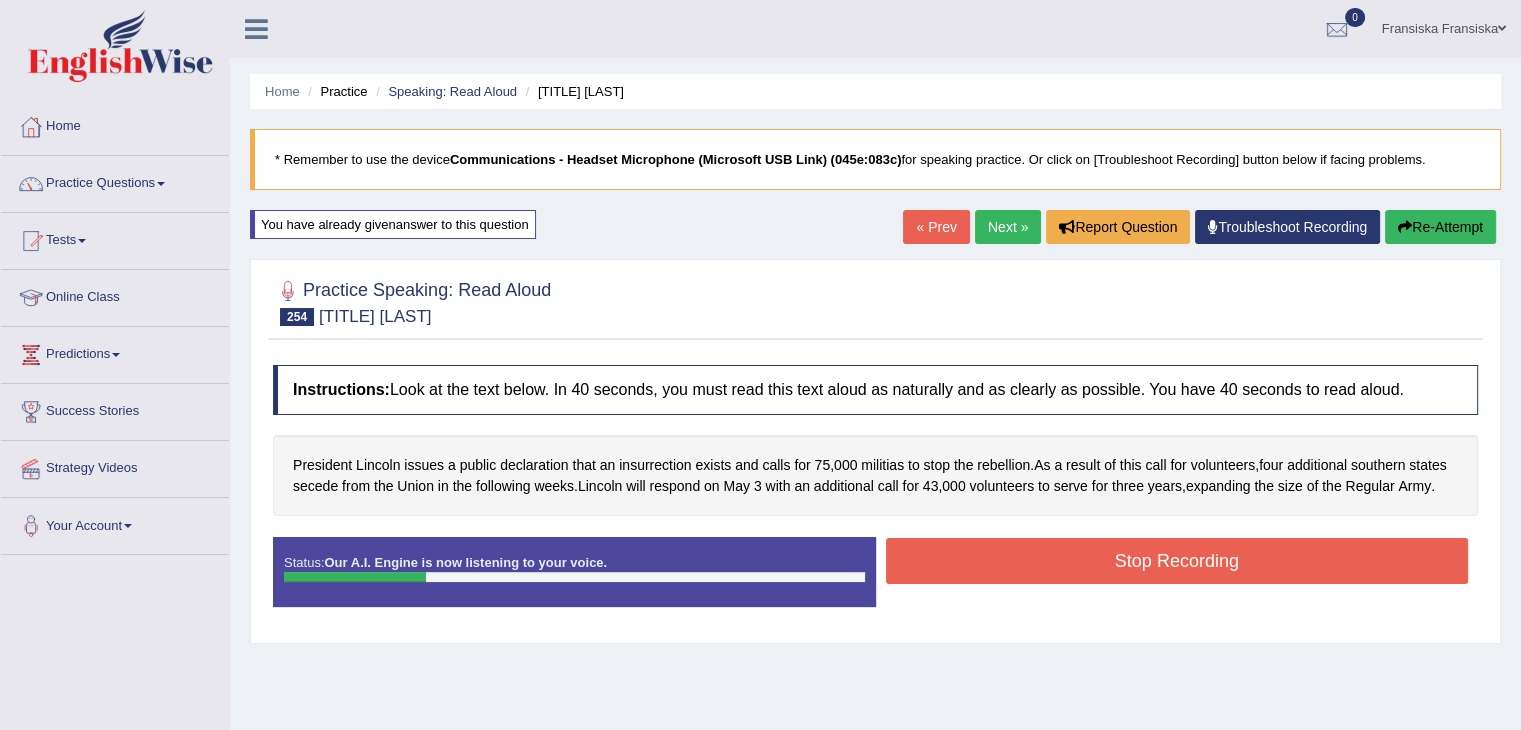 click on "Stop Recording" at bounding box center [1177, 561] 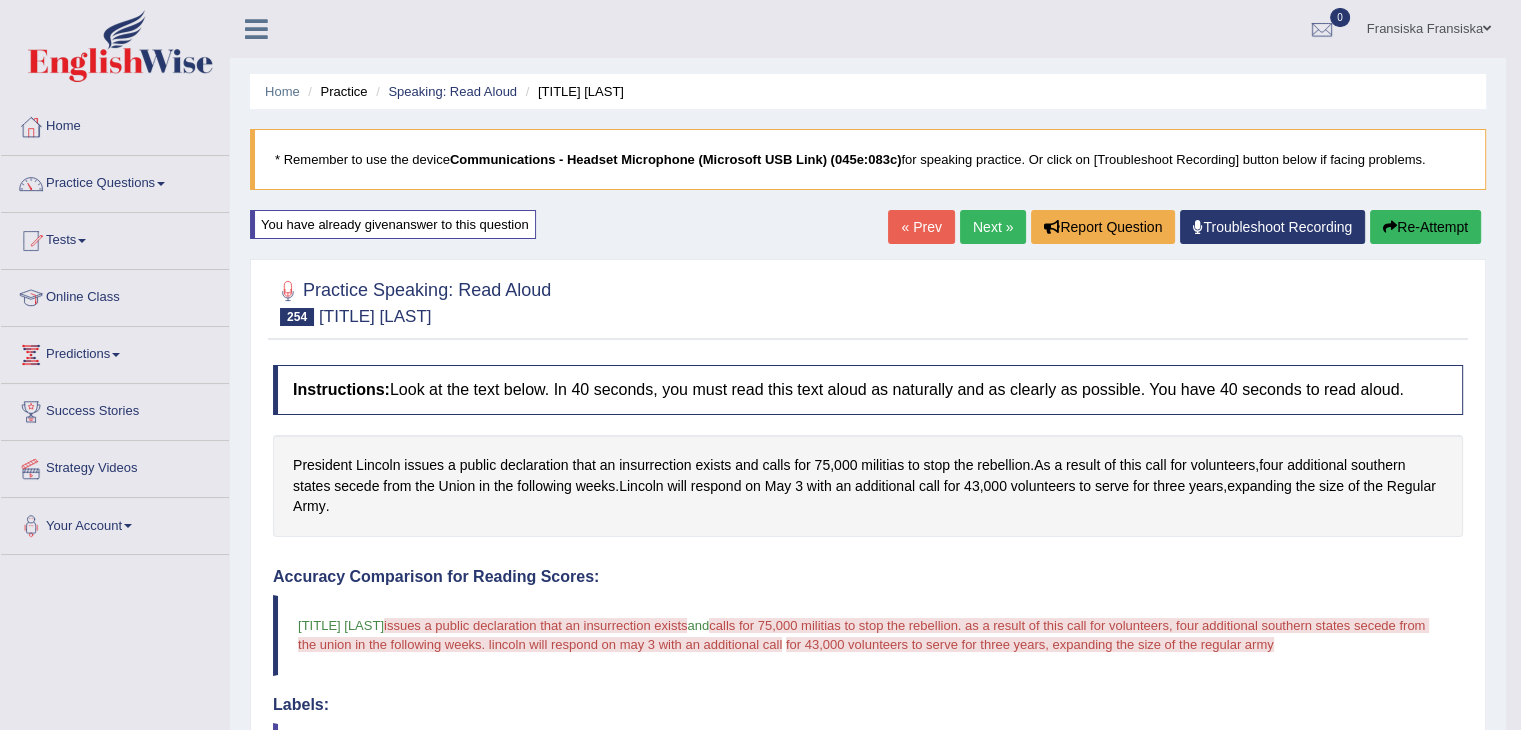 click on "Re-Attempt" at bounding box center (1425, 227) 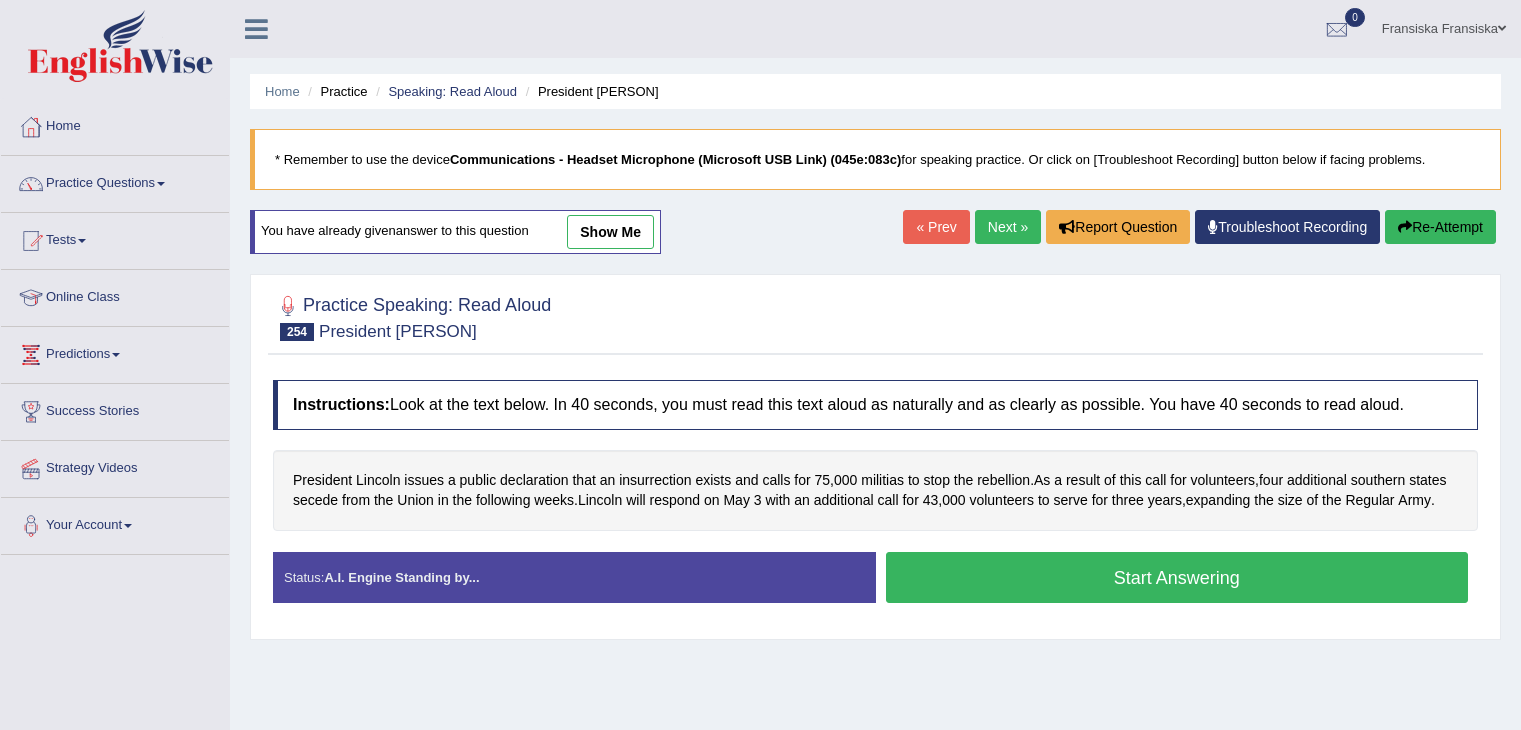 scroll, scrollTop: 0, scrollLeft: 0, axis: both 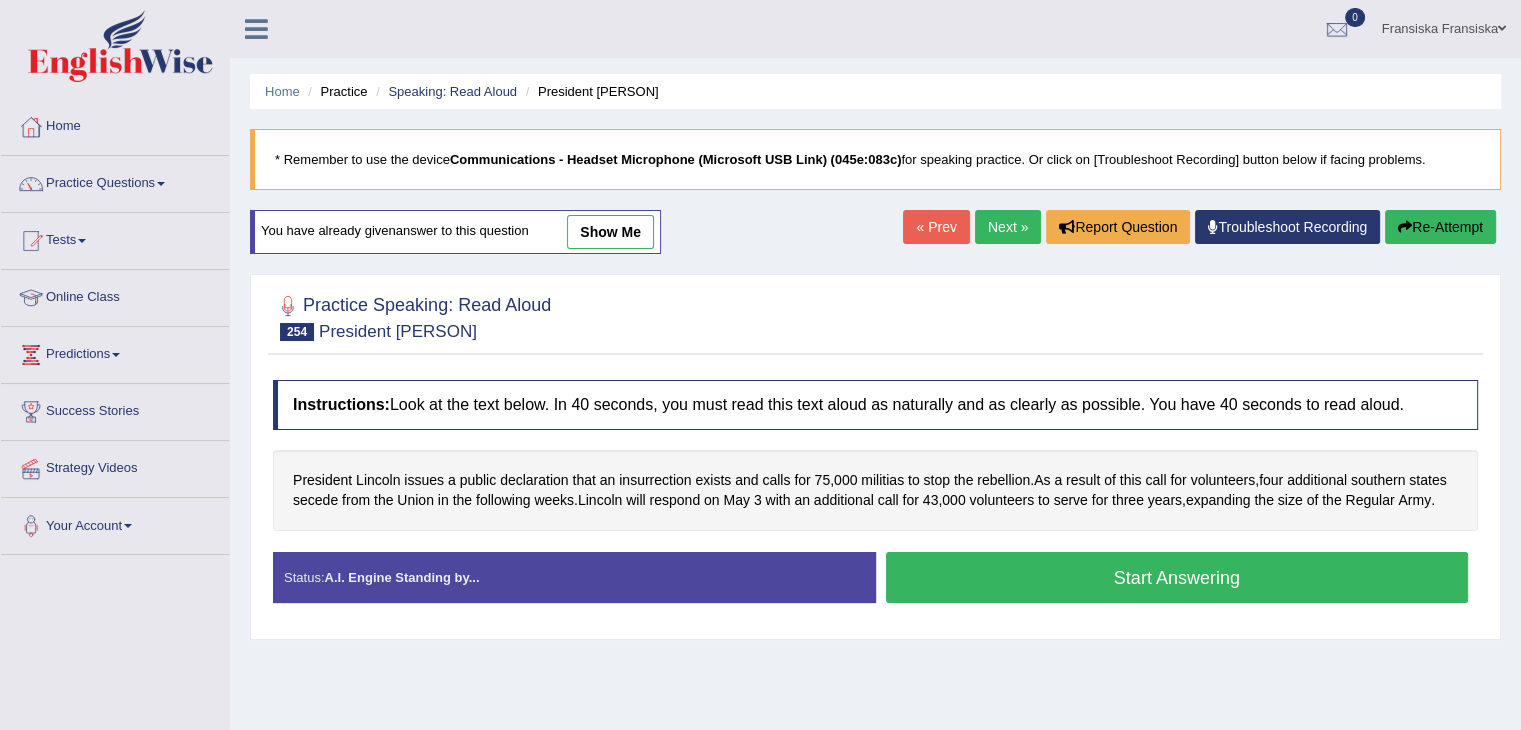 click on "Start Answering" at bounding box center [1177, 577] 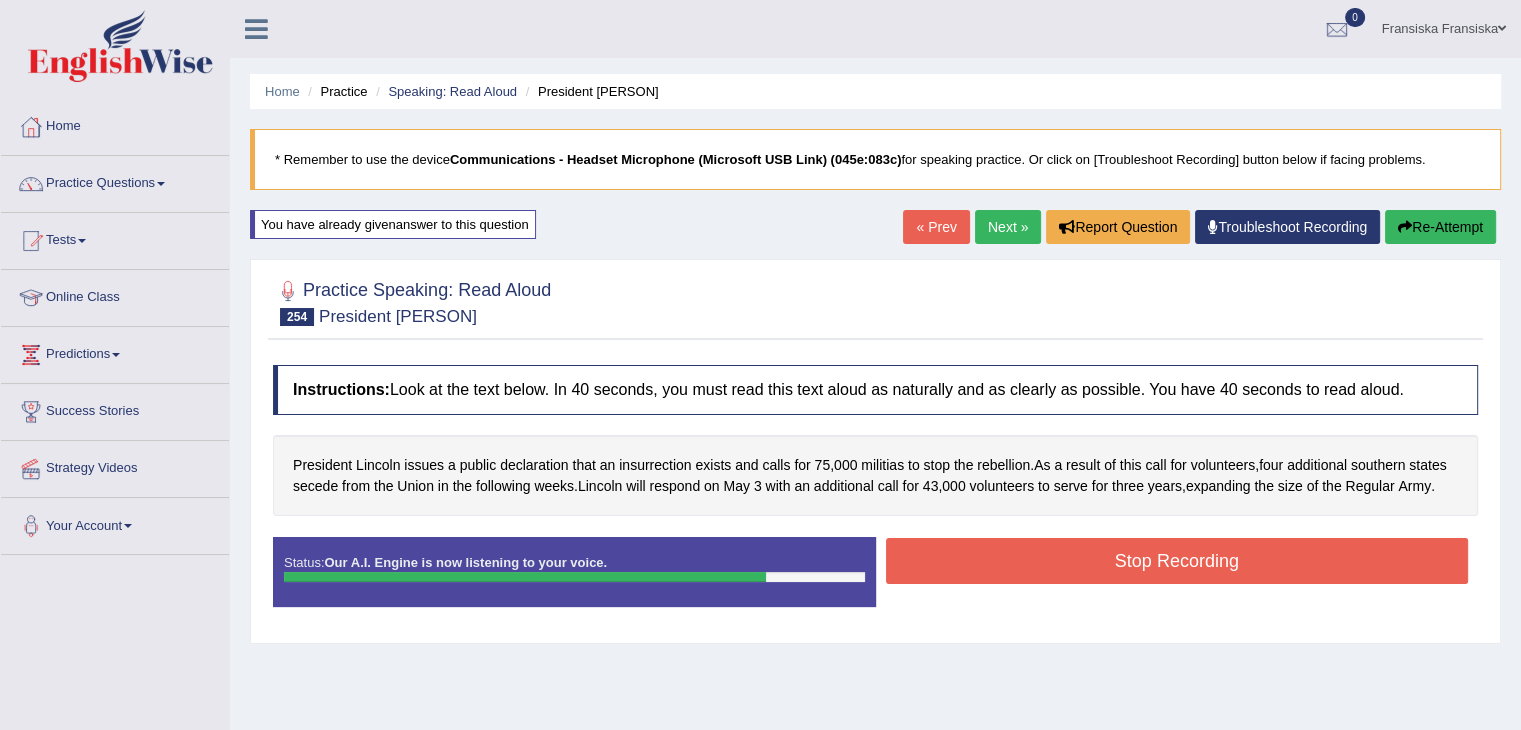 click on "Stop Recording" at bounding box center (1177, 561) 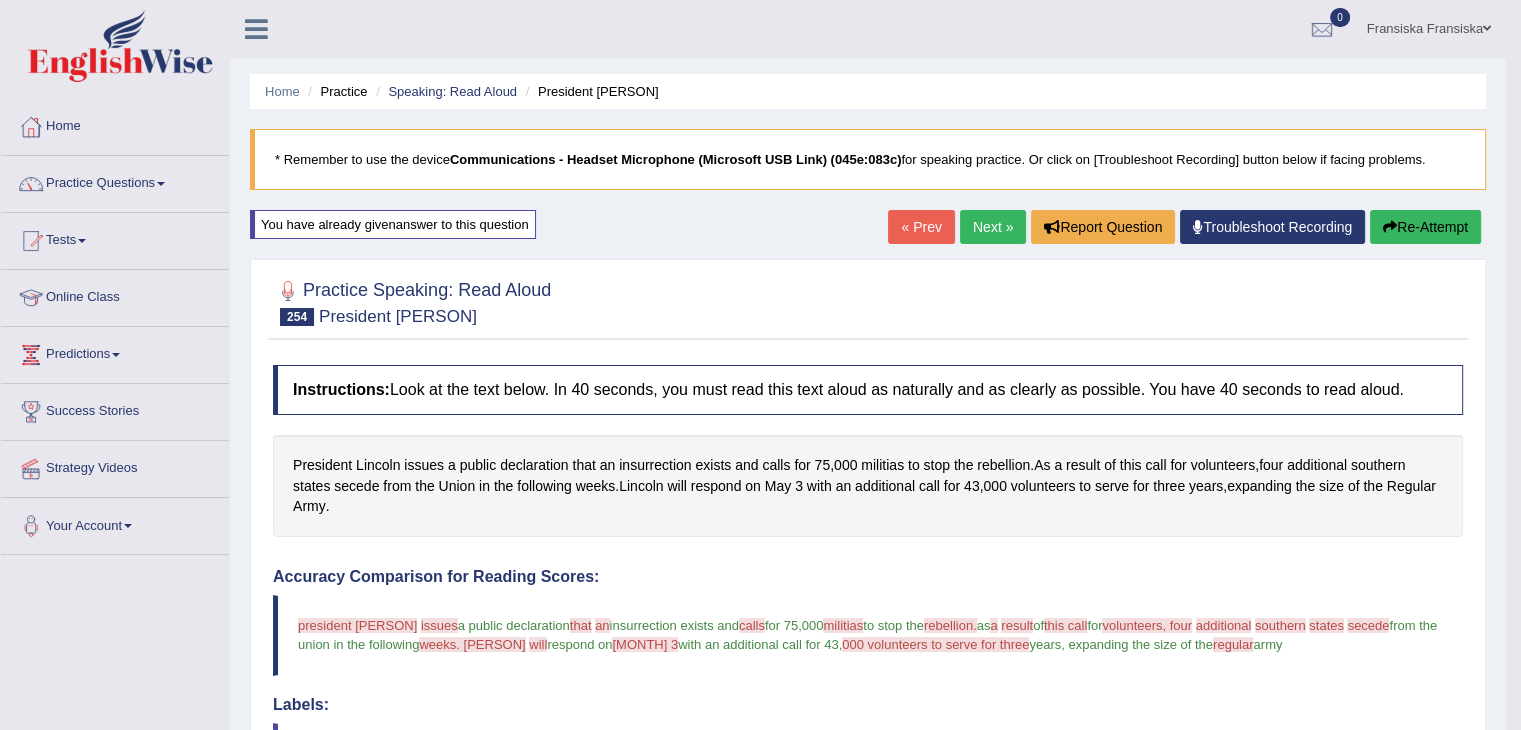 click on "four" at bounding box center [1271, 465] 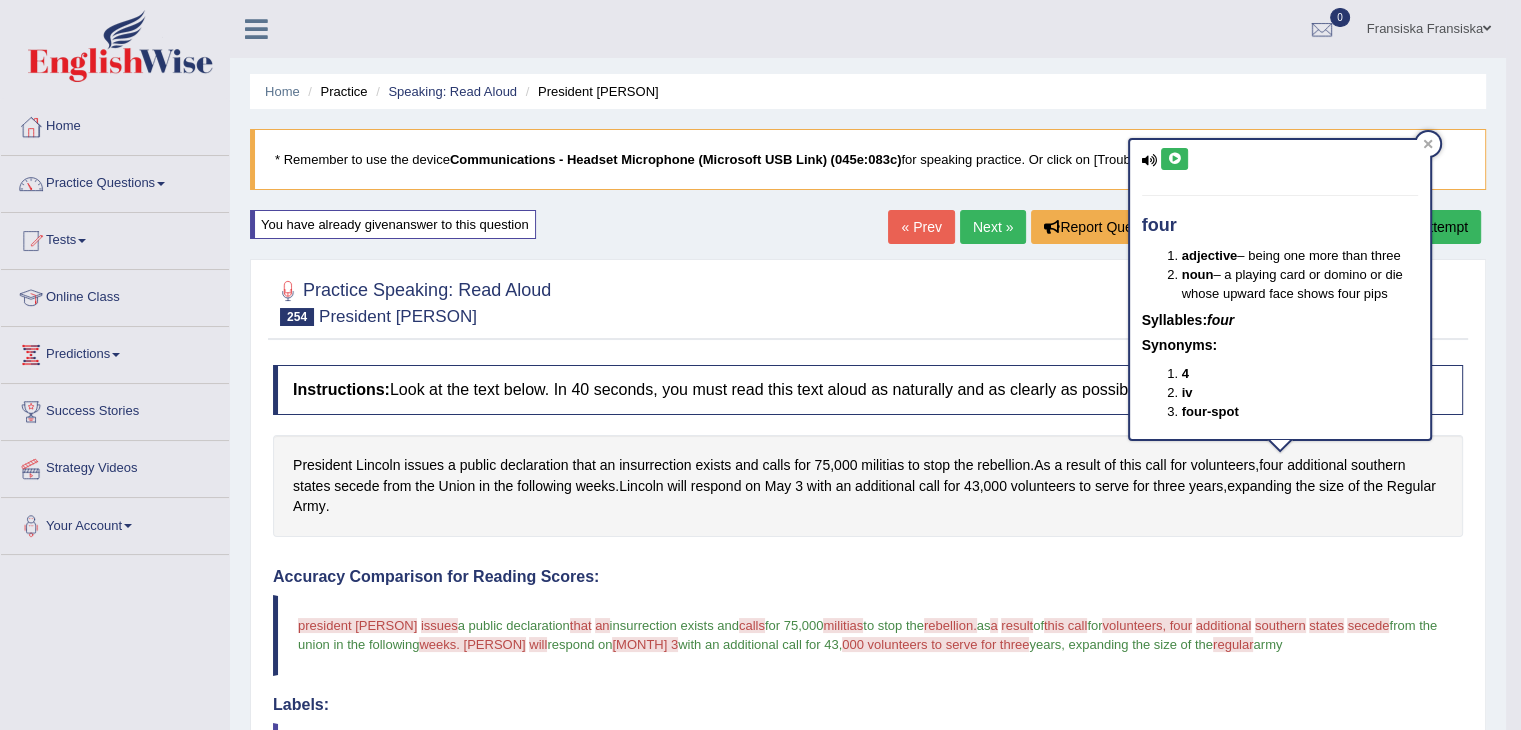click at bounding box center [1174, 159] 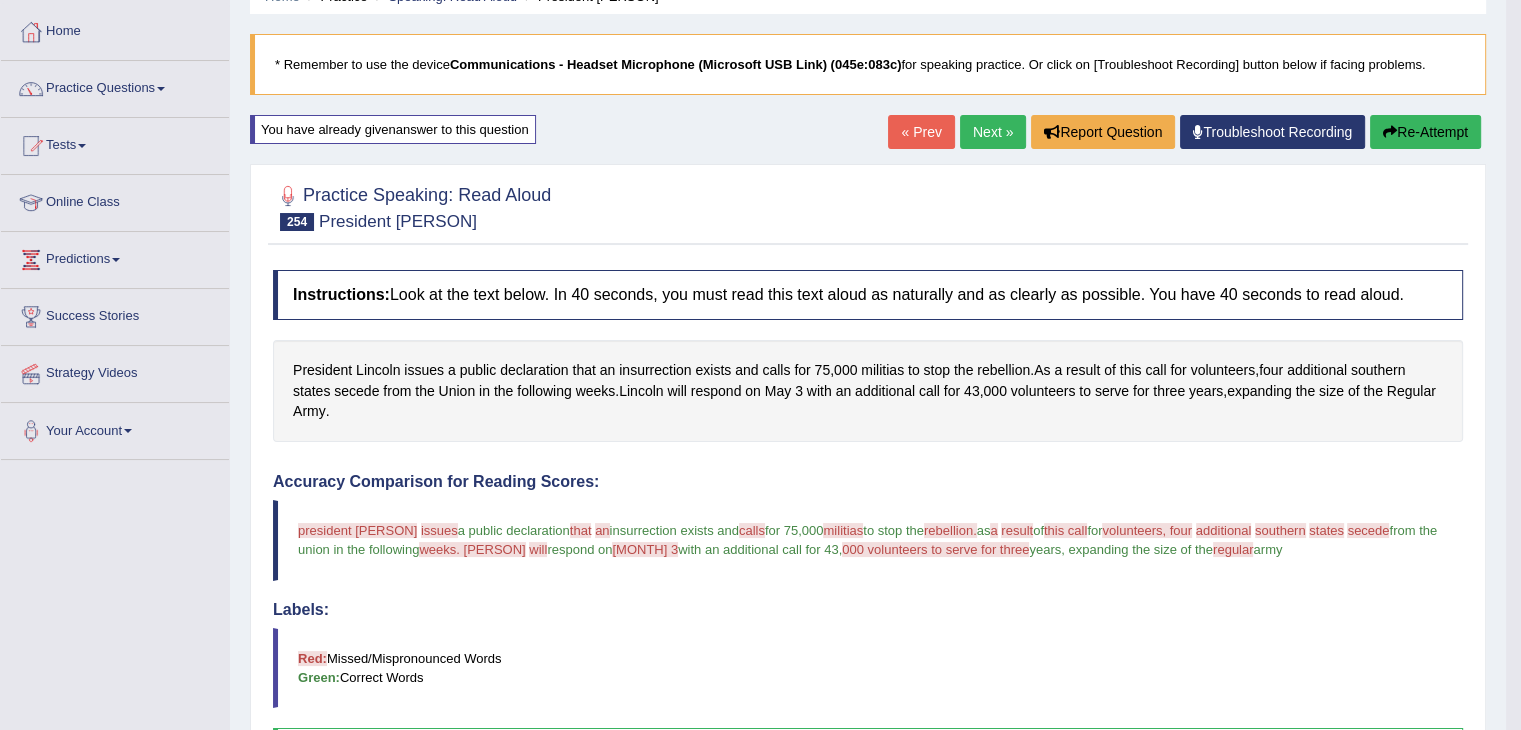 scroll, scrollTop: 0, scrollLeft: 0, axis: both 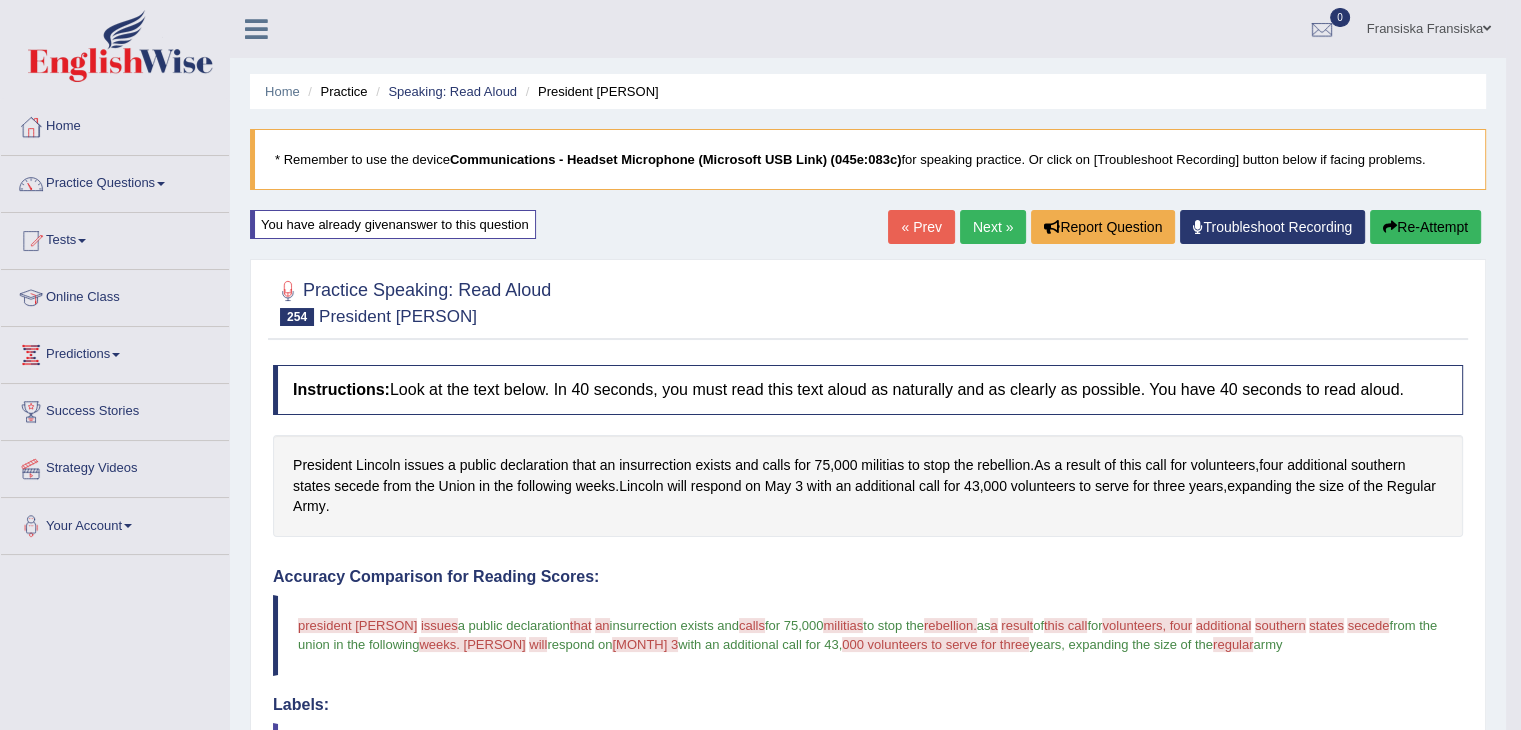 click on "Next »" at bounding box center (993, 227) 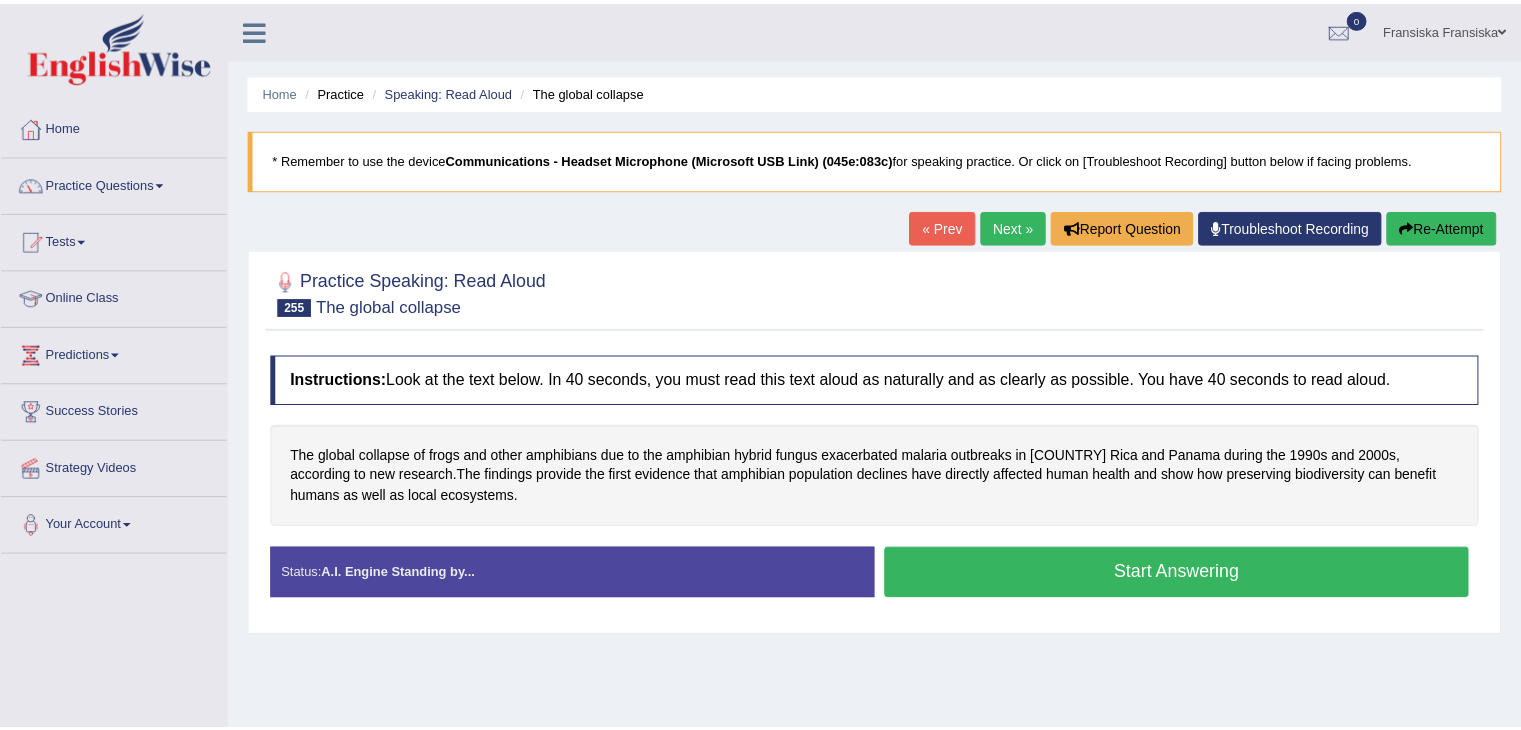 scroll, scrollTop: 0, scrollLeft: 0, axis: both 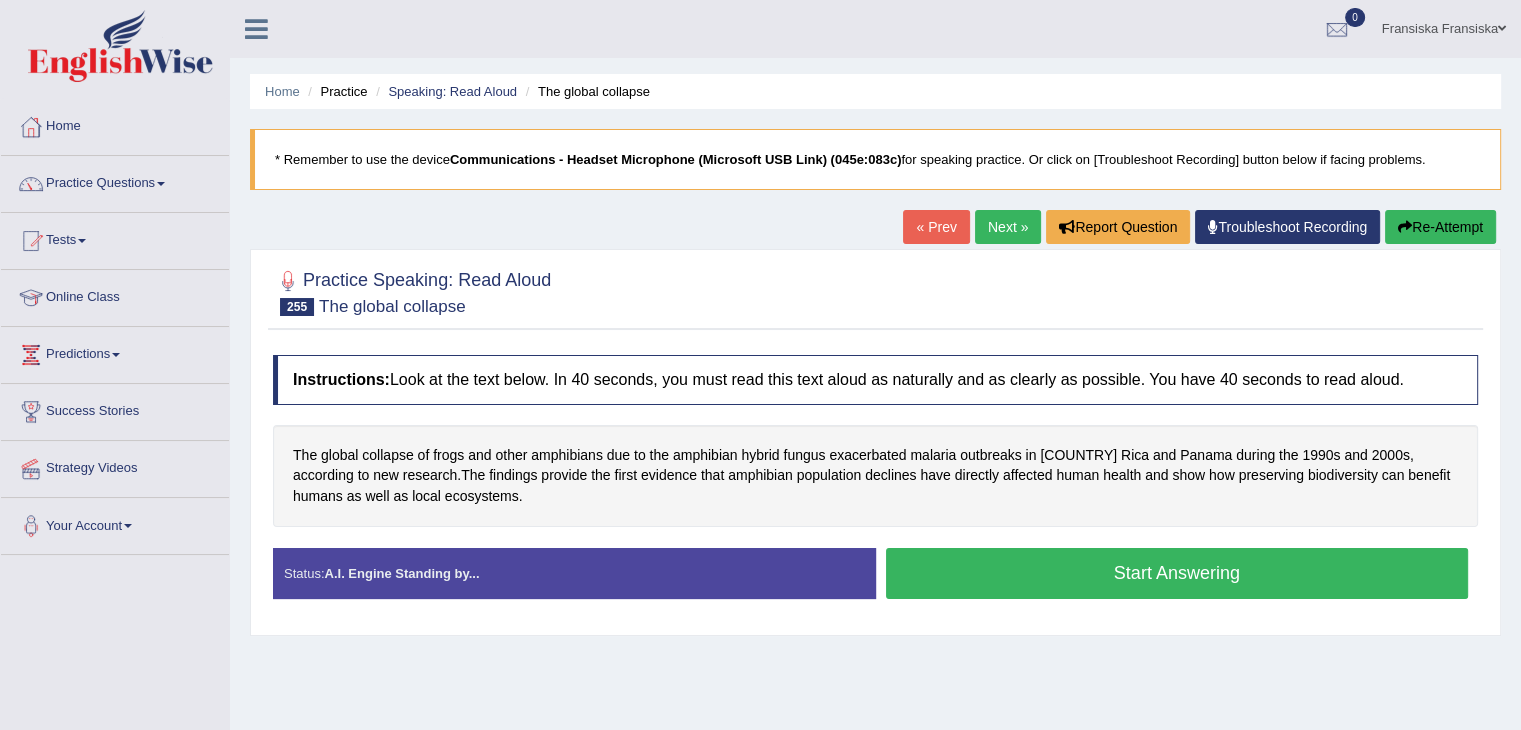 click on "Start Answering" at bounding box center (1177, 573) 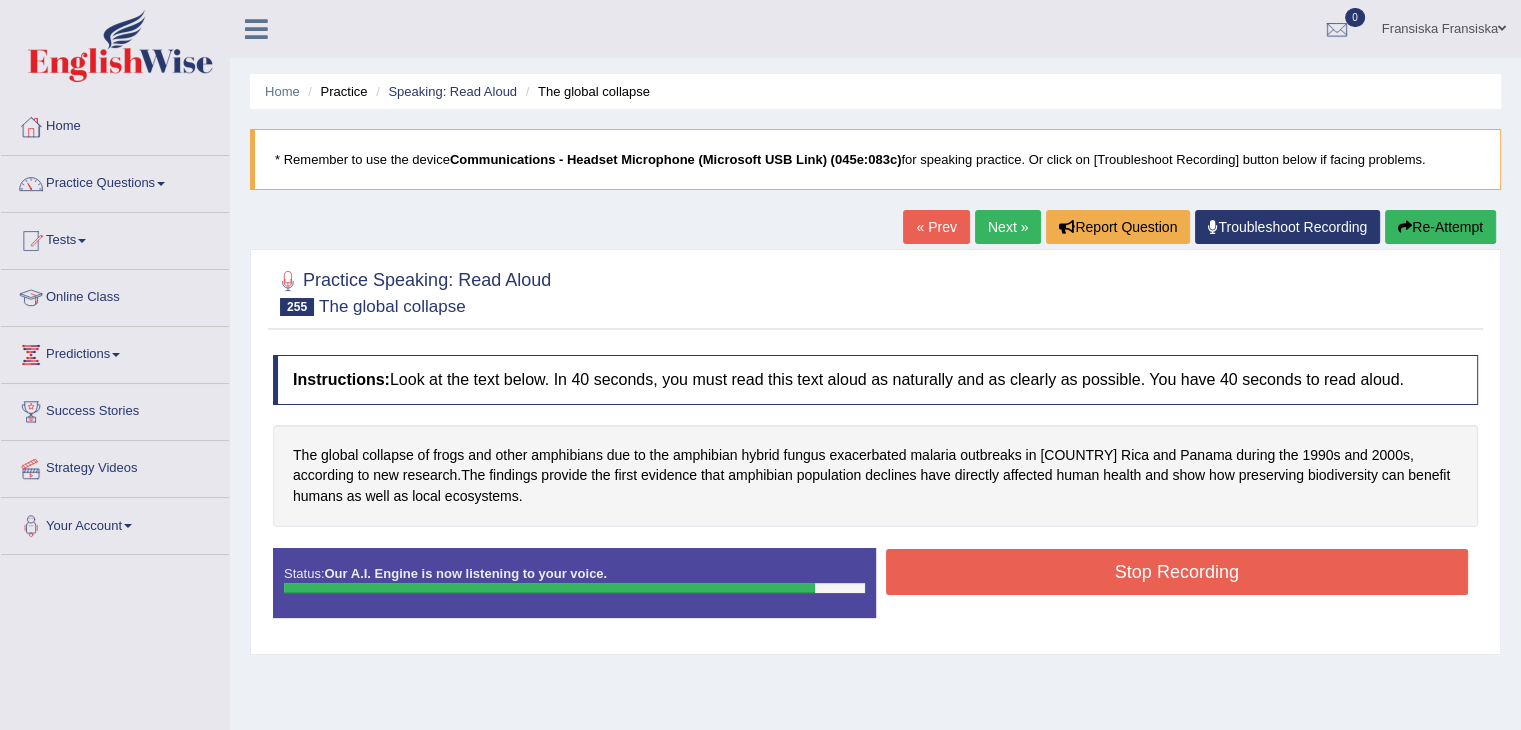 click on "Stop Recording" at bounding box center (1177, 572) 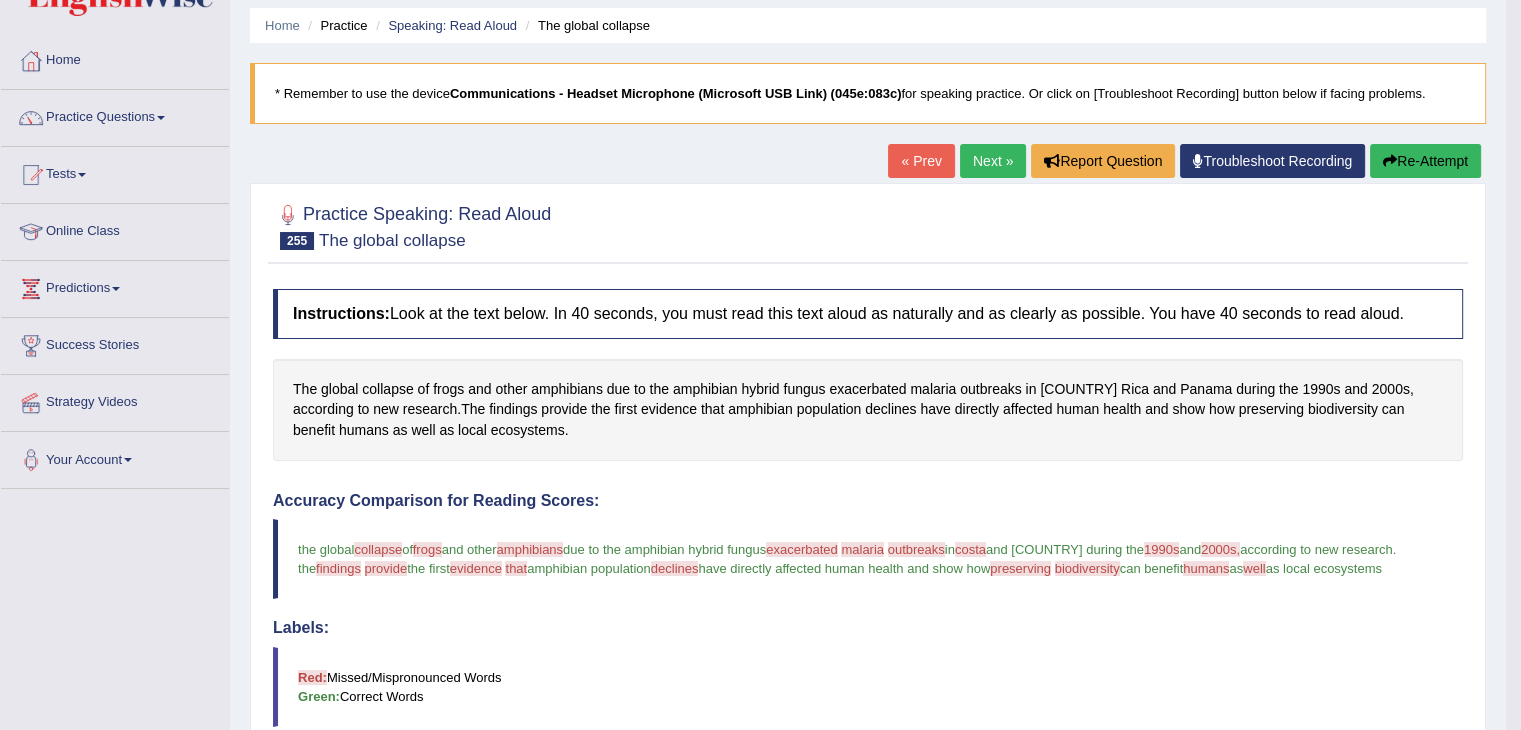 scroll, scrollTop: 64, scrollLeft: 0, axis: vertical 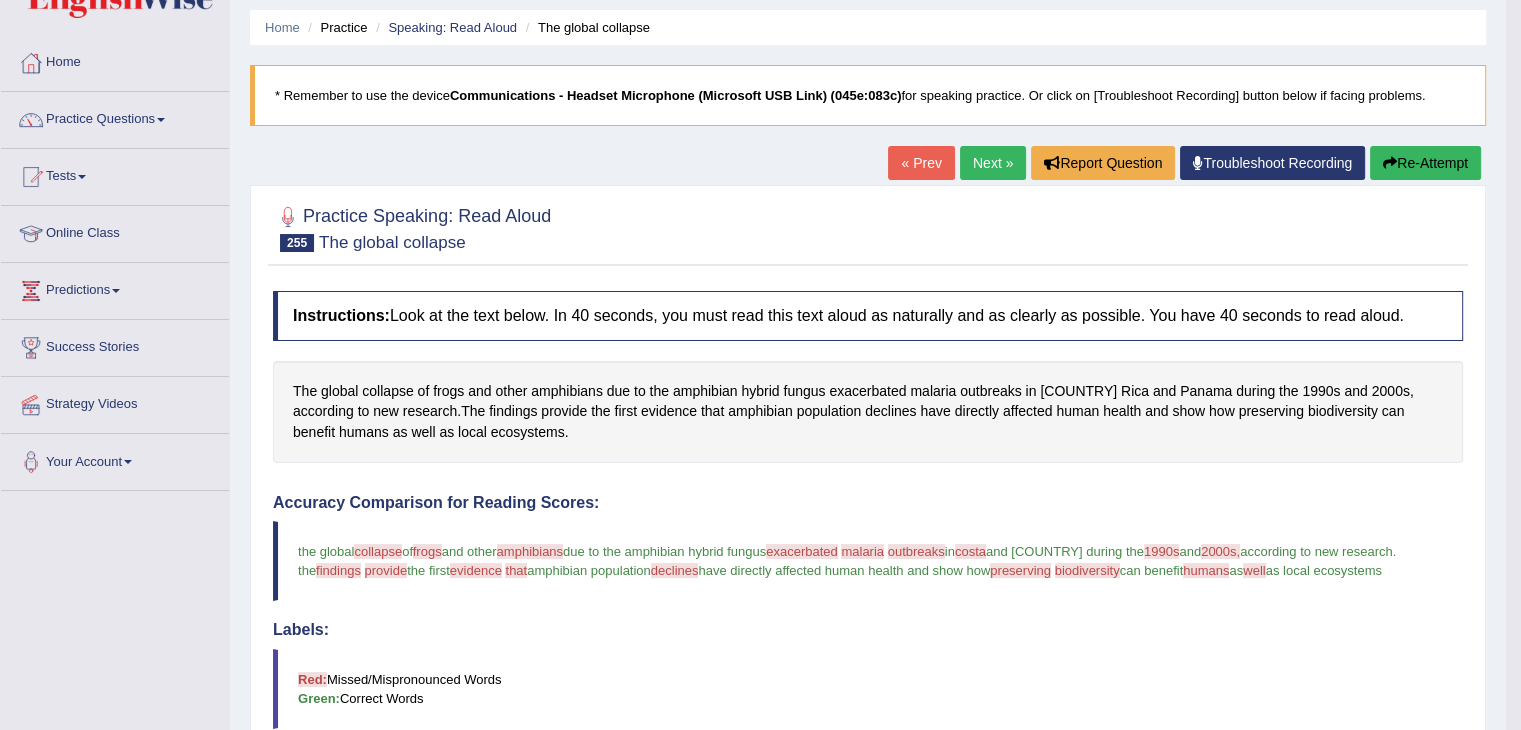 click on "Next »" at bounding box center (993, 163) 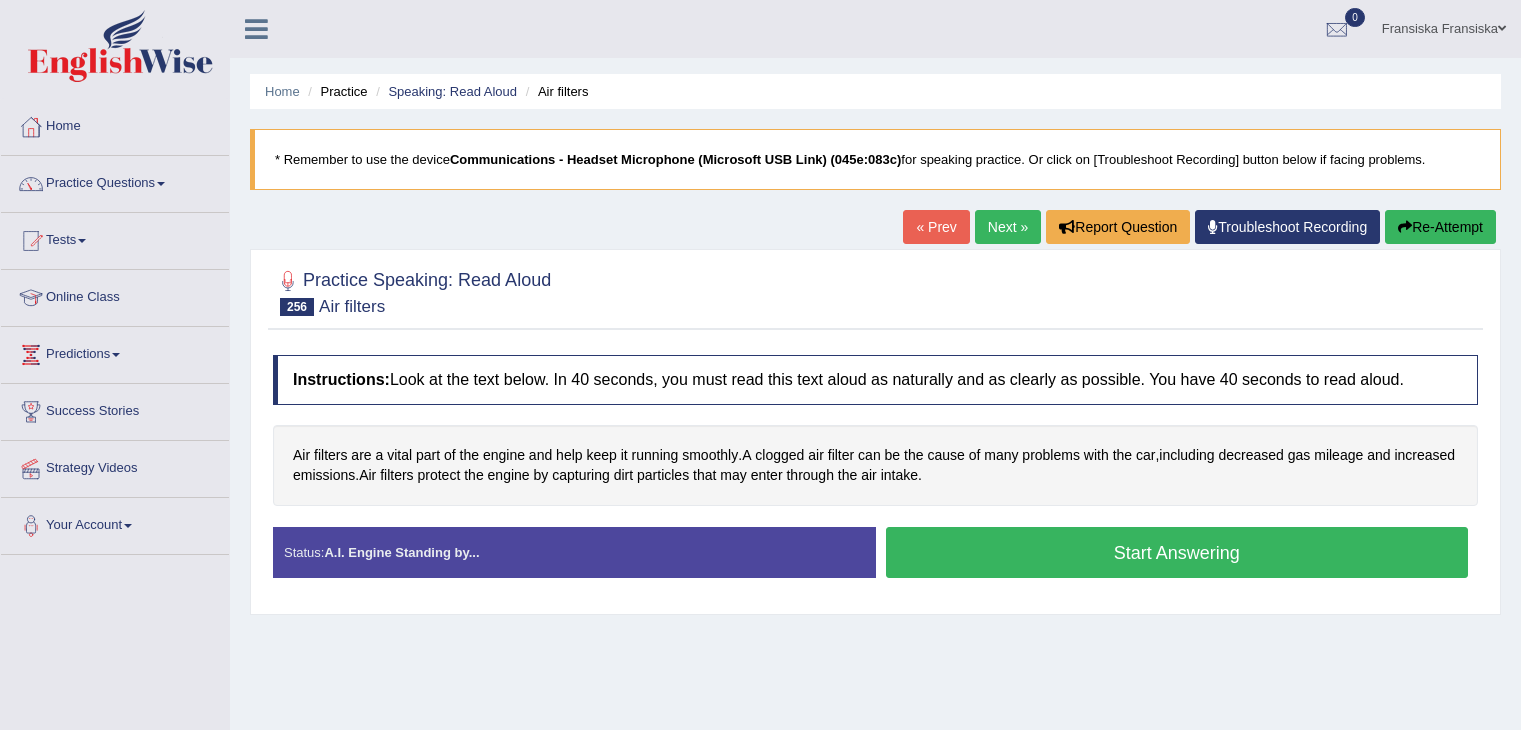 scroll, scrollTop: 0, scrollLeft: 0, axis: both 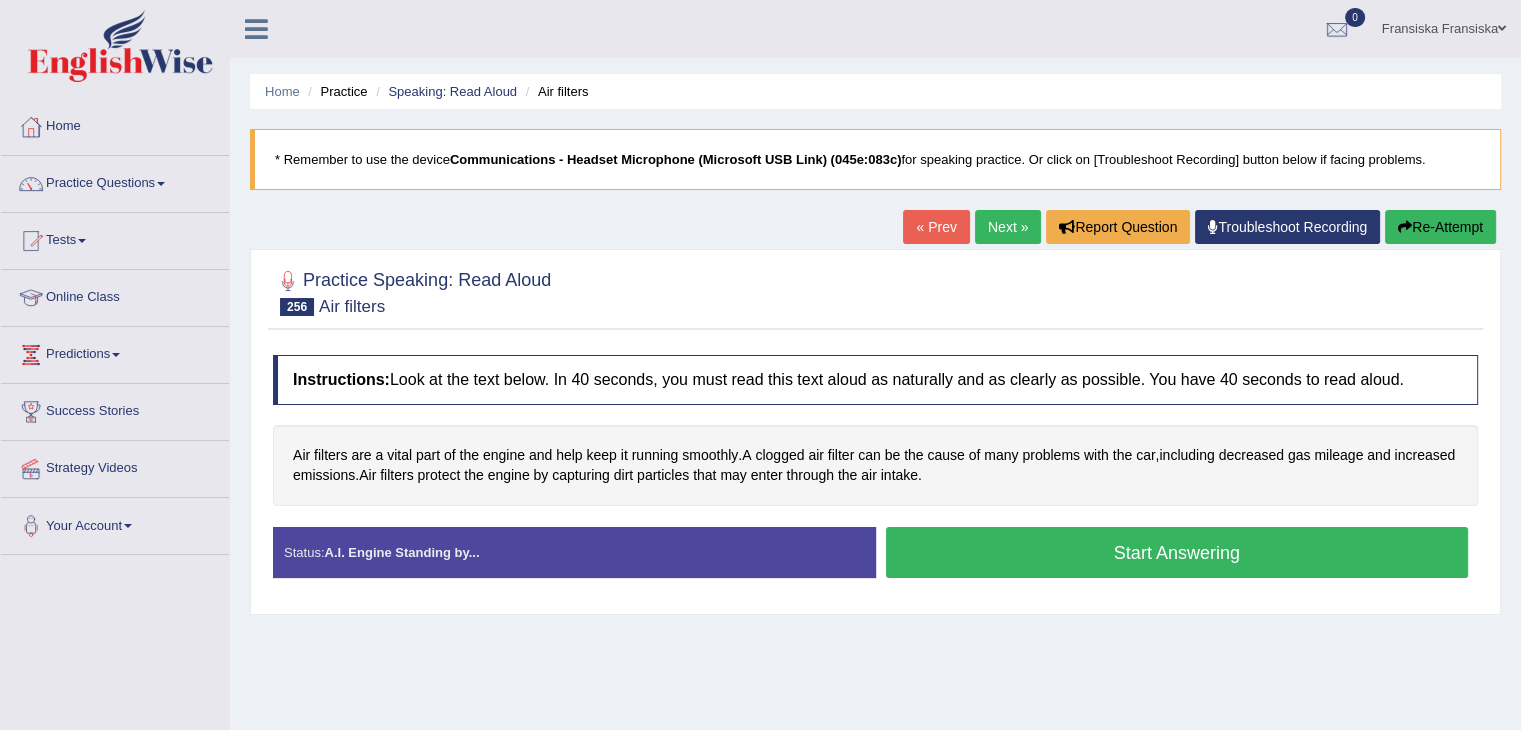 click on "Start Answering" at bounding box center (1177, 552) 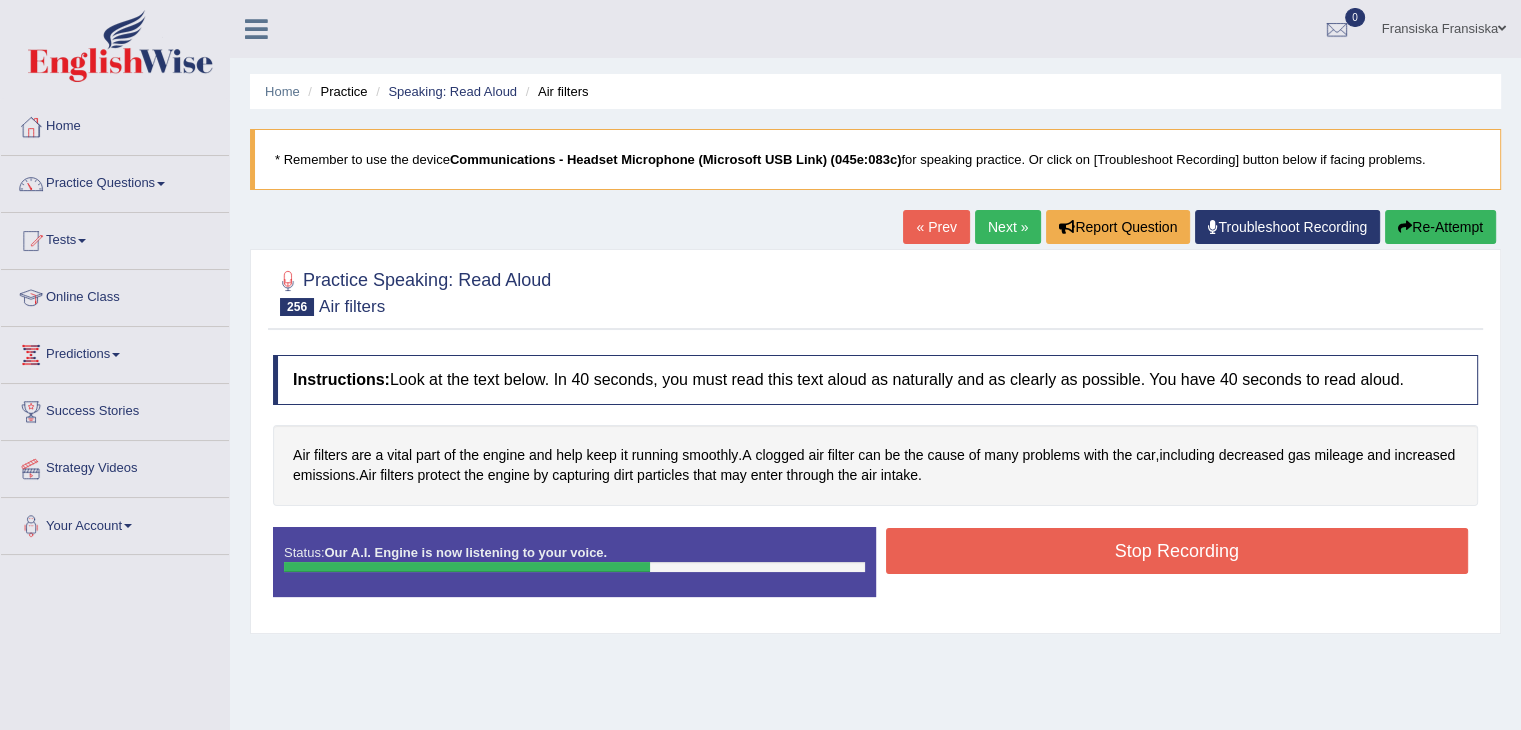 click on "Stop Recording" at bounding box center [1177, 551] 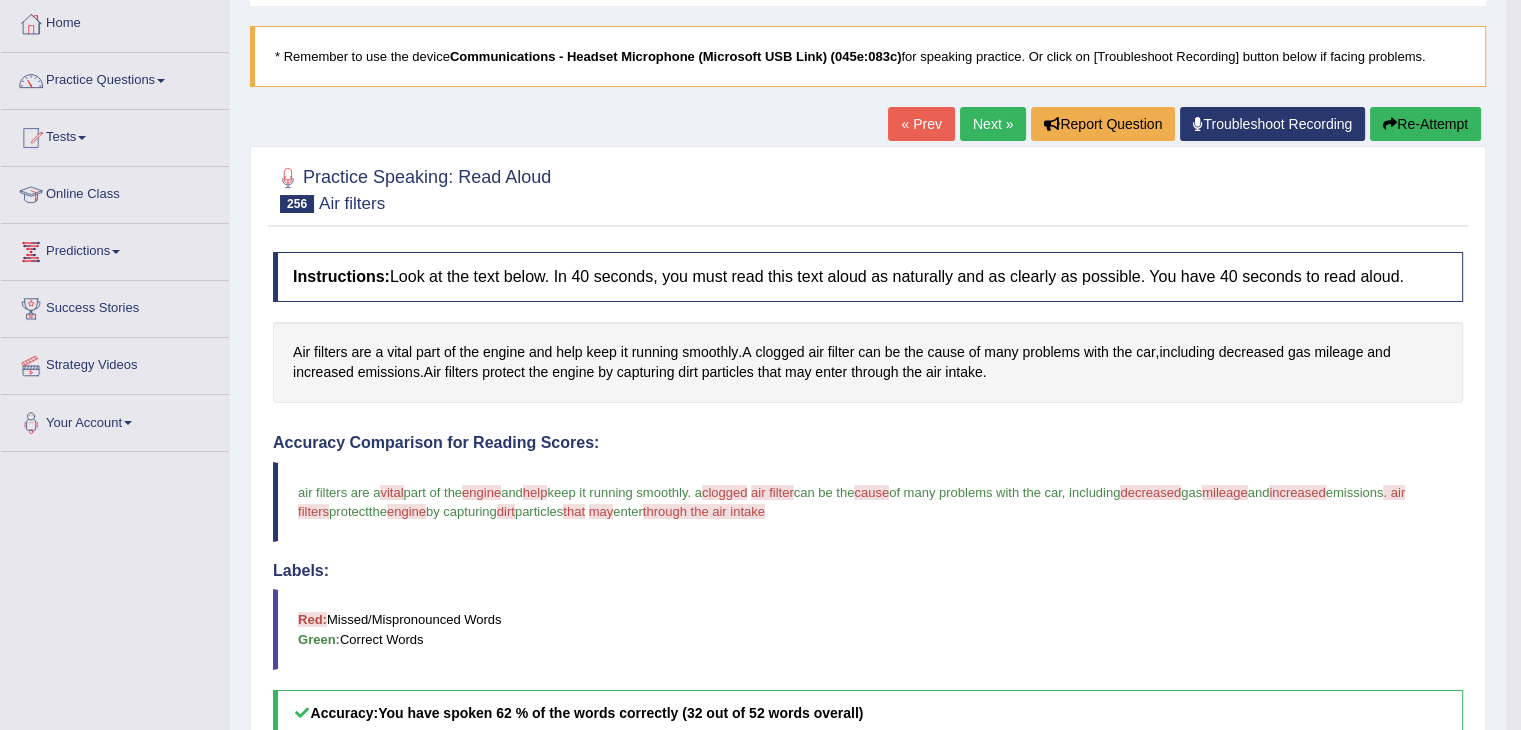 scroll, scrollTop: 0, scrollLeft: 0, axis: both 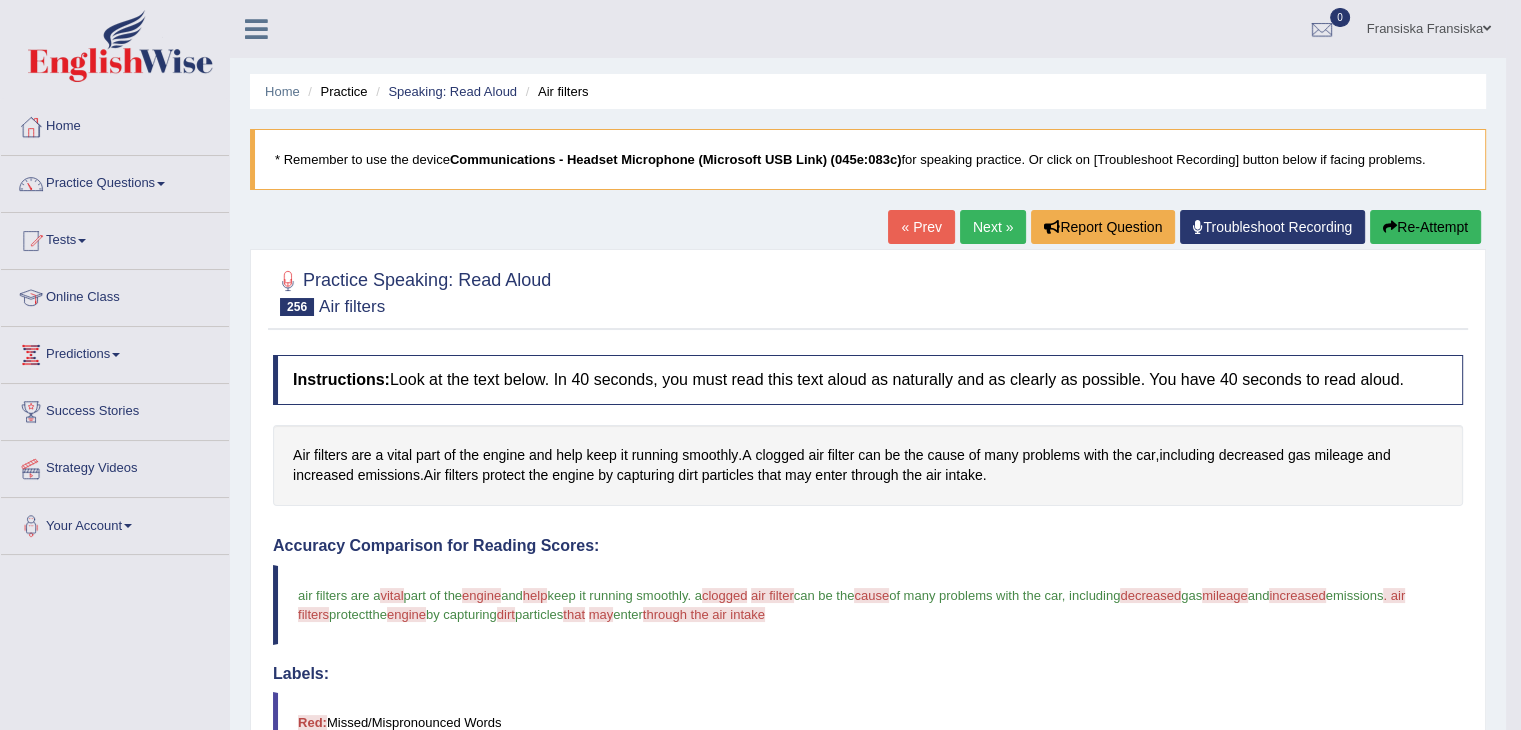 click on "Next »" at bounding box center (993, 227) 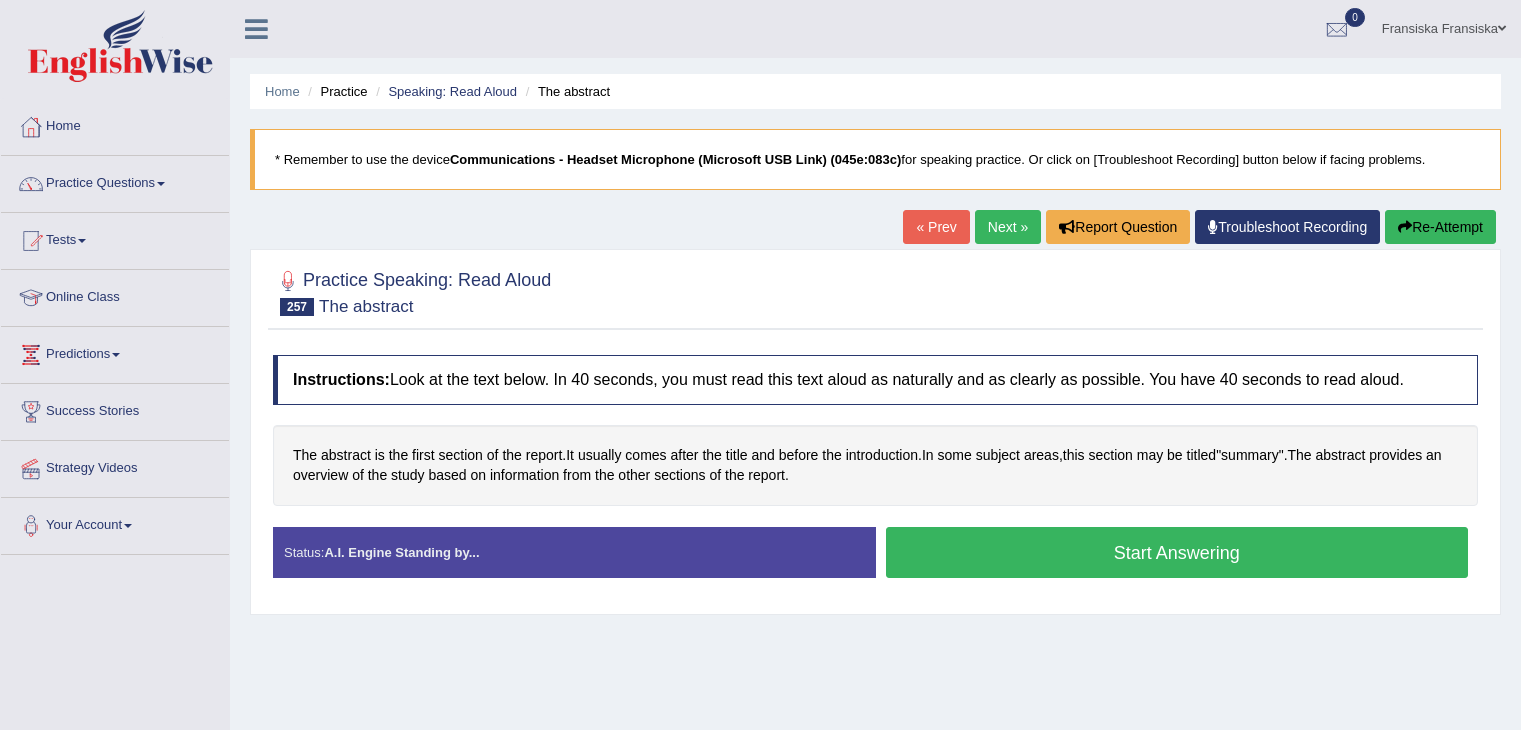 scroll, scrollTop: 0, scrollLeft: 0, axis: both 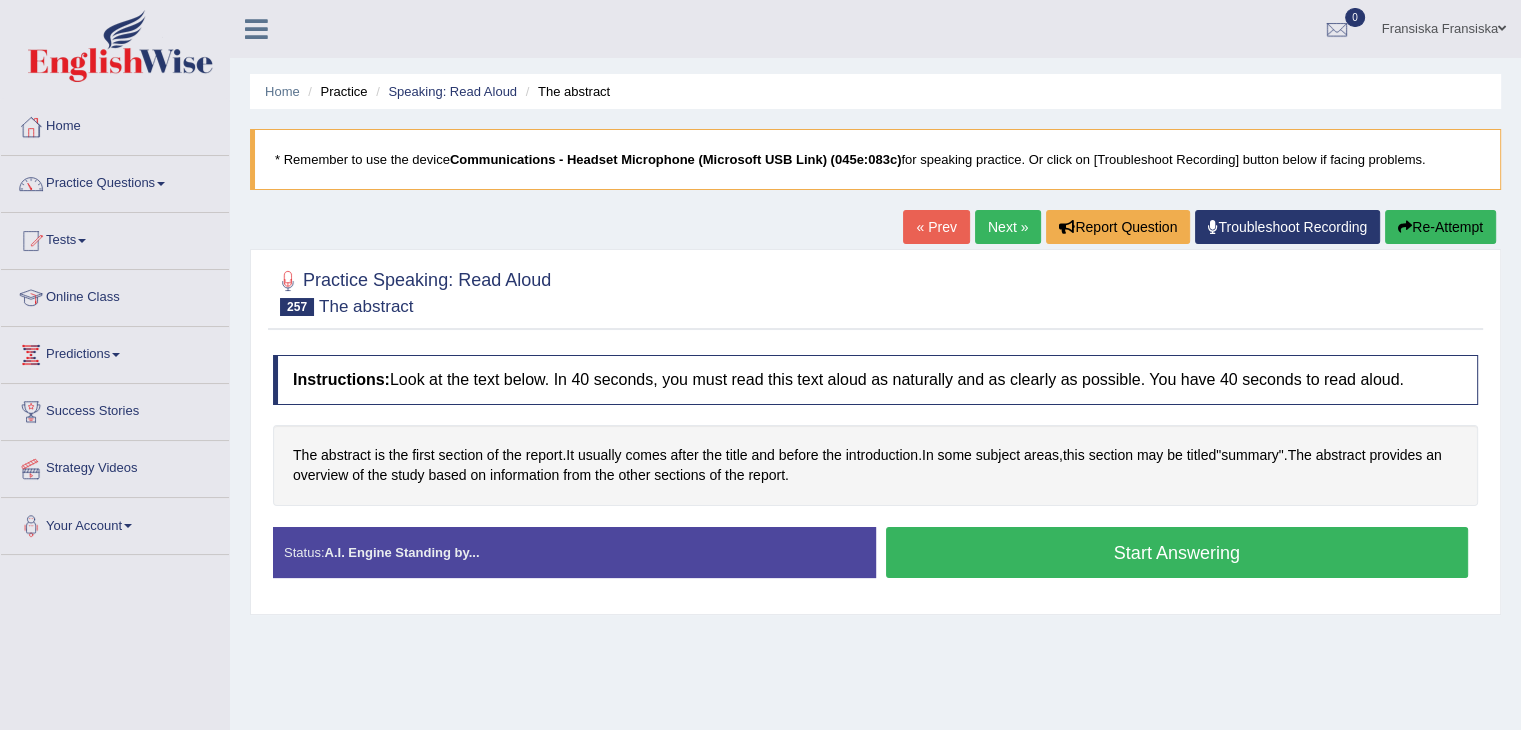 click on "Start Answering" at bounding box center [1177, 552] 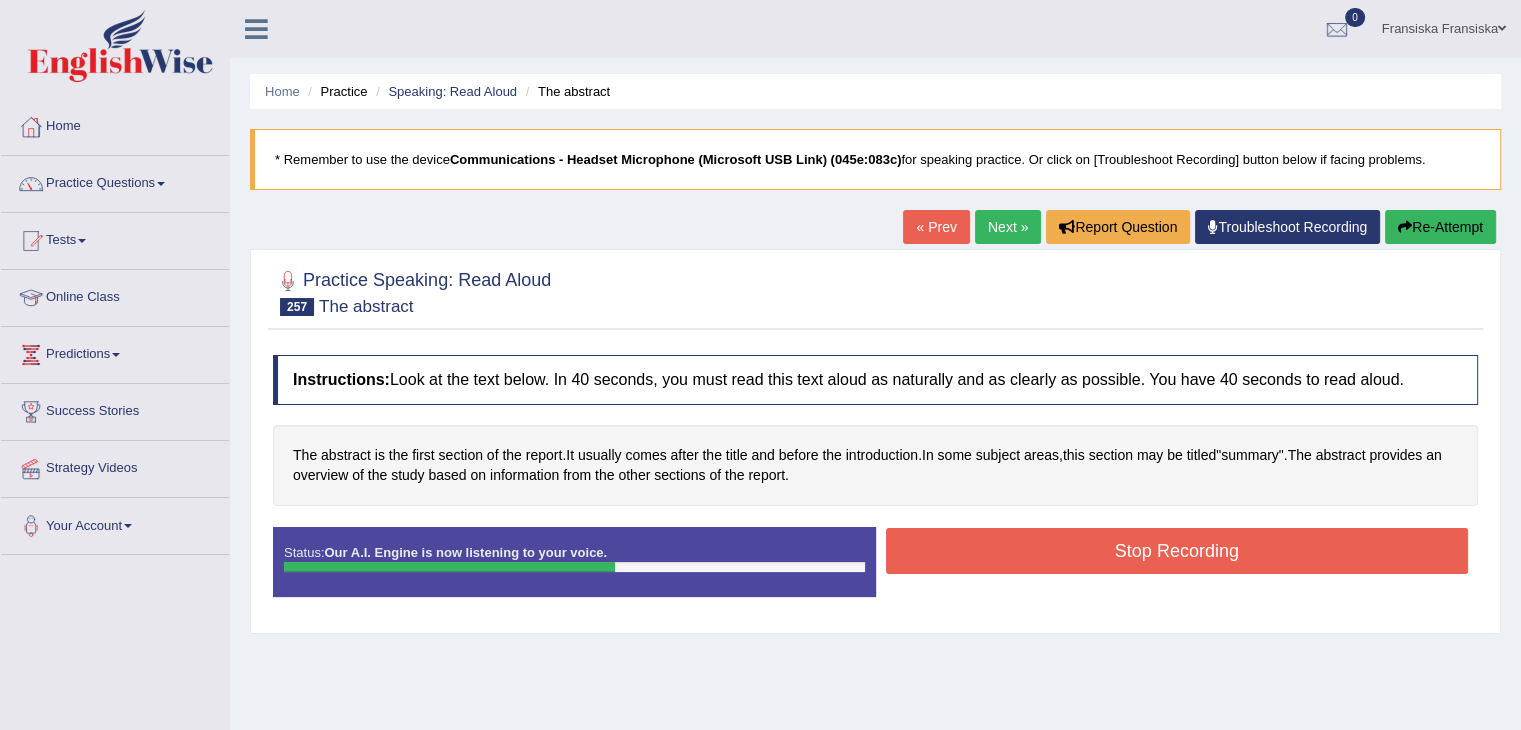 click on "Stop Recording" at bounding box center [1177, 551] 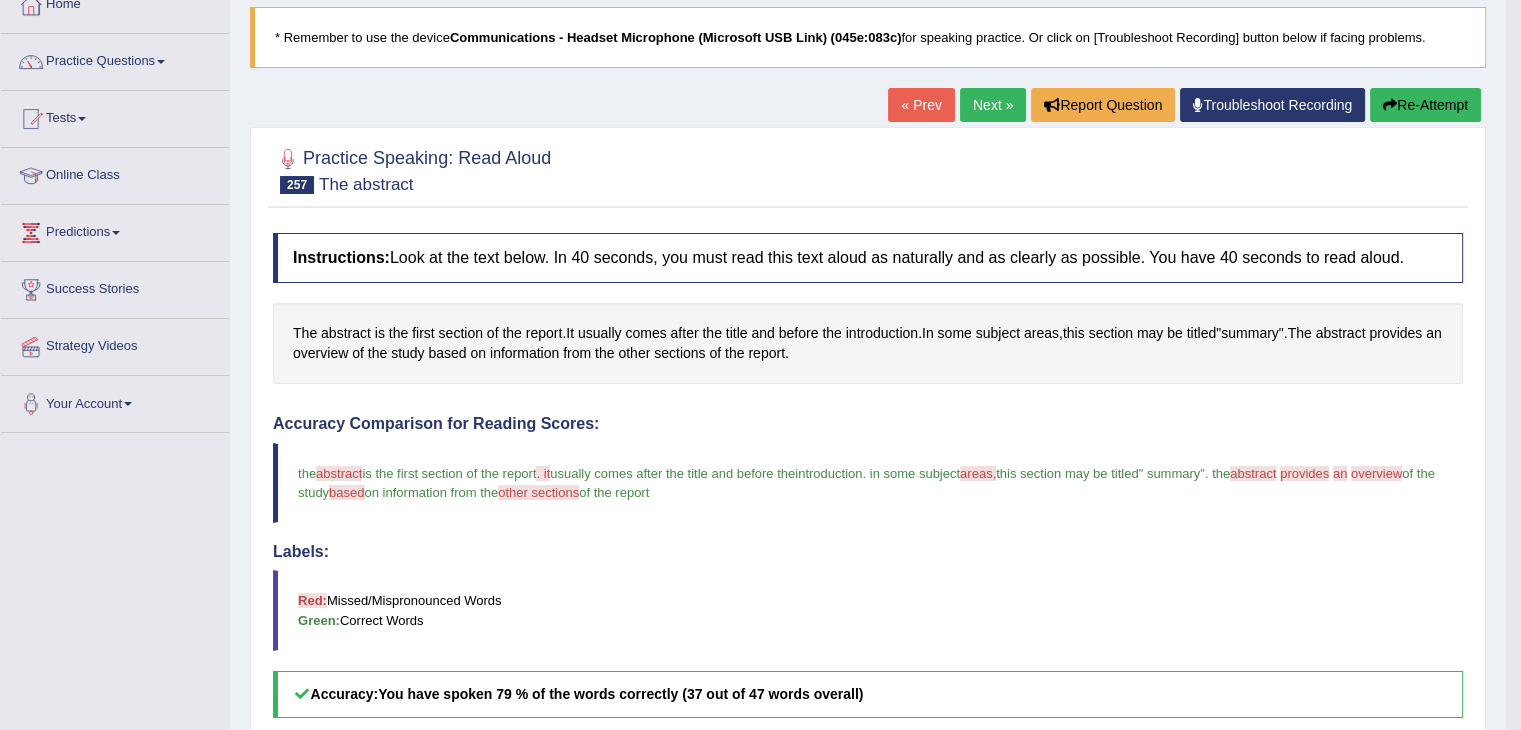 scroll, scrollTop: 120, scrollLeft: 0, axis: vertical 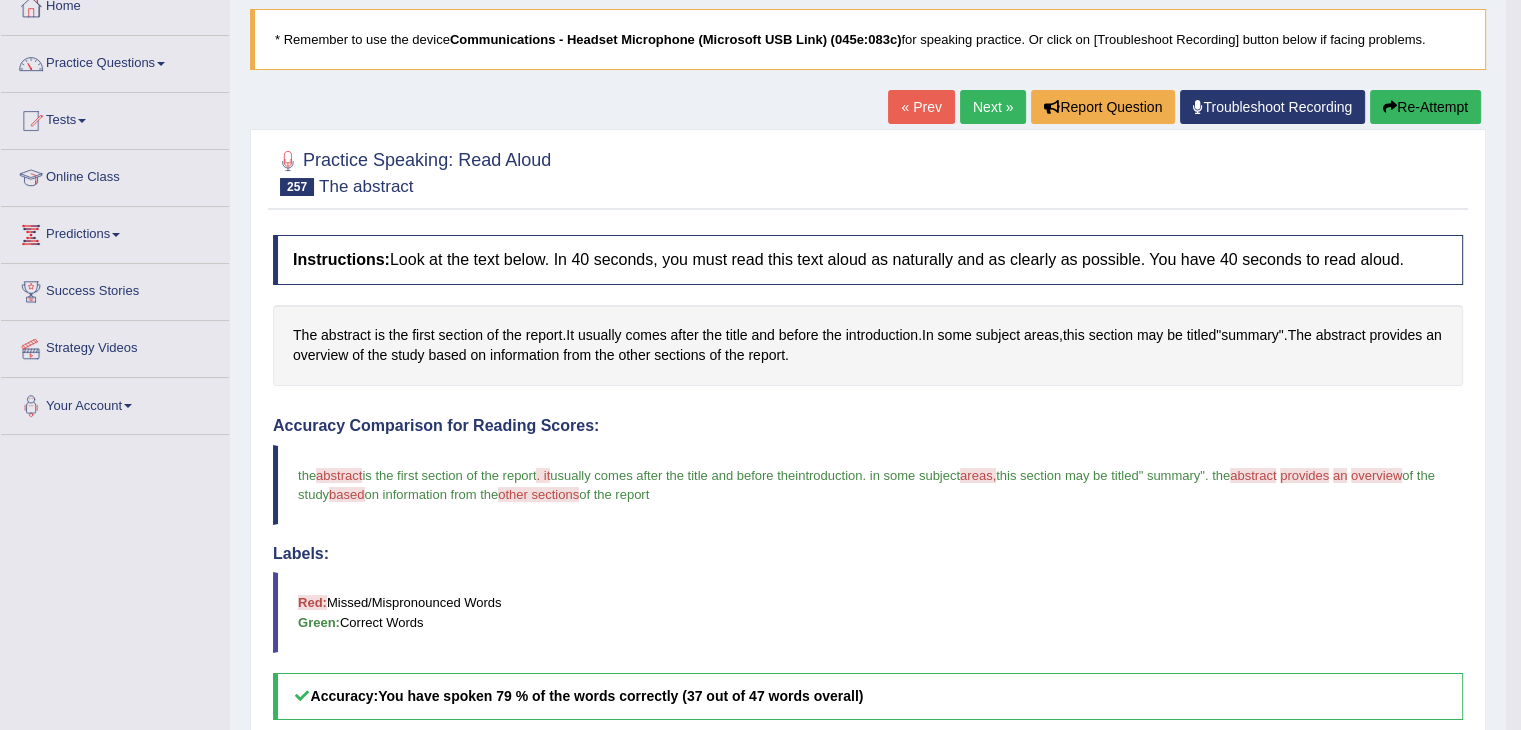click on "Next »" at bounding box center [993, 107] 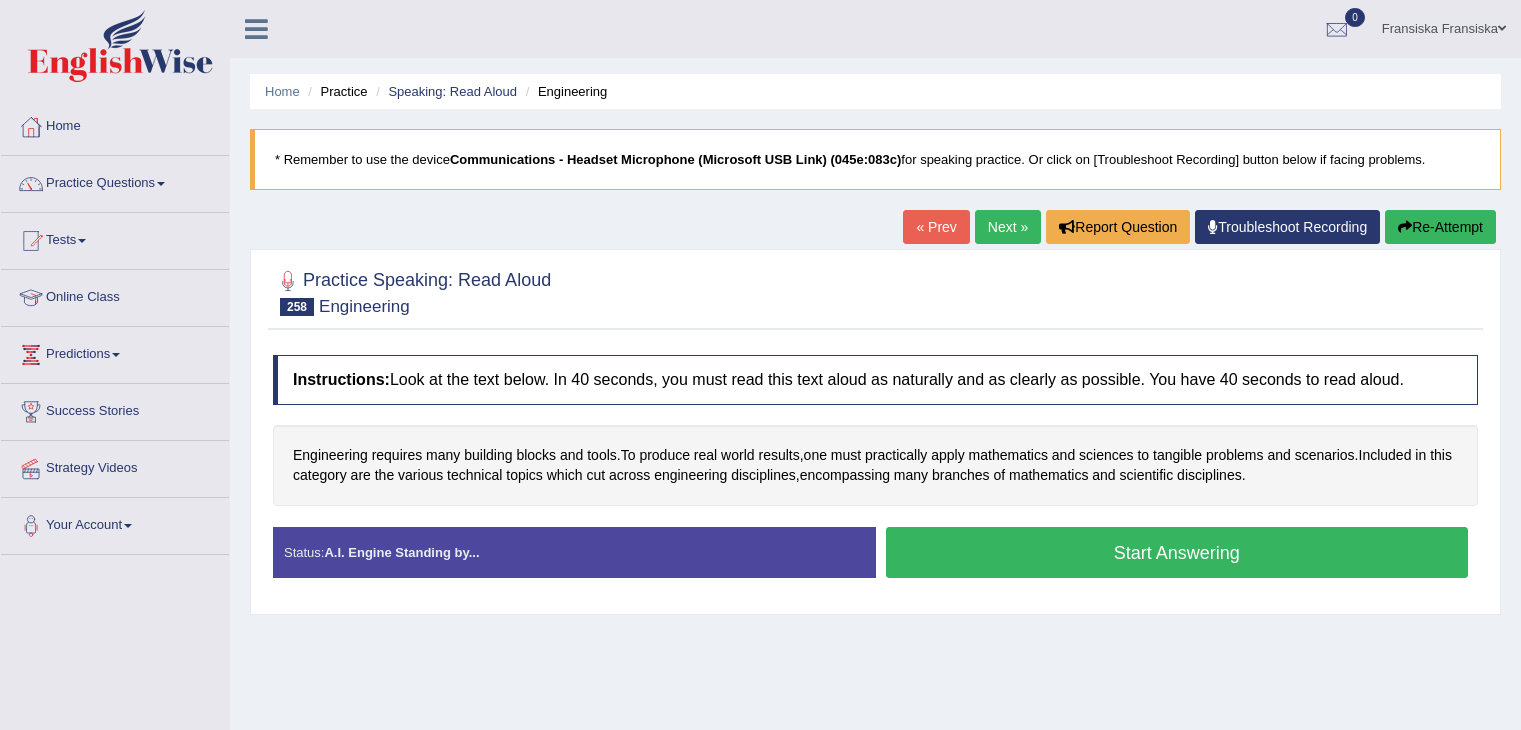 scroll, scrollTop: 0, scrollLeft: 0, axis: both 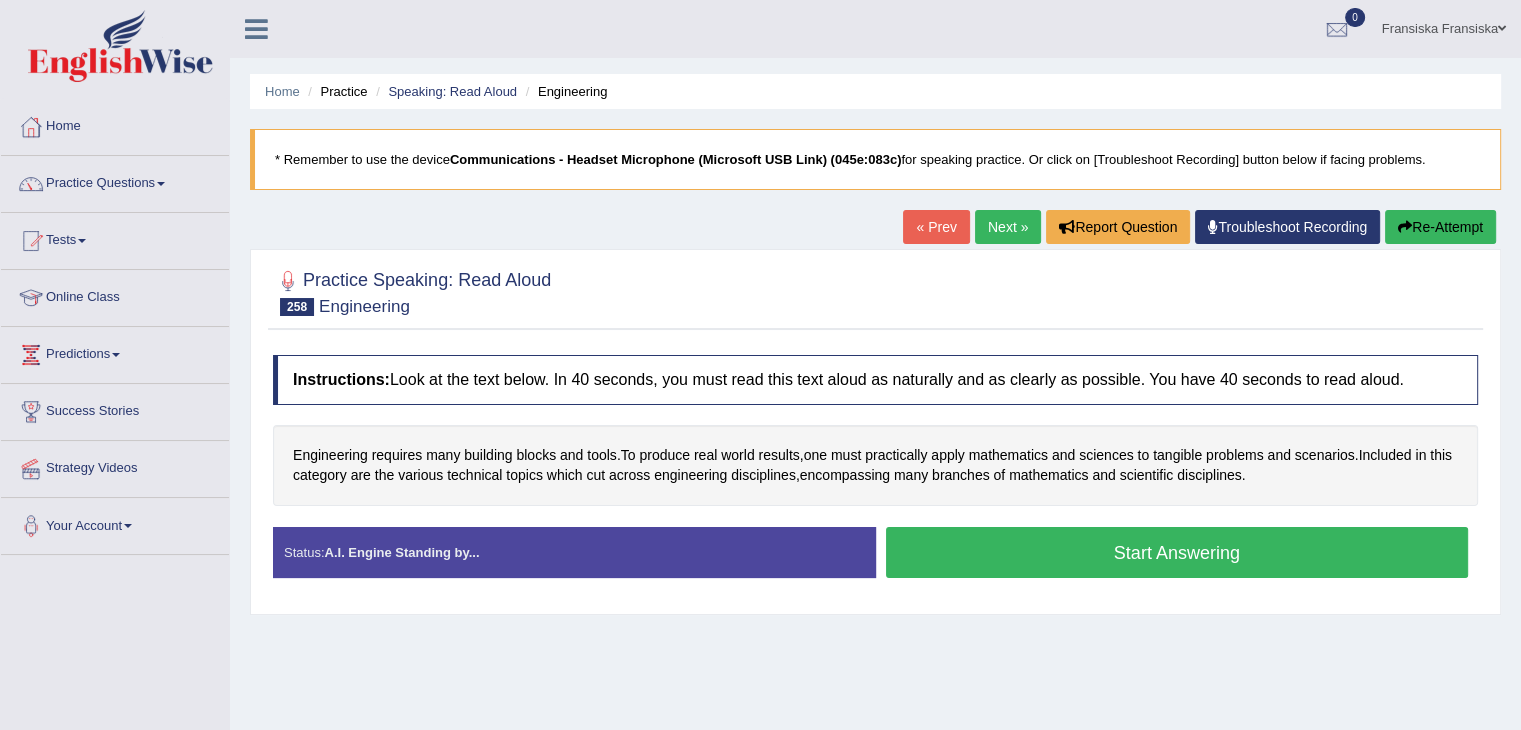 click on "Start Answering" at bounding box center [1177, 552] 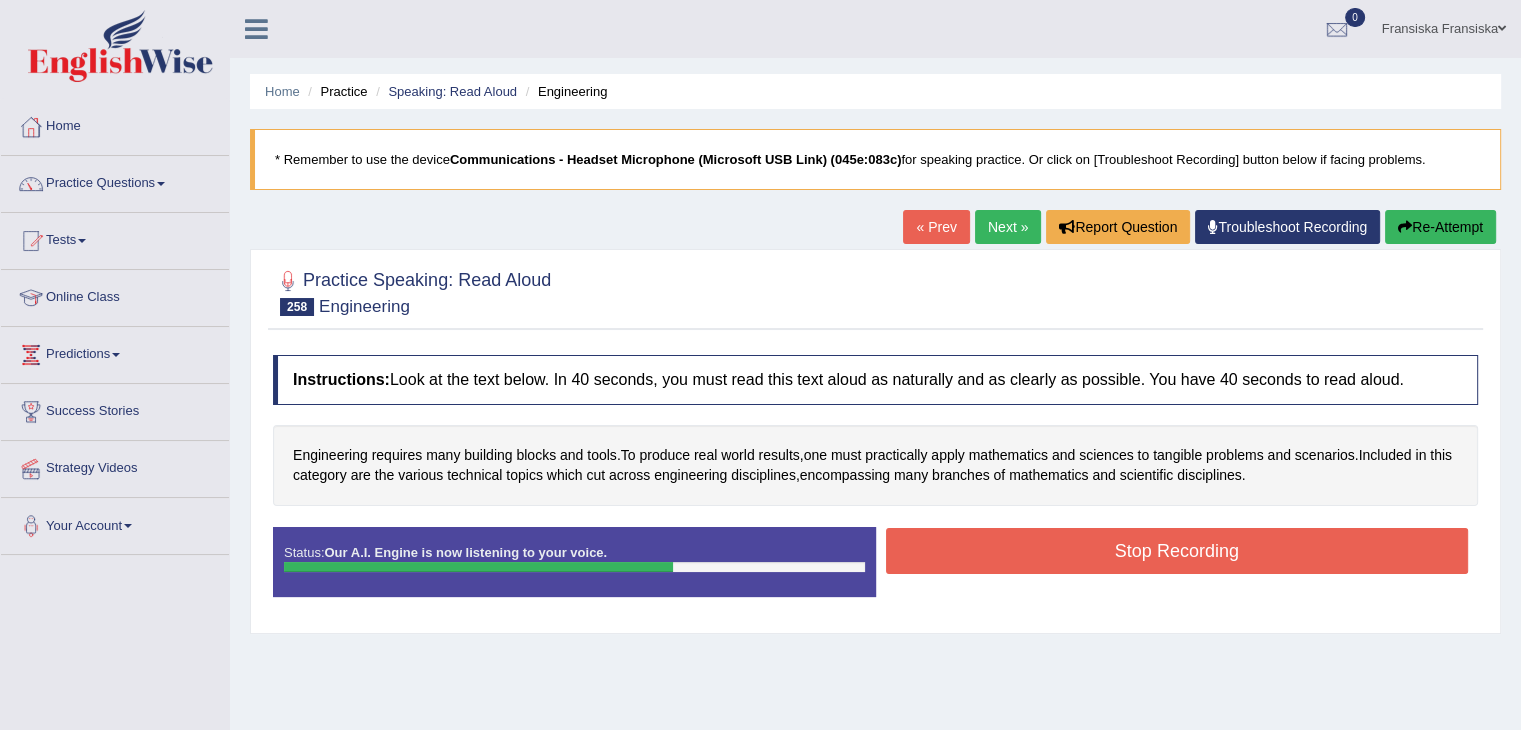 click on "Stop Recording" at bounding box center (1177, 551) 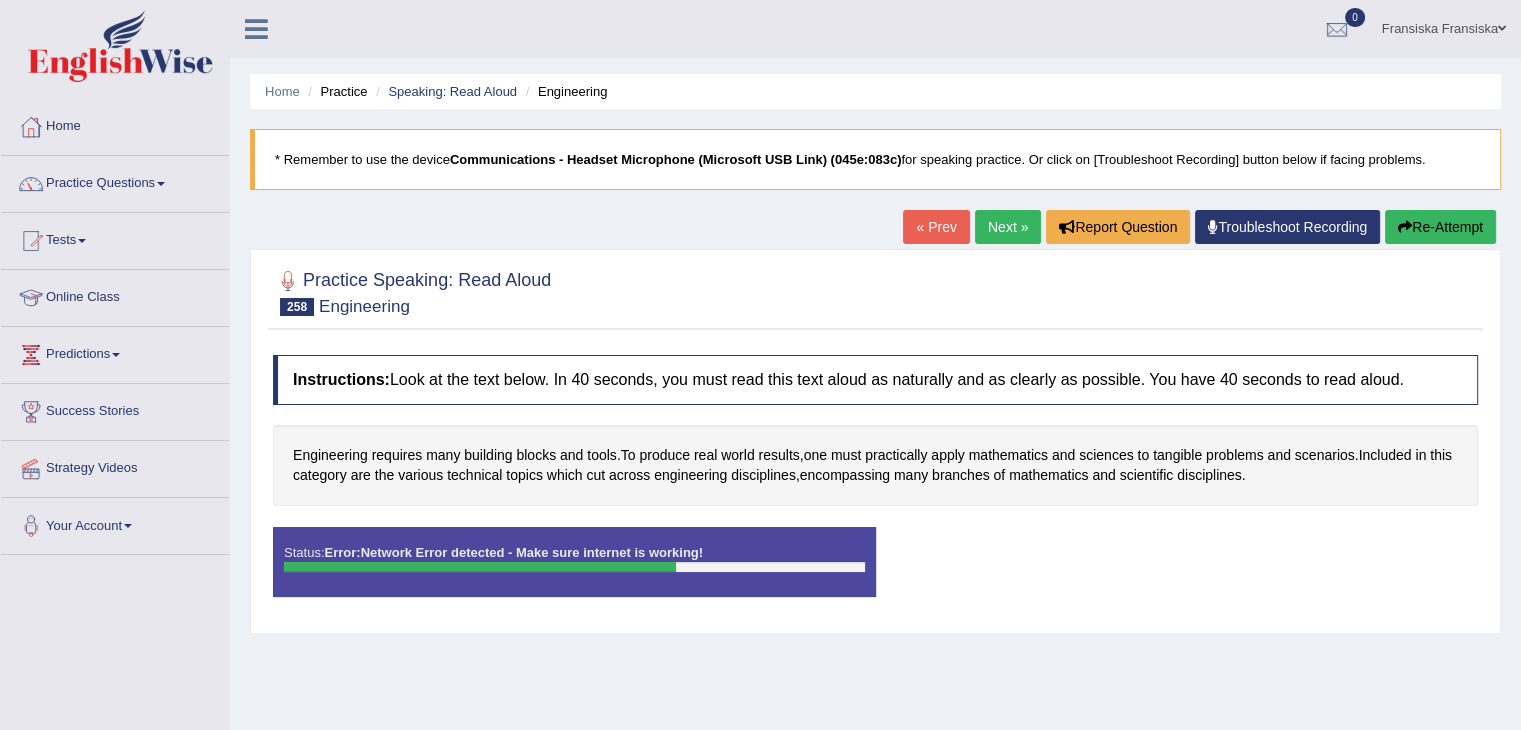 click on "Re-Attempt" at bounding box center (1440, 227) 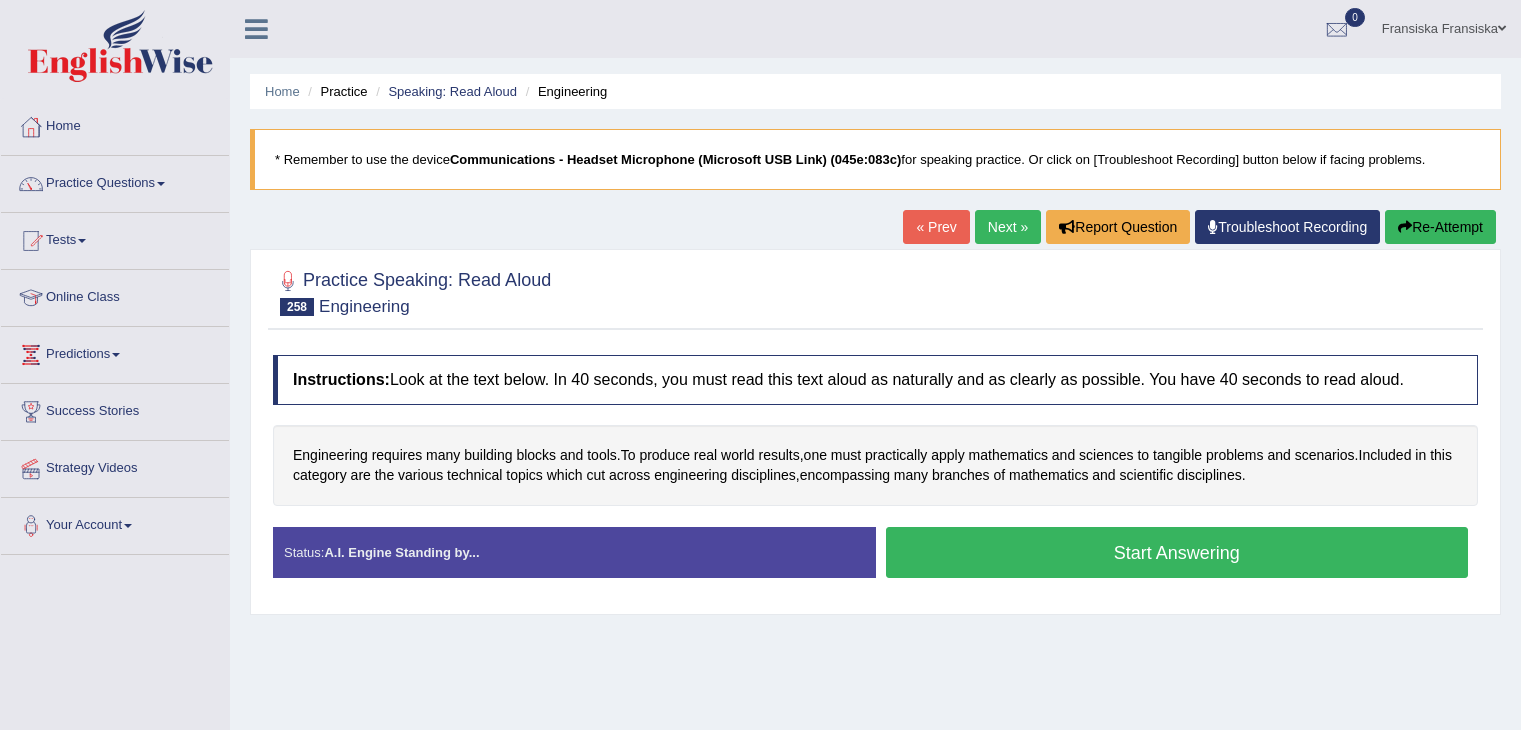scroll, scrollTop: 0, scrollLeft: 0, axis: both 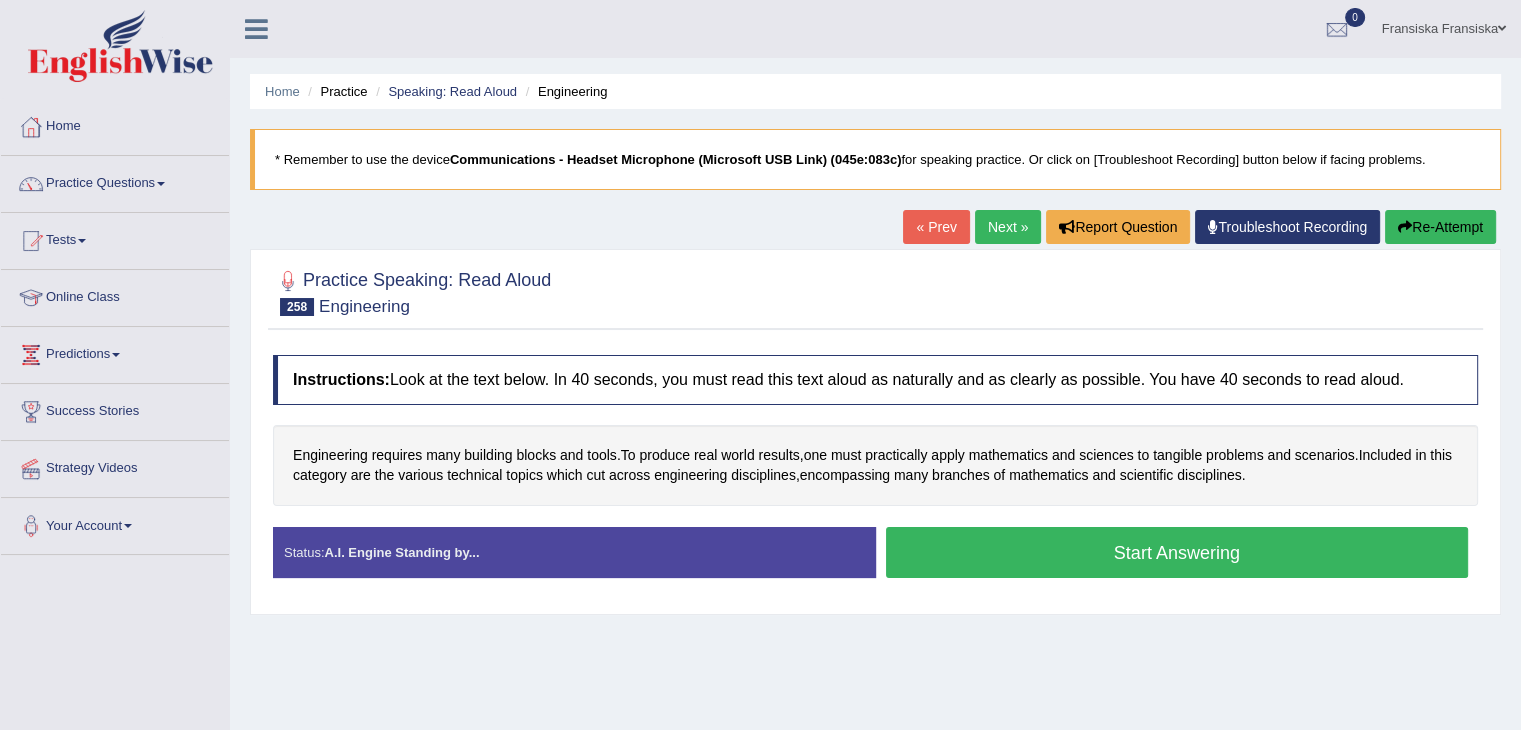 click on "Start Answering" at bounding box center (1177, 552) 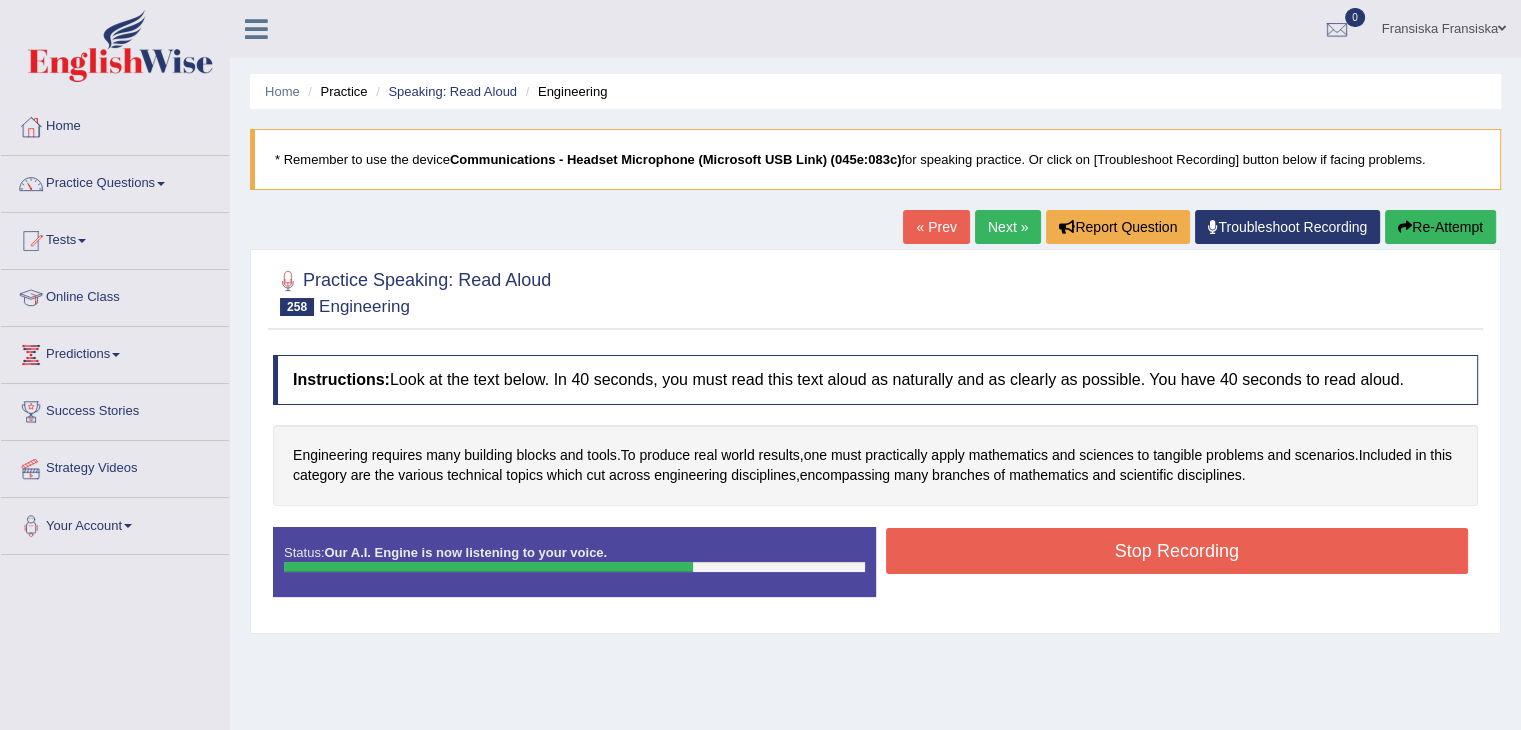 click on "Stop Recording" at bounding box center [1177, 551] 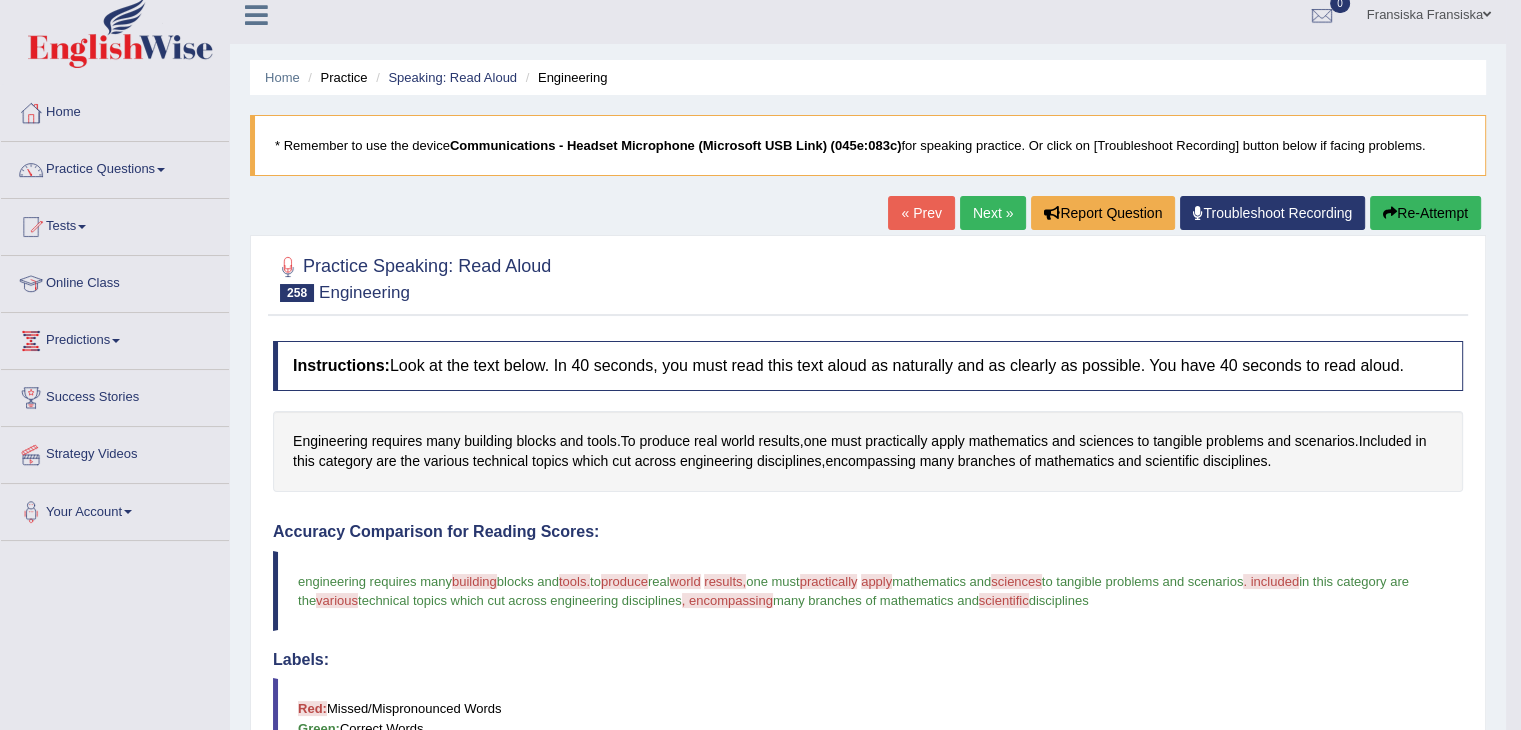 scroll, scrollTop: 10, scrollLeft: 0, axis: vertical 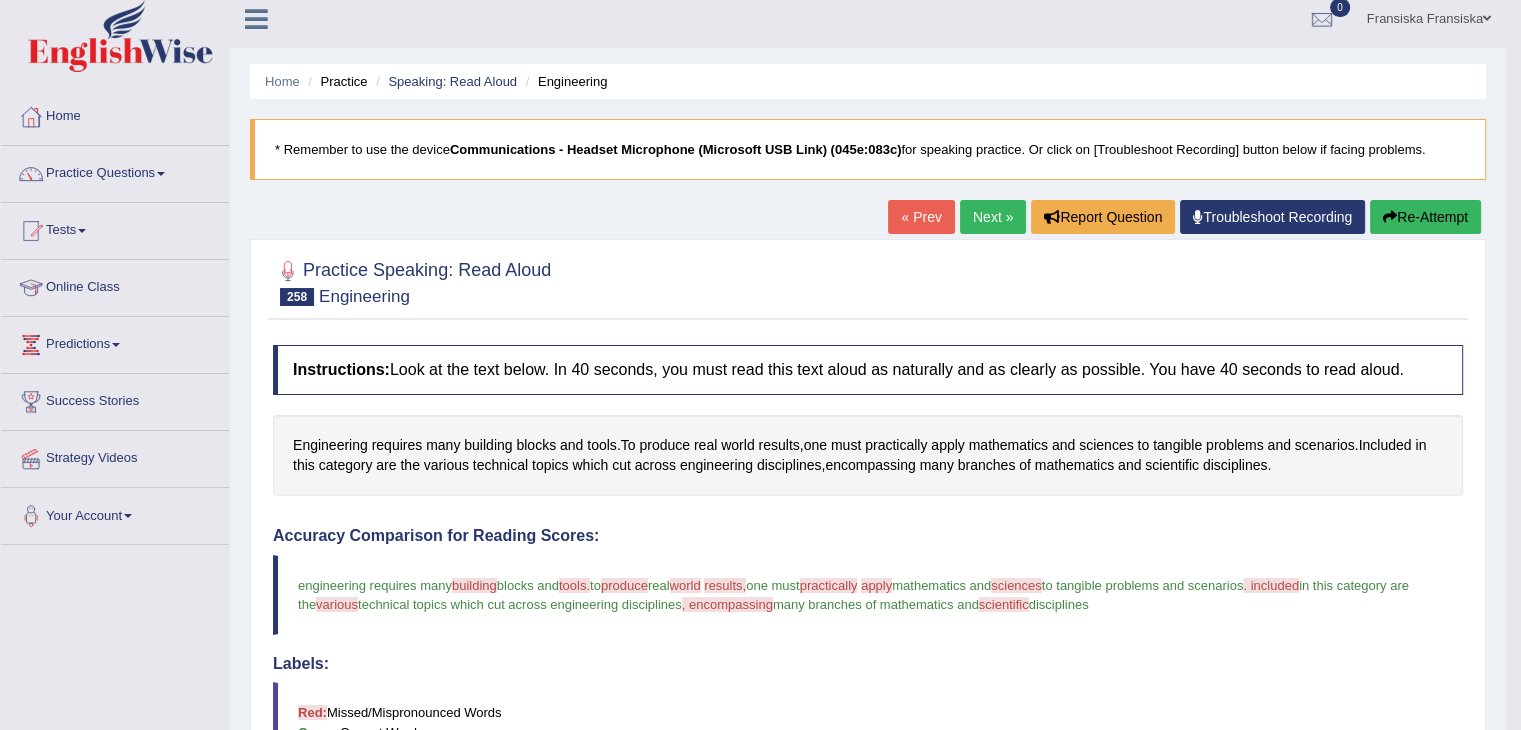 click on "Re-Attempt" at bounding box center (1425, 217) 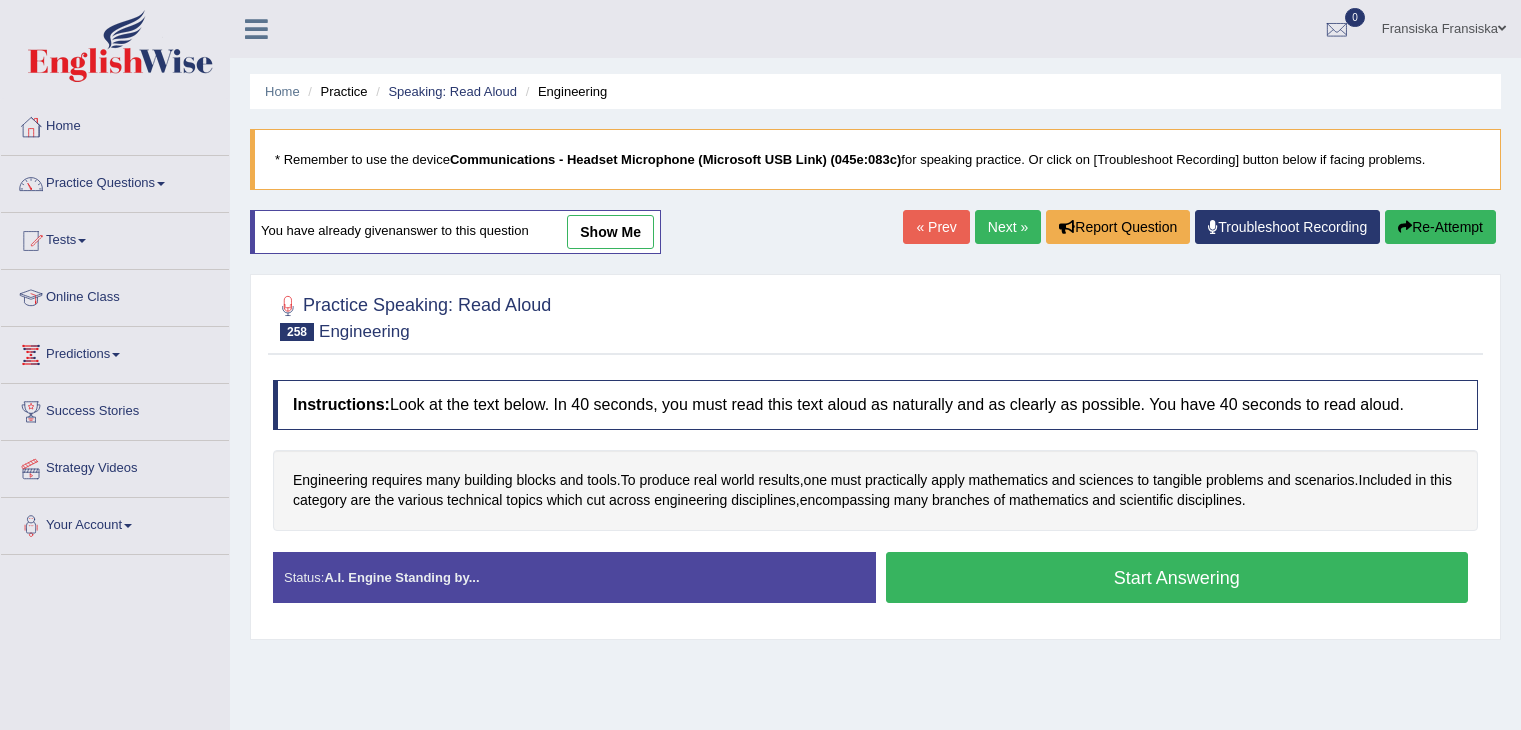 scroll, scrollTop: 10, scrollLeft: 0, axis: vertical 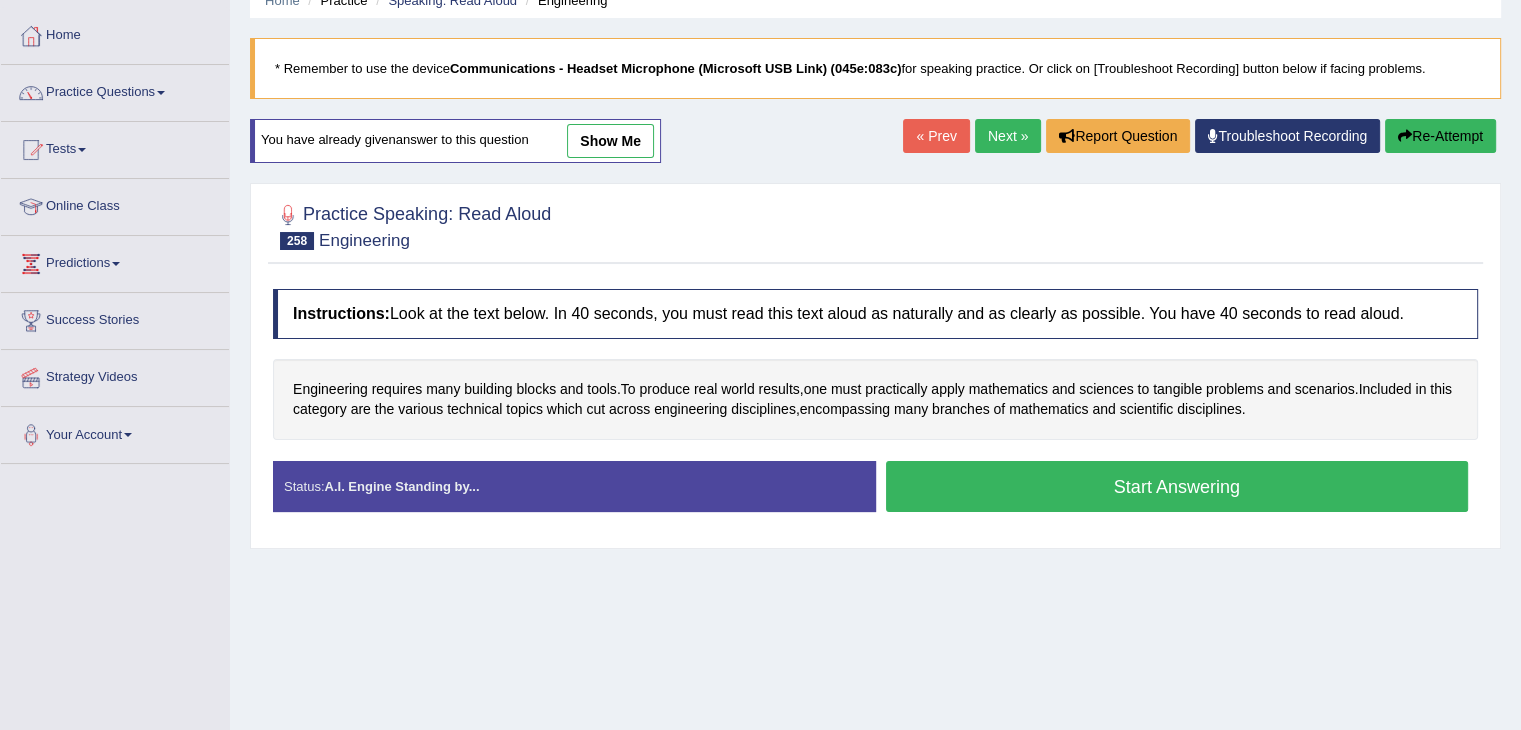 click on "Start Answering" at bounding box center [1177, 486] 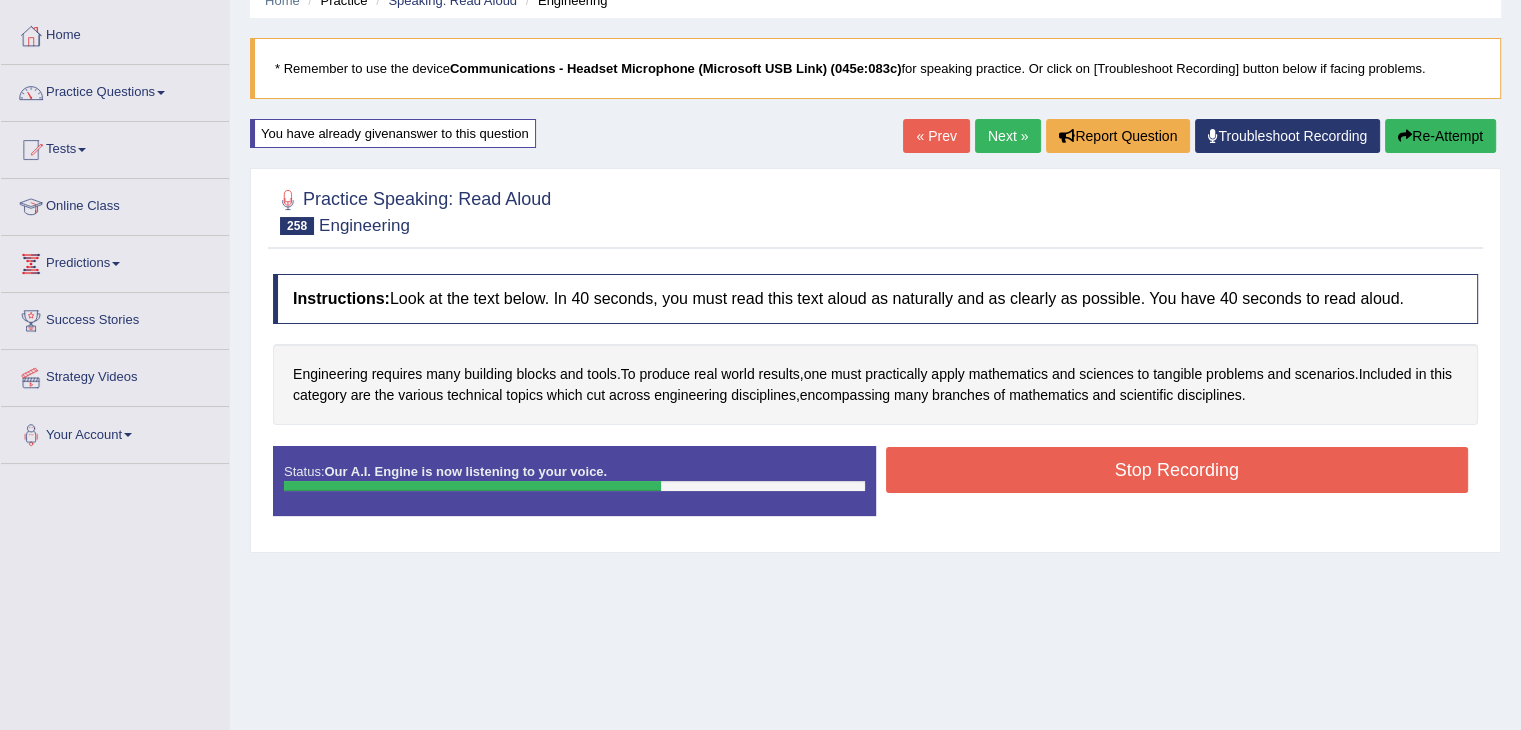 click on "Stop Recording" at bounding box center [1177, 470] 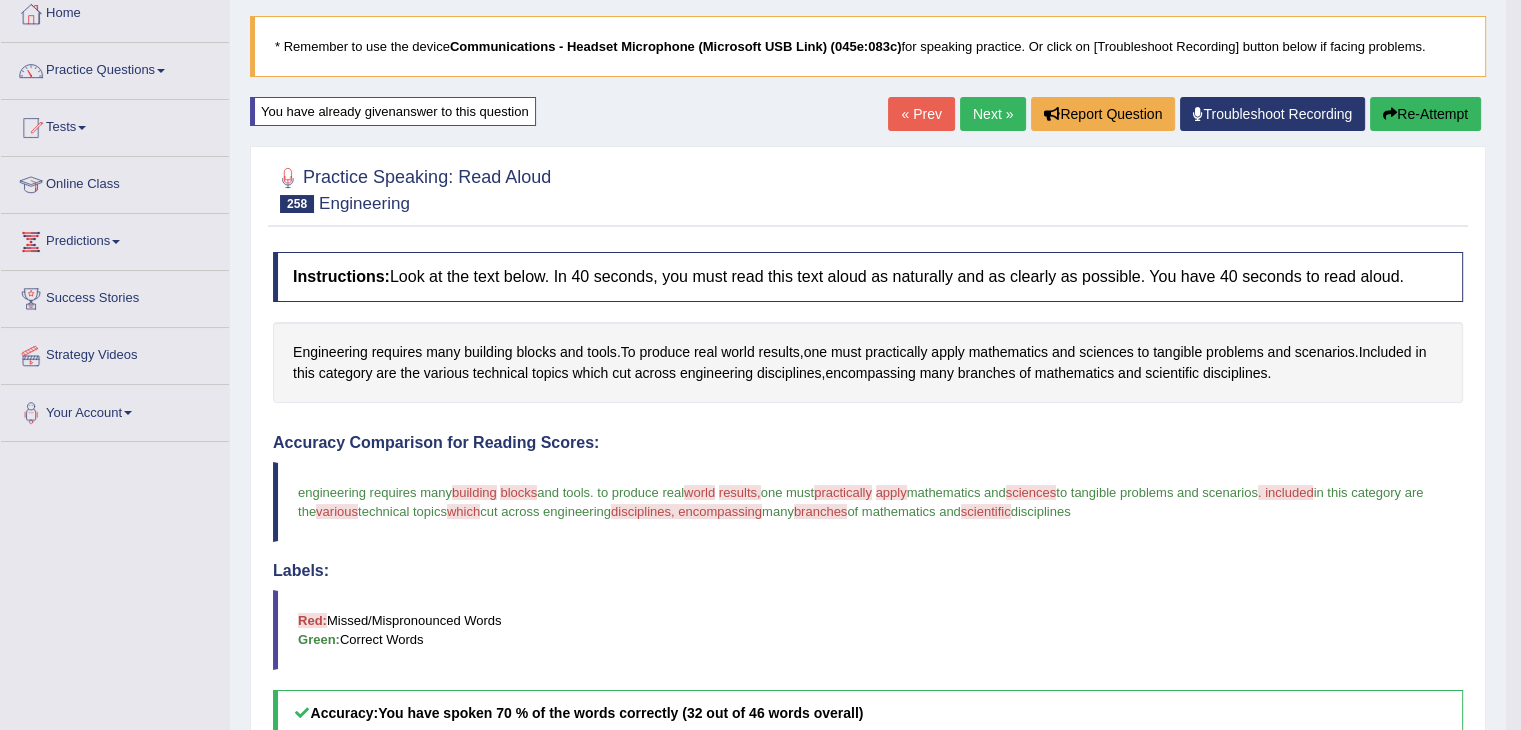 scroll, scrollTop: 112, scrollLeft: 0, axis: vertical 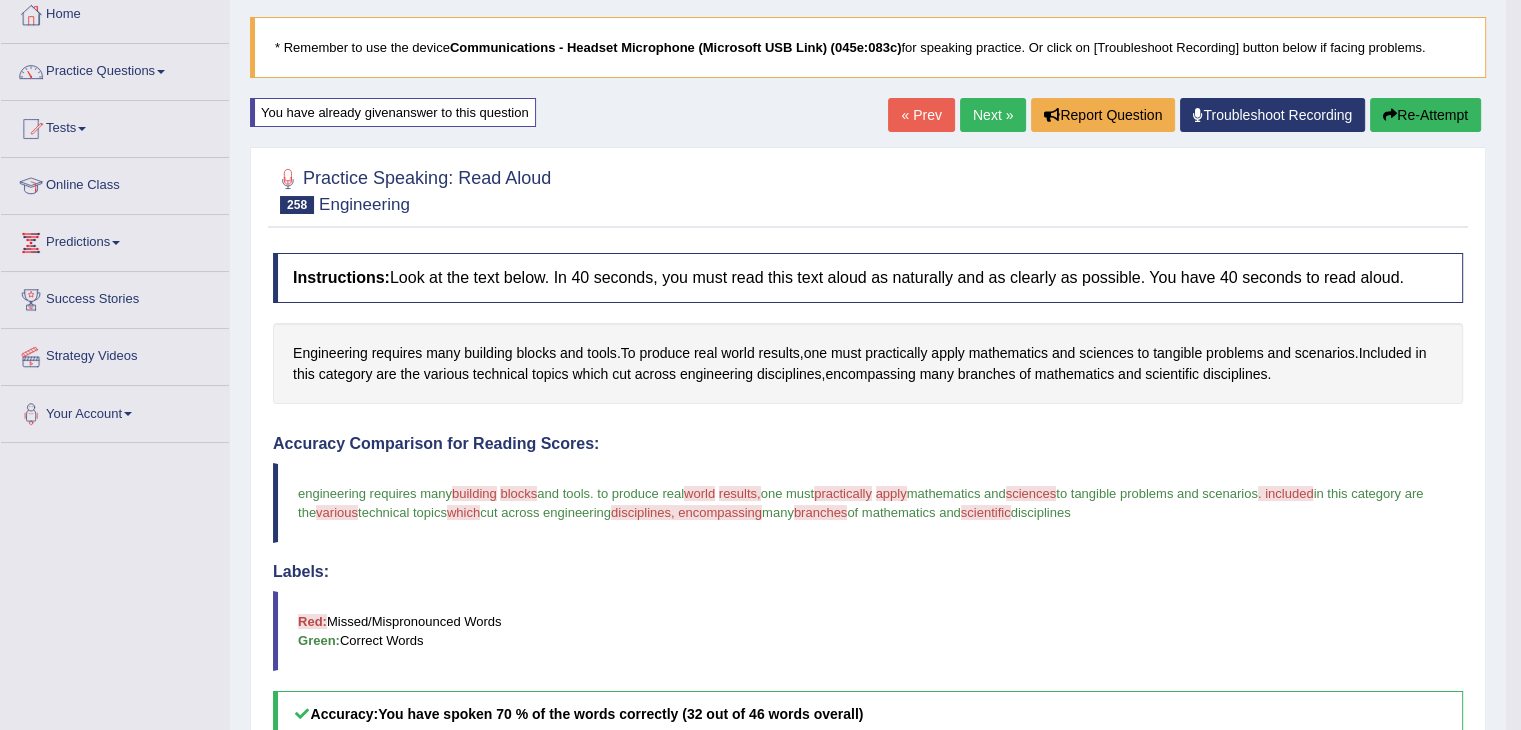 click on "Next »" at bounding box center [993, 115] 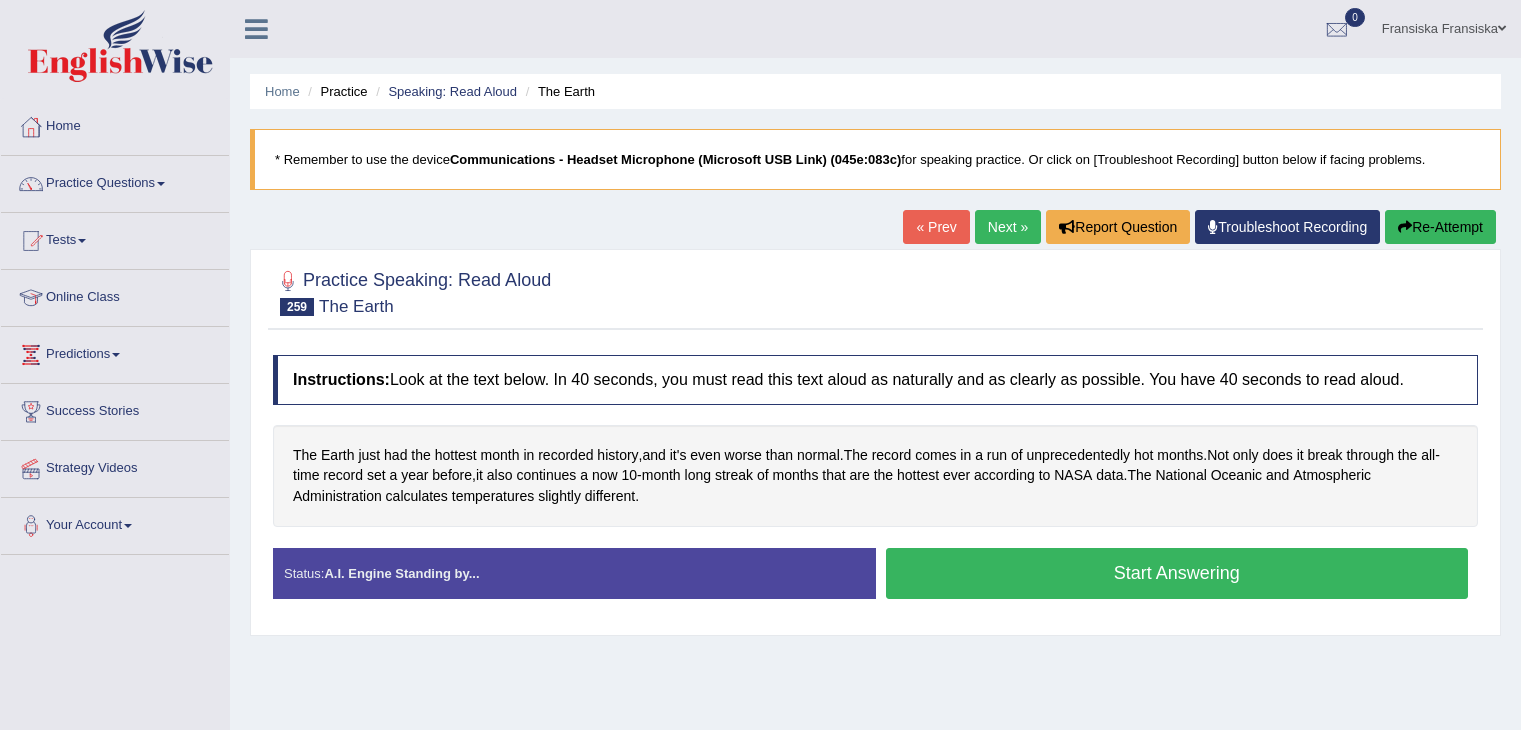 scroll, scrollTop: 0, scrollLeft: 0, axis: both 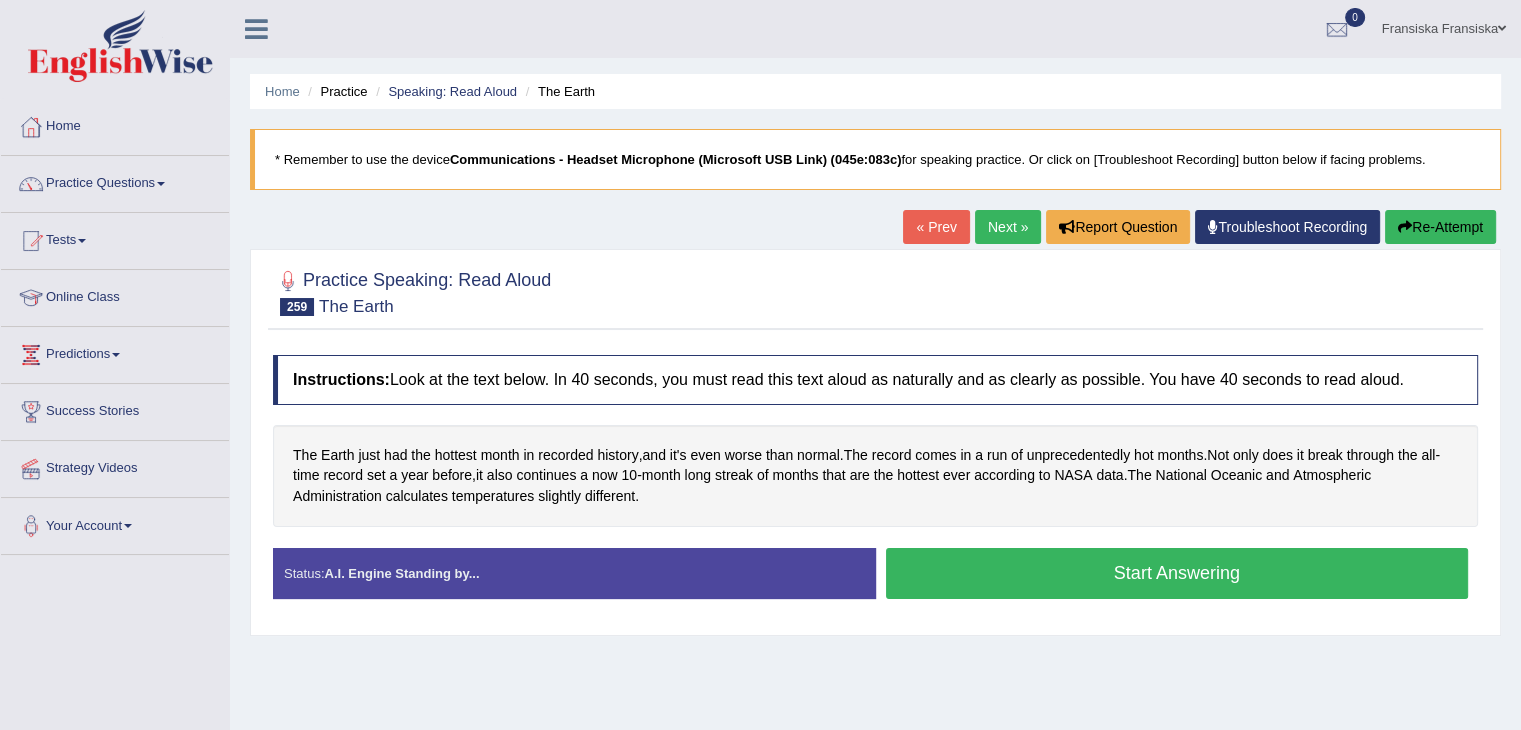 click on "Start Answering" at bounding box center [1177, 573] 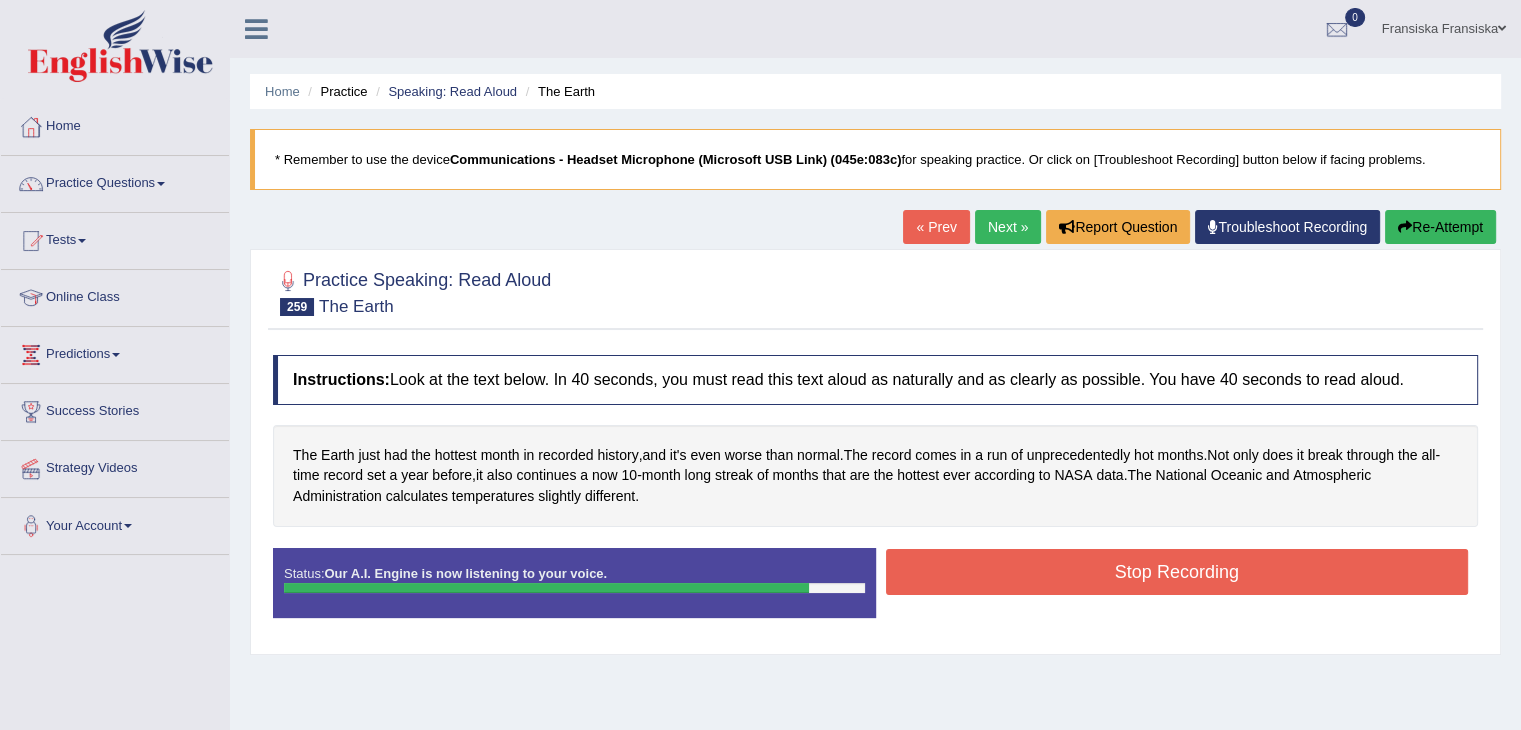 click on "Stop Recording" at bounding box center (1177, 572) 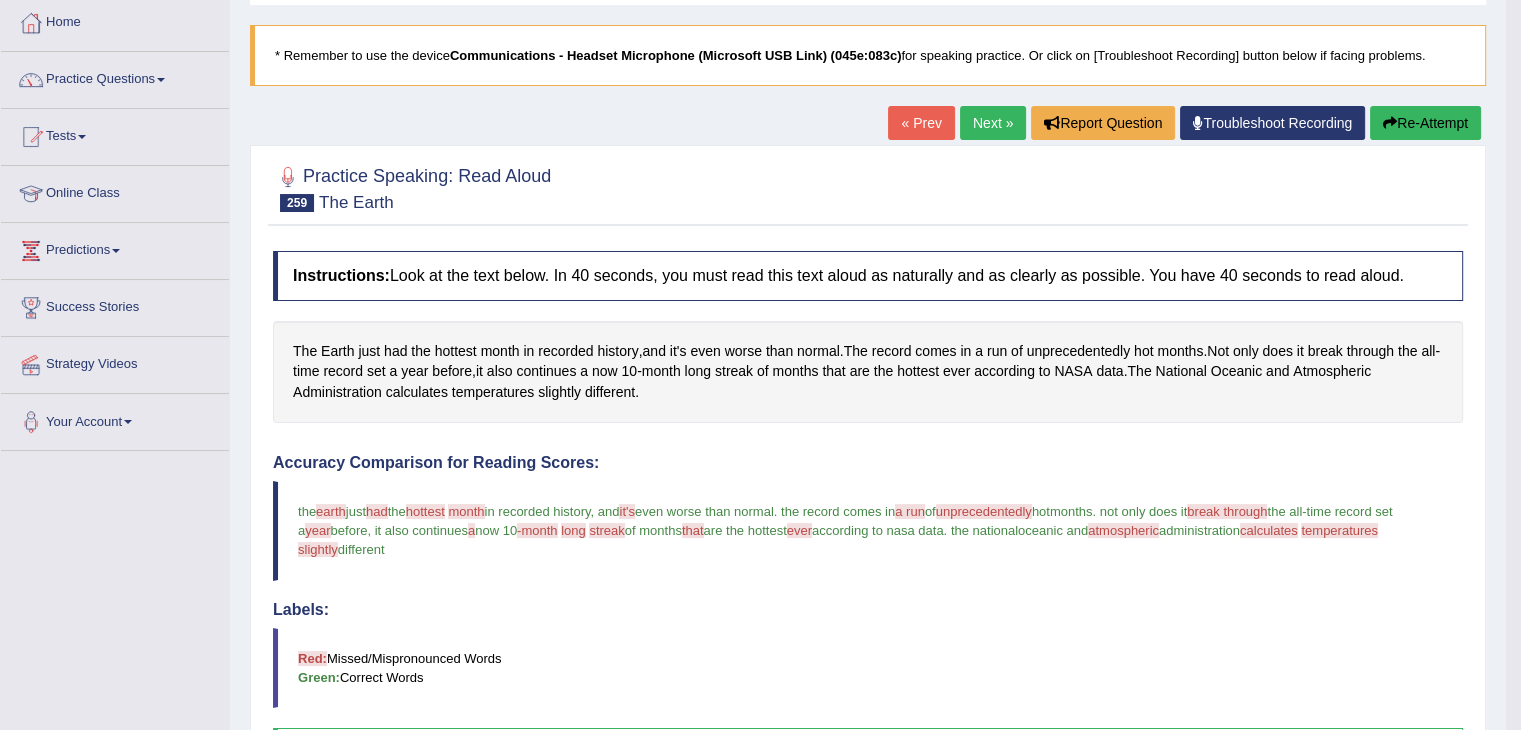 scroll, scrollTop: 104, scrollLeft: 0, axis: vertical 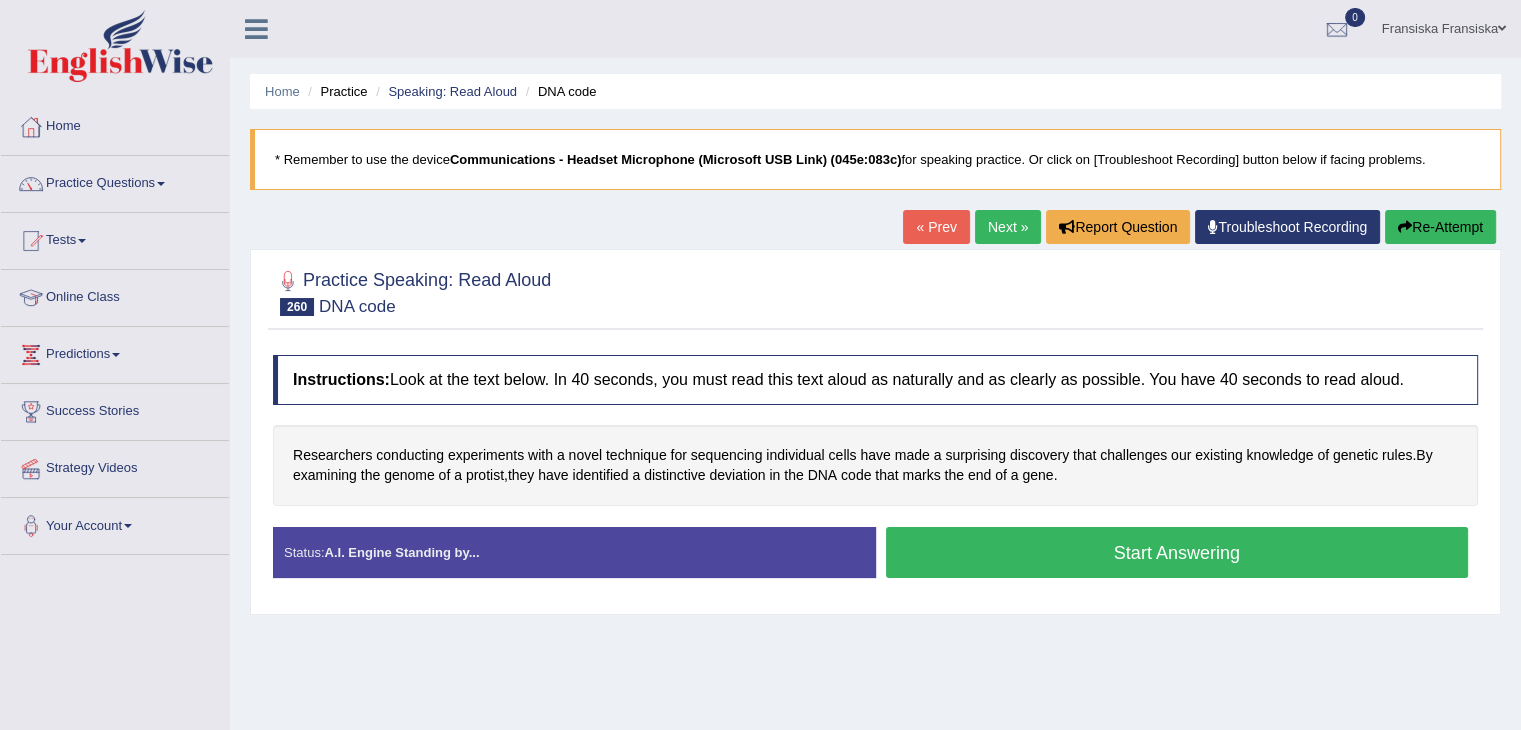 click on "Start Answering" at bounding box center [1177, 552] 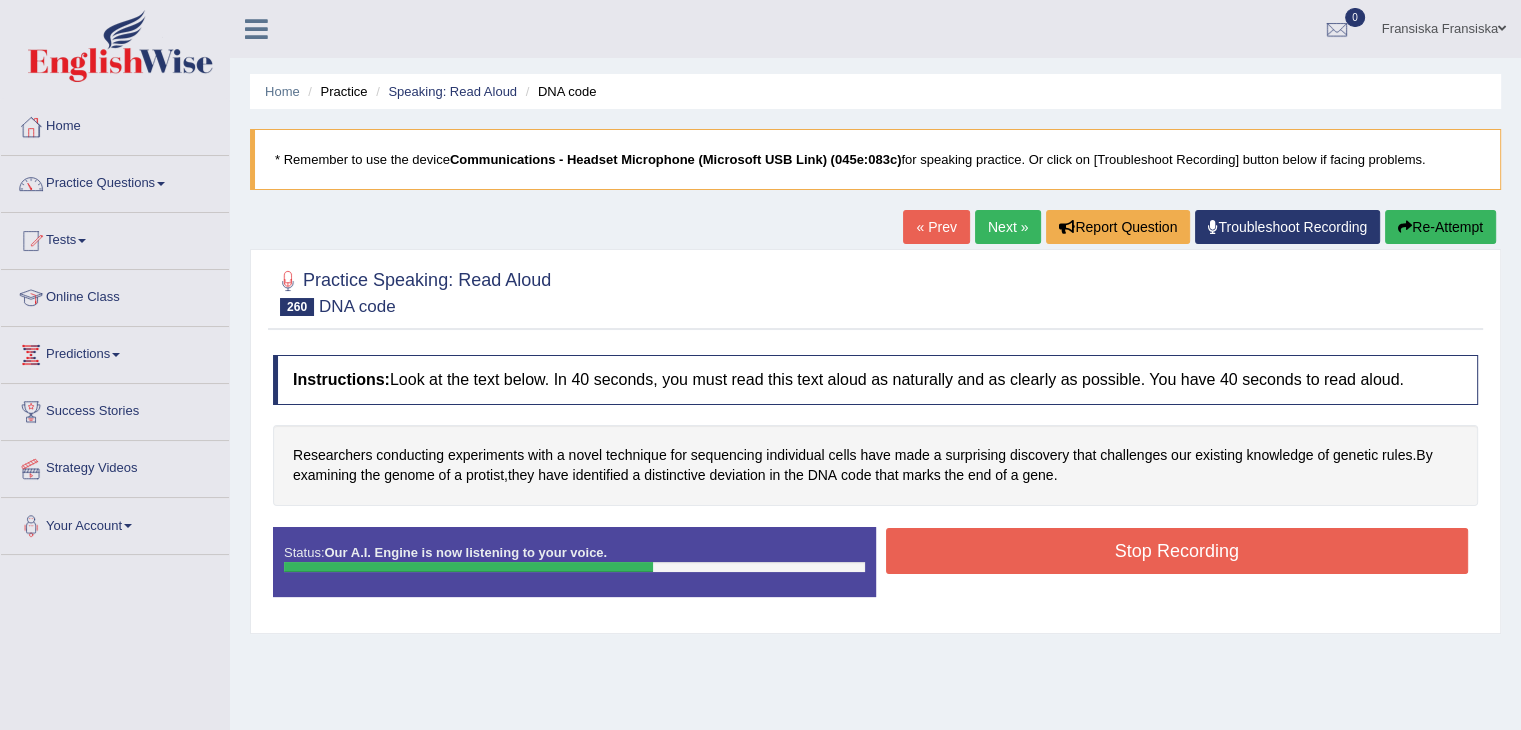 click on "Stop Recording" at bounding box center [1177, 551] 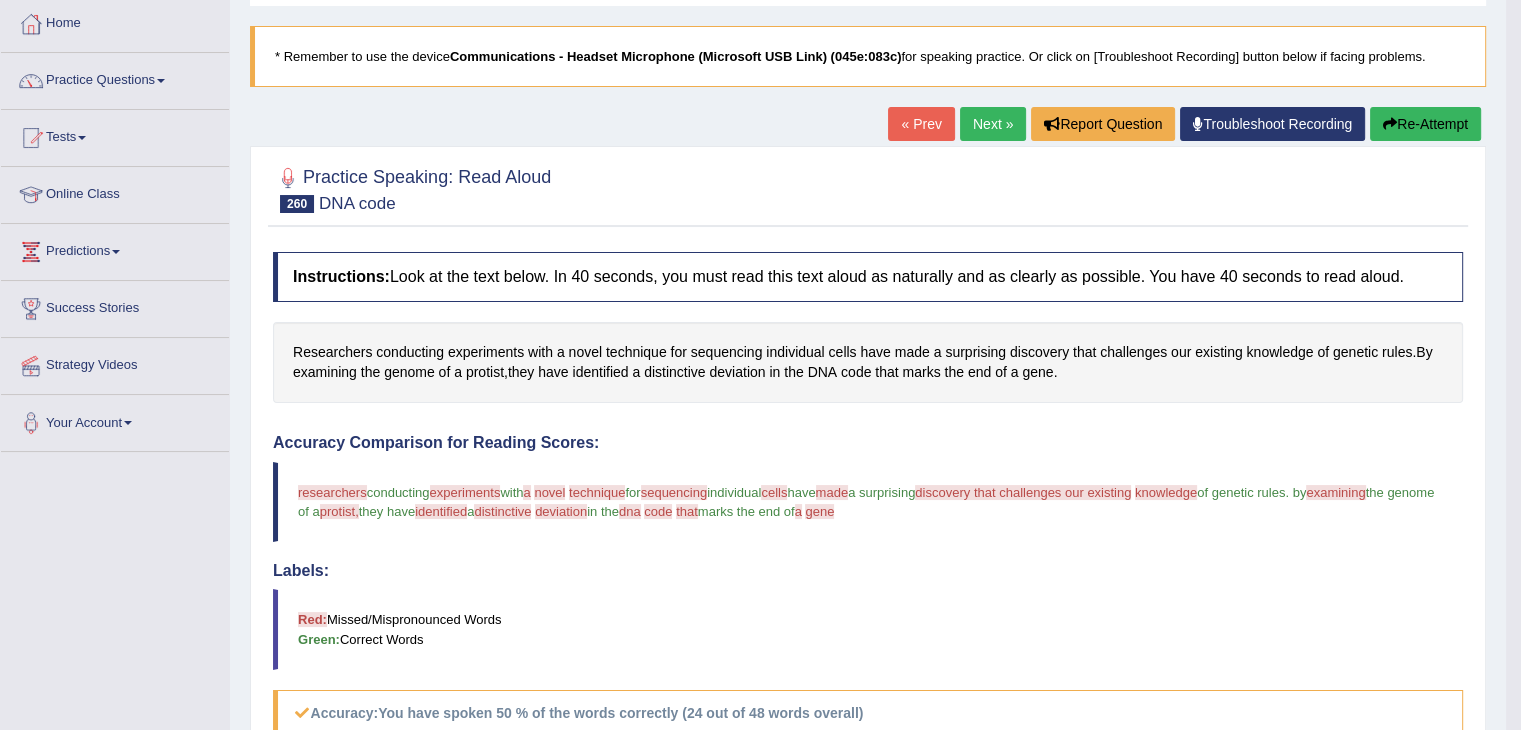 scroll, scrollTop: 96, scrollLeft: 0, axis: vertical 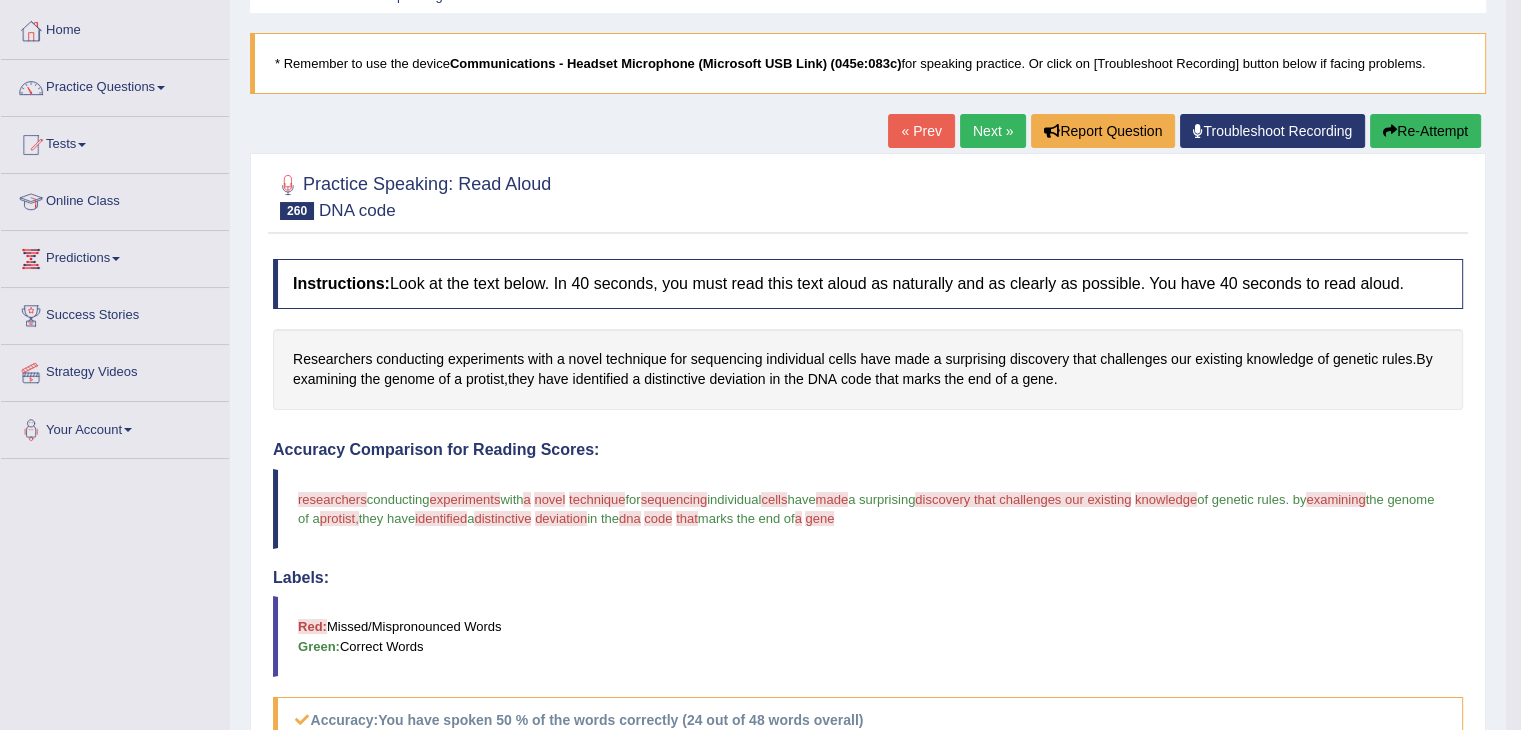 click on "Next »" at bounding box center [993, 131] 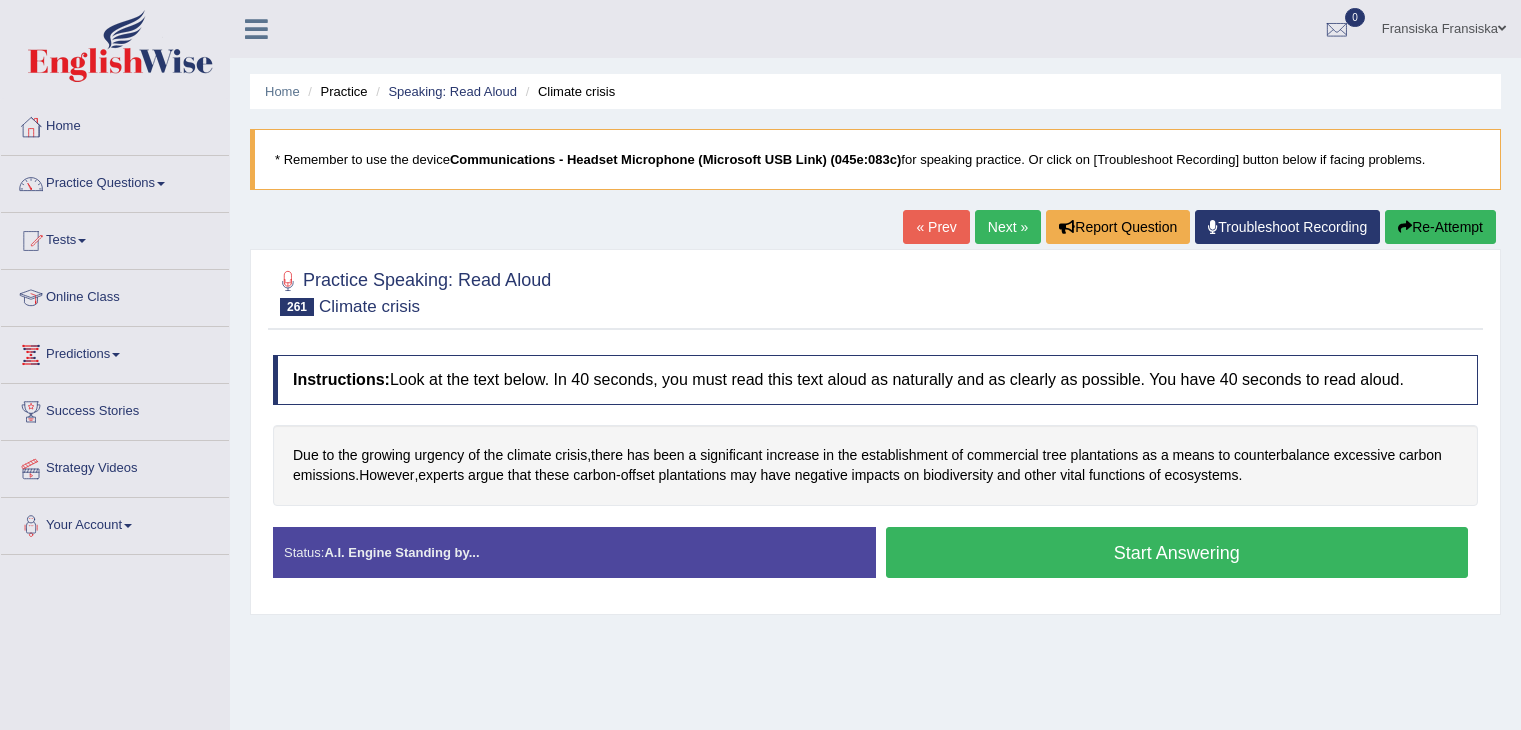 scroll, scrollTop: 0, scrollLeft: 0, axis: both 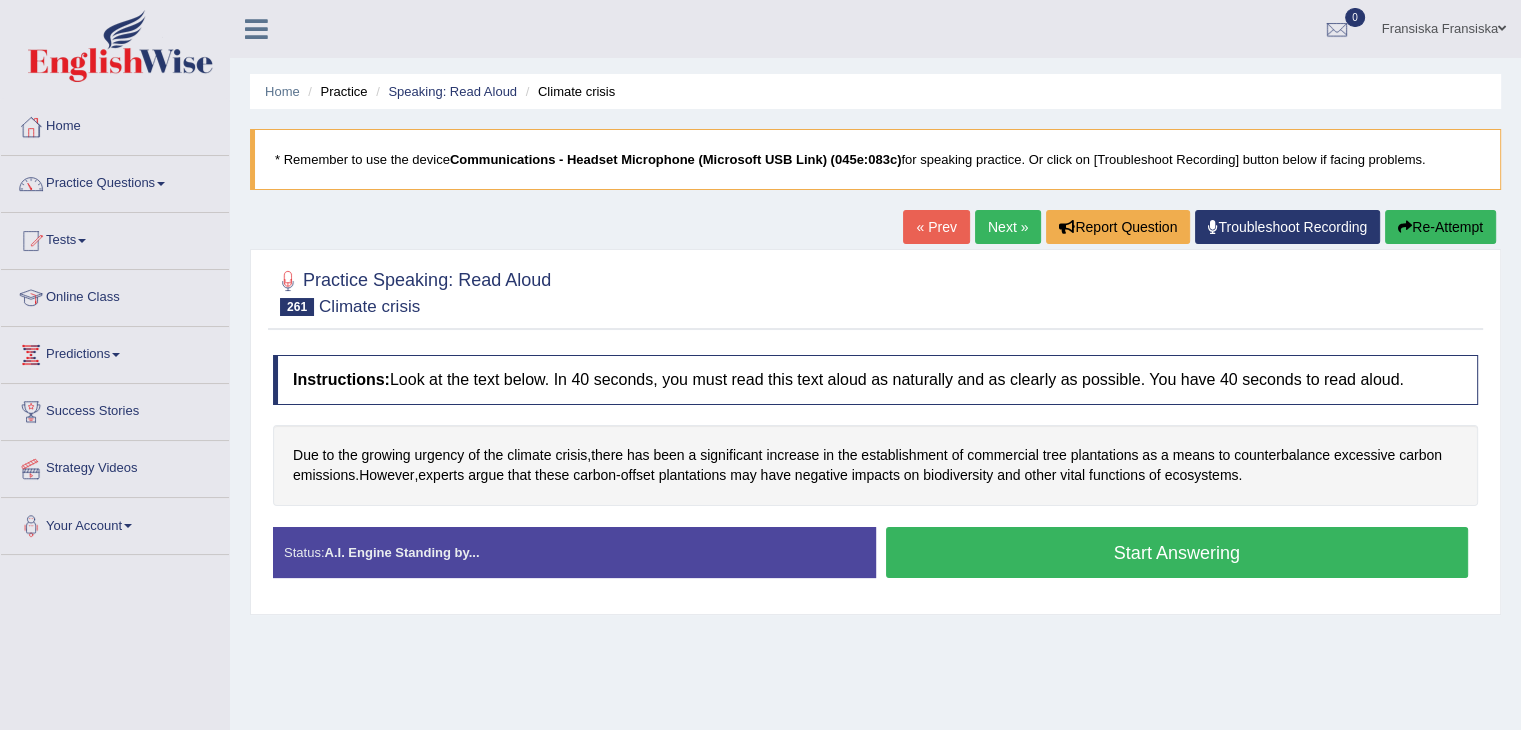 click on "Start Answering" at bounding box center (1177, 552) 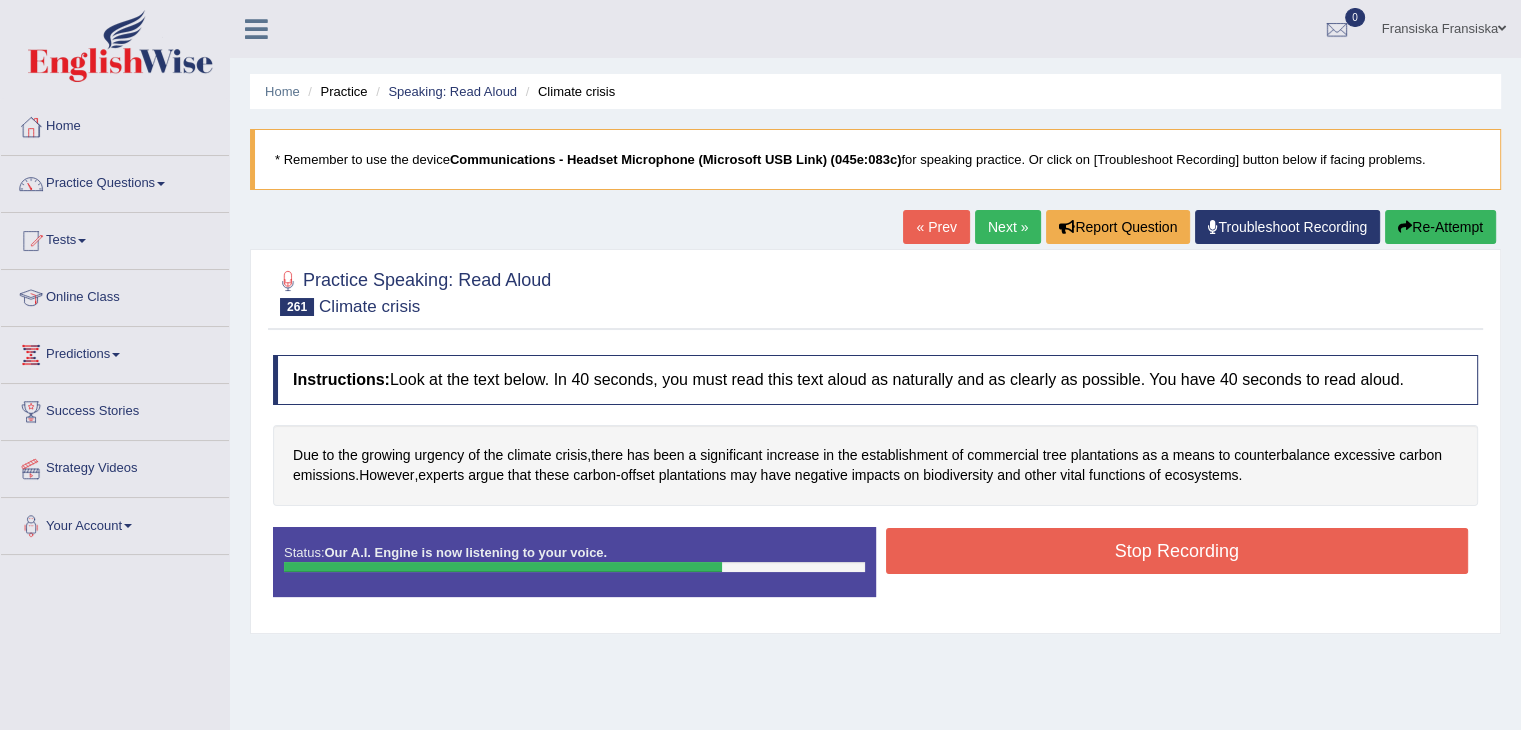 click on "Stop Recording" at bounding box center (1177, 551) 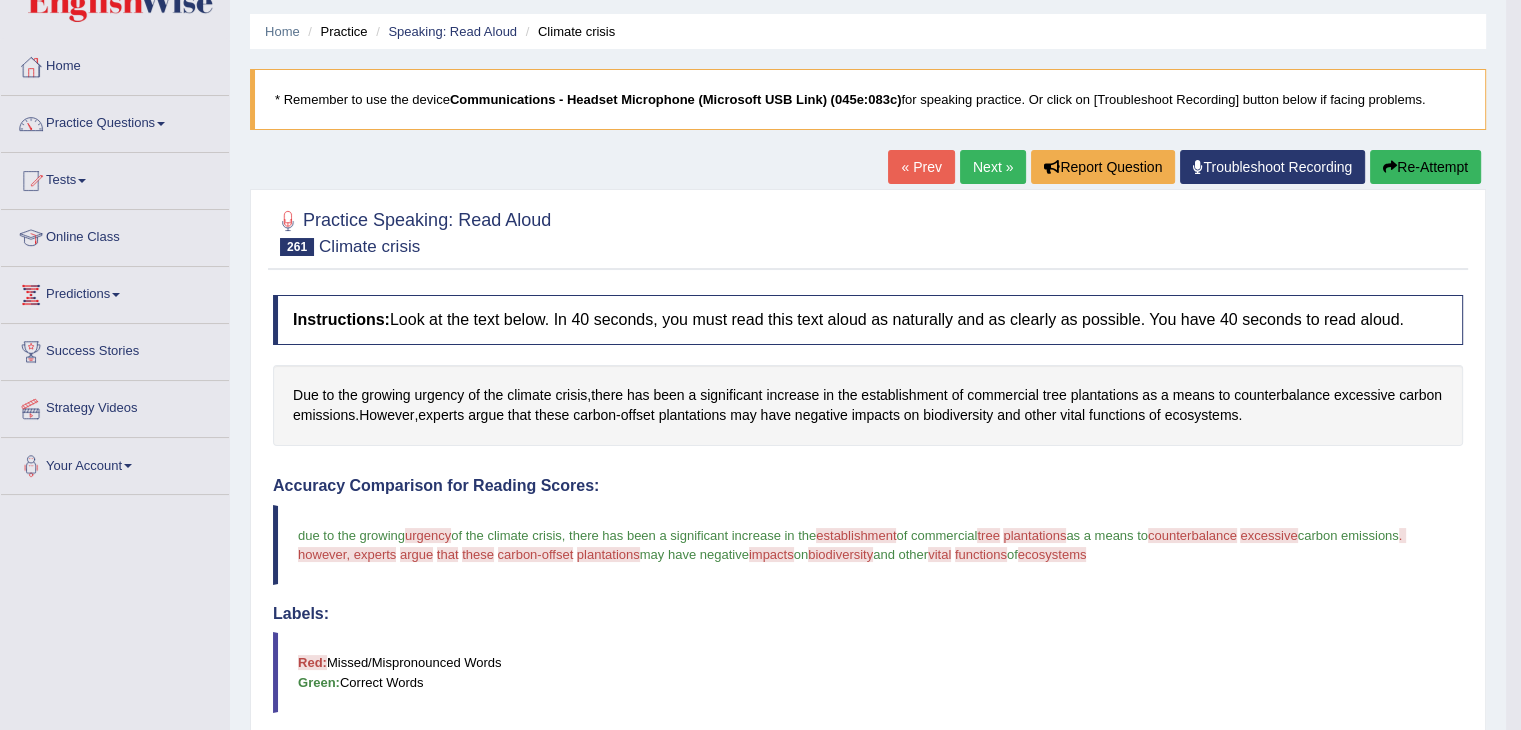 scroll, scrollTop: 59, scrollLeft: 0, axis: vertical 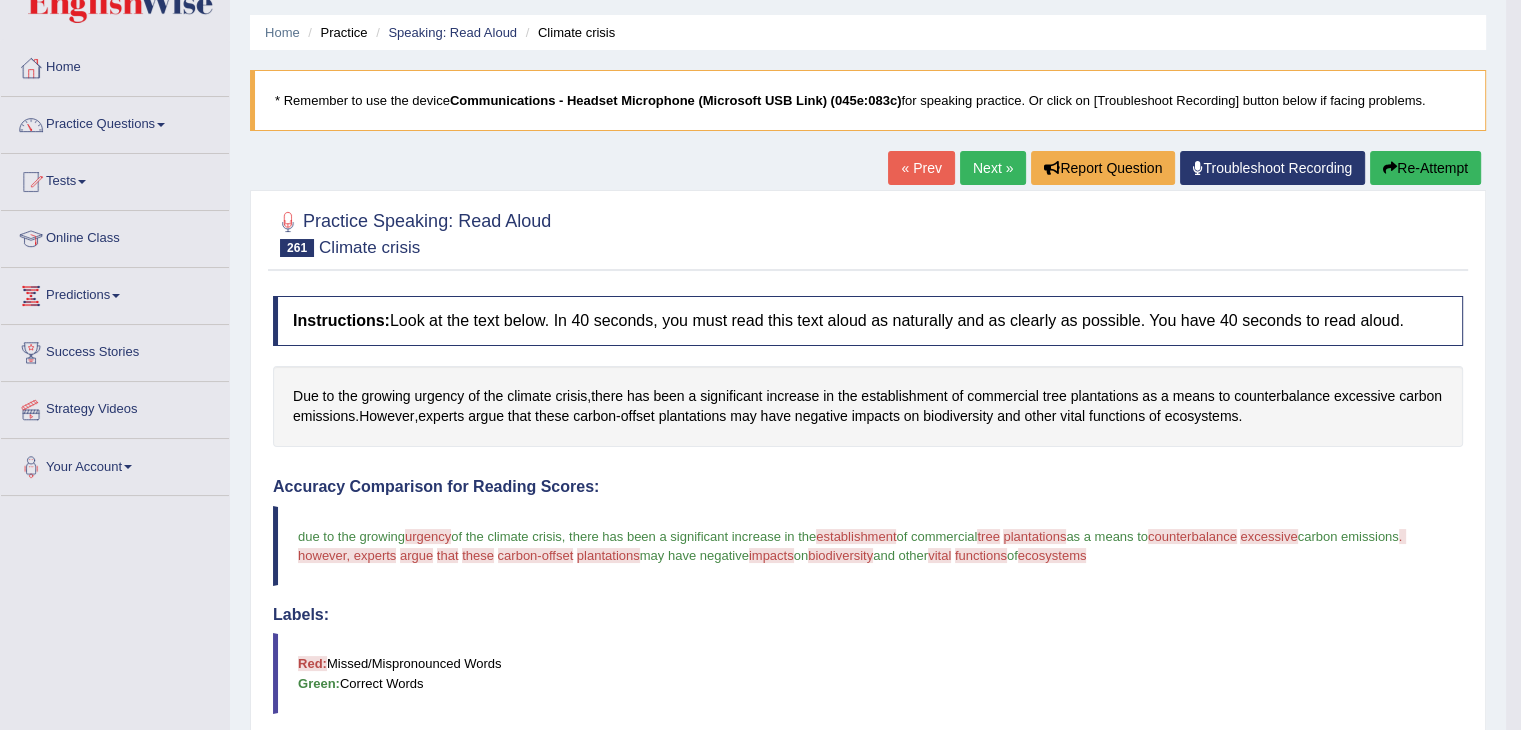 click on "Next »" at bounding box center (993, 168) 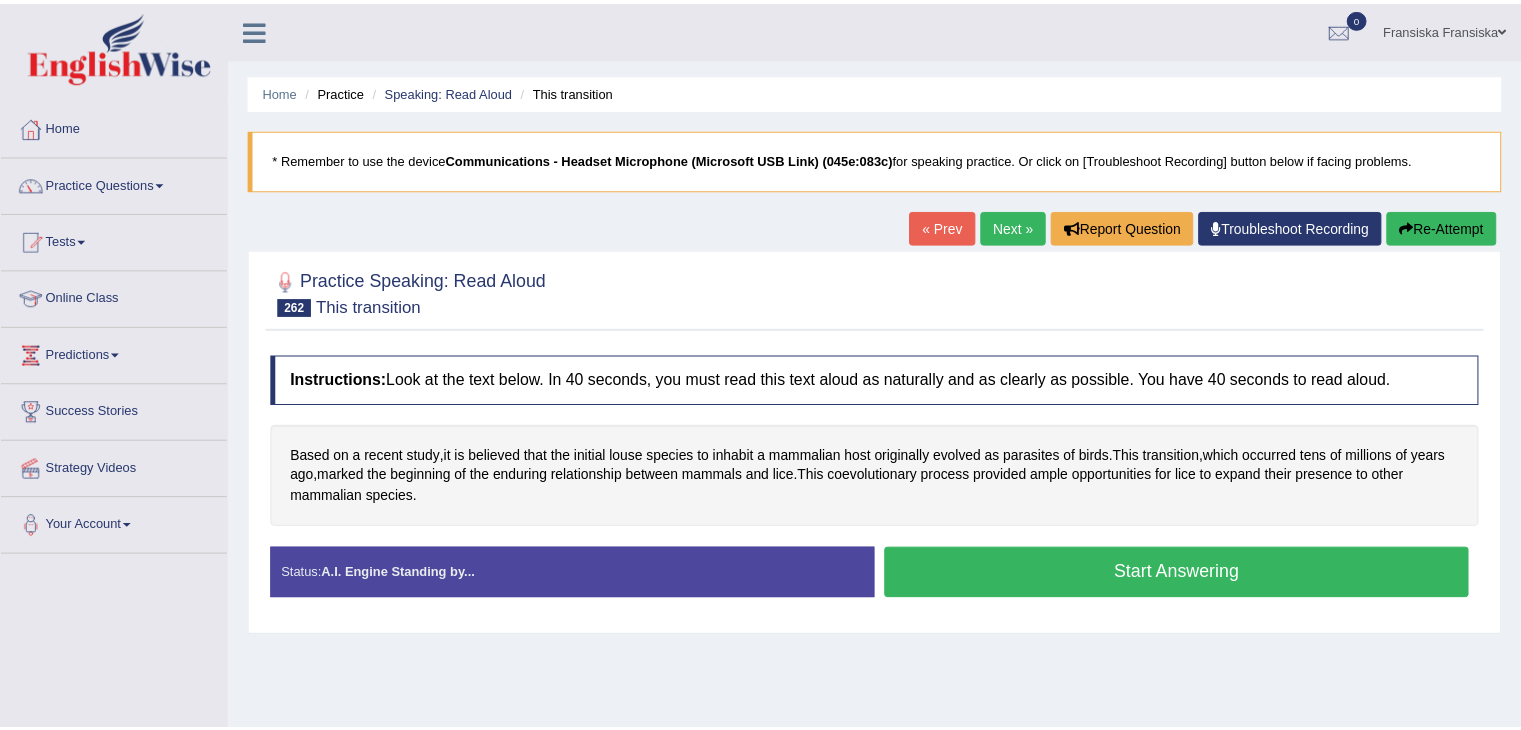 scroll, scrollTop: 294, scrollLeft: 0, axis: vertical 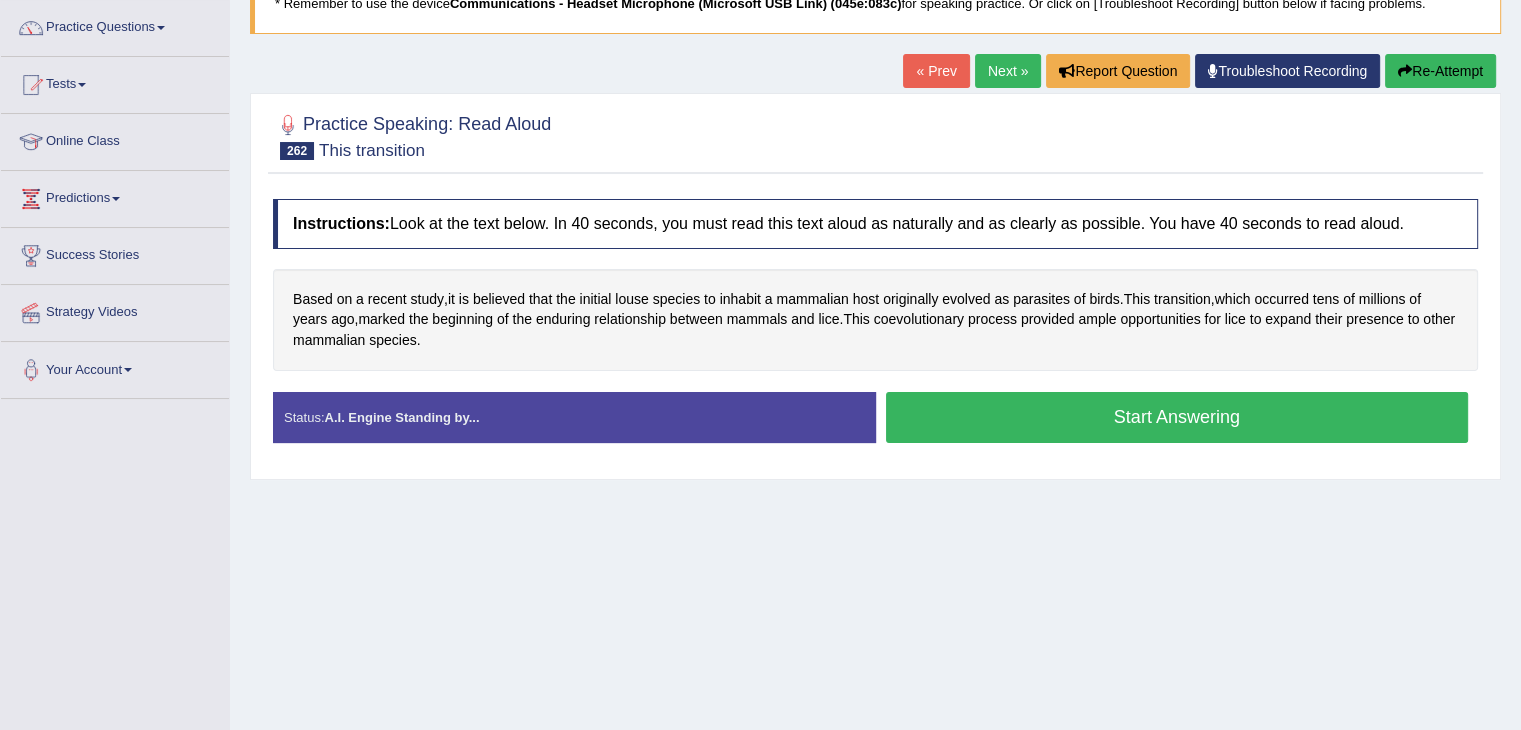 click on "Start Answering" at bounding box center (1177, 417) 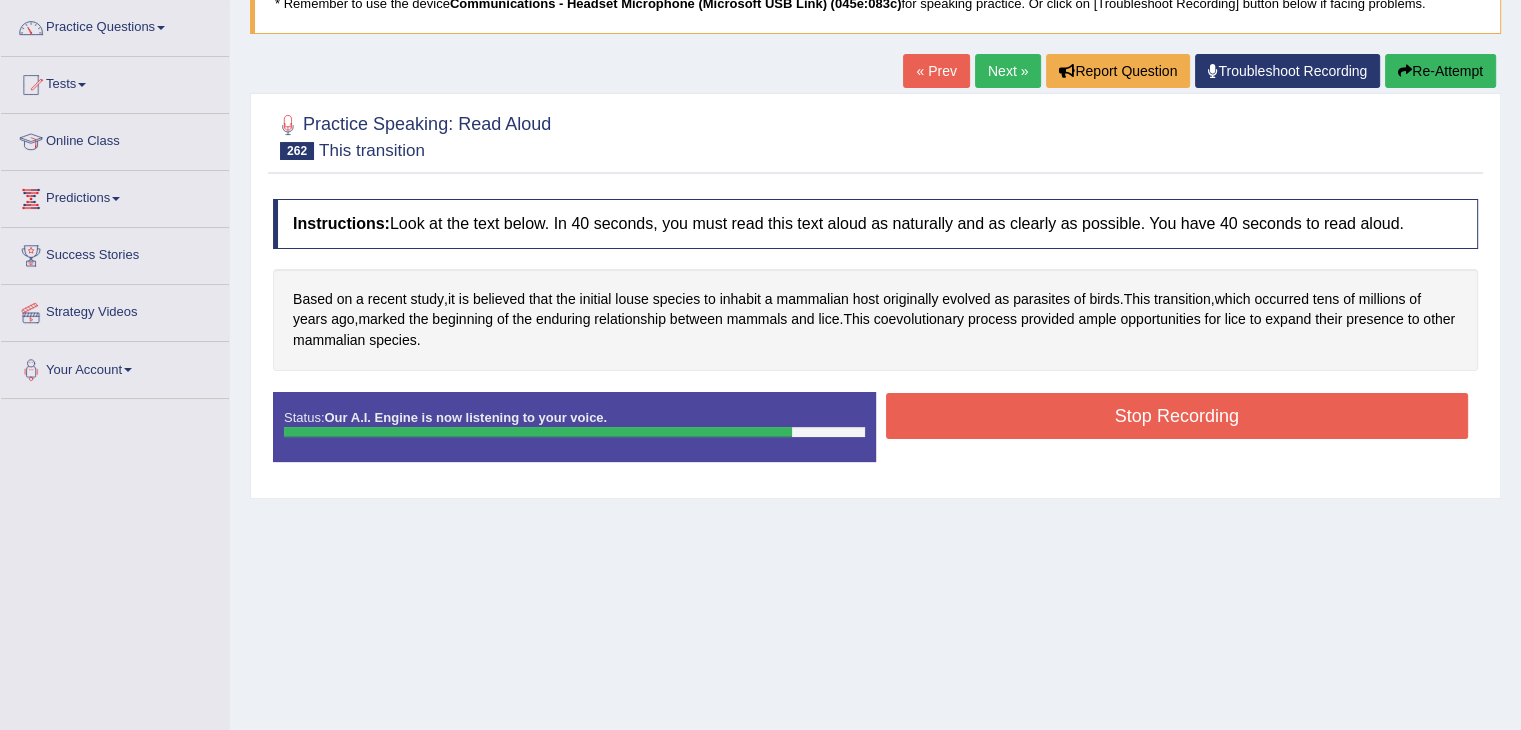 click on "Stop Recording" at bounding box center [1177, 416] 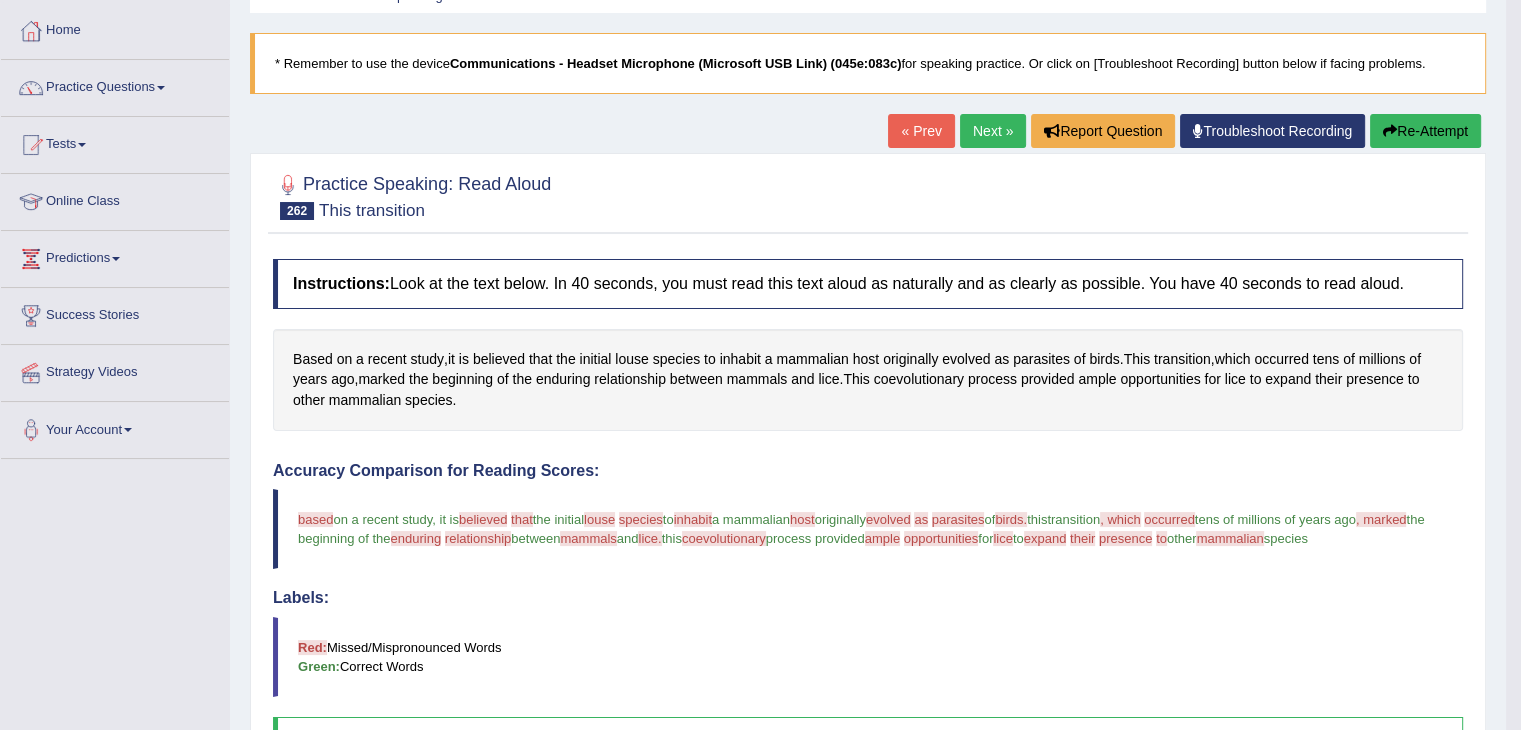 scroll, scrollTop: 92, scrollLeft: 0, axis: vertical 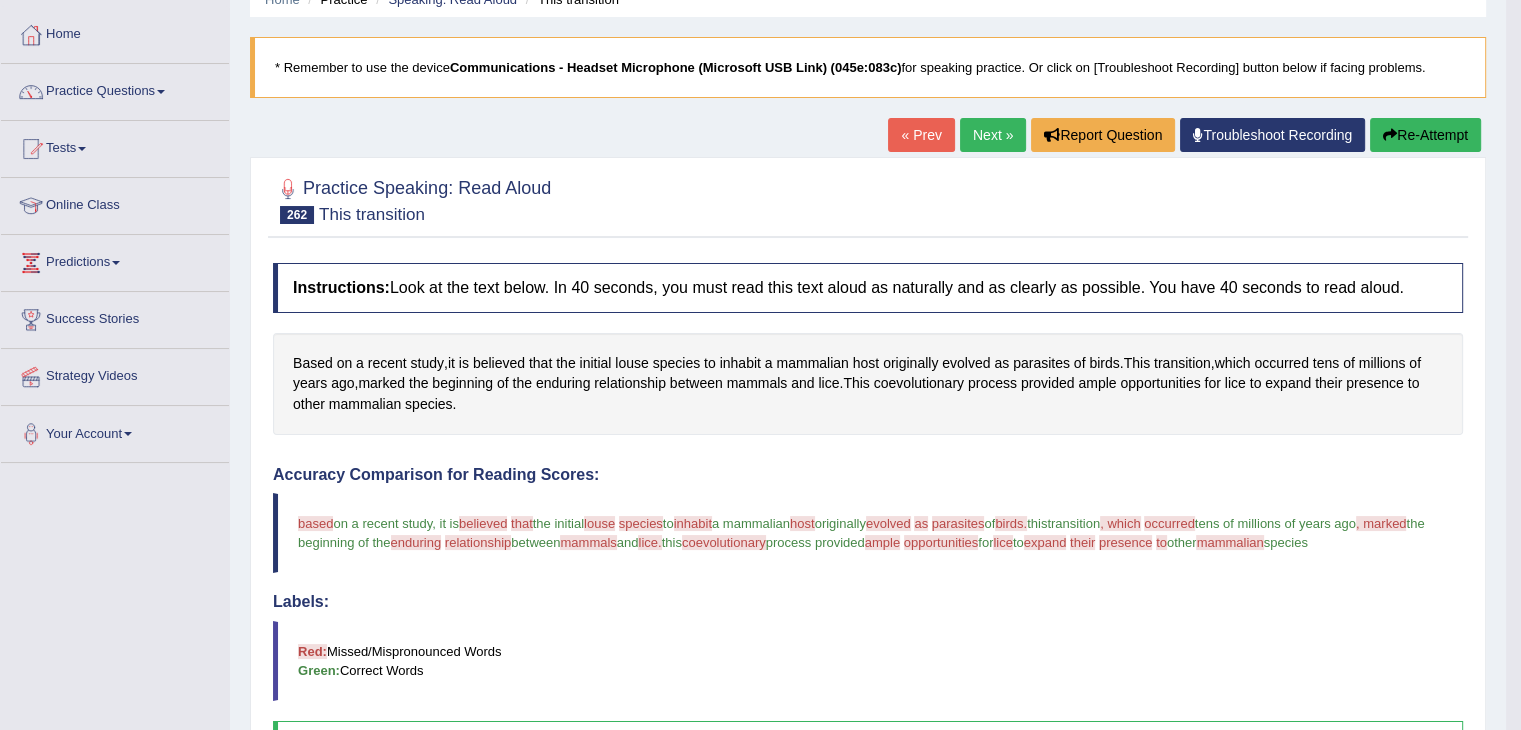 click on "Next »" at bounding box center [993, 135] 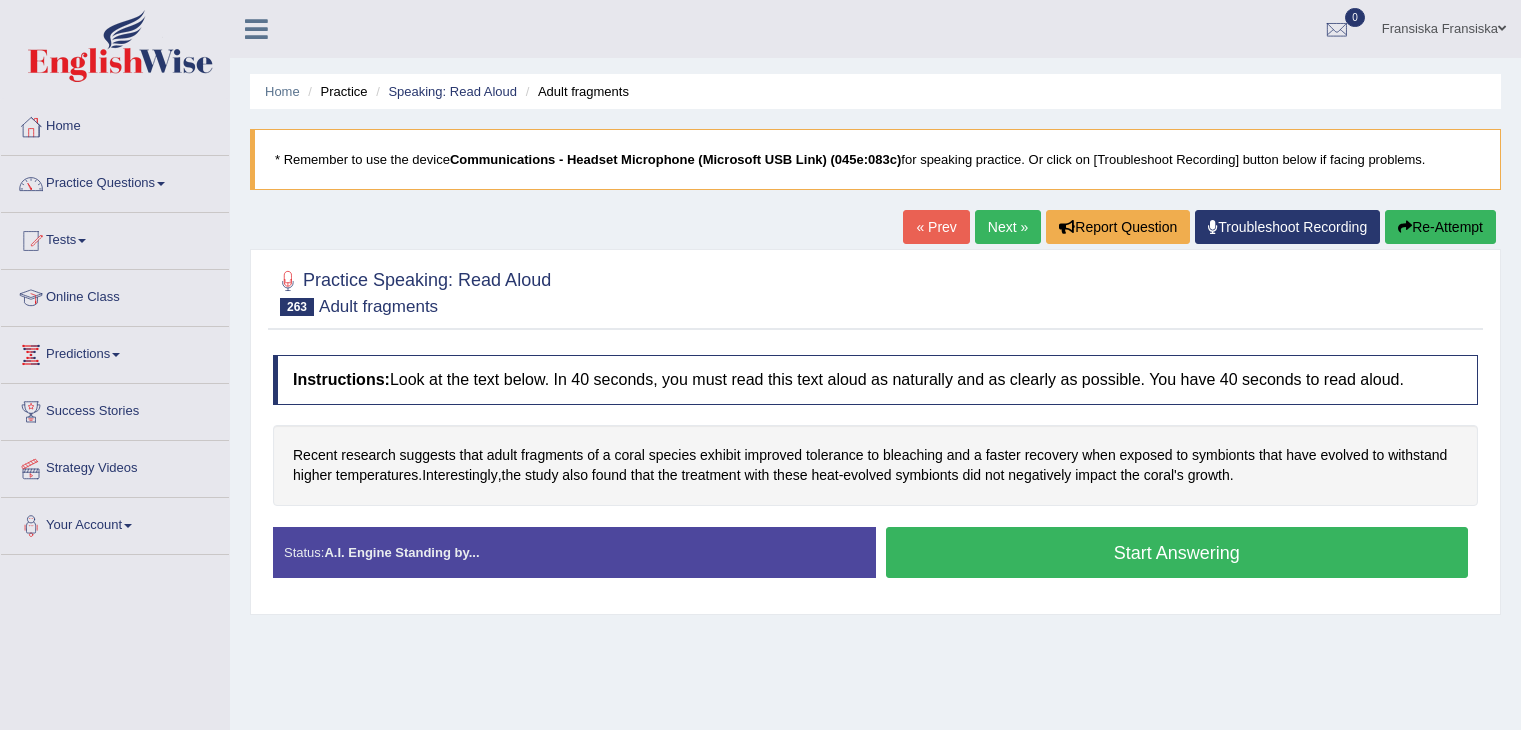 scroll, scrollTop: 0, scrollLeft: 0, axis: both 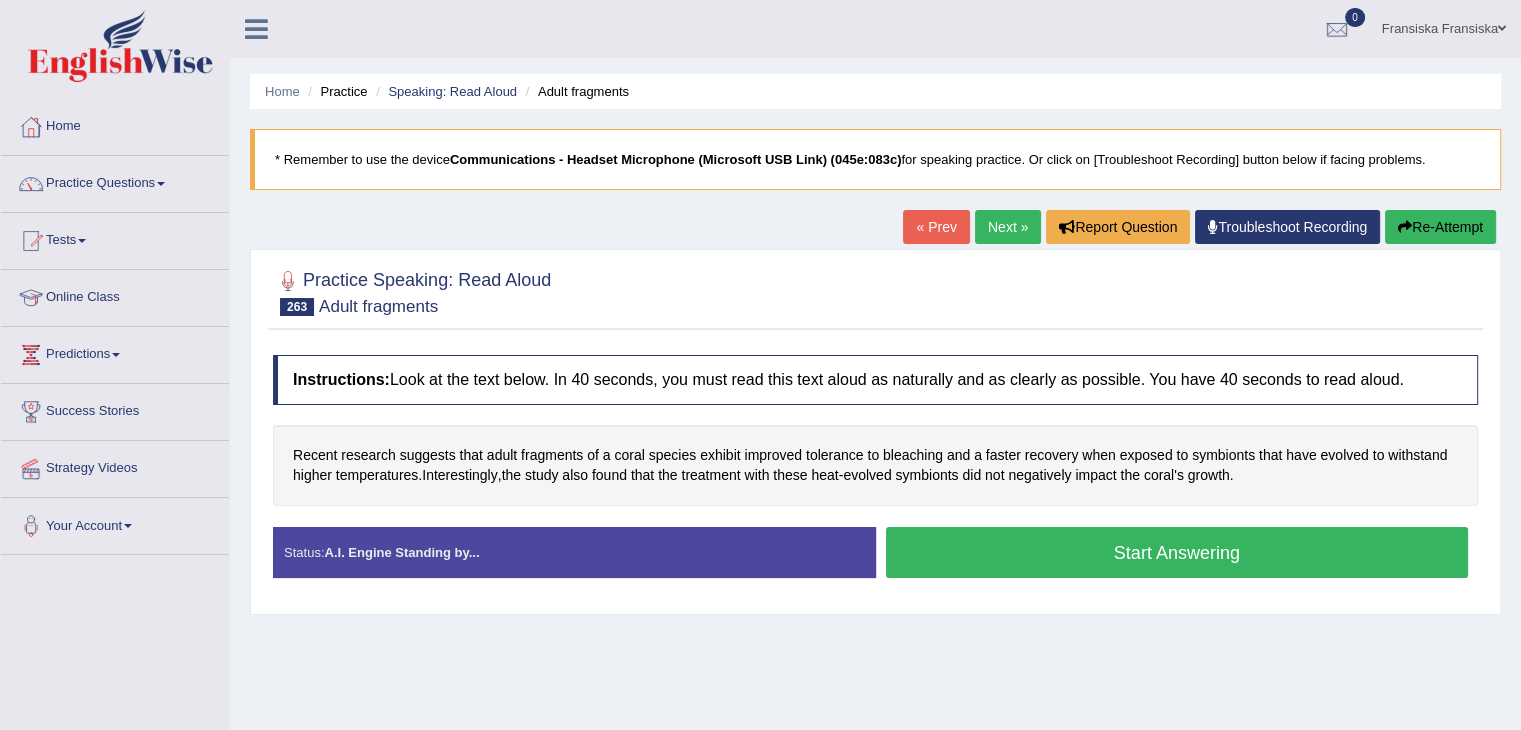 click on "Start Answering" at bounding box center [1177, 552] 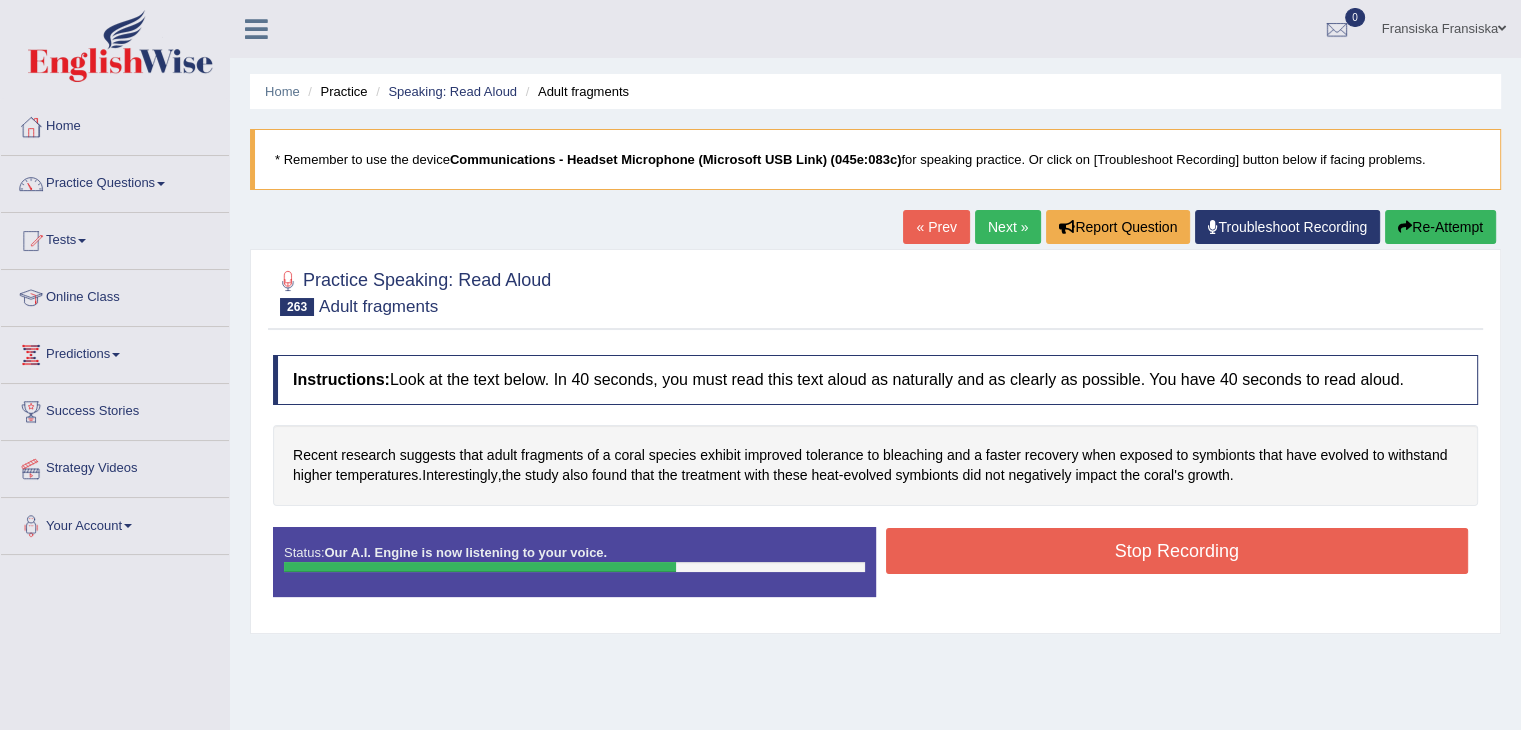 click on "Stop Recording" at bounding box center (1177, 551) 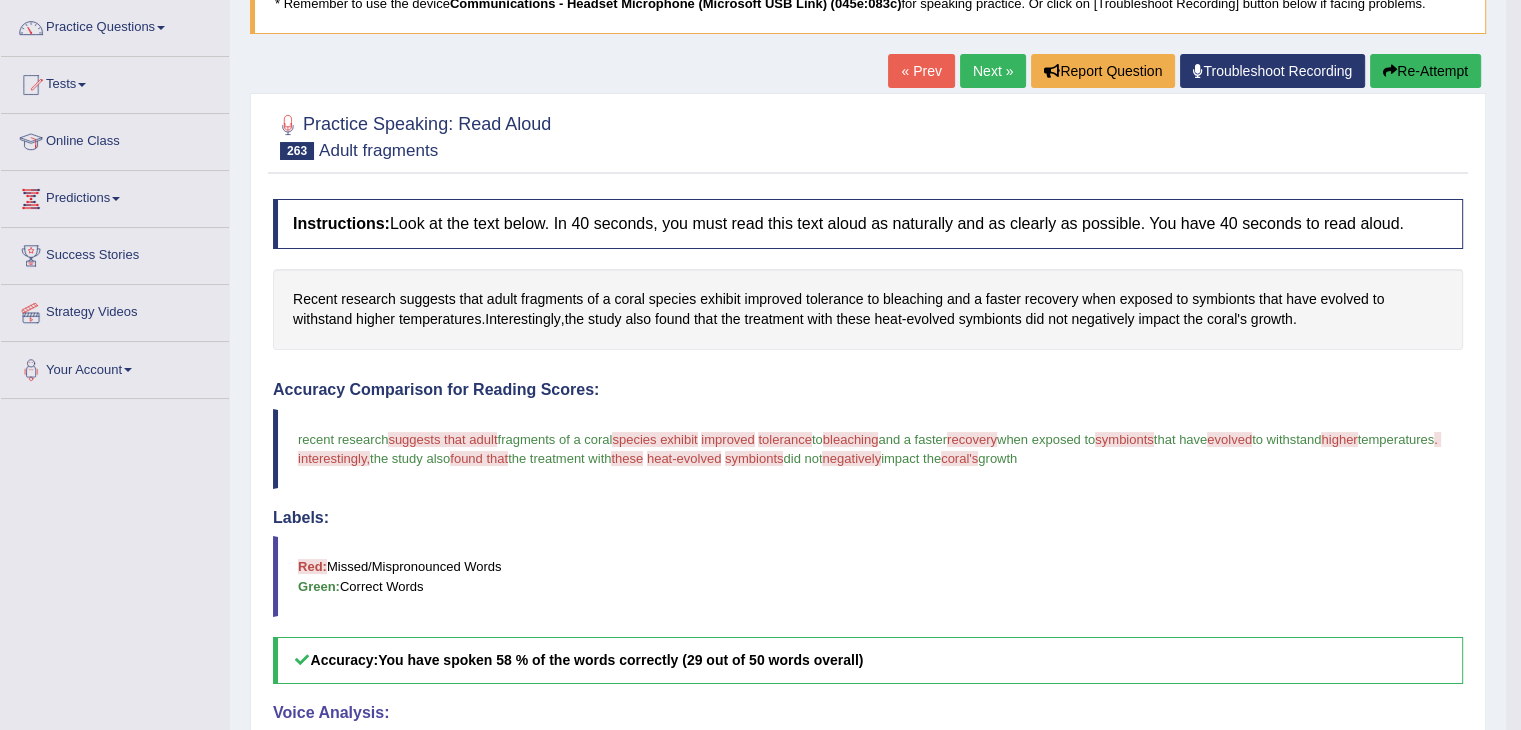 scroll, scrollTop: 144, scrollLeft: 0, axis: vertical 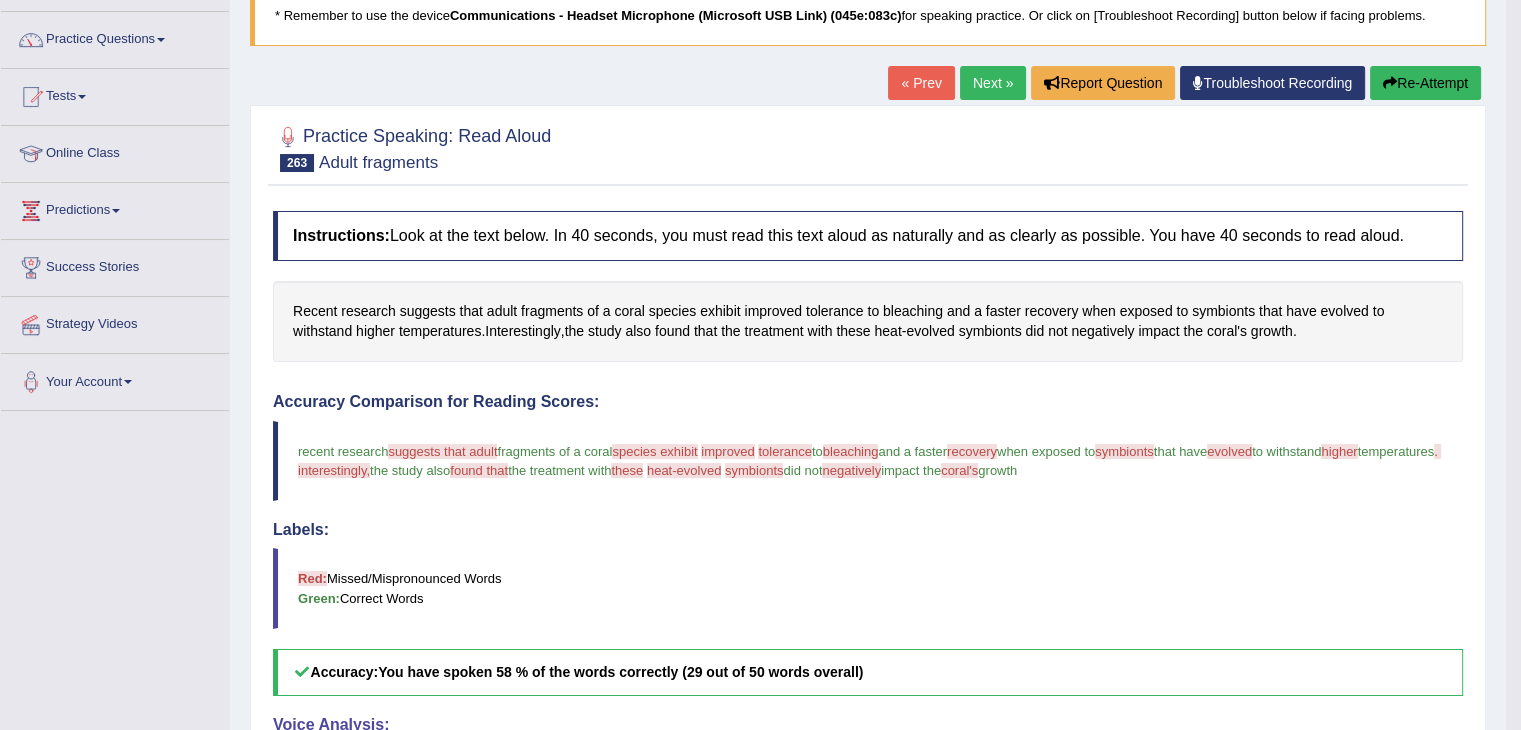 click on "Re-Attempt" at bounding box center (1425, 83) 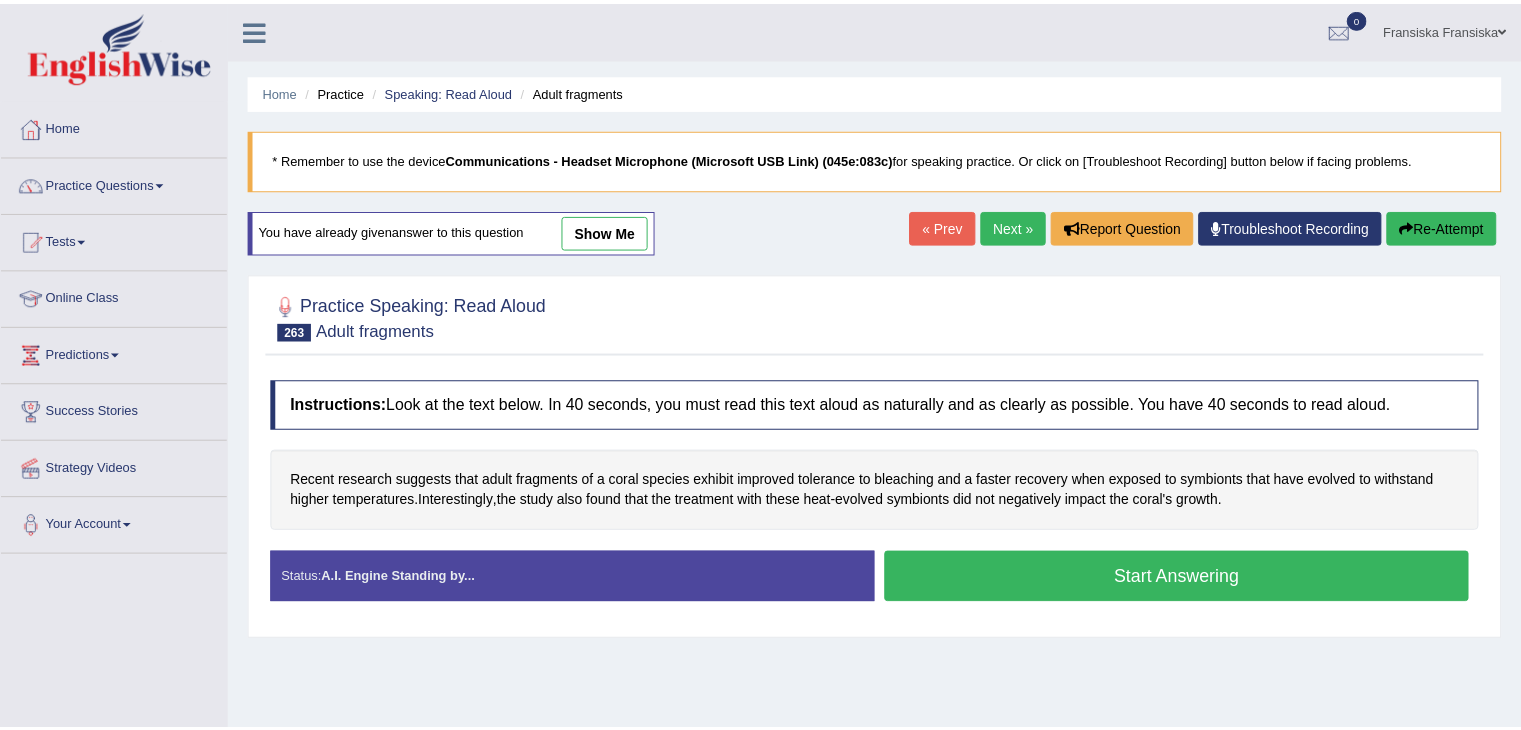 scroll, scrollTop: 160, scrollLeft: 0, axis: vertical 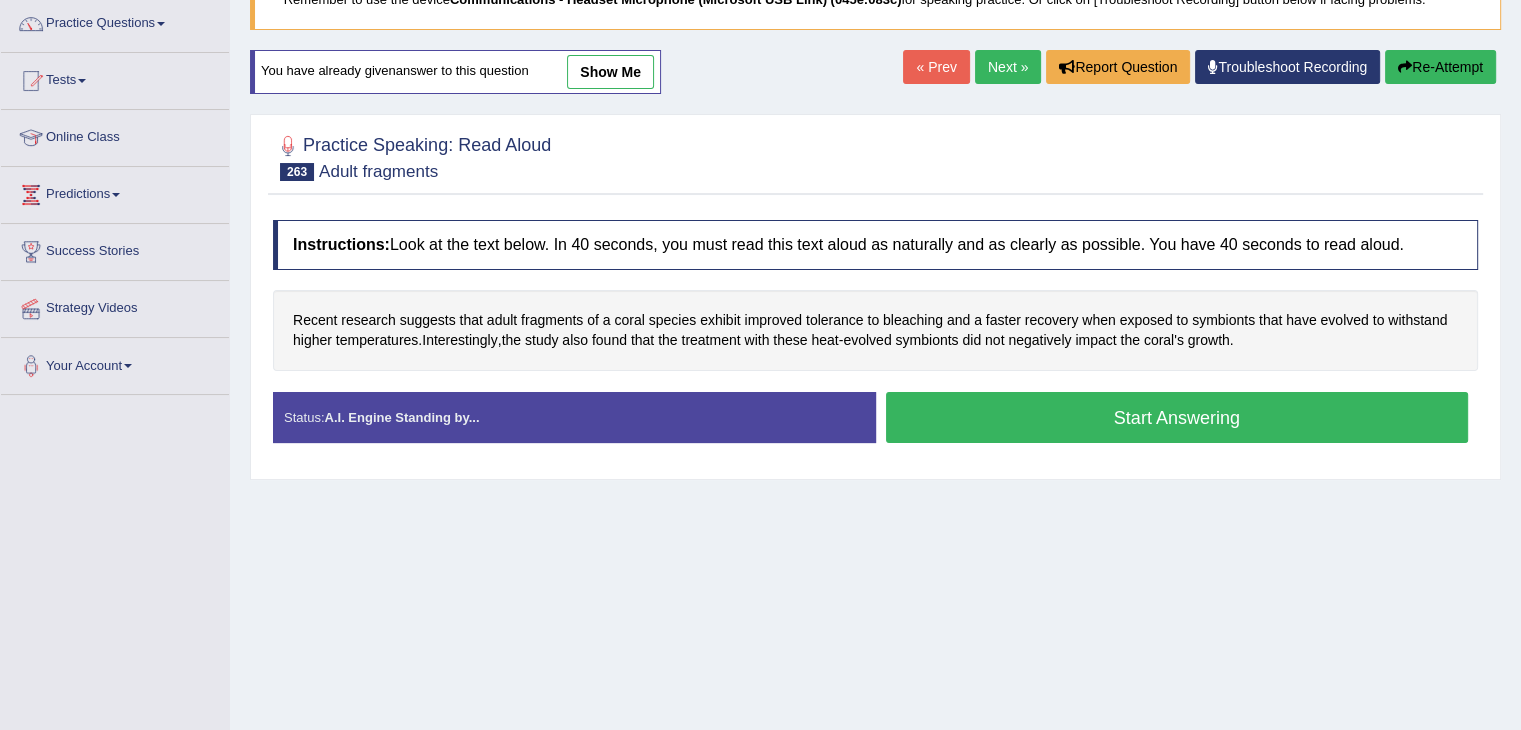 click on "Start Answering" at bounding box center [1177, 417] 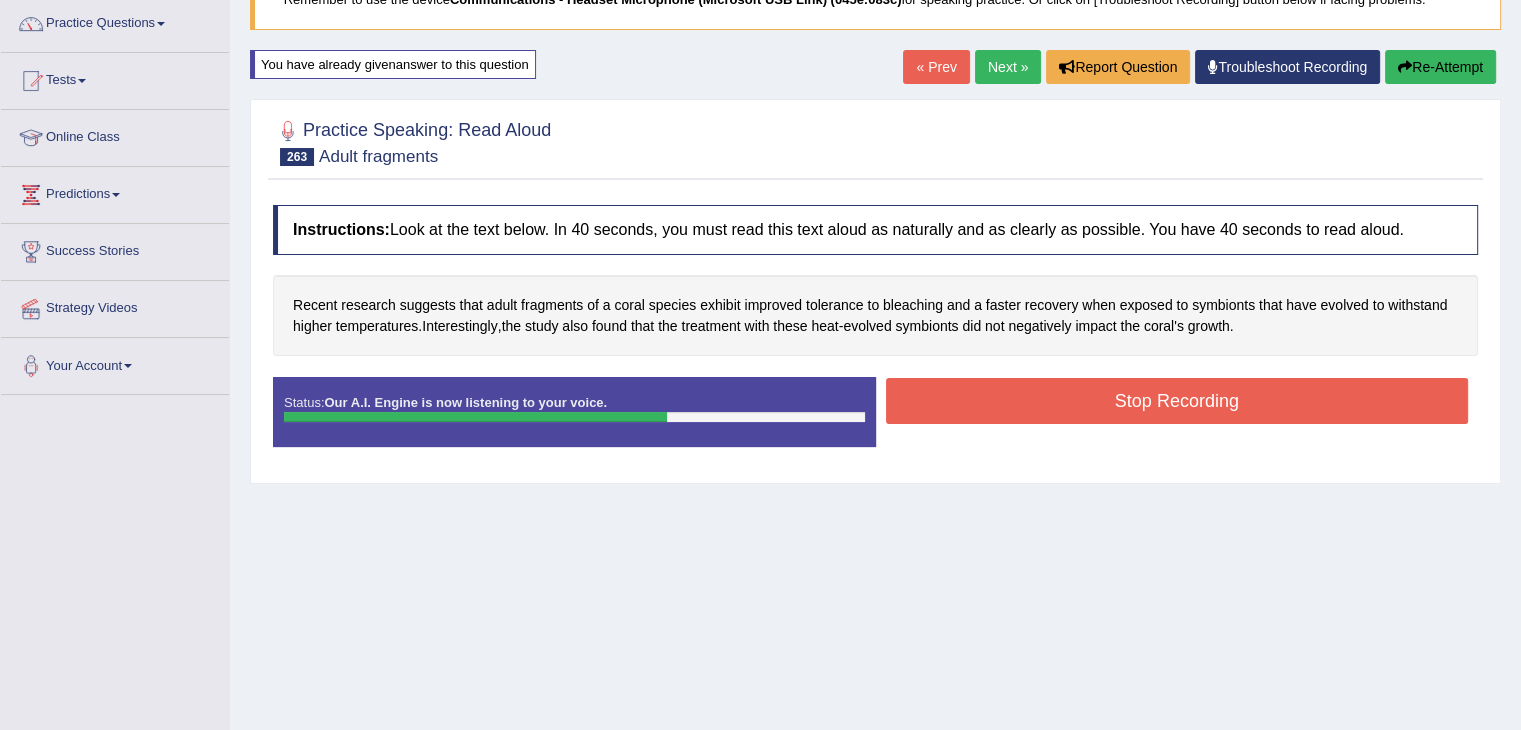 click on "Stop Recording" at bounding box center (1177, 401) 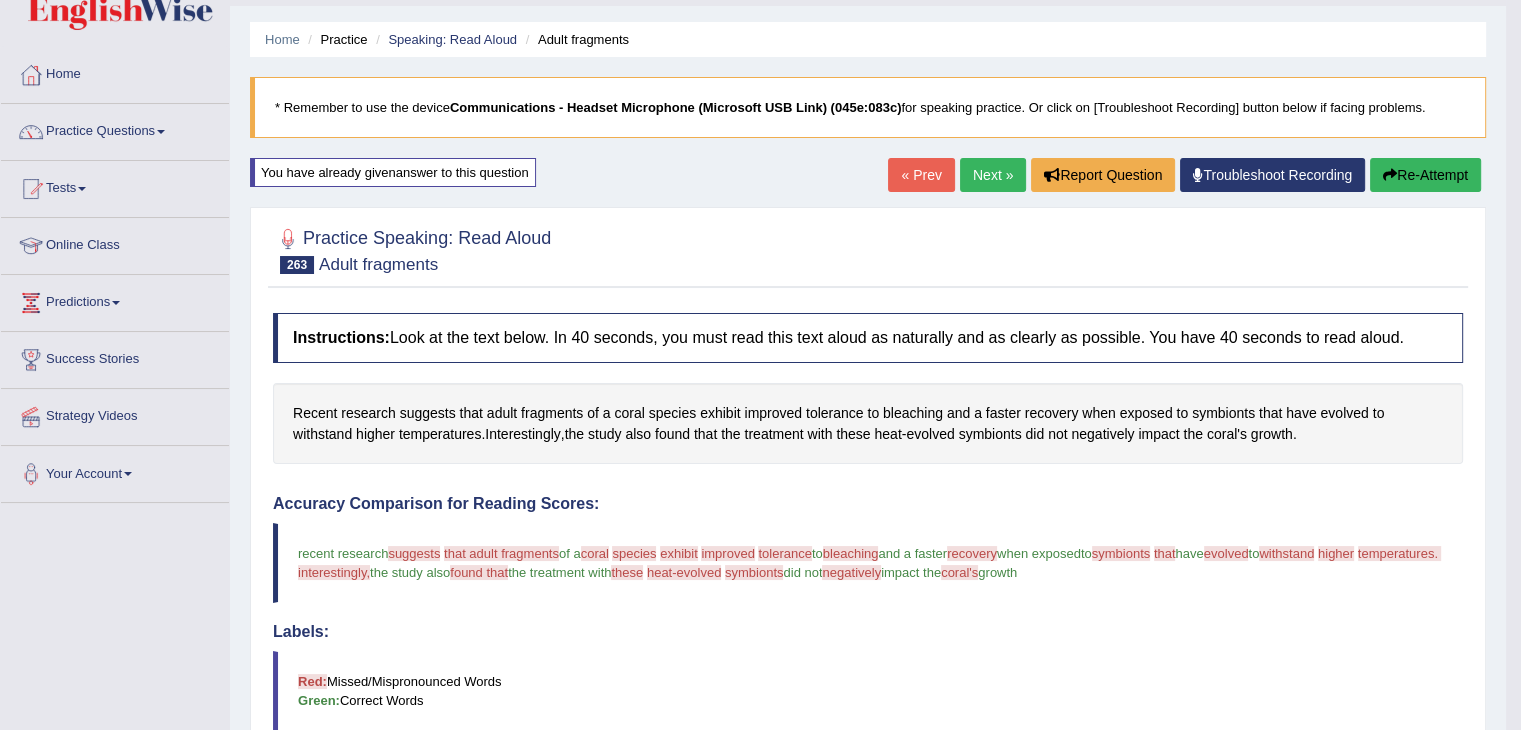 scroll, scrollTop: 48, scrollLeft: 0, axis: vertical 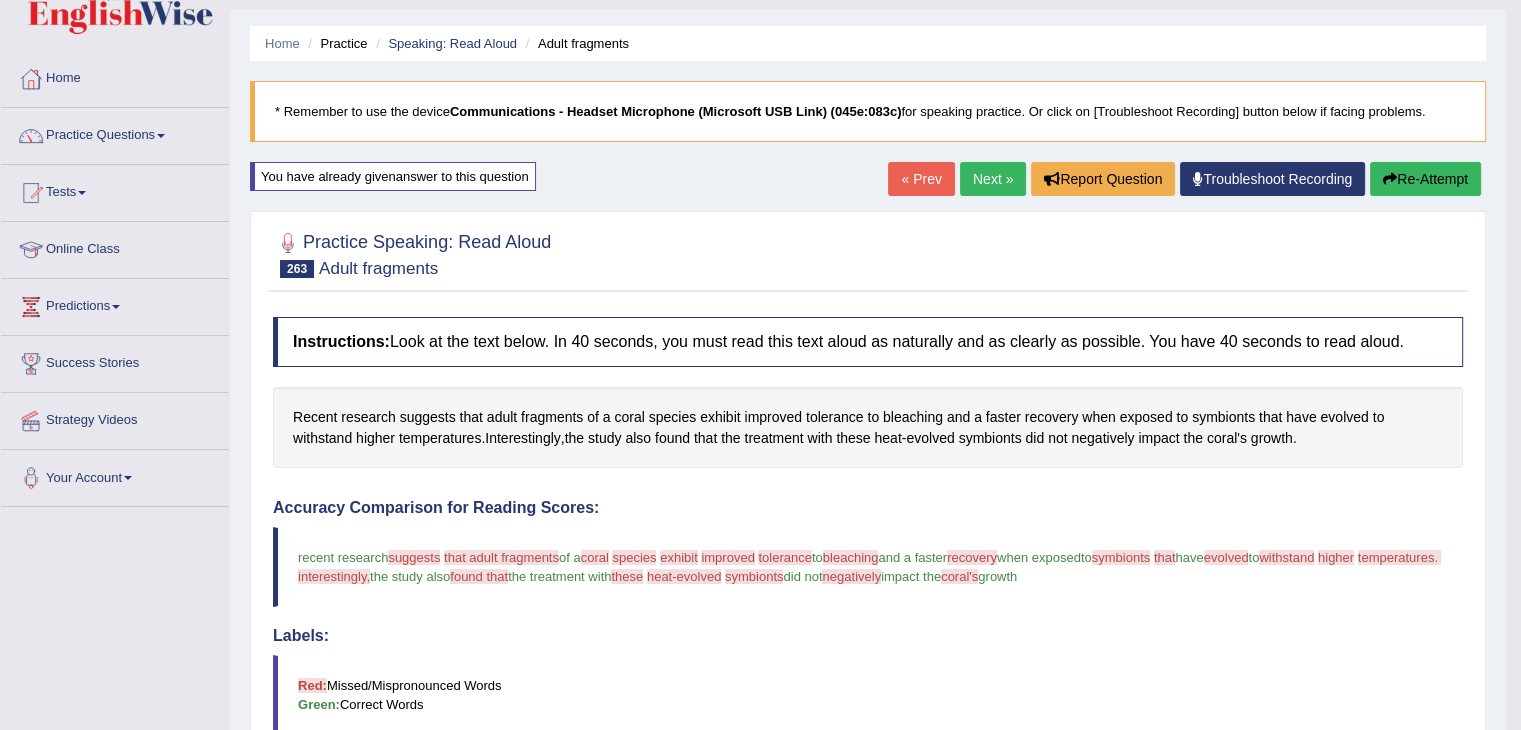 click on "Next »" at bounding box center (993, 179) 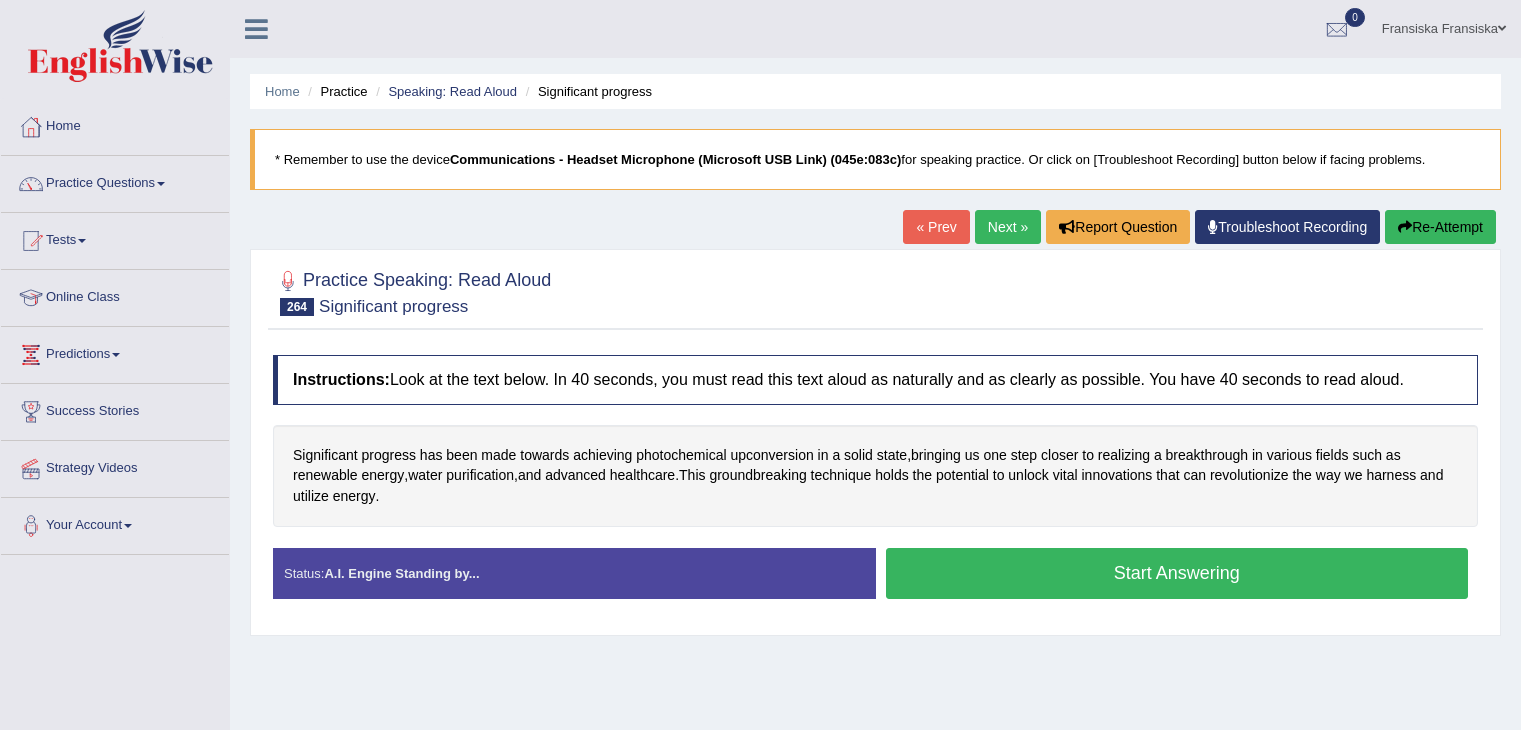 scroll, scrollTop: 0, scrollLeft: 0, axis: both 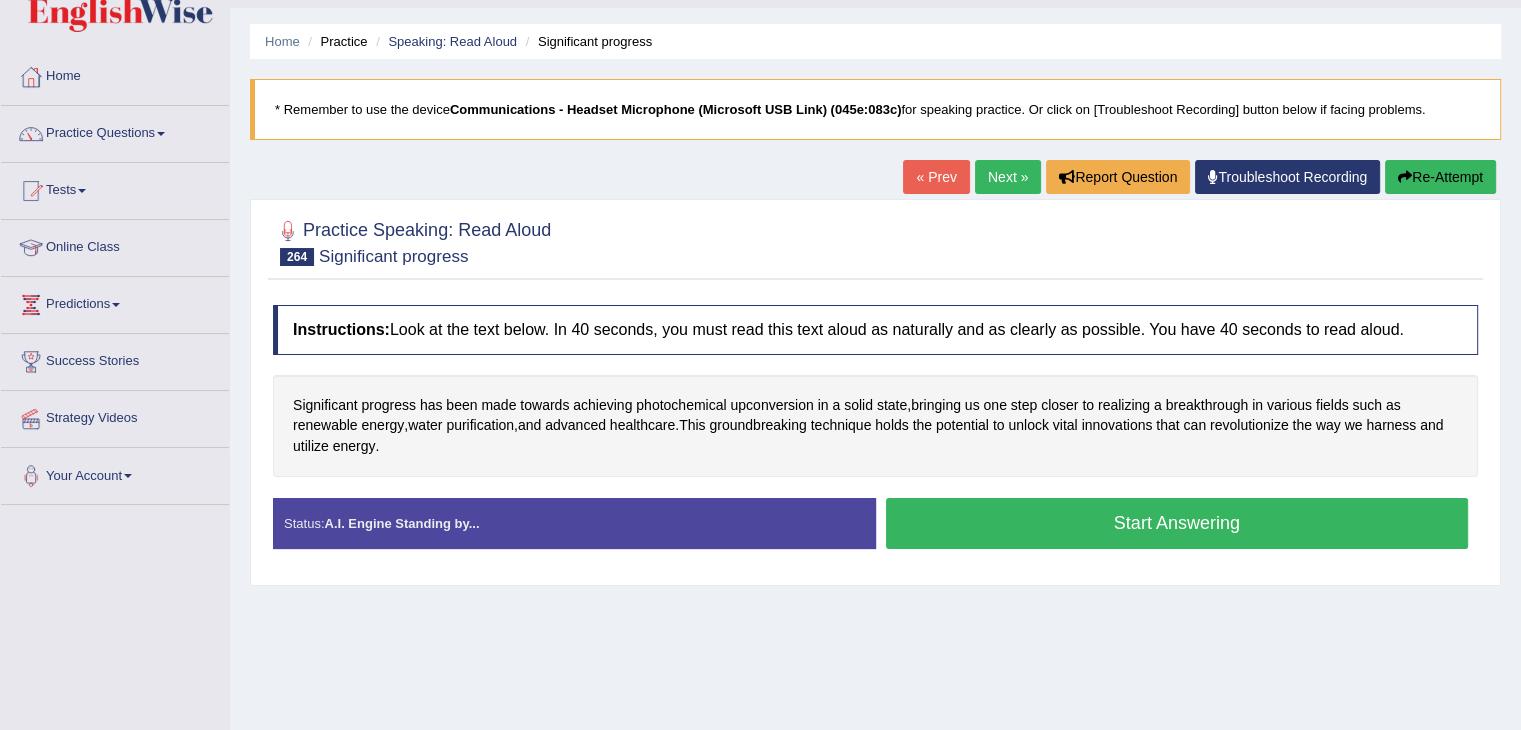 click on "Start Answering" at bounding box center (1177, 523) 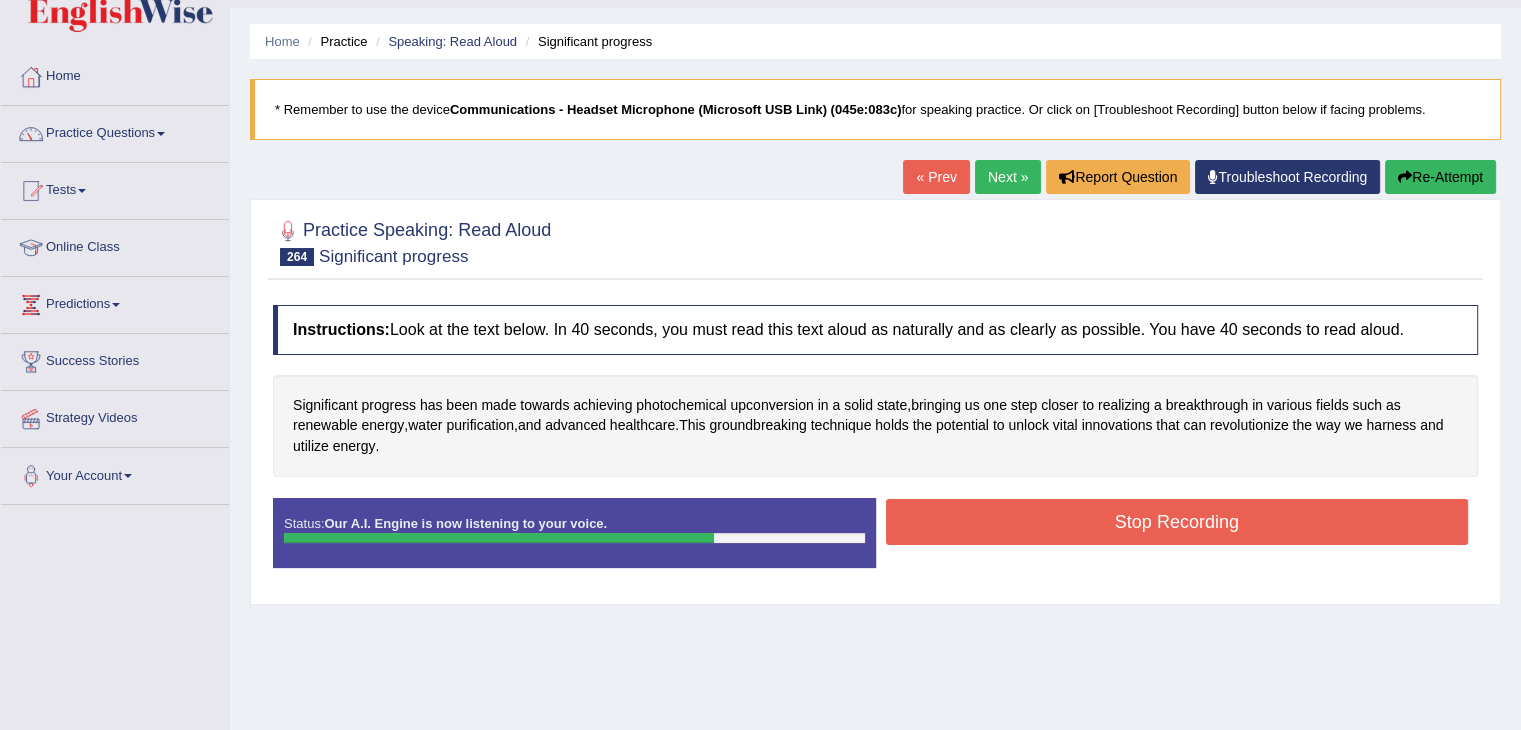 click on "Stop Recording" at bounding box center [1177, 522] 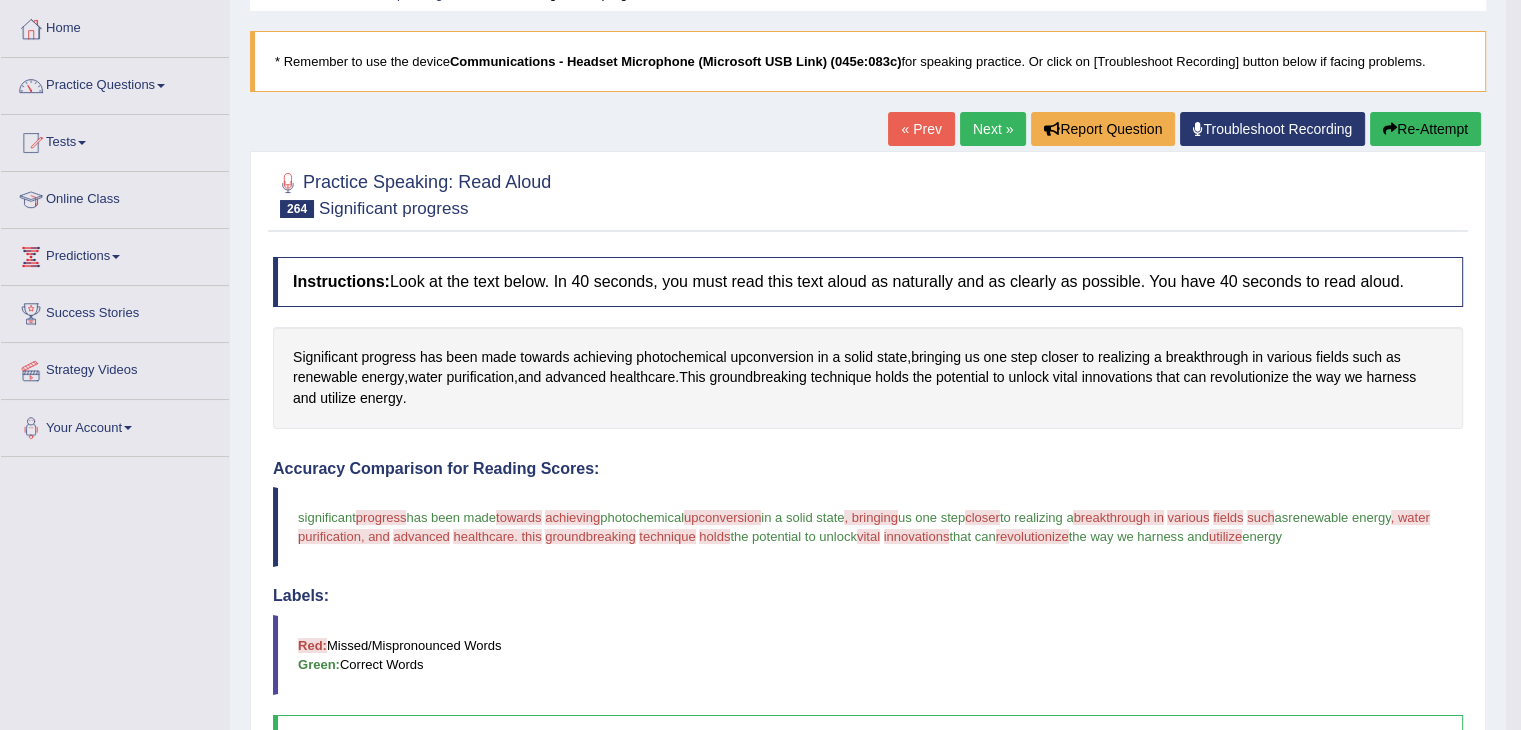 scroll, scrollTop: 94, scrollLeft: 0, axis: vertical 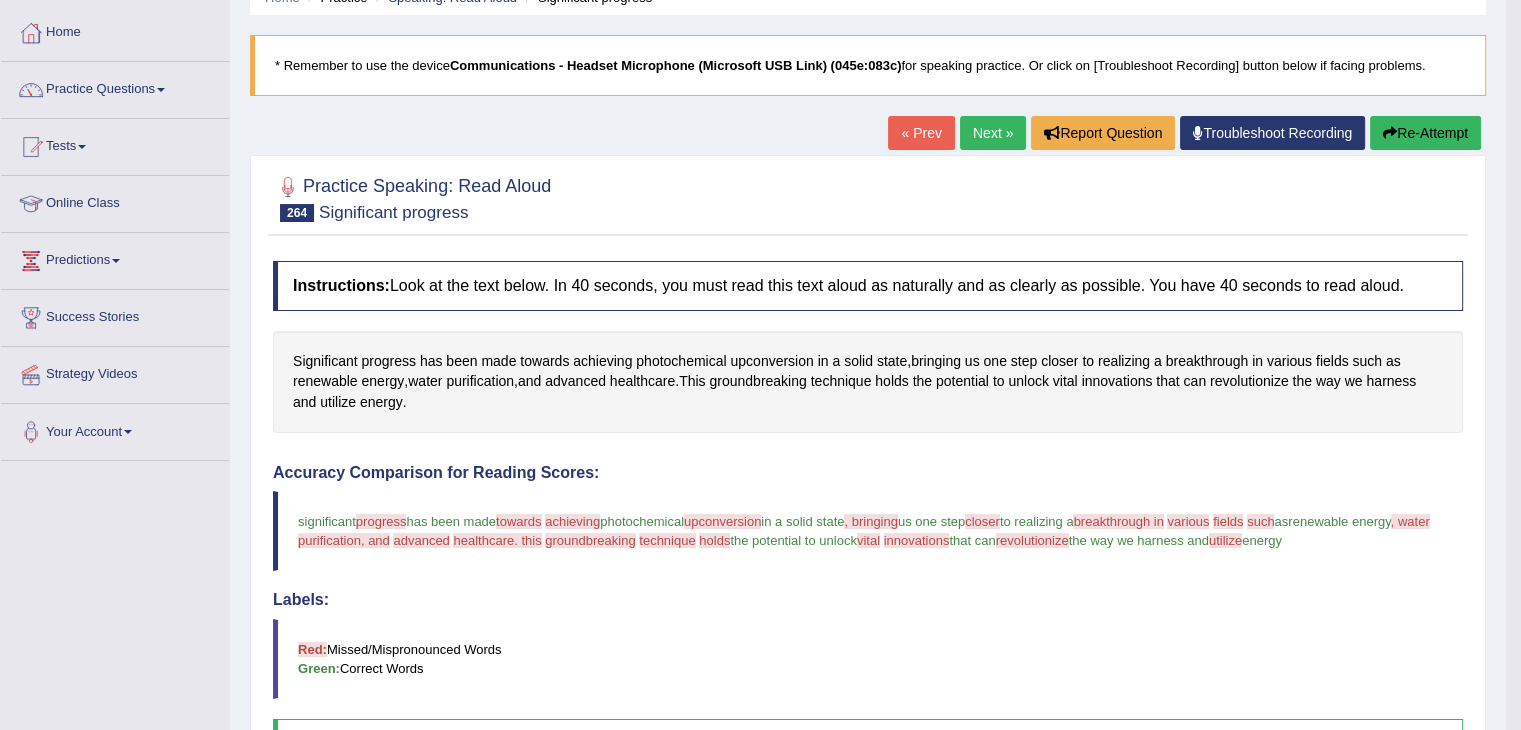 click on "Re-Attempt" at bounding box center [1425, 133] 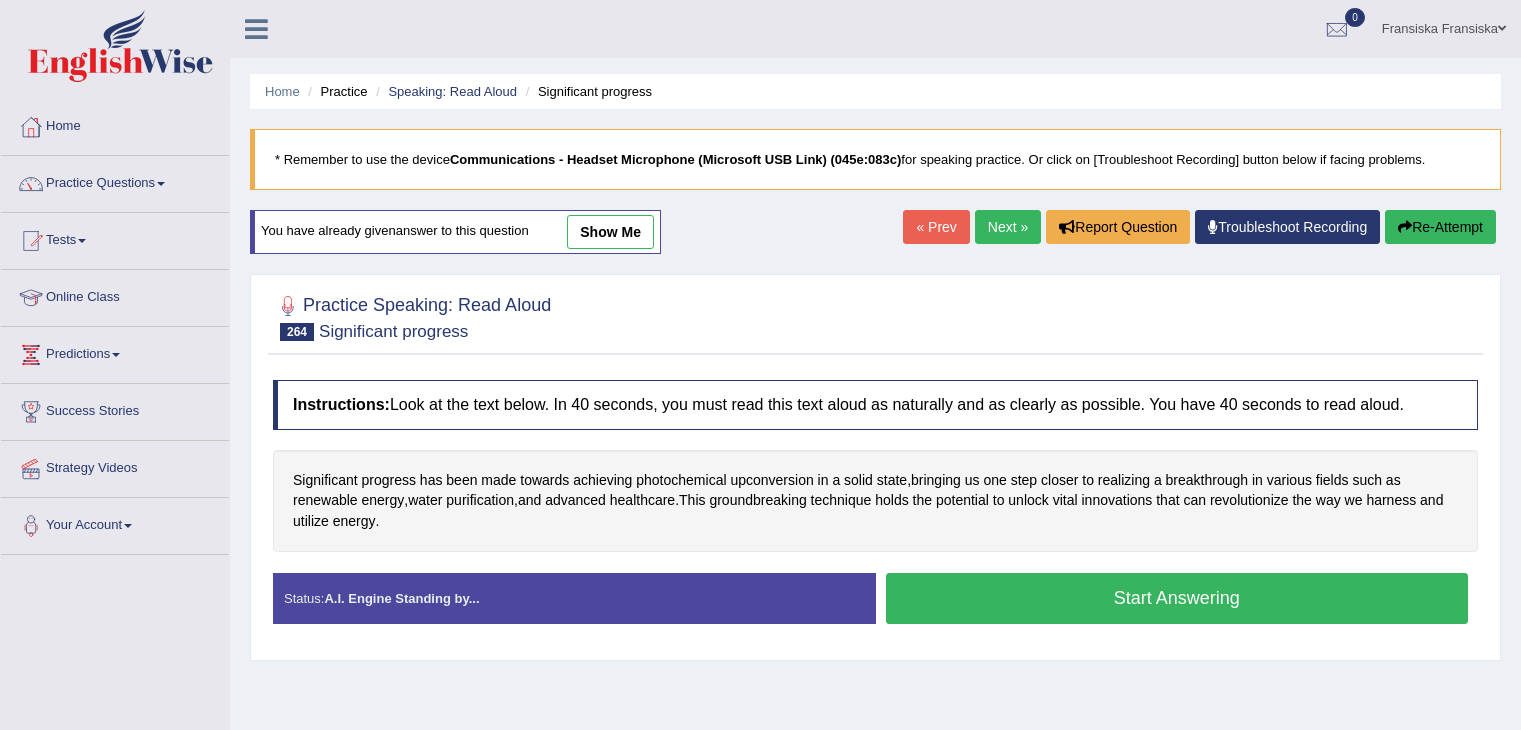 scroll, scrollTop: 94, scrollLeft: 0, axis: vertical 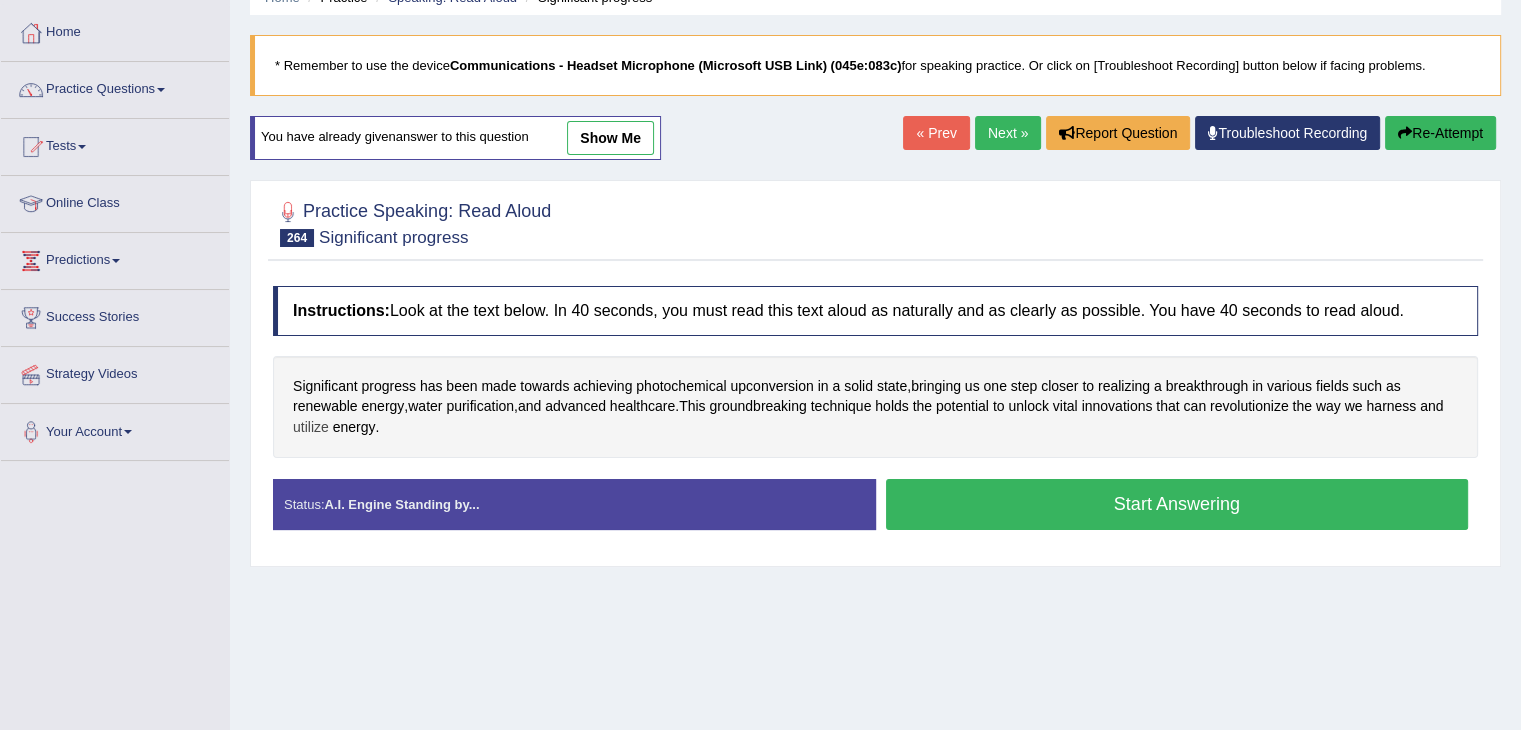 click on "utilize" at bounding box center (311, 427) 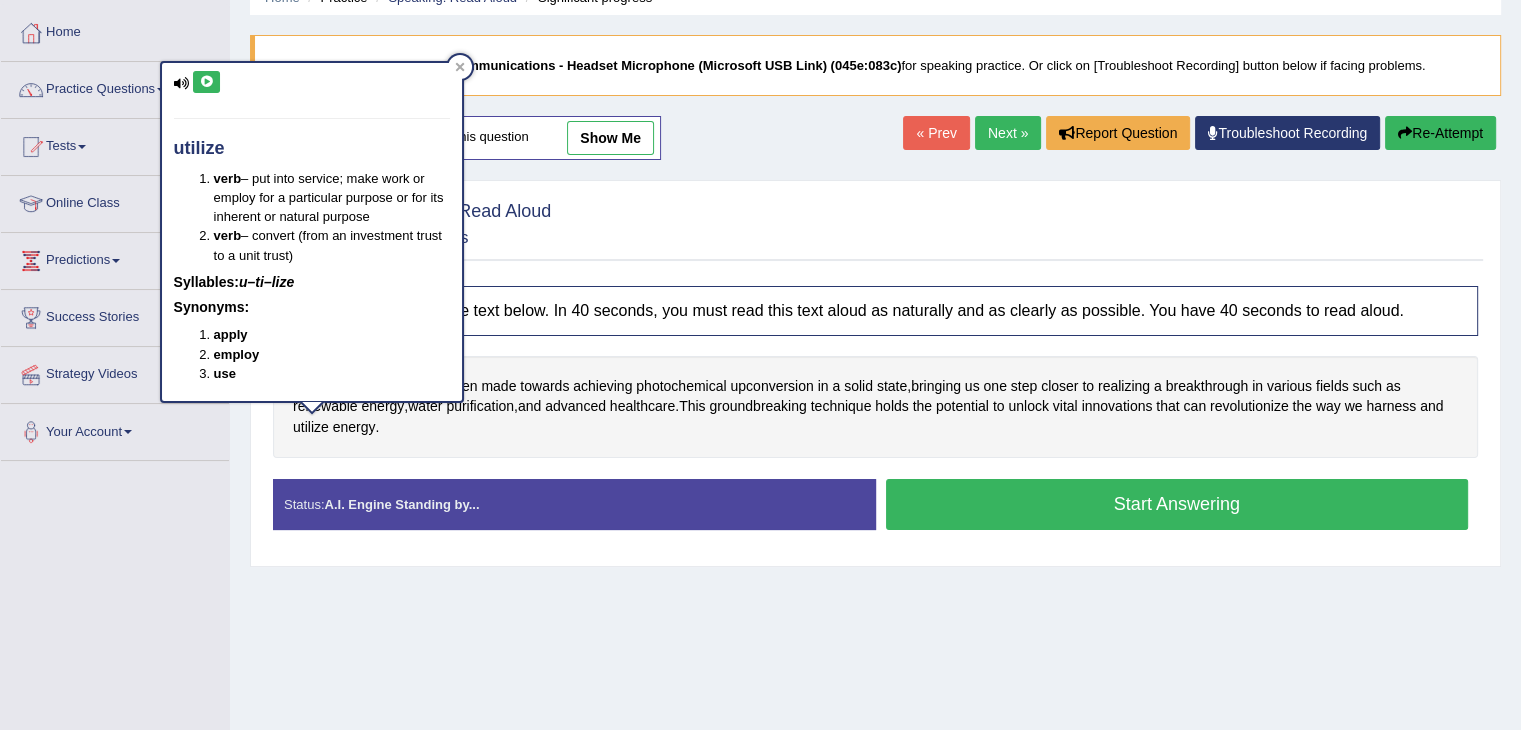 click at bounding box center [206, 82] 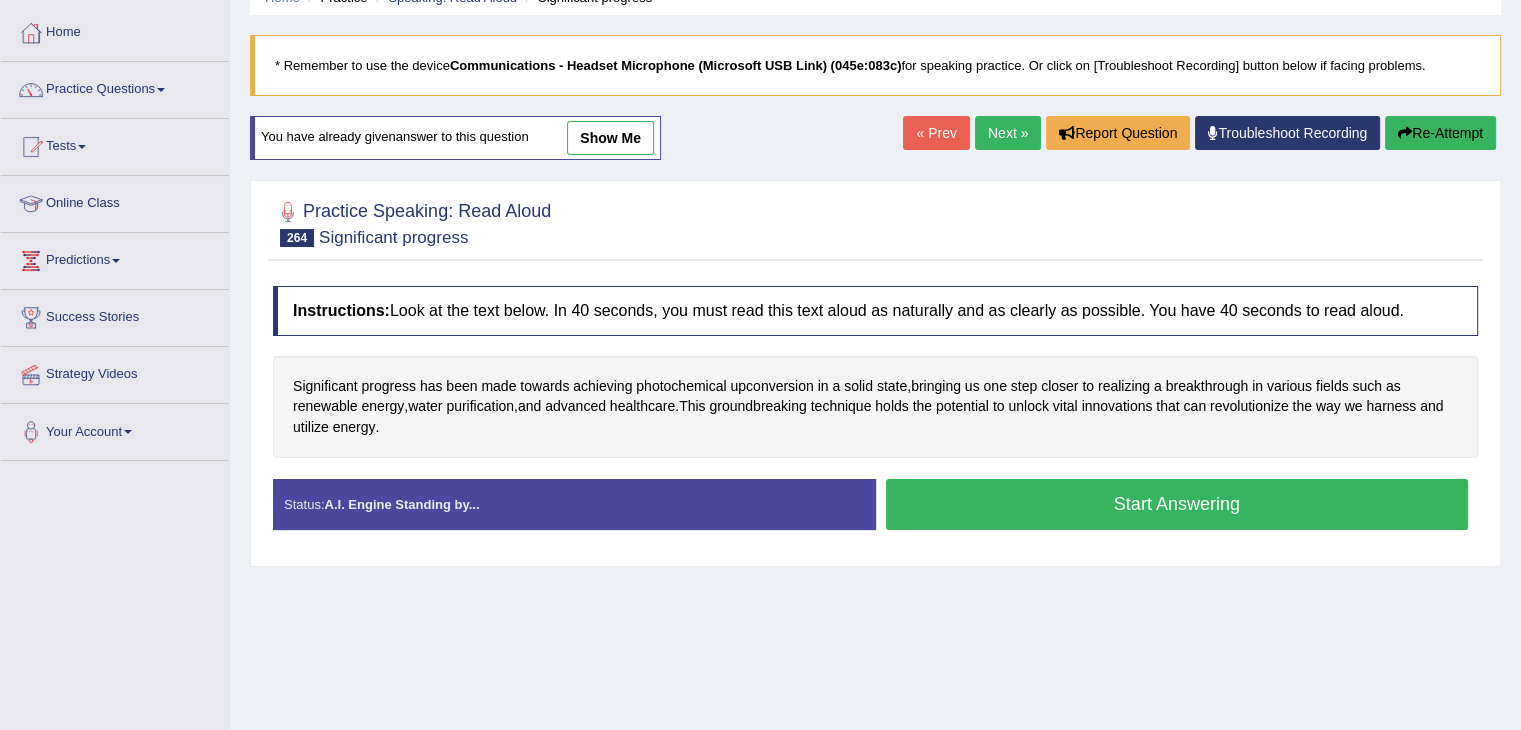 click on "Start Answering" at bounding box center (1177, 504) 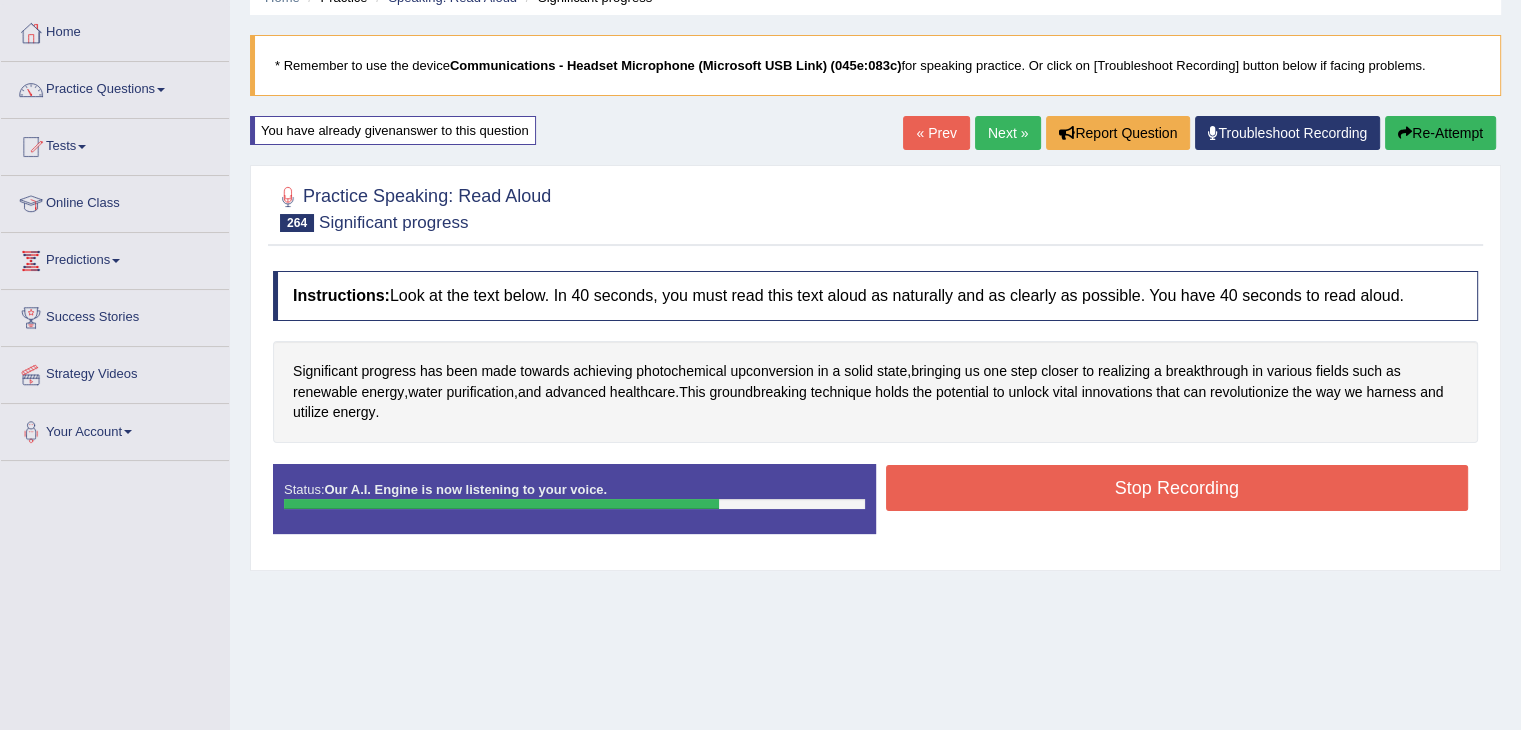 click on "Stop Recording" at bounding box center [1177, 488] 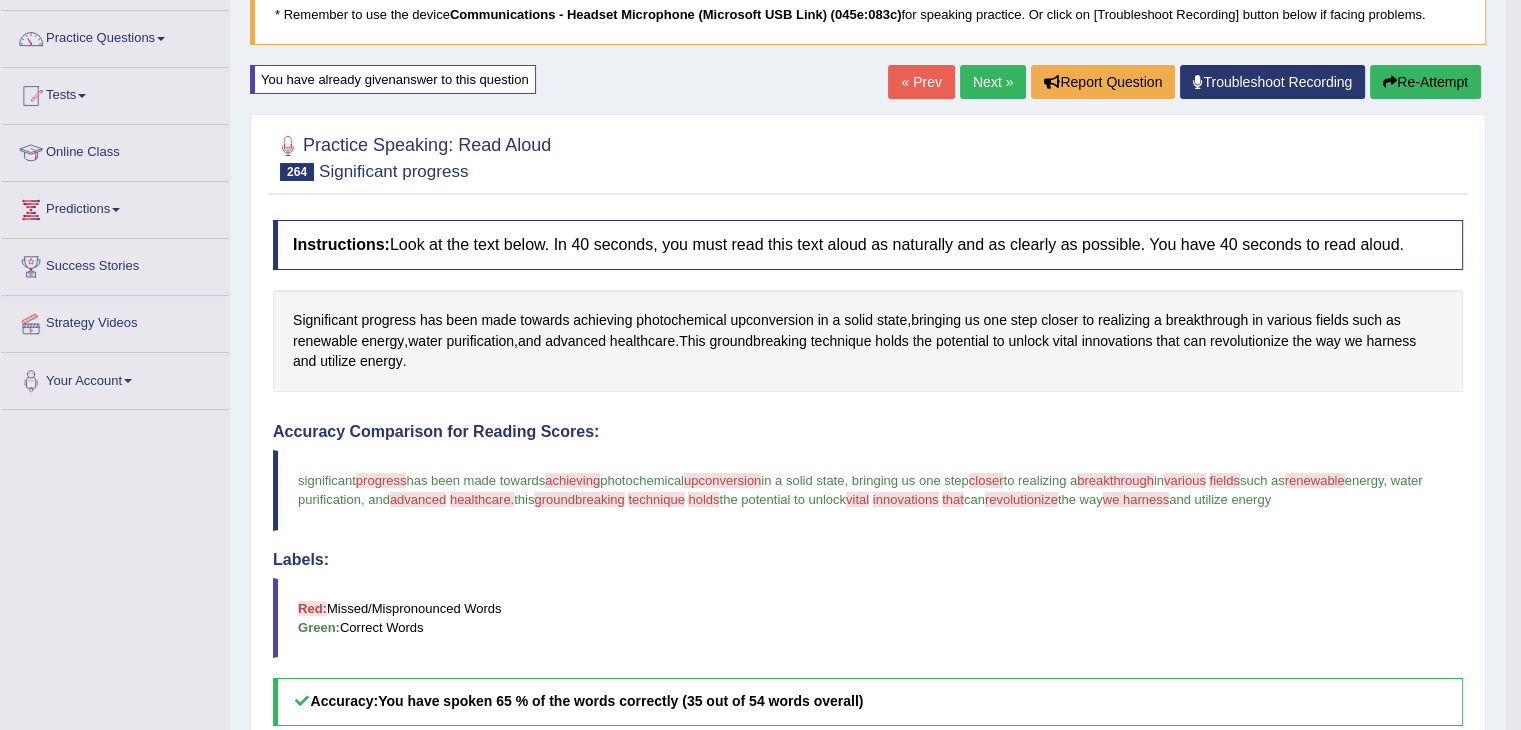 scroll, scrollTop: 101, scrollLeft: 0, axis: vertical 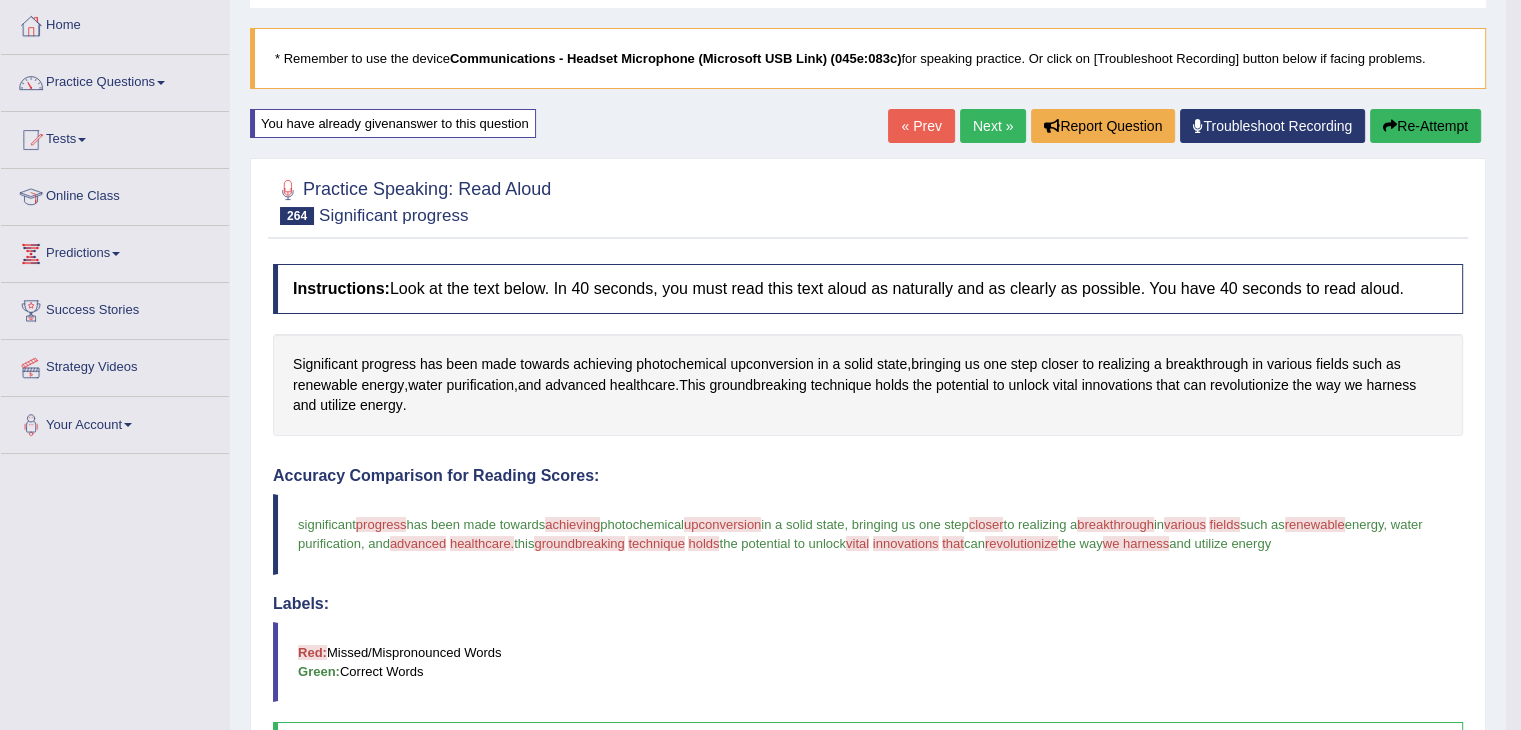 click on "Next »" at bounding box center [993, 126] 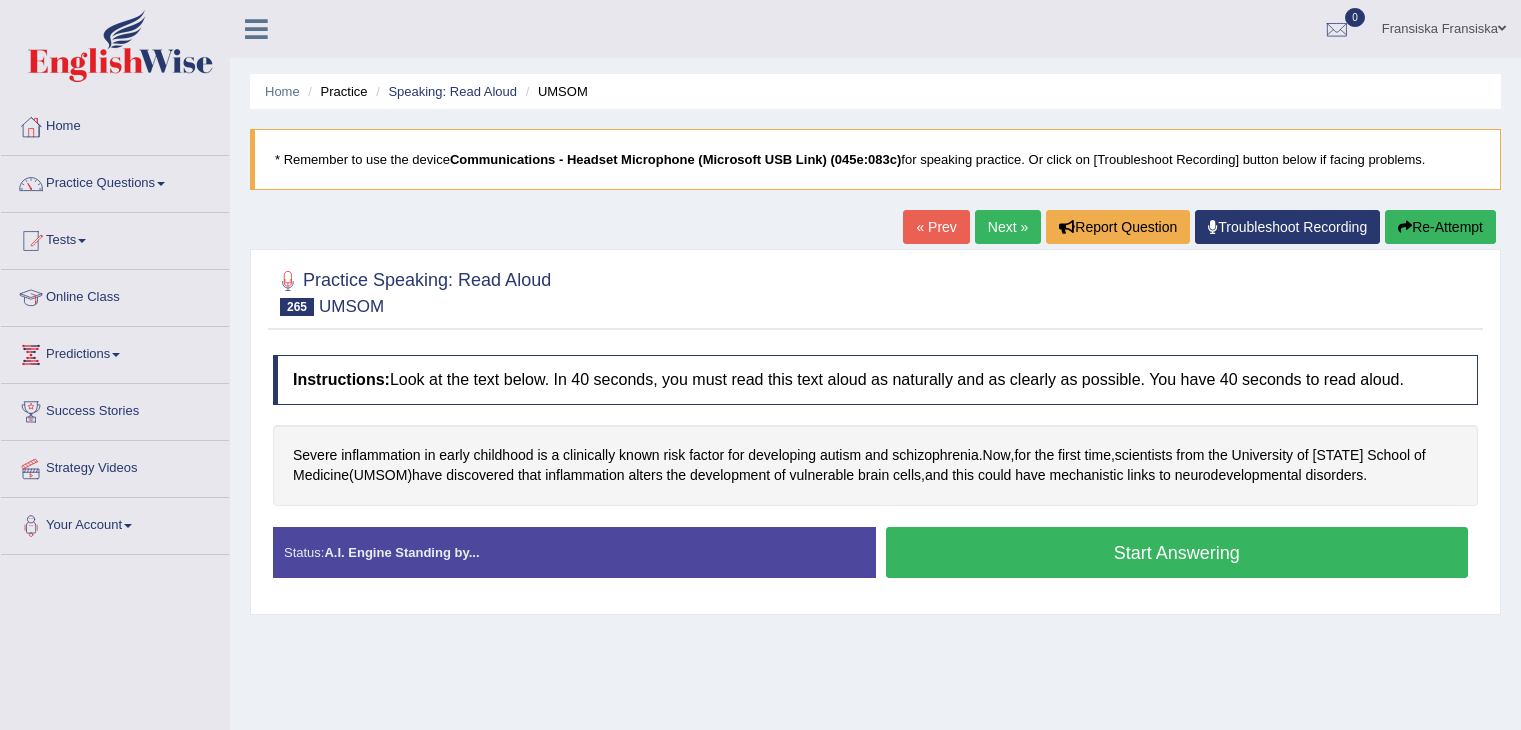scroll, scrollTop: 0, scrollLeft: 0, axis: both 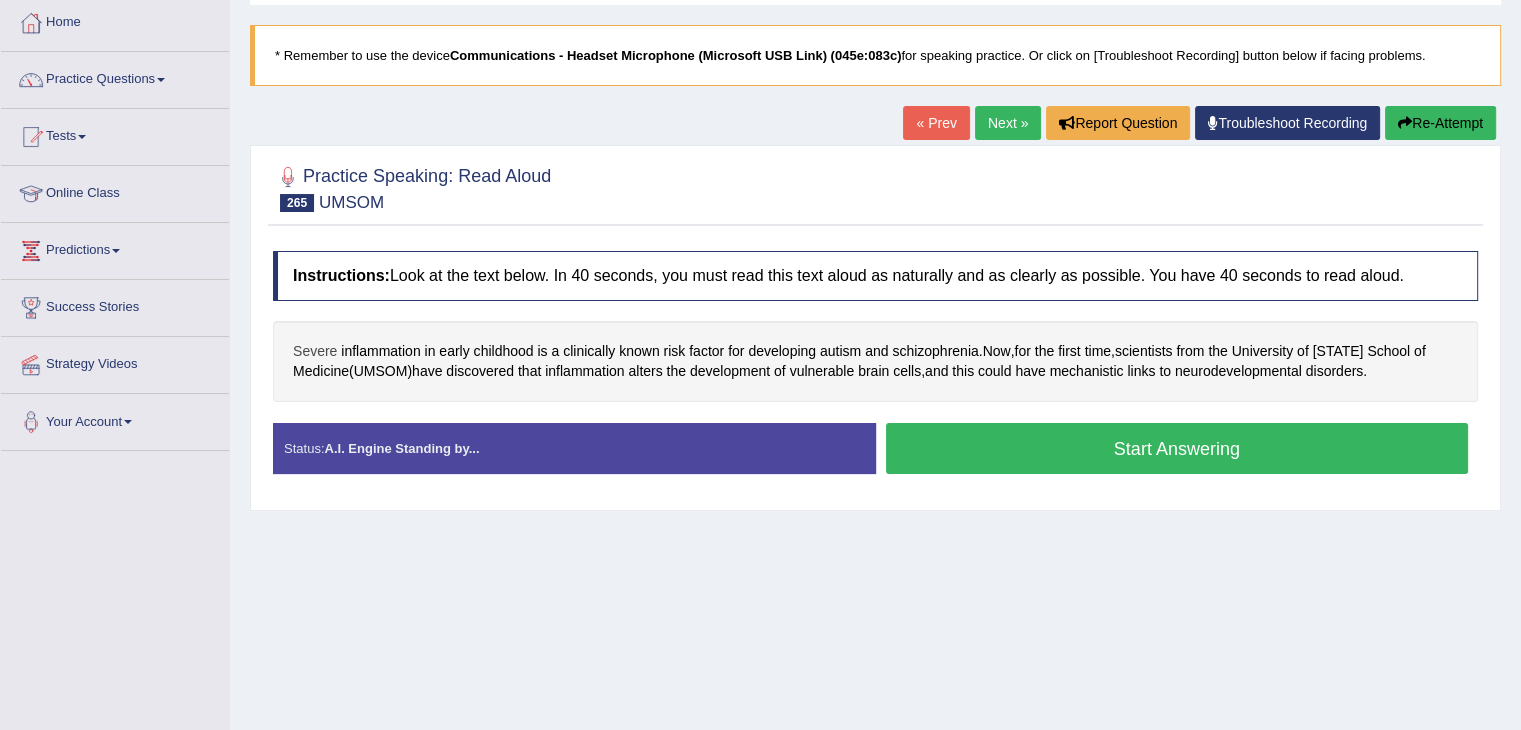 click on "Severe" at bounding box center (315, 351) 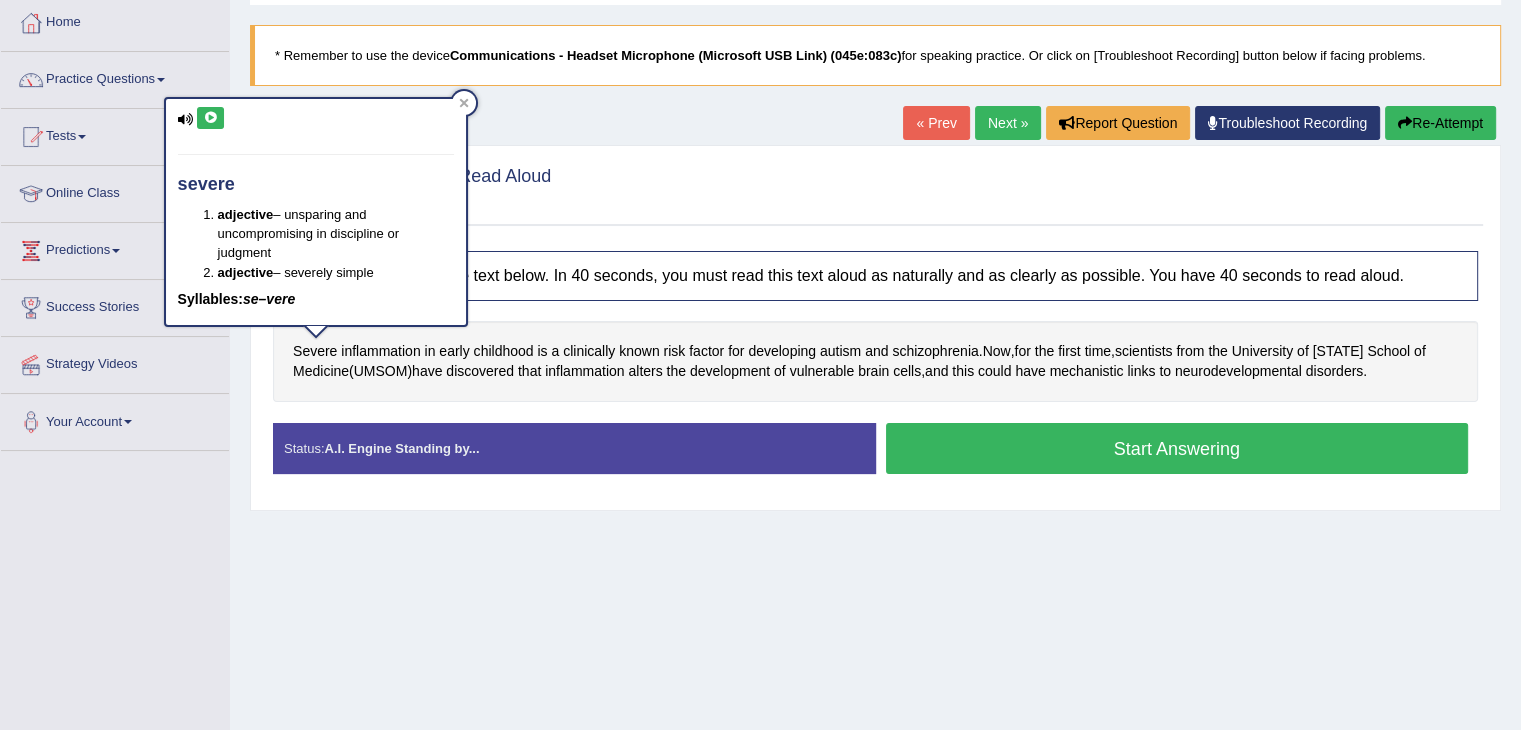 click at bounding box center (210, 118) 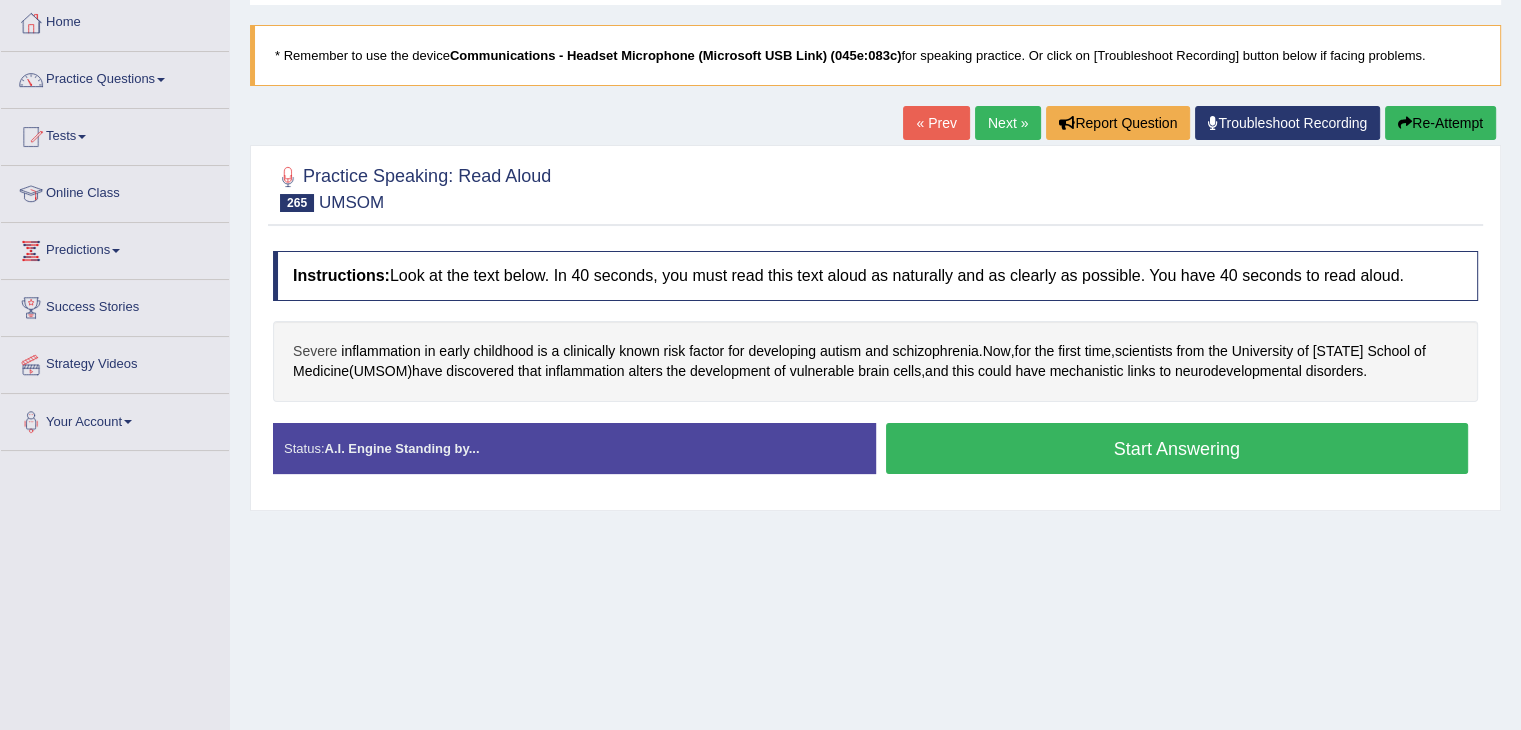 click on "Severe" at bounding box center [315, 351] 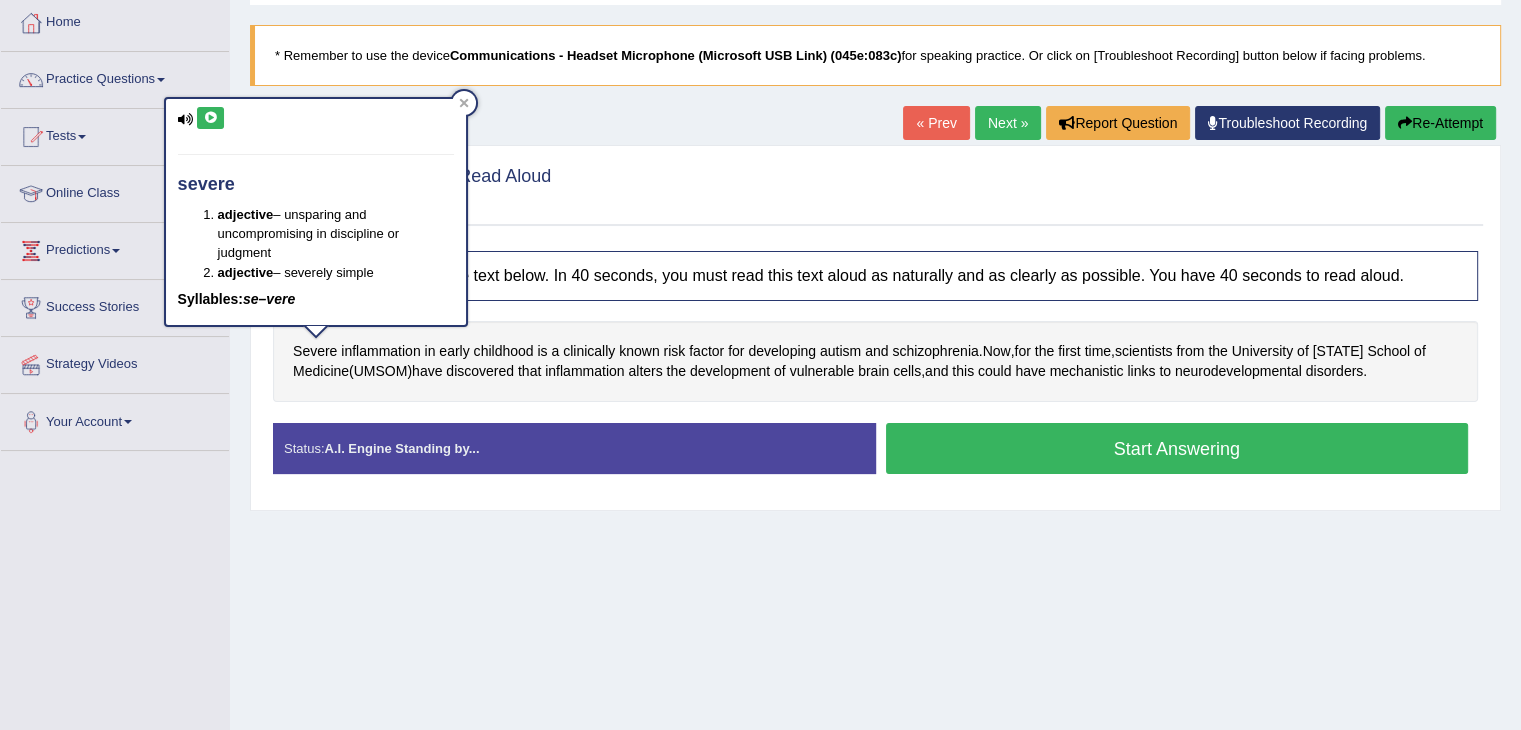 click at bounding box center (210, 118) 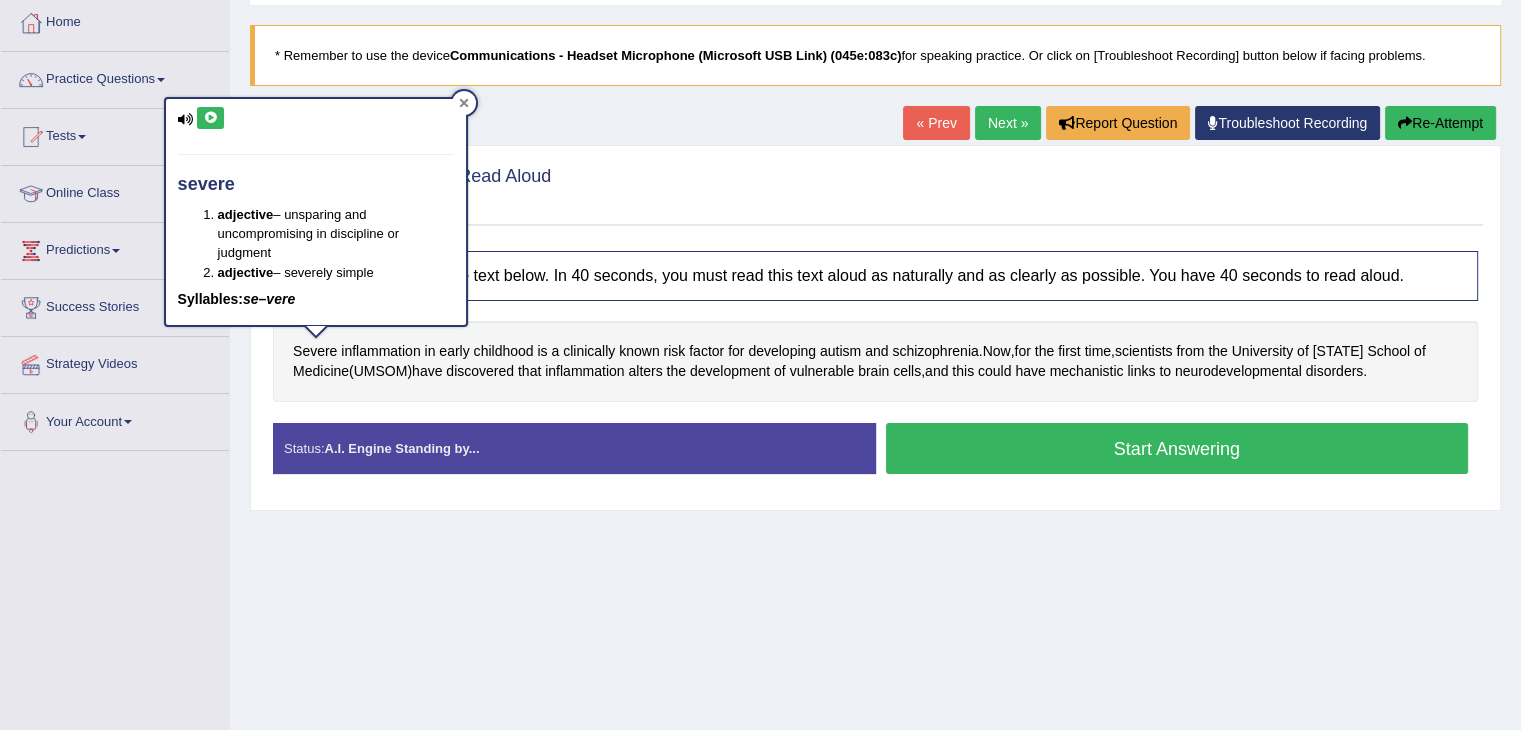 click 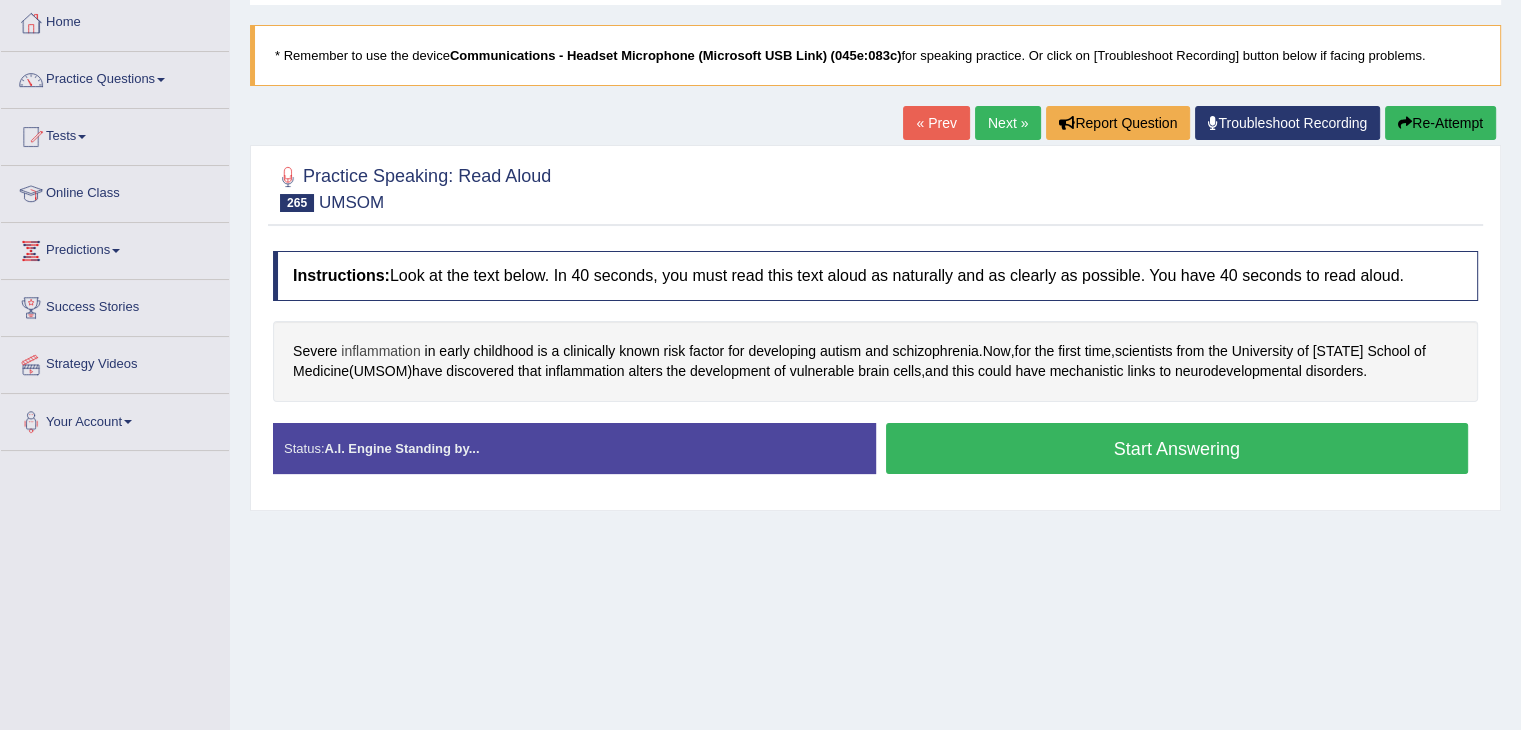 click on "inflammation" at bounding box center [380, 351] 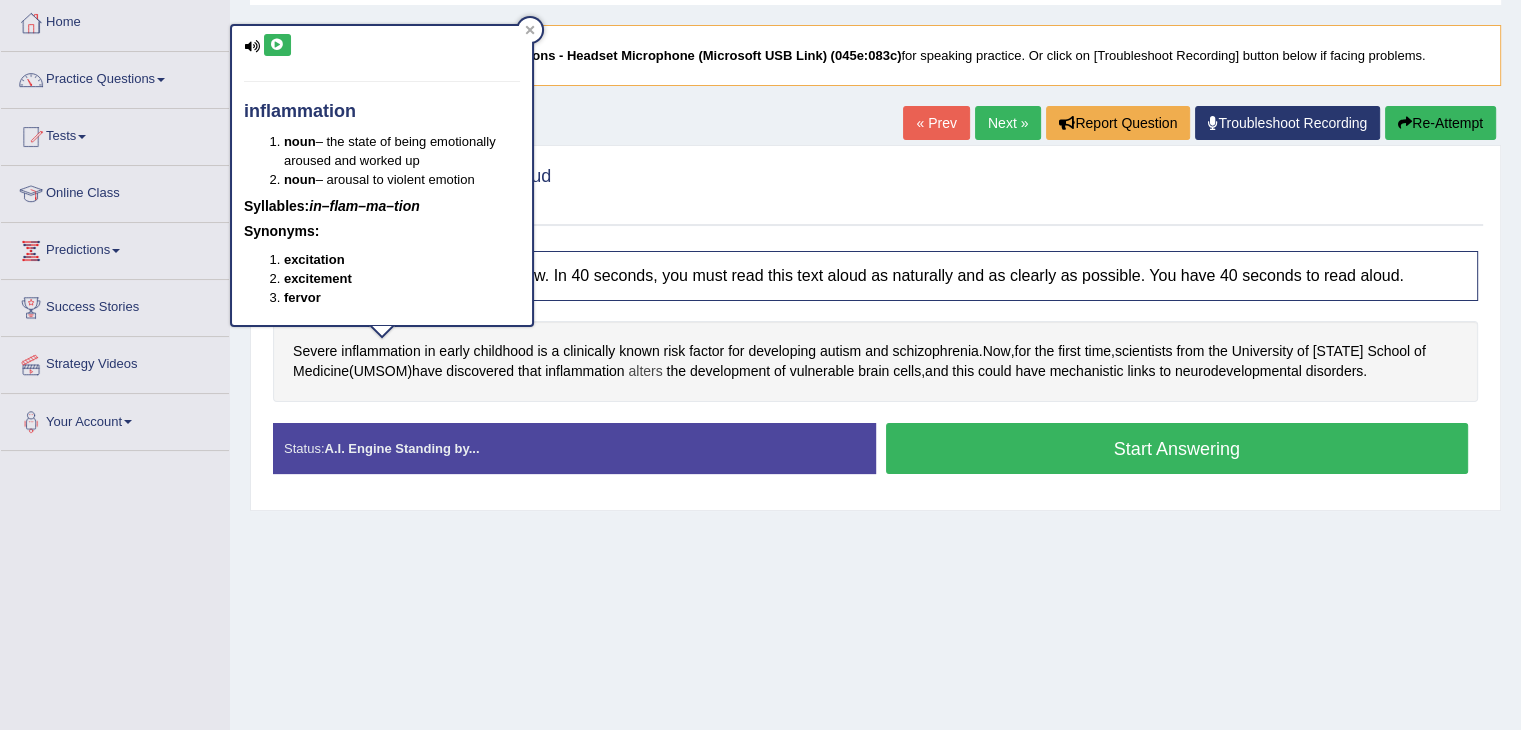 click on "alters" at bounding box center [645, 371] 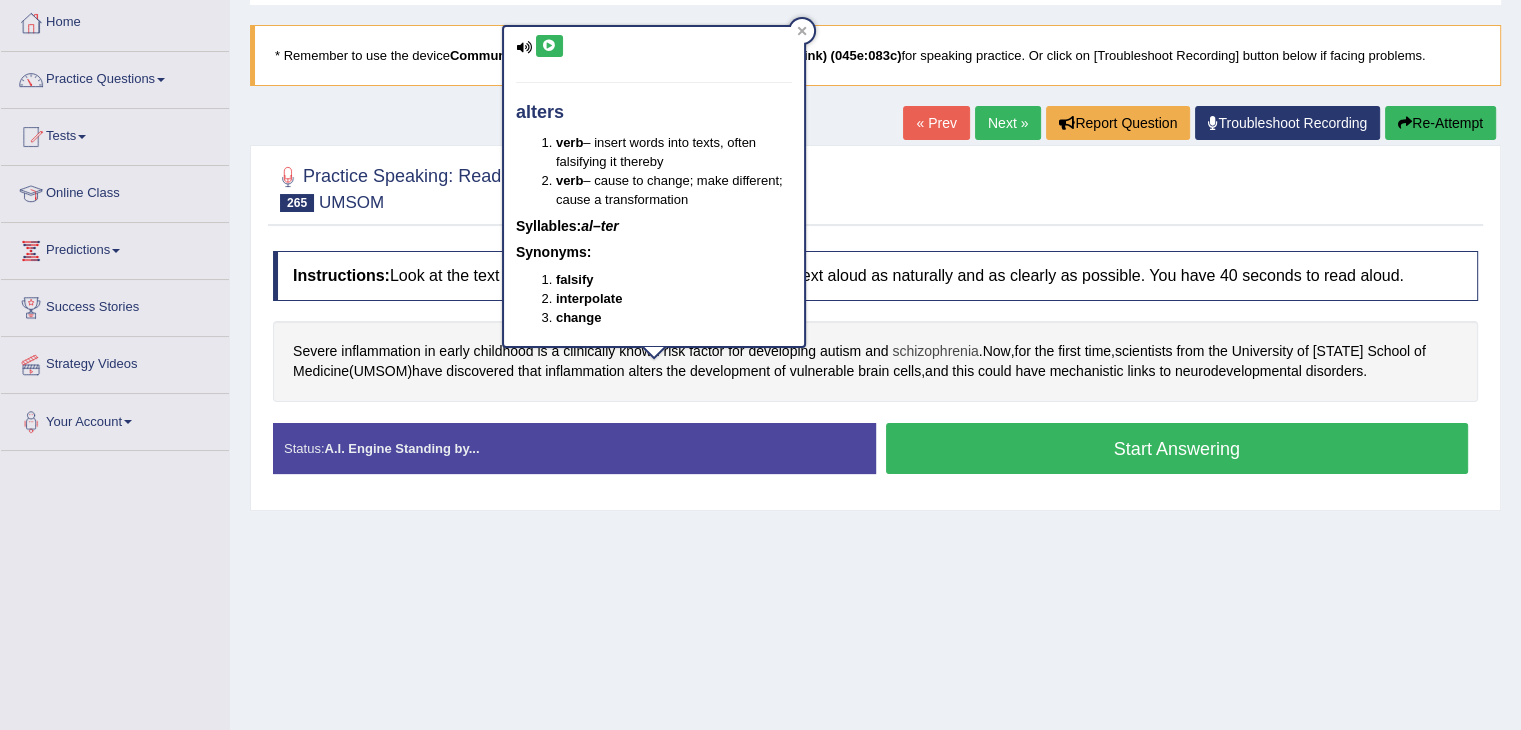 click on "schizophrenia" at bounding box center (935, 351) 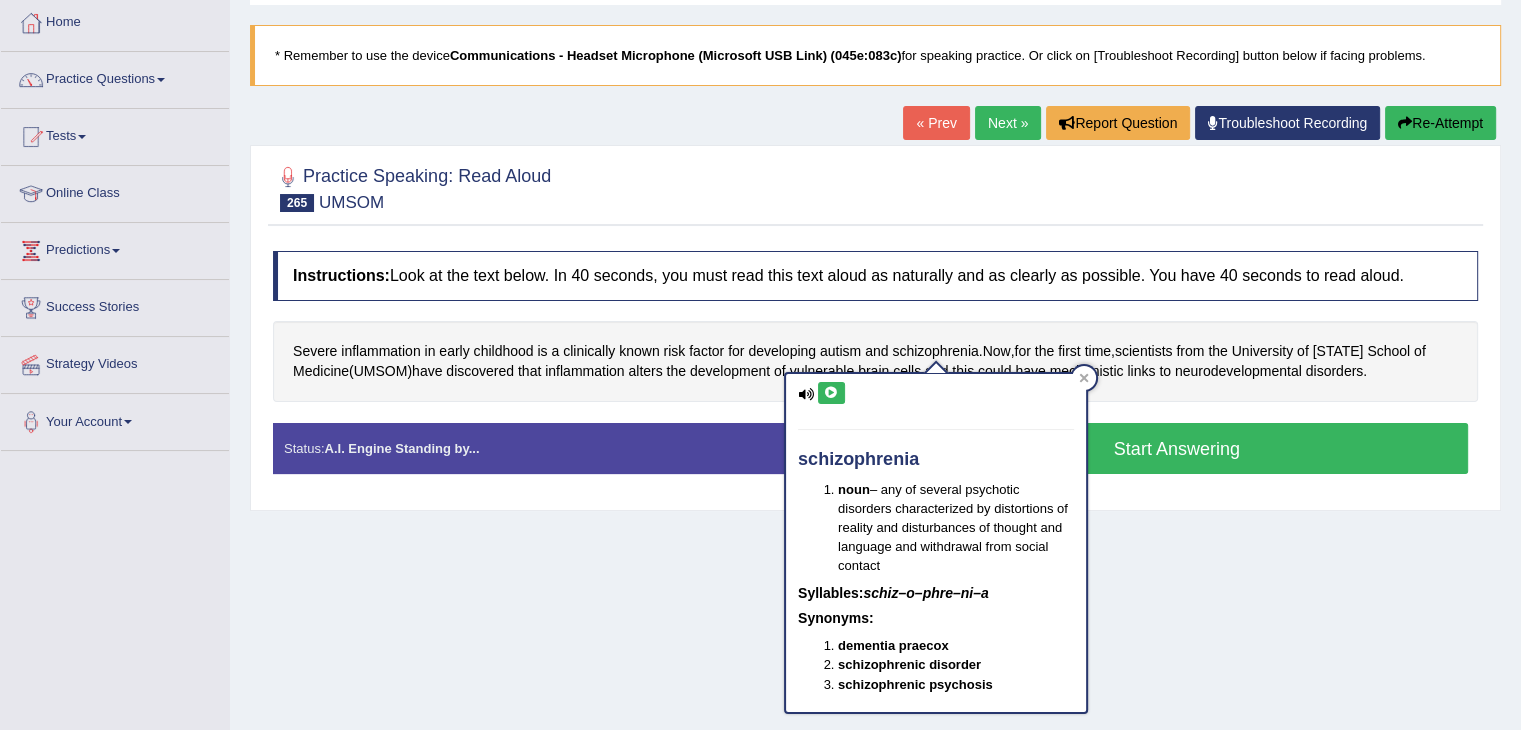click at bounding box center (831, 393) 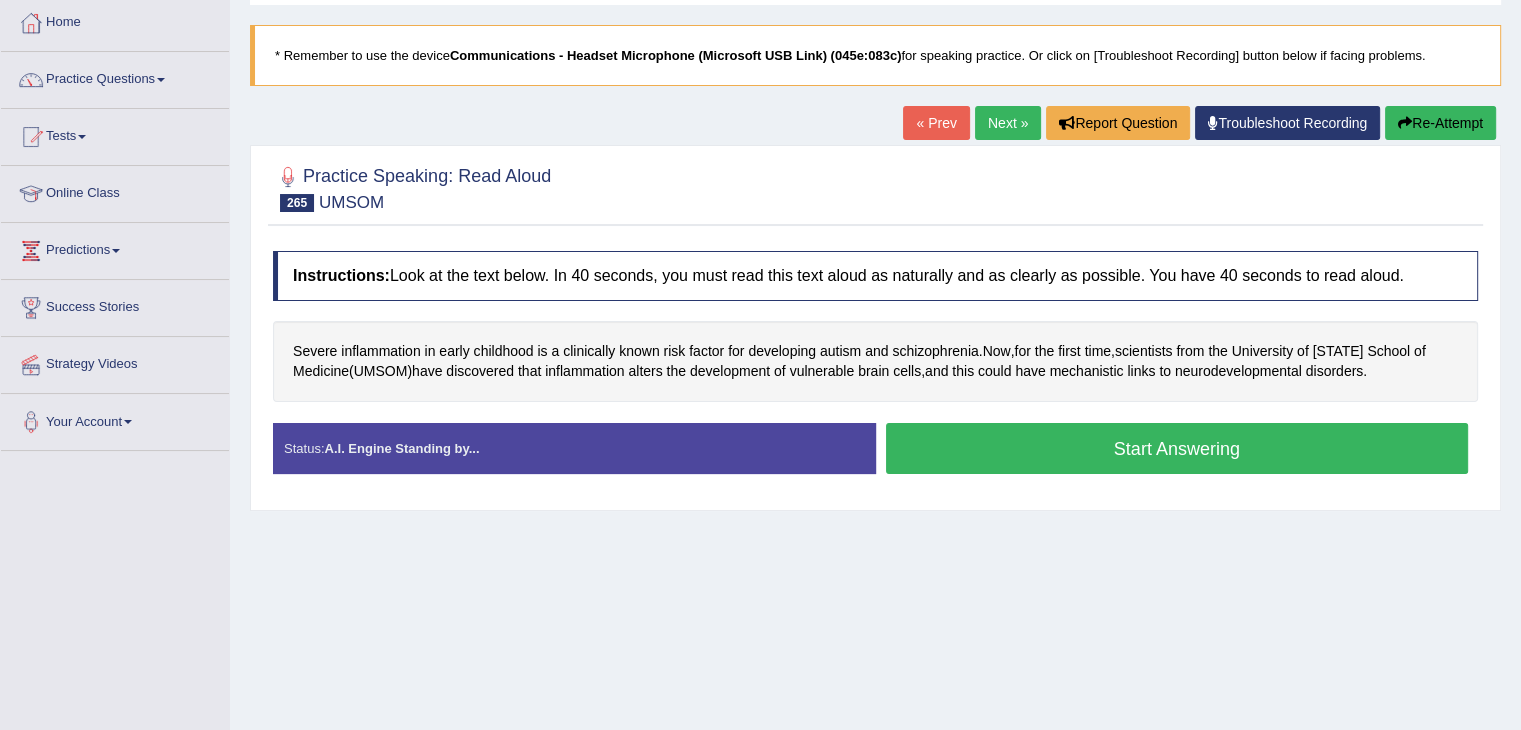 click on "Start Answering" at bounding box center (1177, 448) 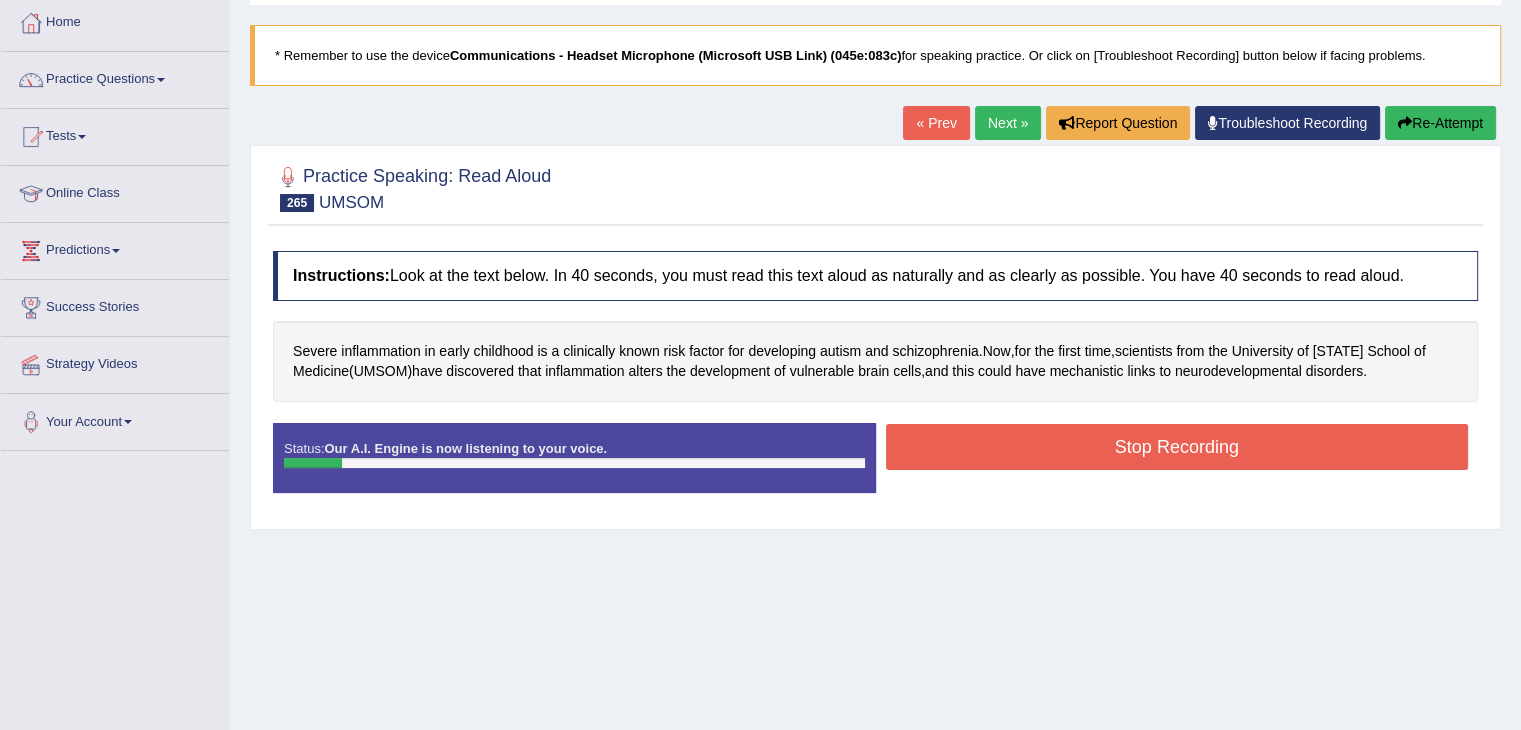 click on "Stop Recording" at bounding box center (1177, 447) 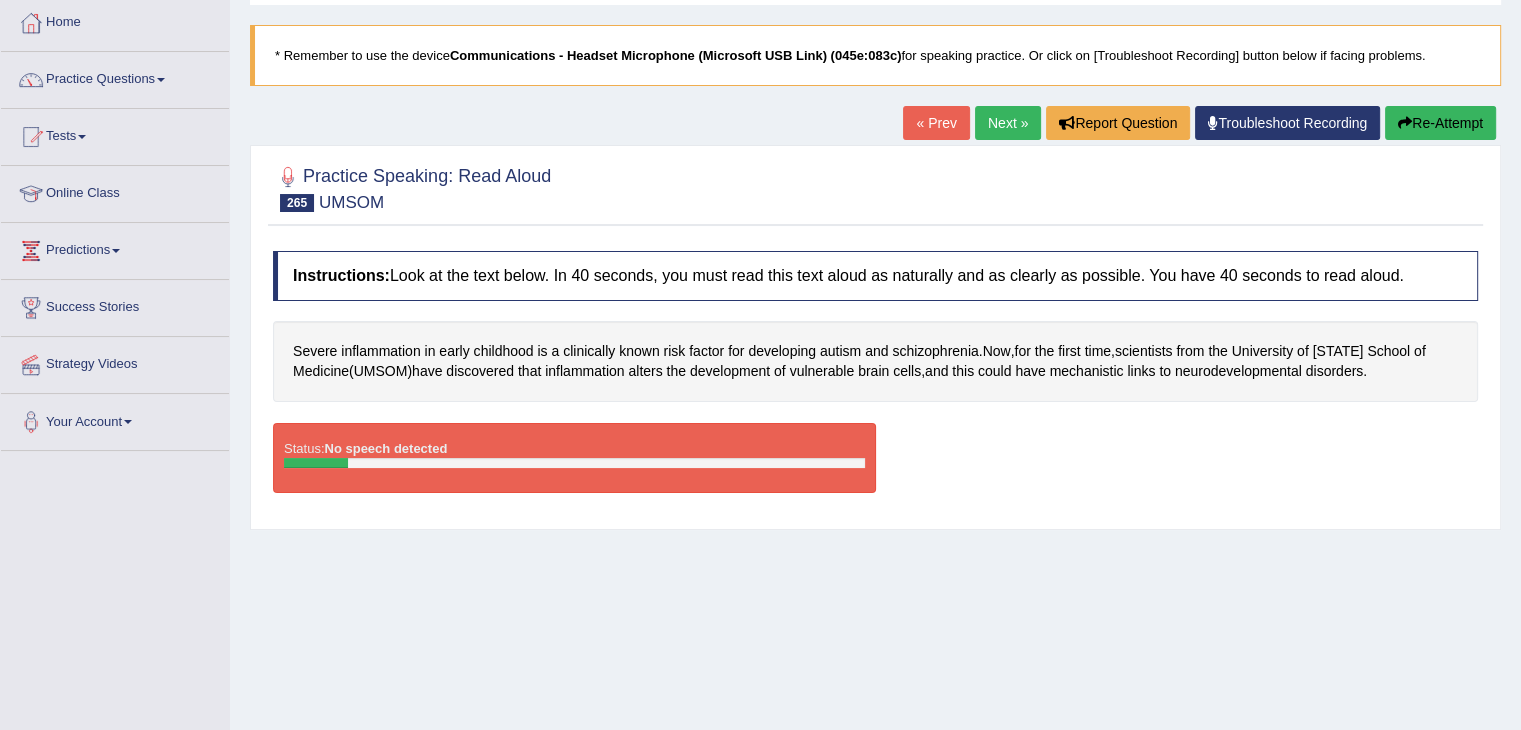 click on "Re-Attempt" at bounding box center (1440, 123) 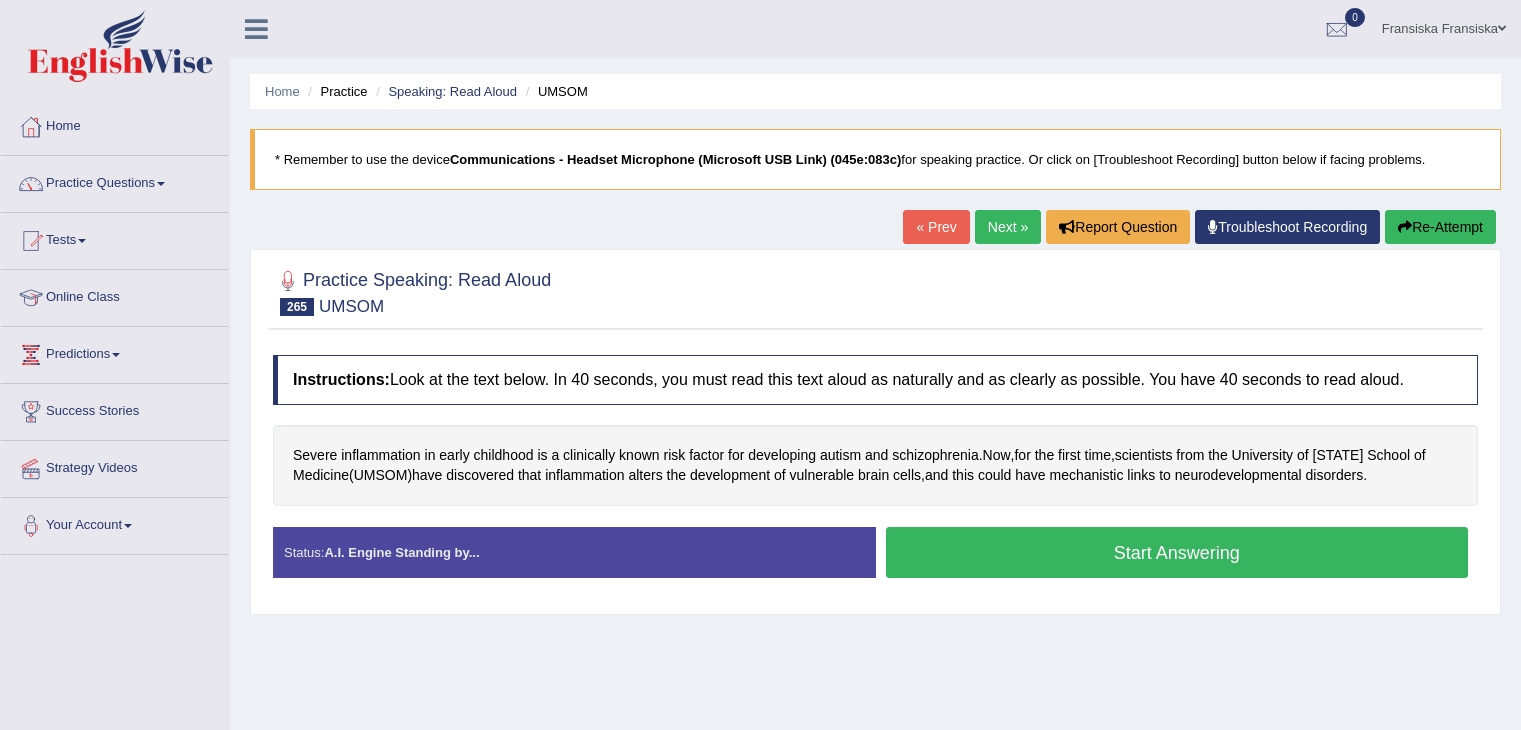 scroll, scrollTop: 104, scrollLeft: 0, axis: vertical 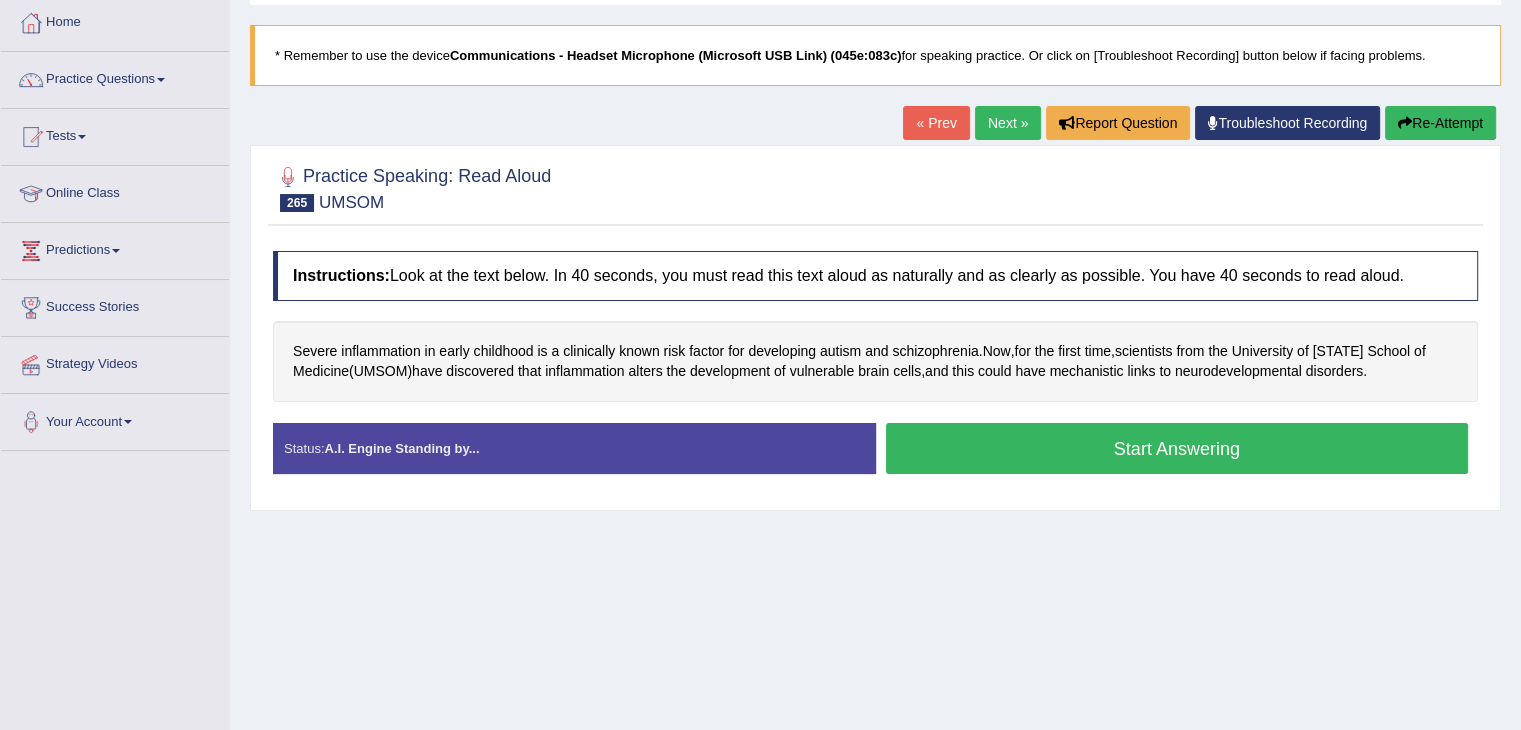 click on "Start Answering" at bounding box center (1177, 448) 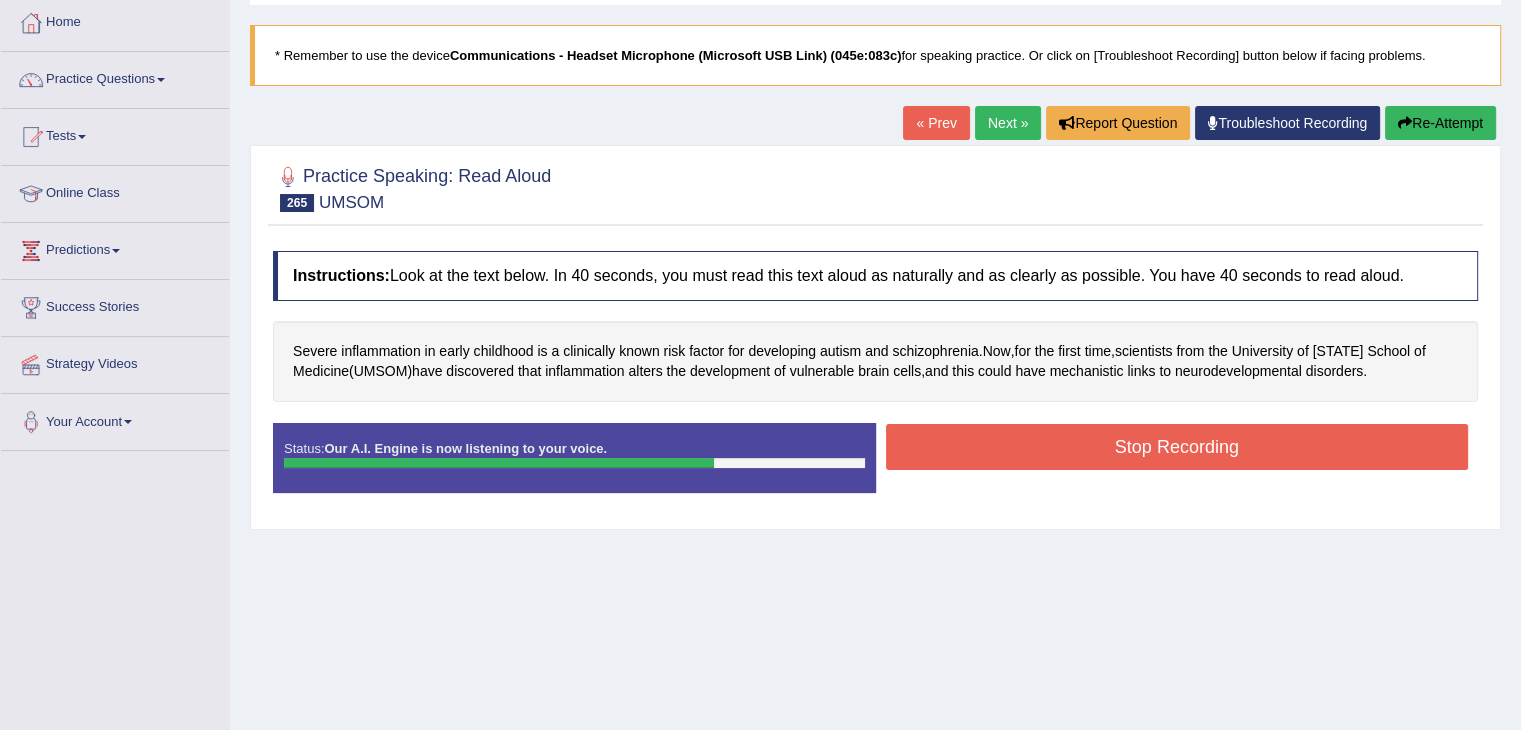 click on "Stop Recording" at bounding box center (1177, 447) 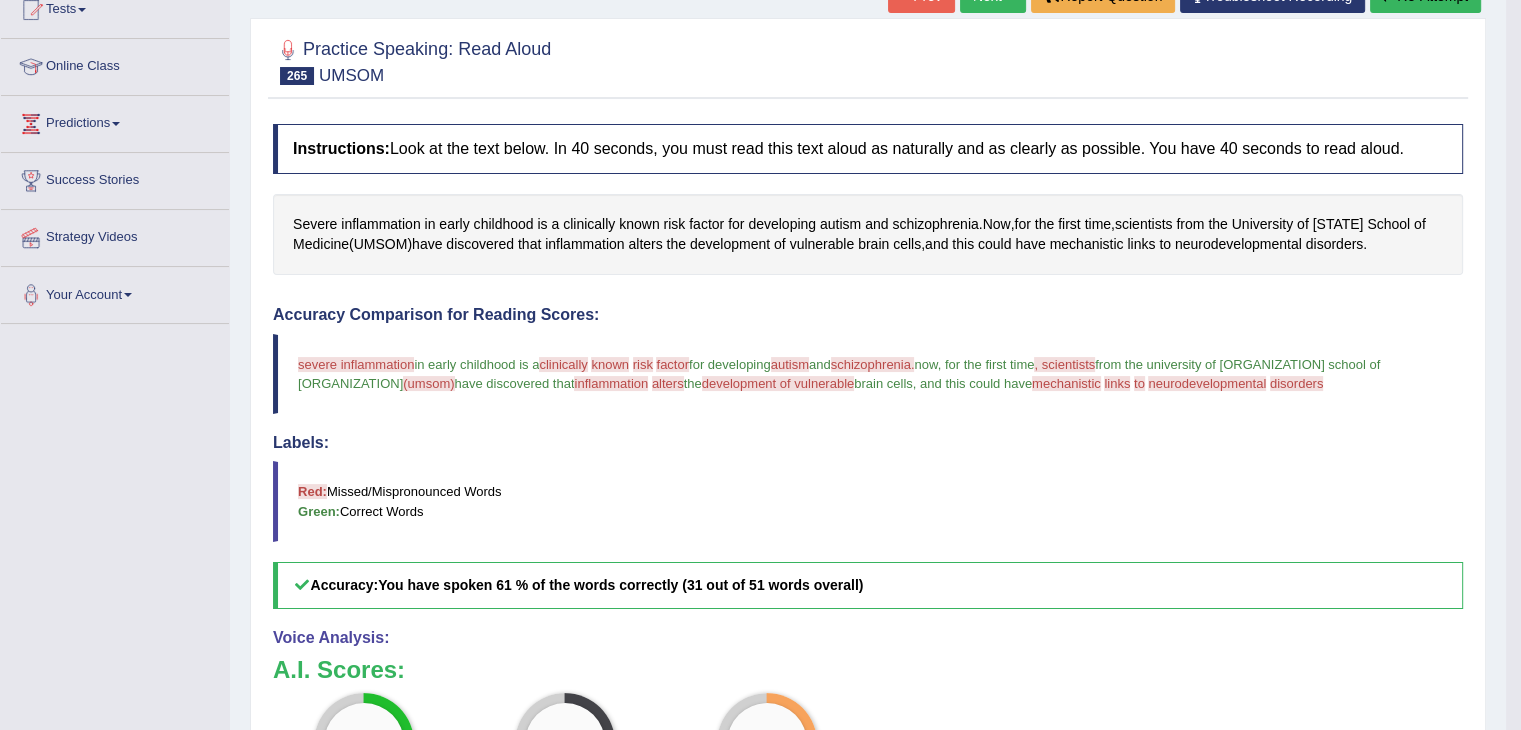 scroll, scrollTop: 195, scrollLeft: 0, axis: vertical 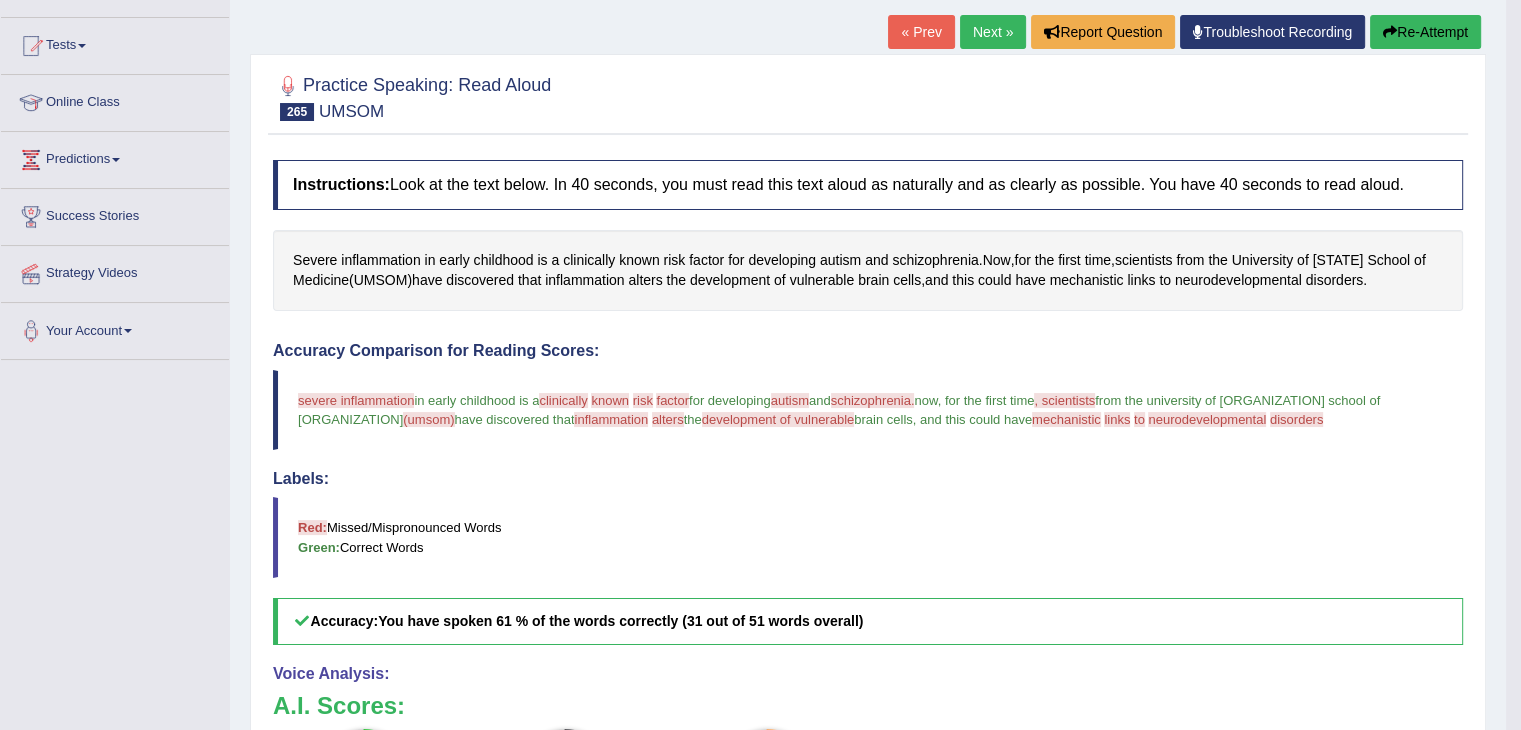 click on "Next »" at bounding box center (993, 32) 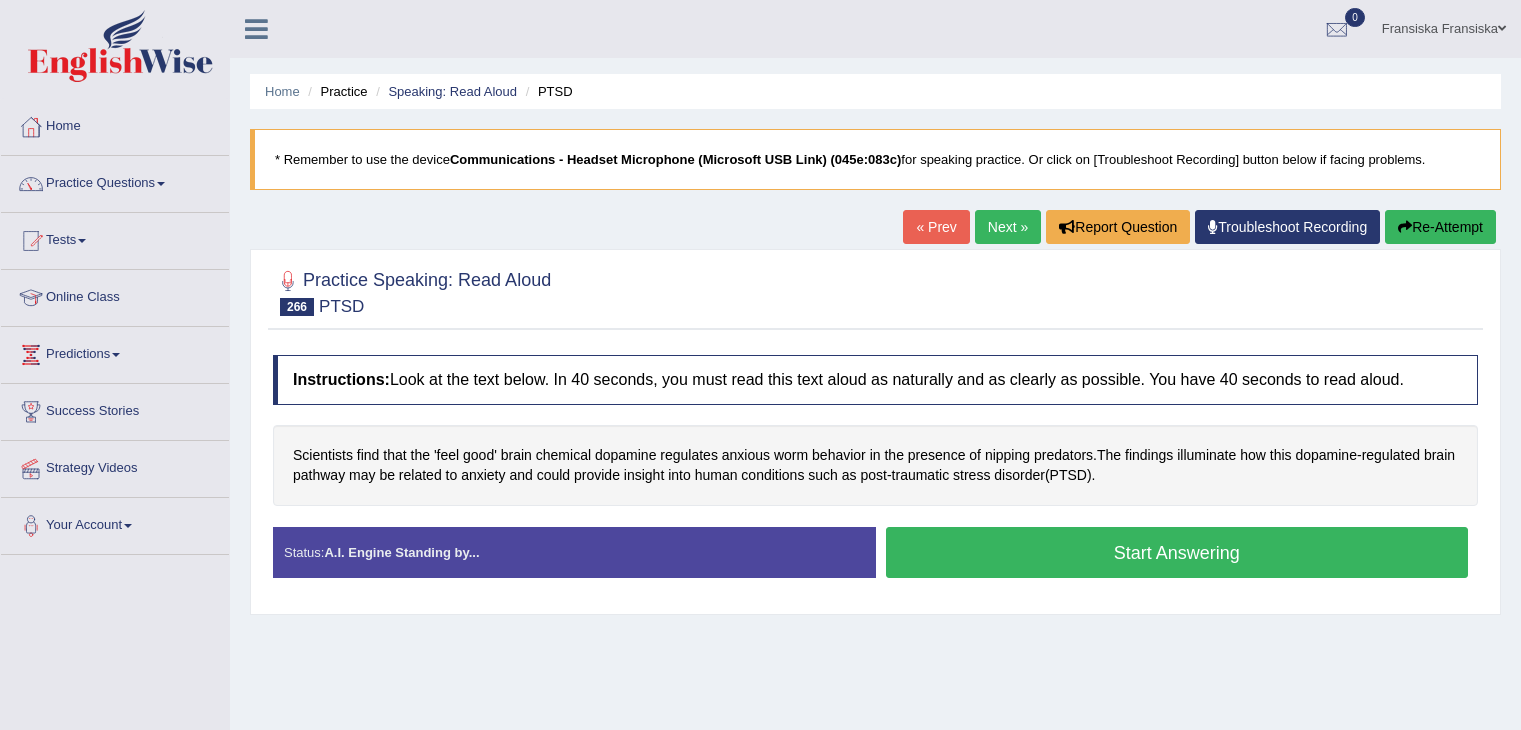 scroll, scrollTop: 0, scrollLeft: 0, axis: both 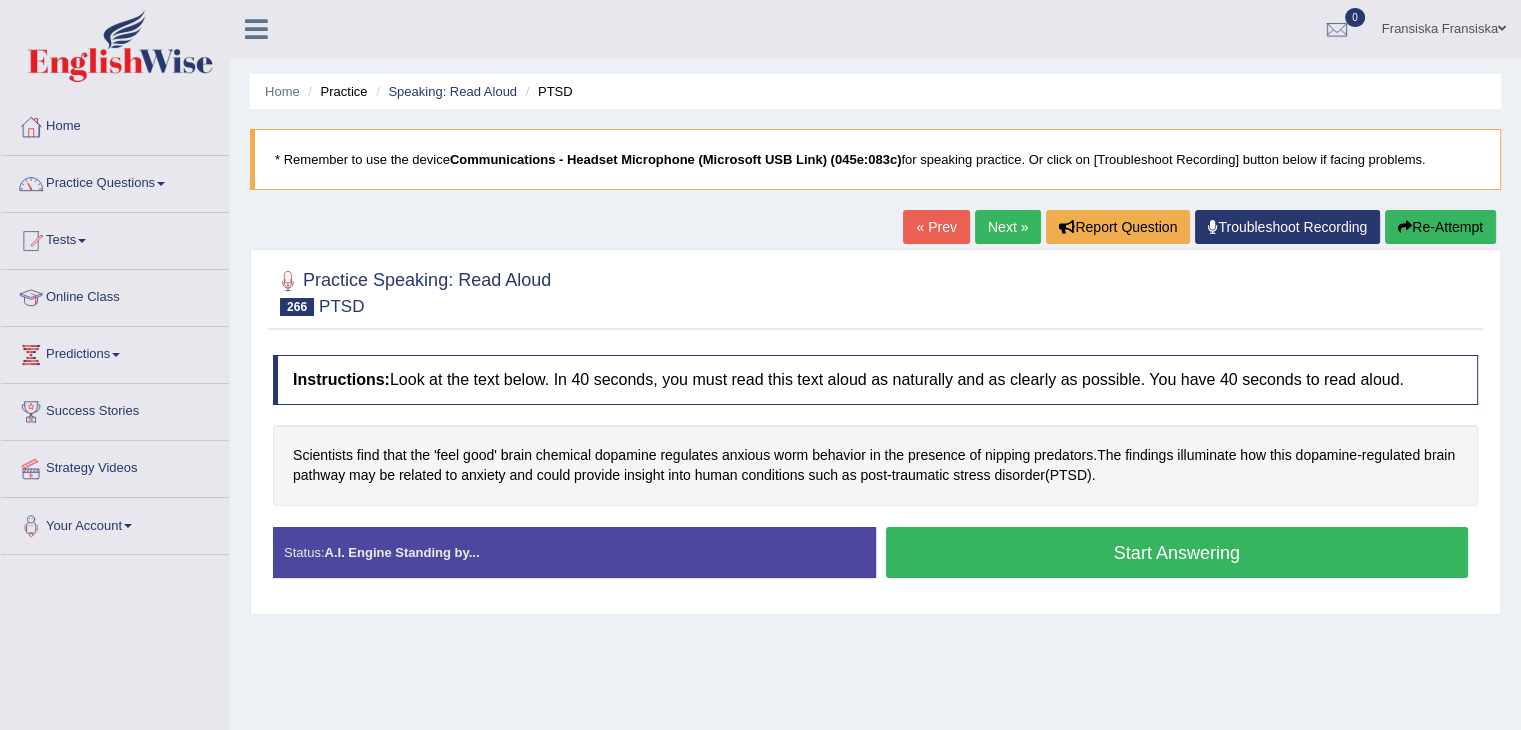 click on "Start Answering" at bounding box center (1177, 552) 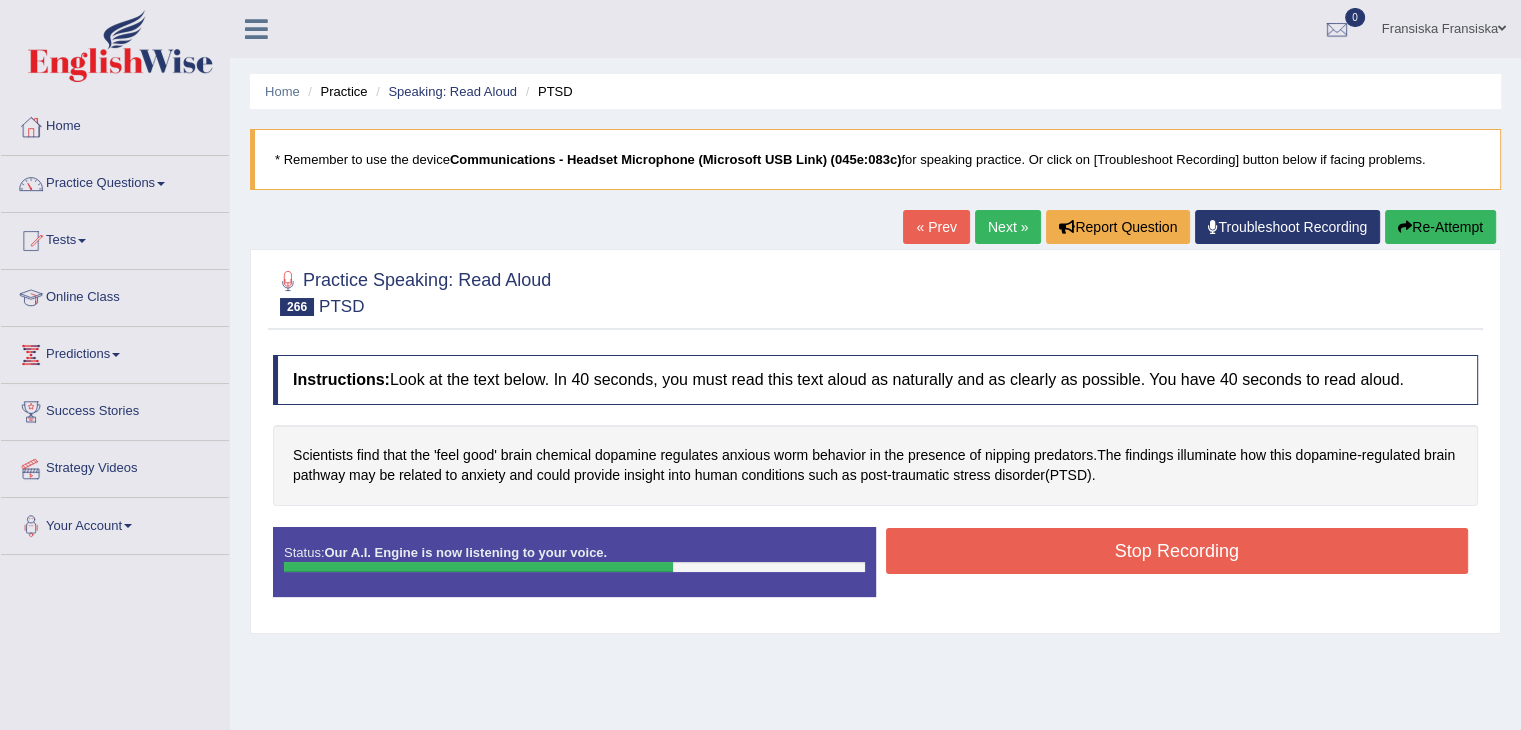 click on "Stop Recording" at bounding box center [1177, 551] 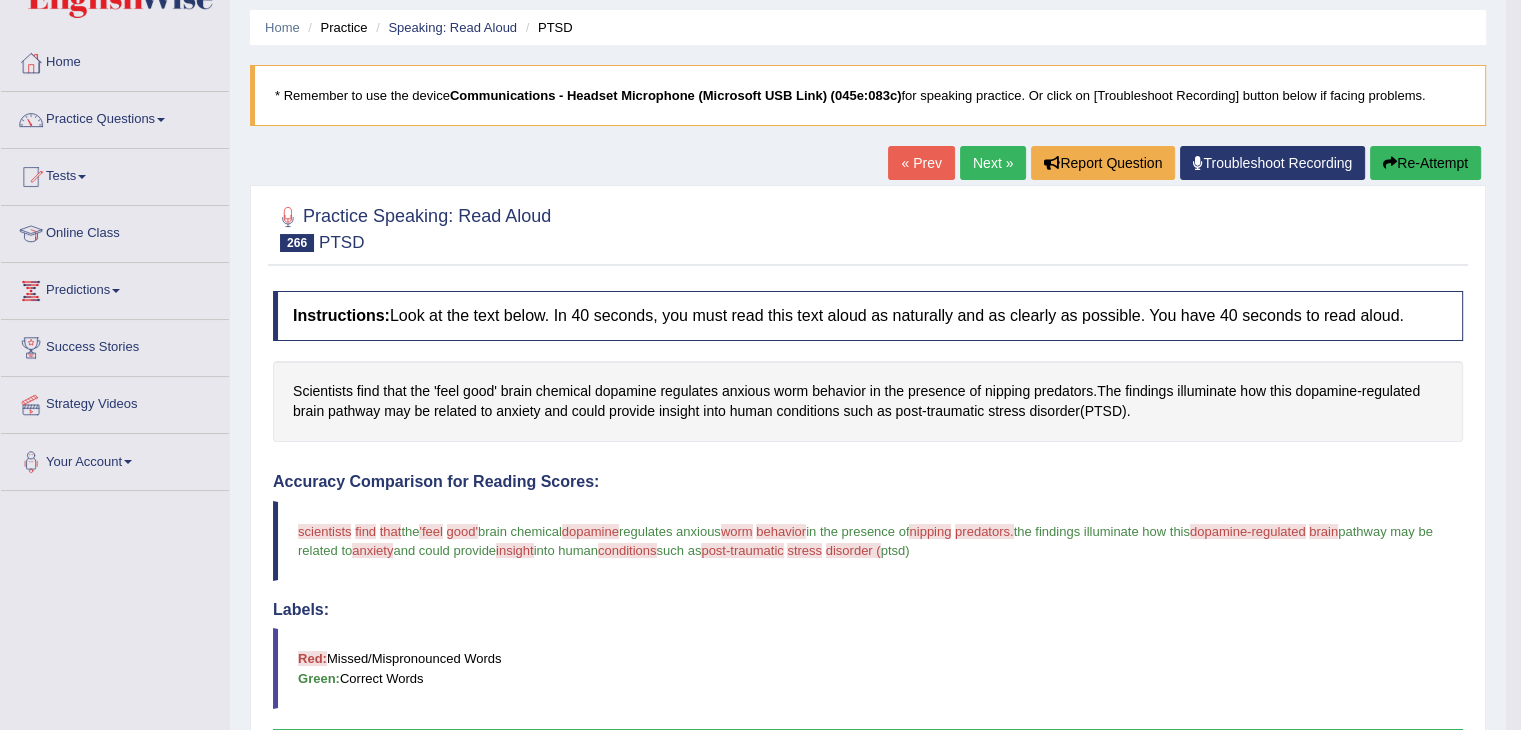 scroll, scrollTop: 56, scrollLeft: 0, axis: vertical 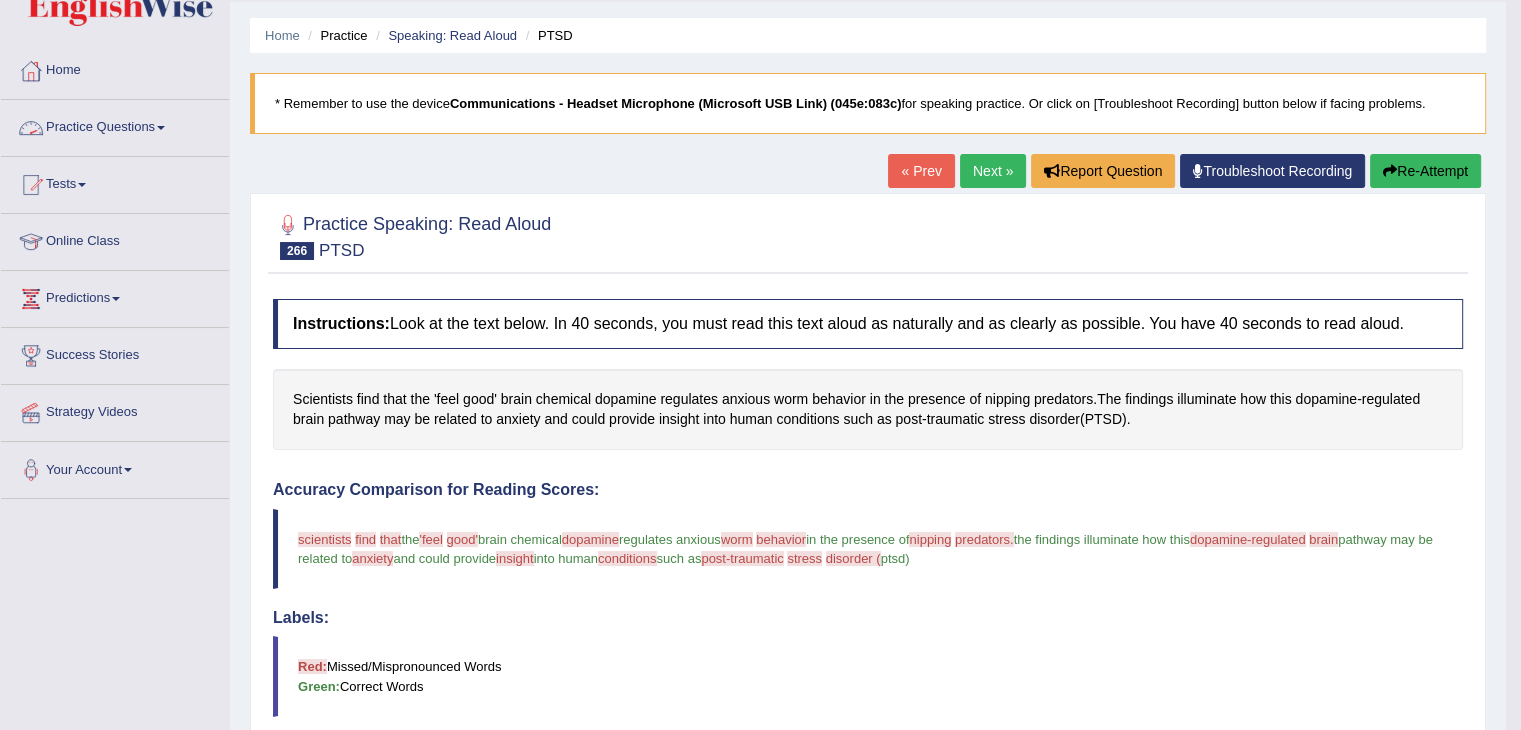 click on "Practice Questions" at bounding box center [115, 125] 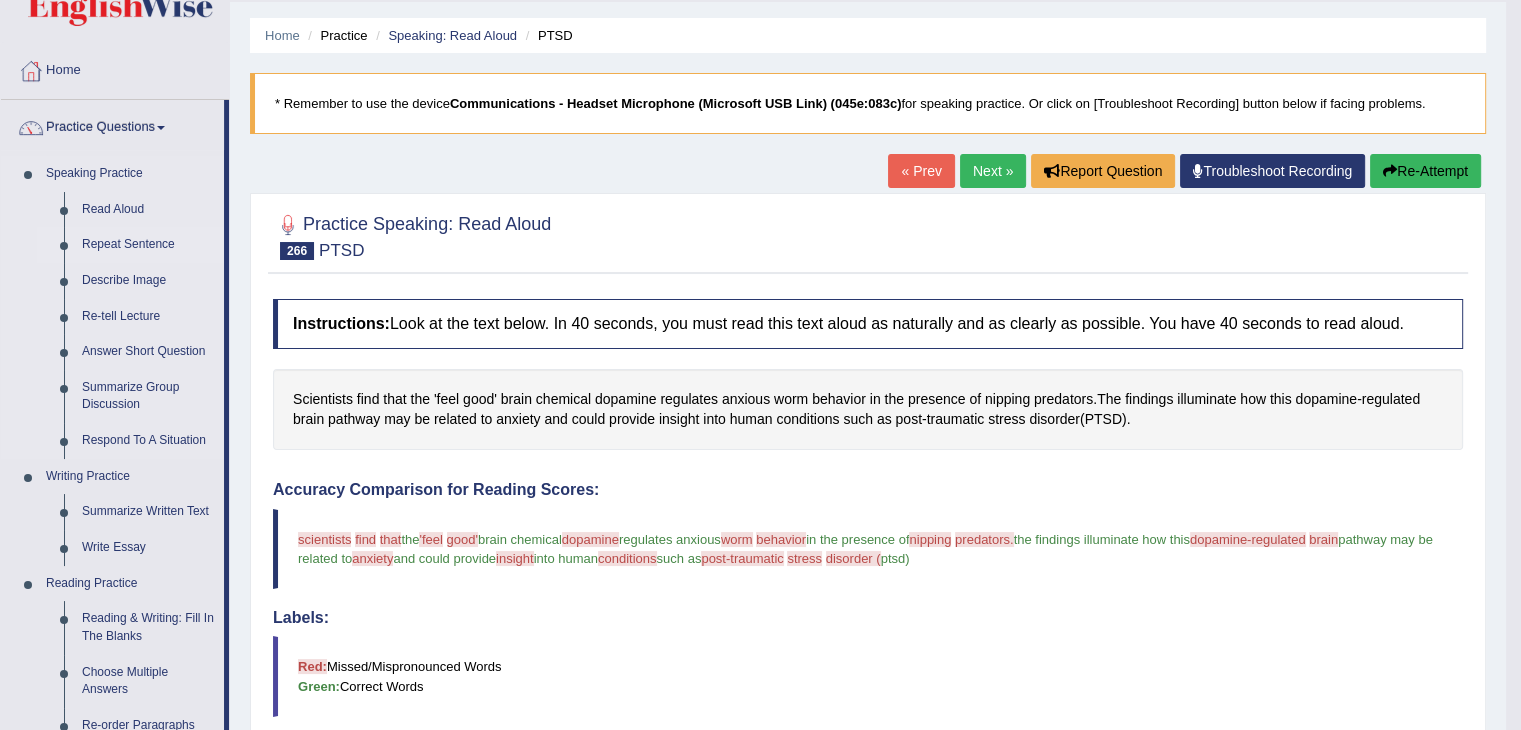 click on "Repeat Sentence" at bounding box center [148, 245] 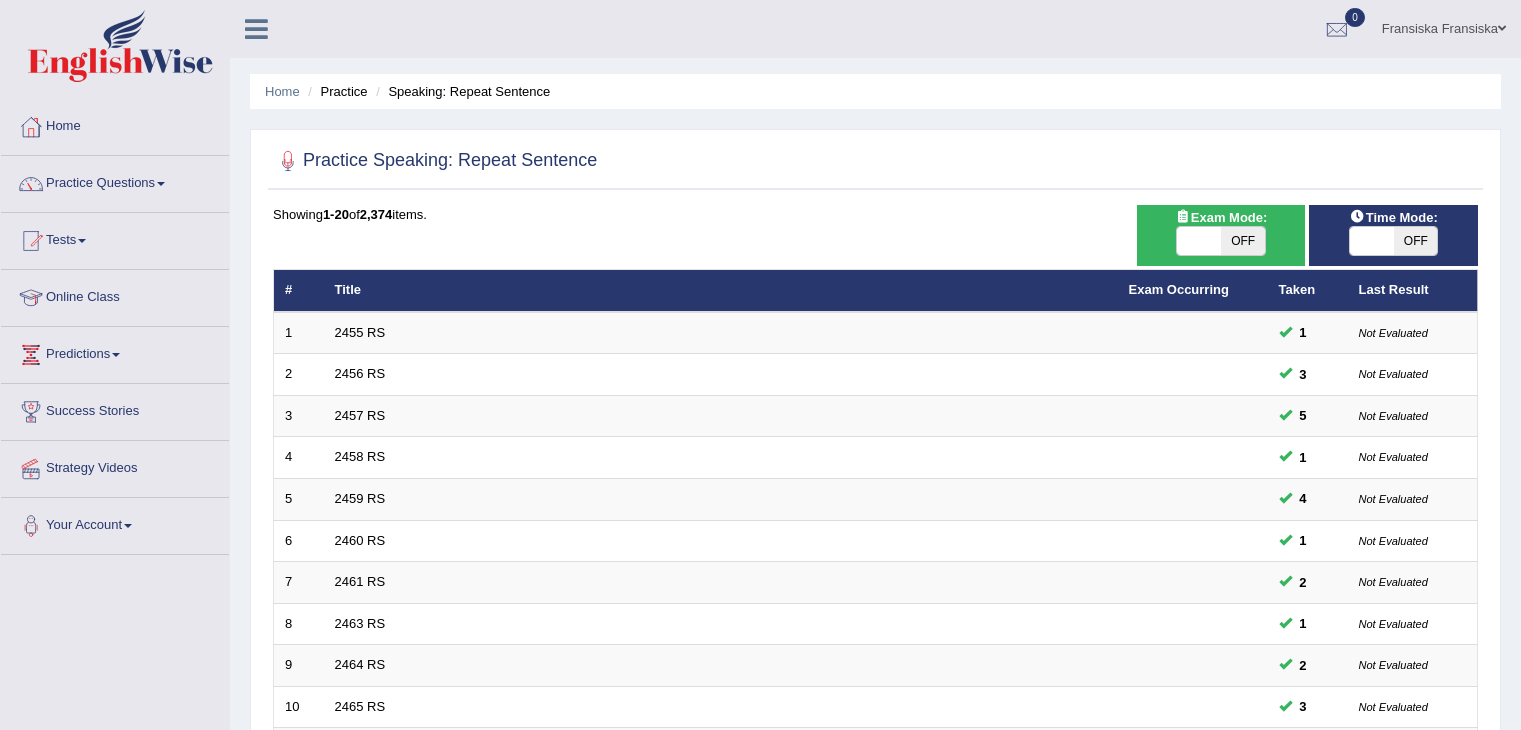 scroll, scrollTop: 0, scrollLeft: 0, axis: both 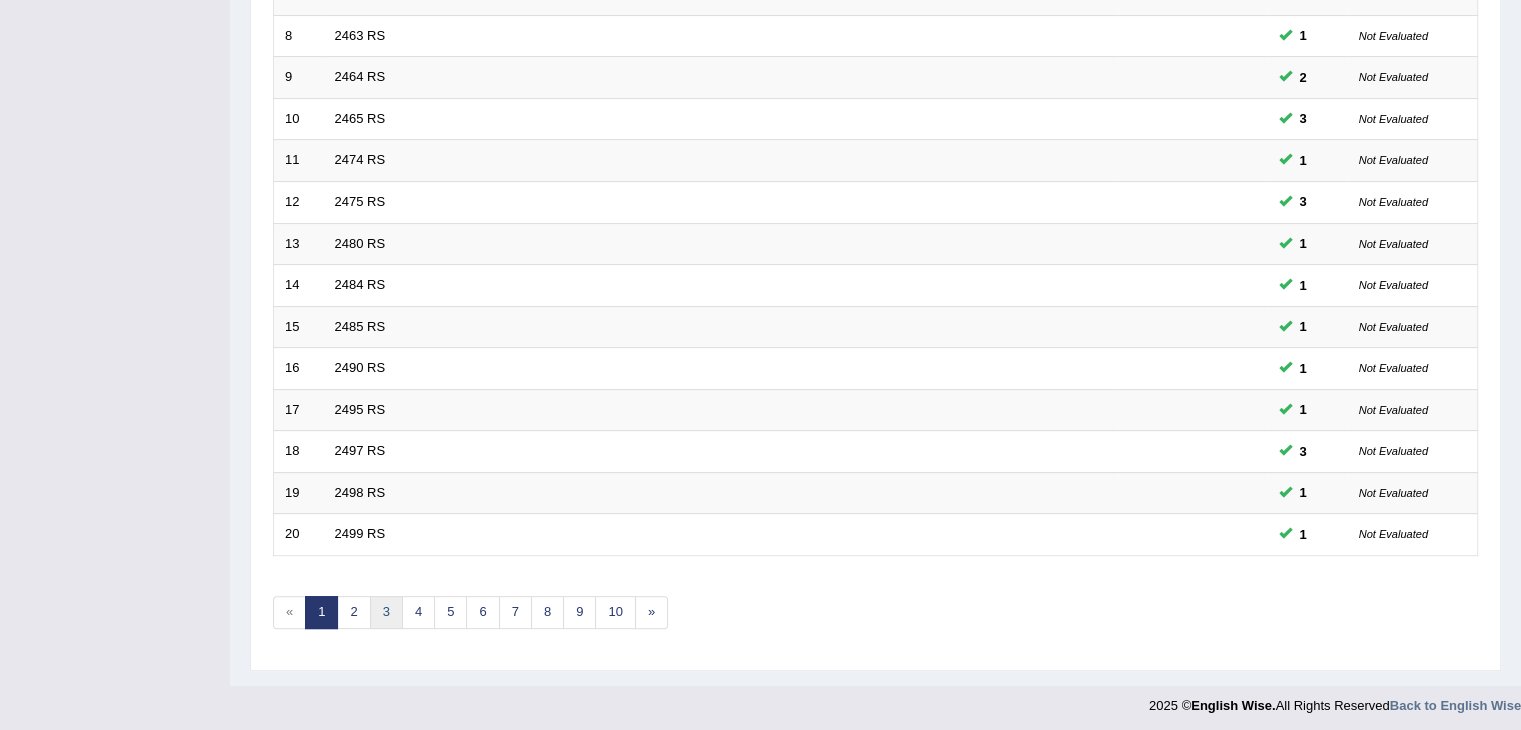 click on "3" at bounding box center (386, 612) 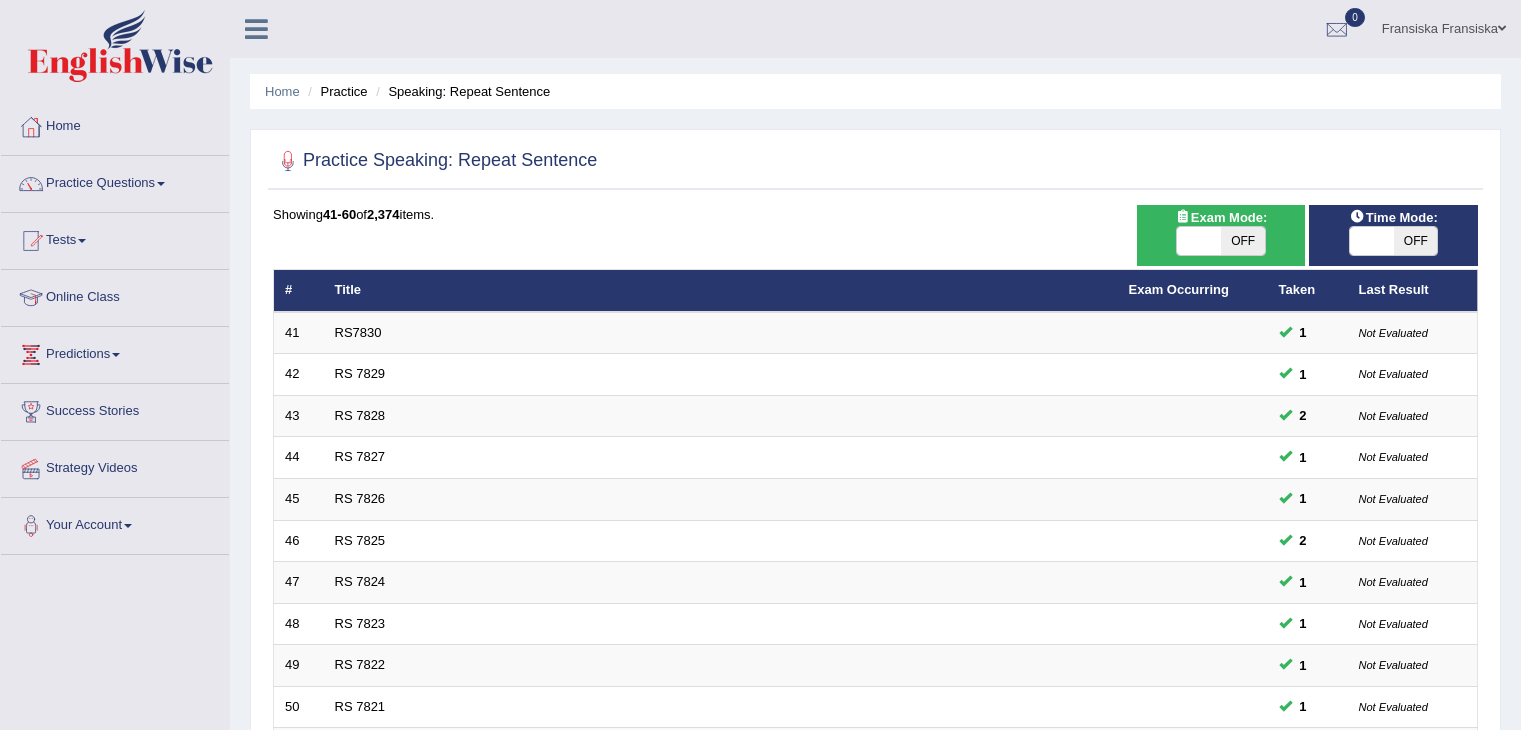 scroll, scrollTop: 0, scrollLeft: 0, axis: both 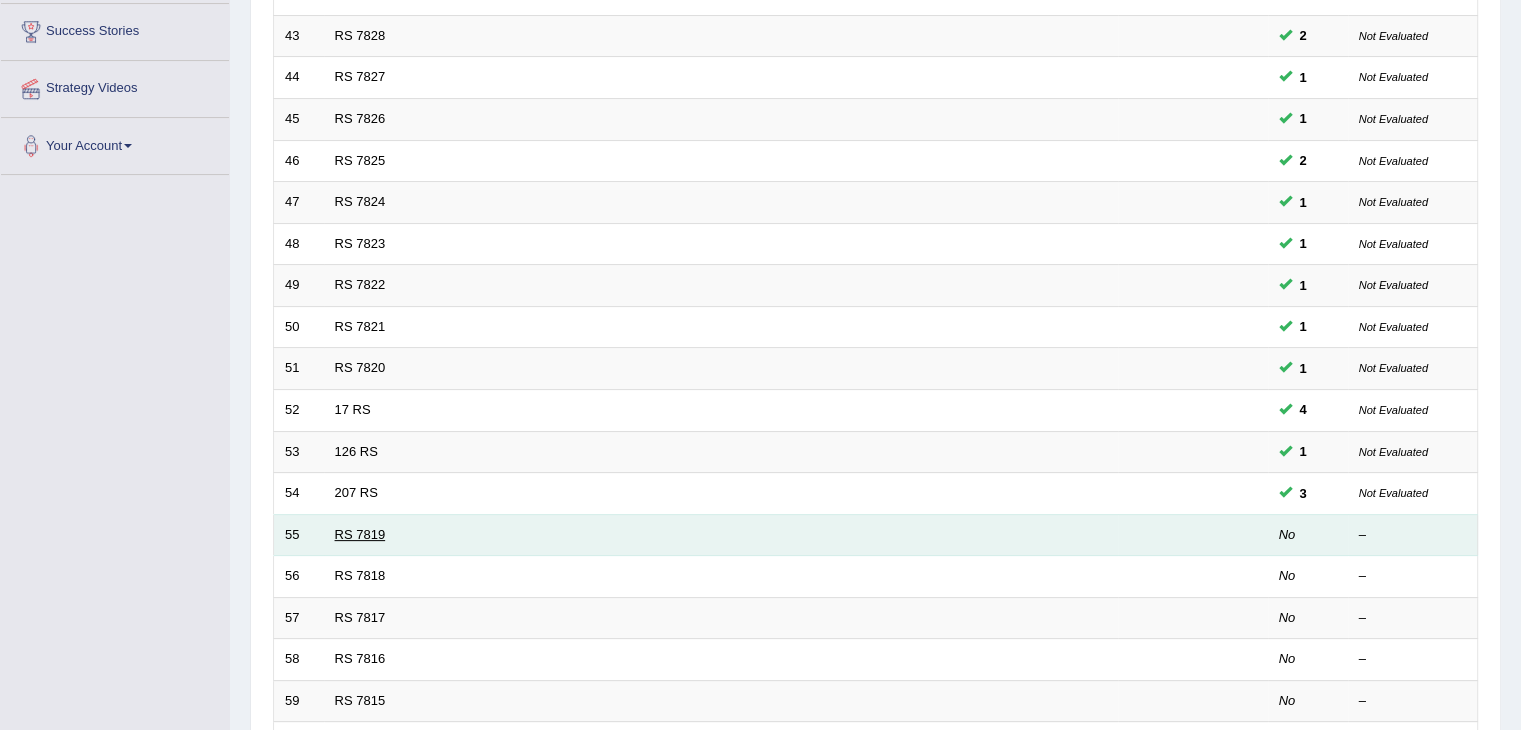 click on "RS 7819" at bounding box center [360, 534] 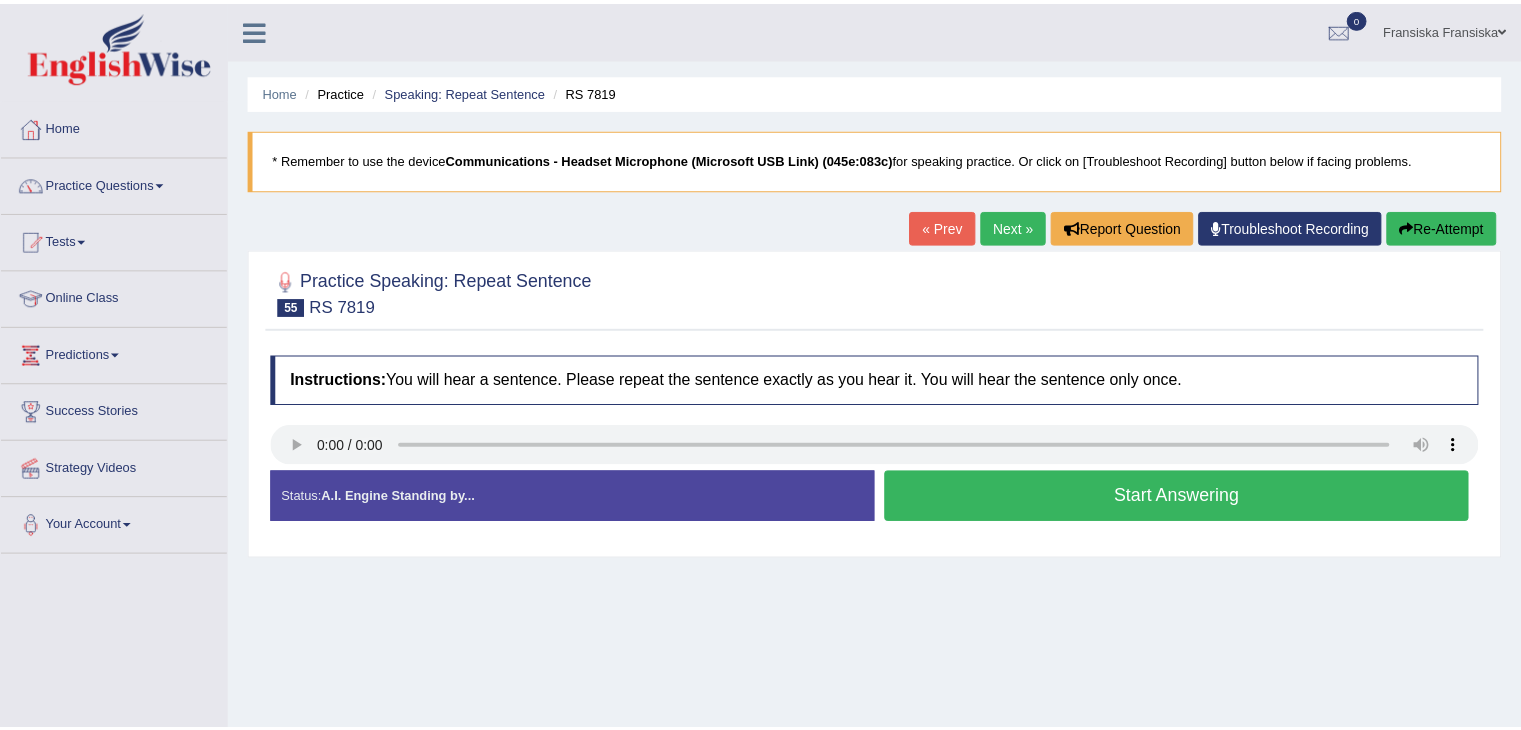 scroll, scrollTop: 0, scrollLeft: 0, axis: both 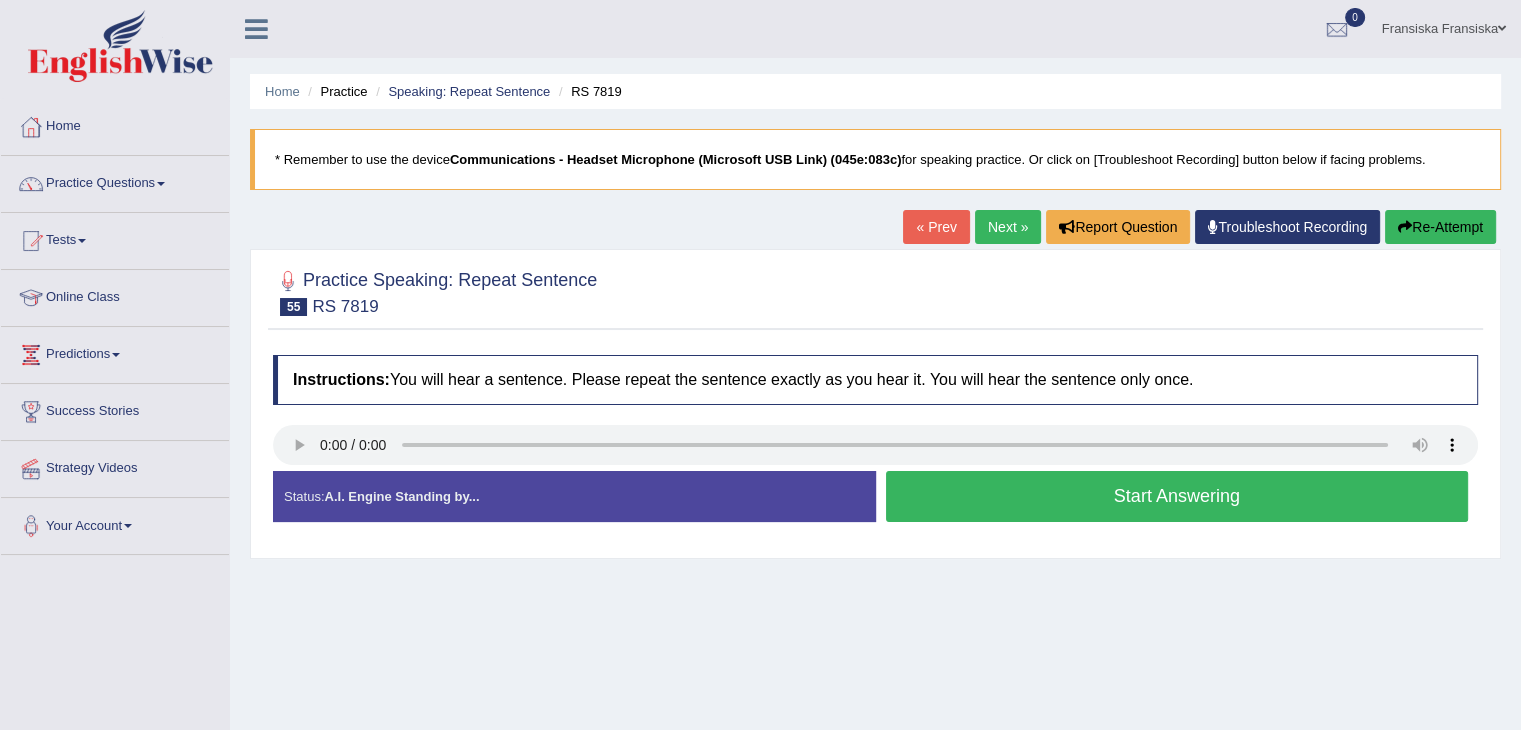 click on "Start Answering" at bounding box center (1177, 496) 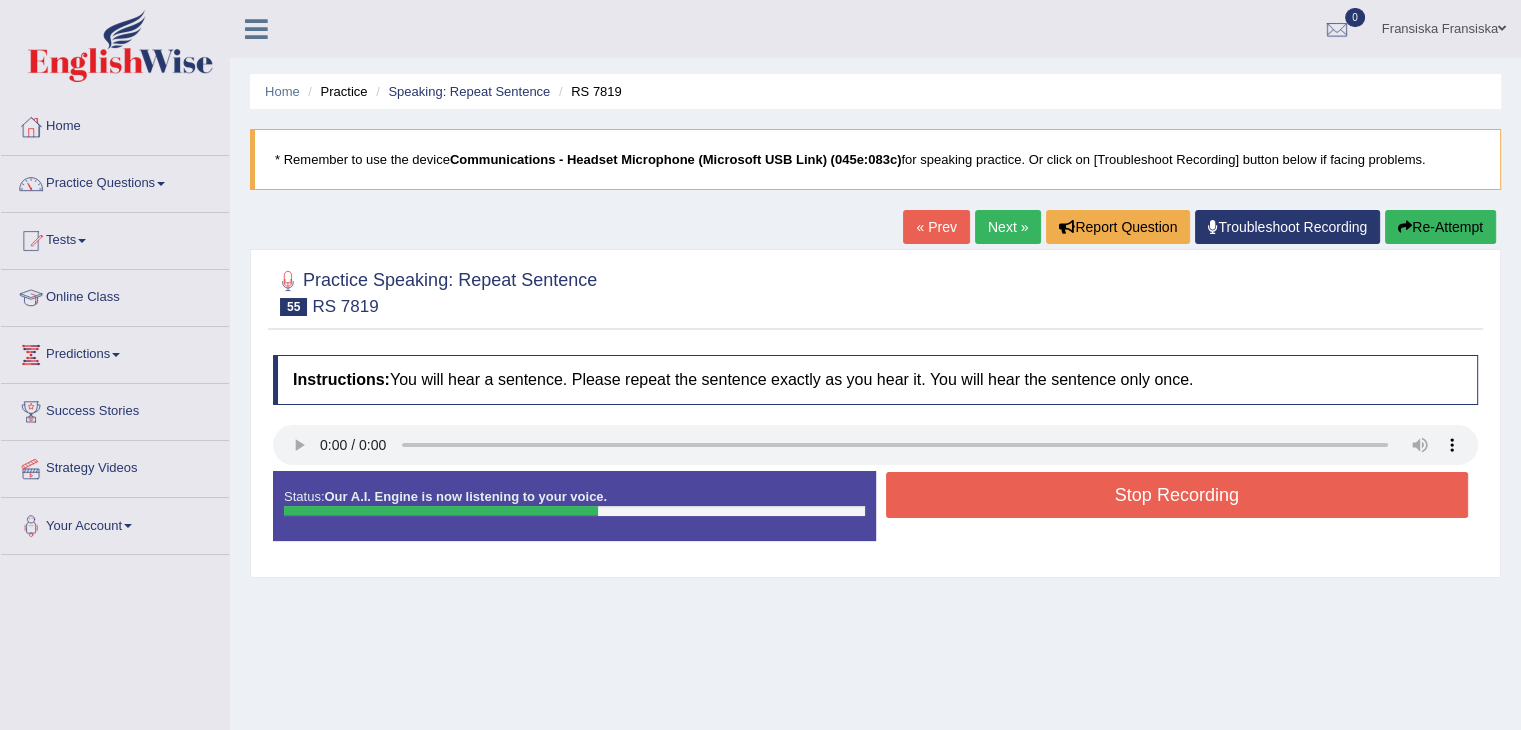 click on "Stop Recording" at bounding box center [1177, 495] 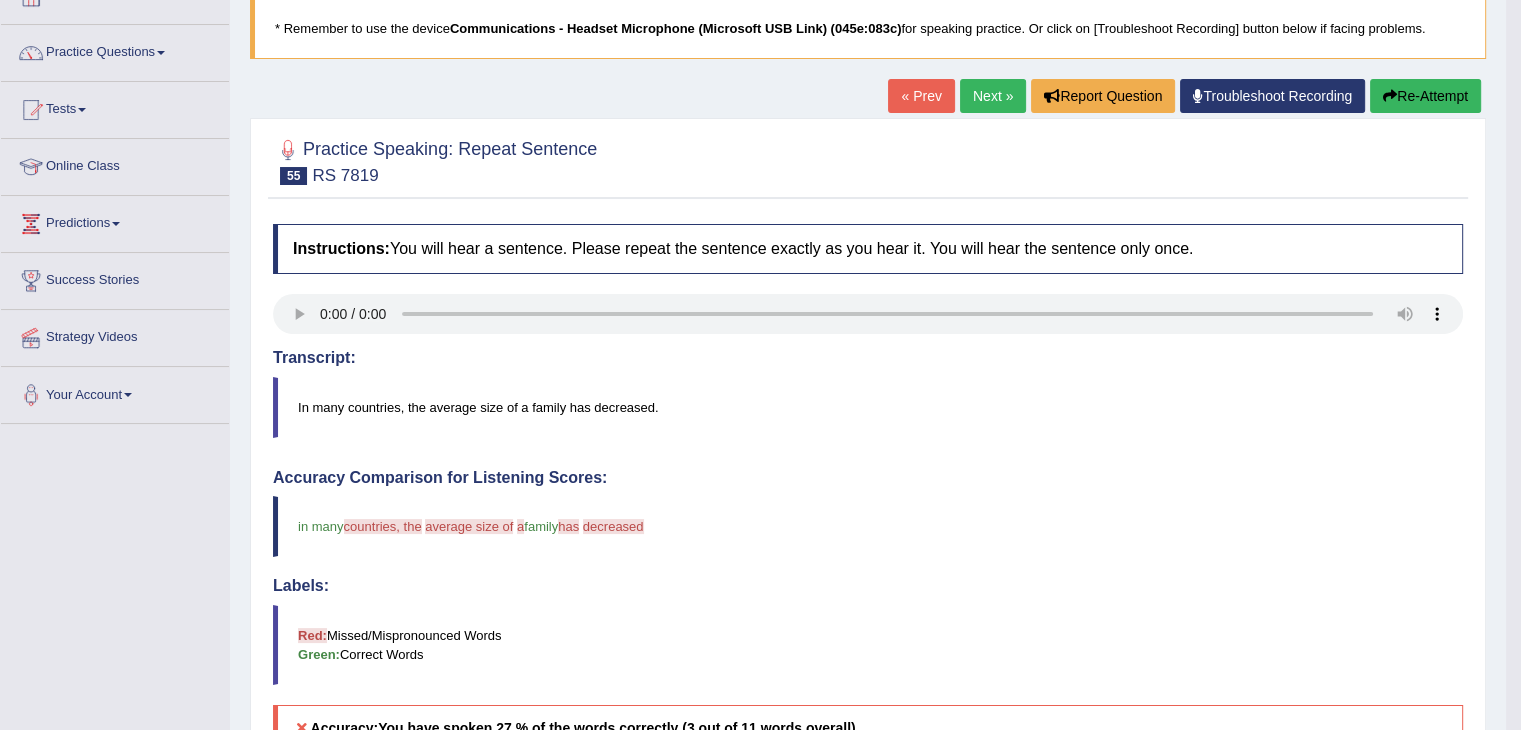 scroll, scrollTop: 135, scrollLeft: 0, axis: vertical 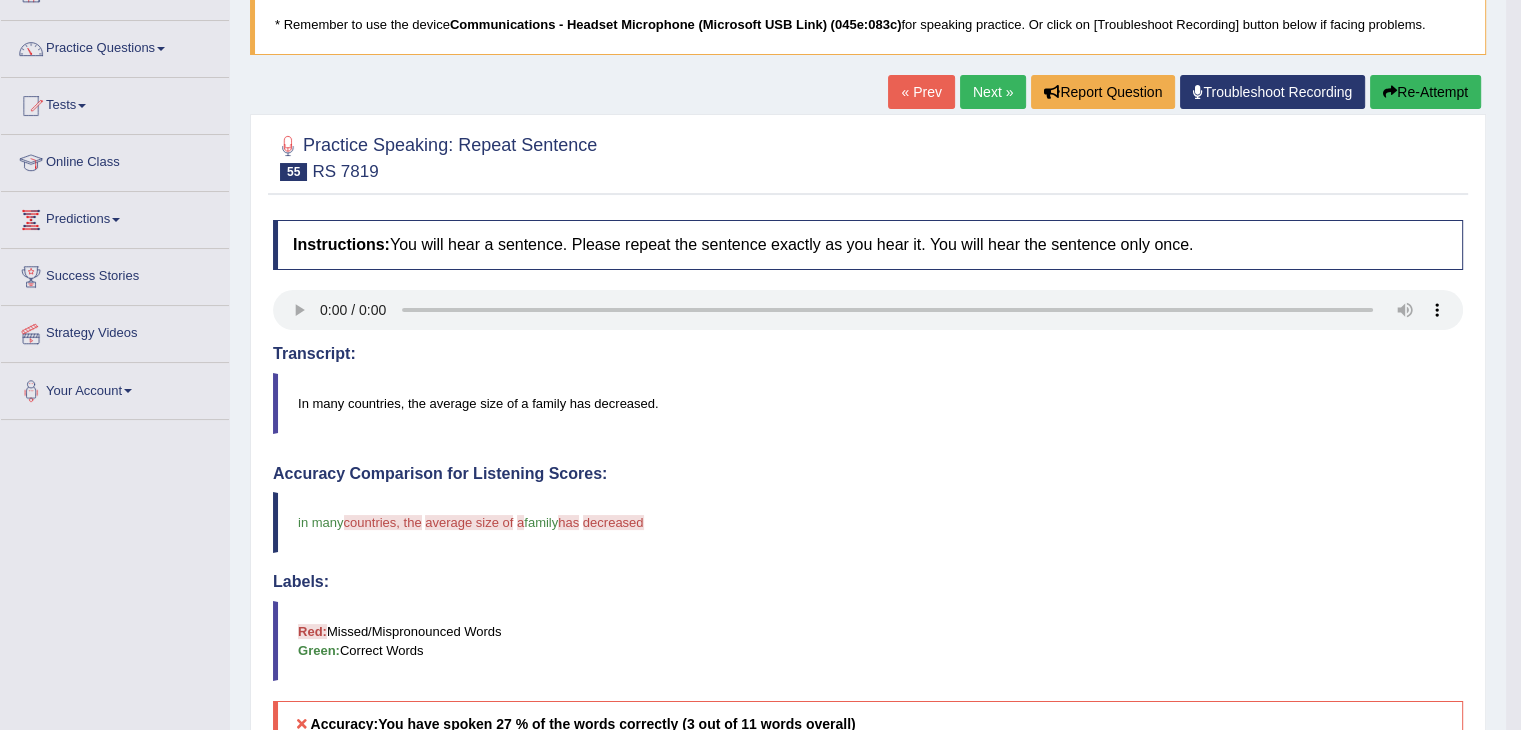click on "Next »" at bounding box center [993, 92] 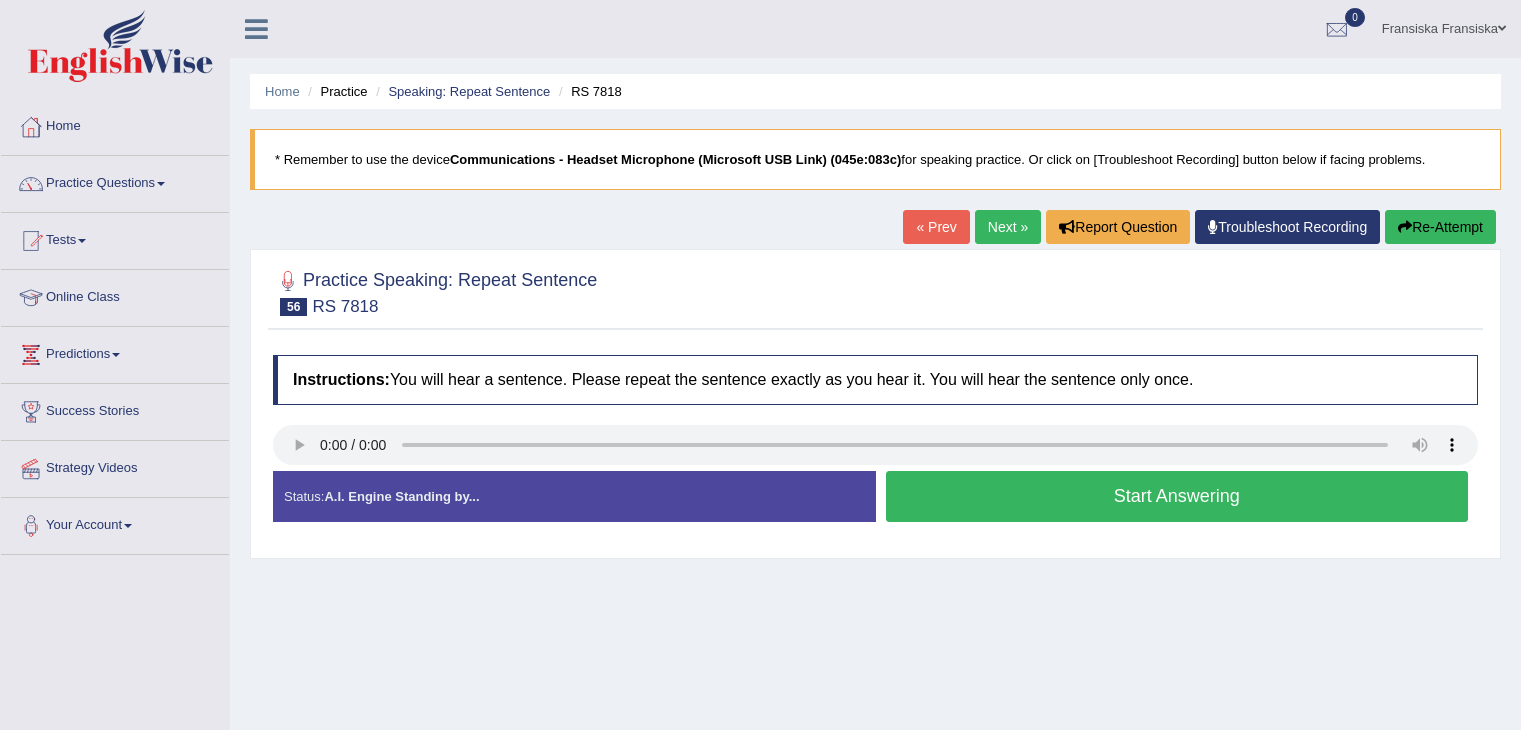 scroll, scrollTop: 0, scrollLeft: 0, axis: both 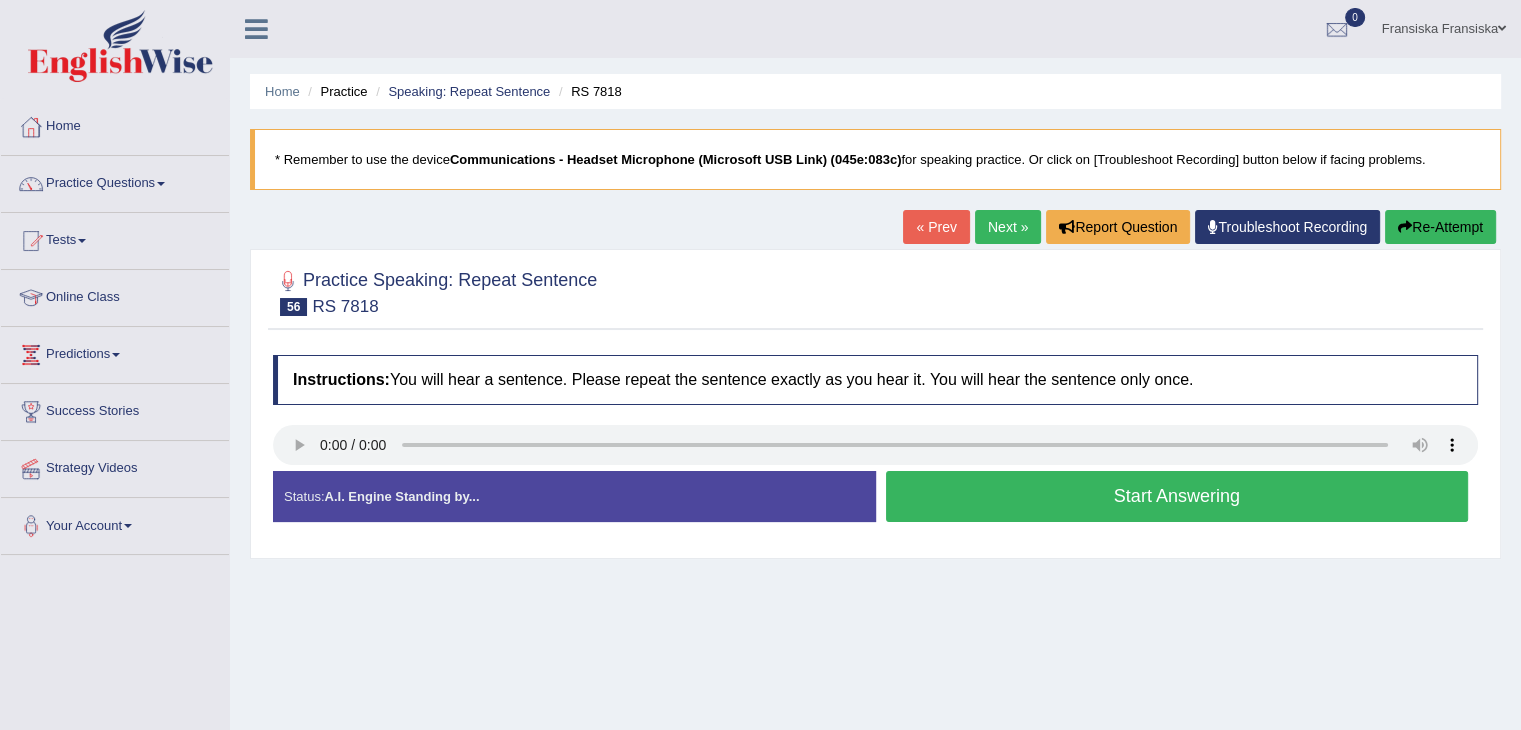 type 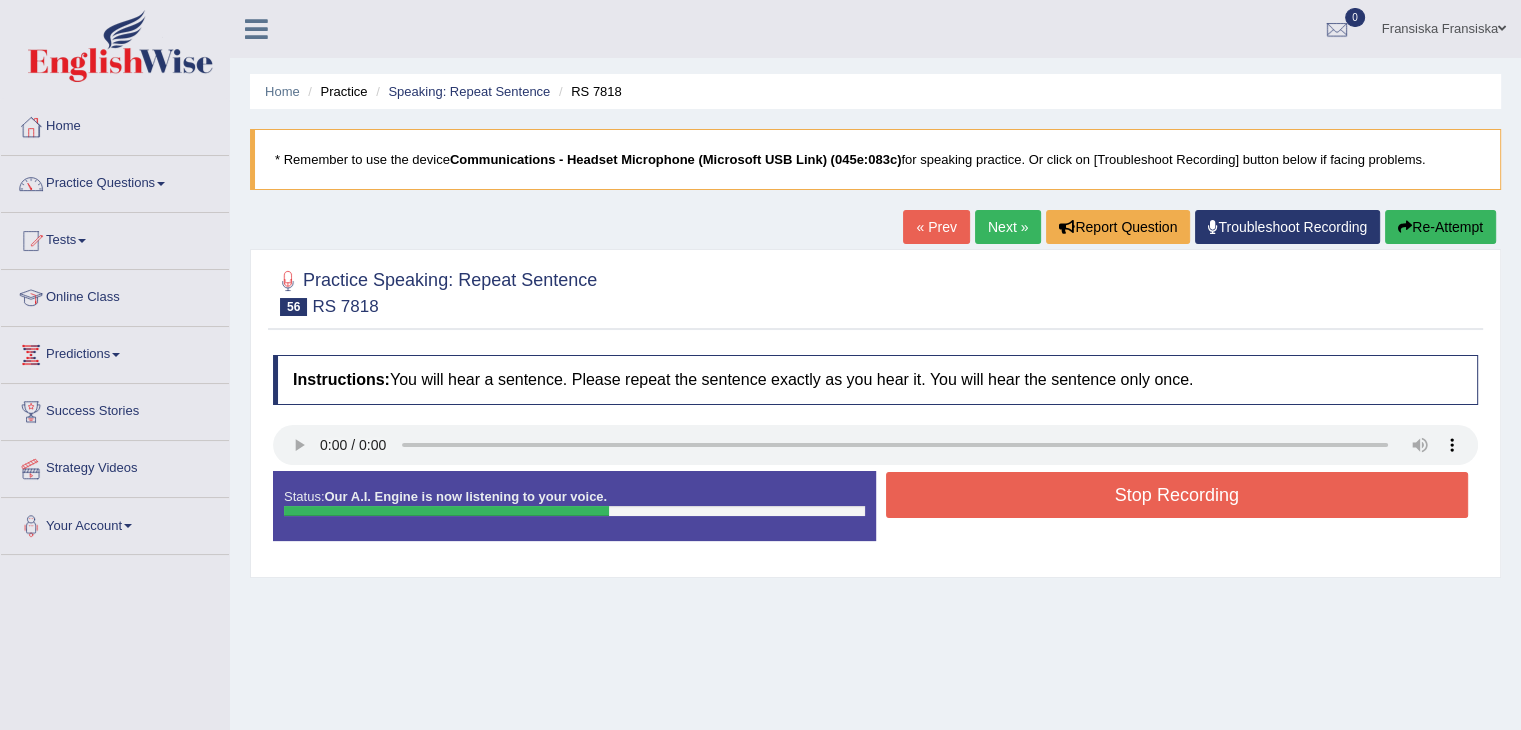 click on "Stop Recording" at bounding box center (1177, 495) 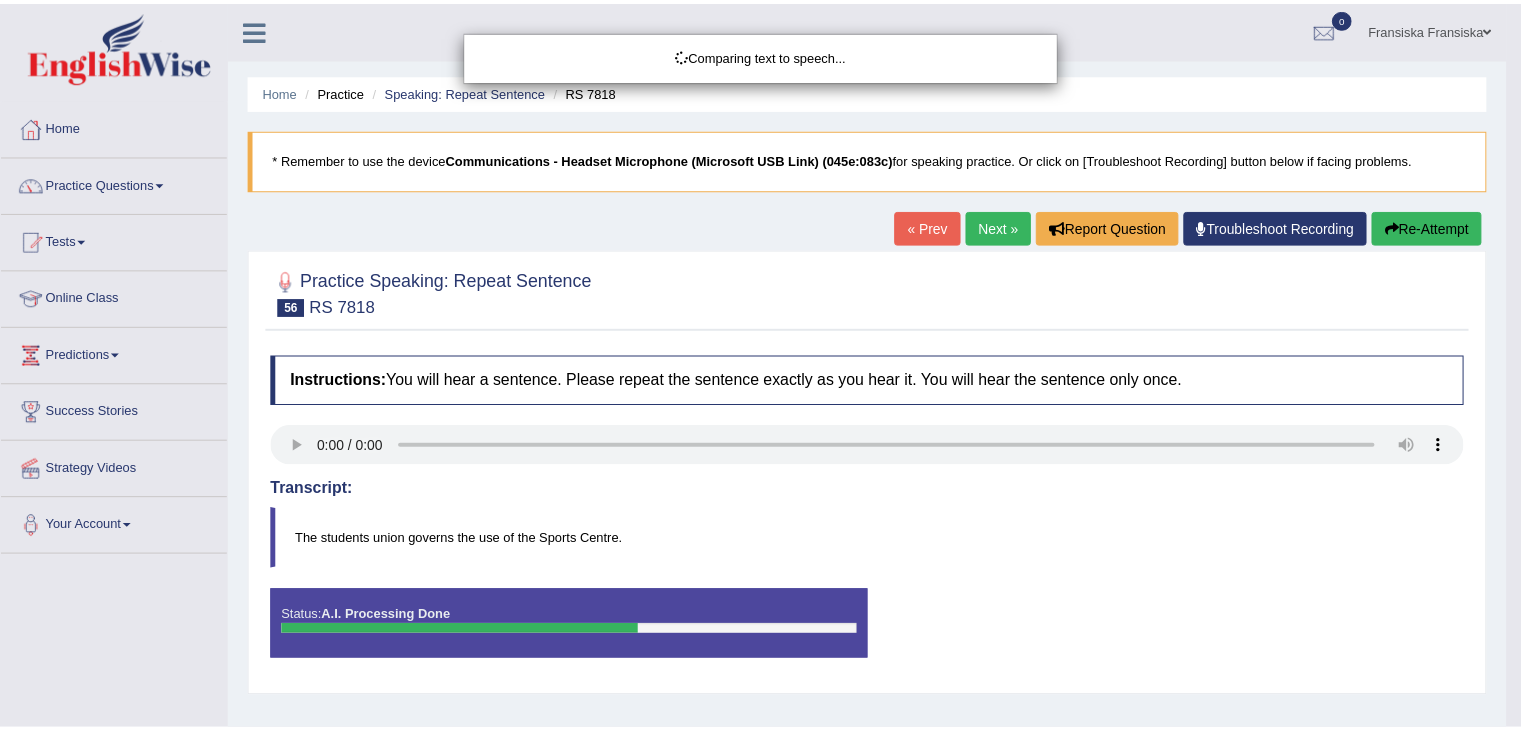scroll, scrollTop: 0, scrollLeft: 0, axis: both 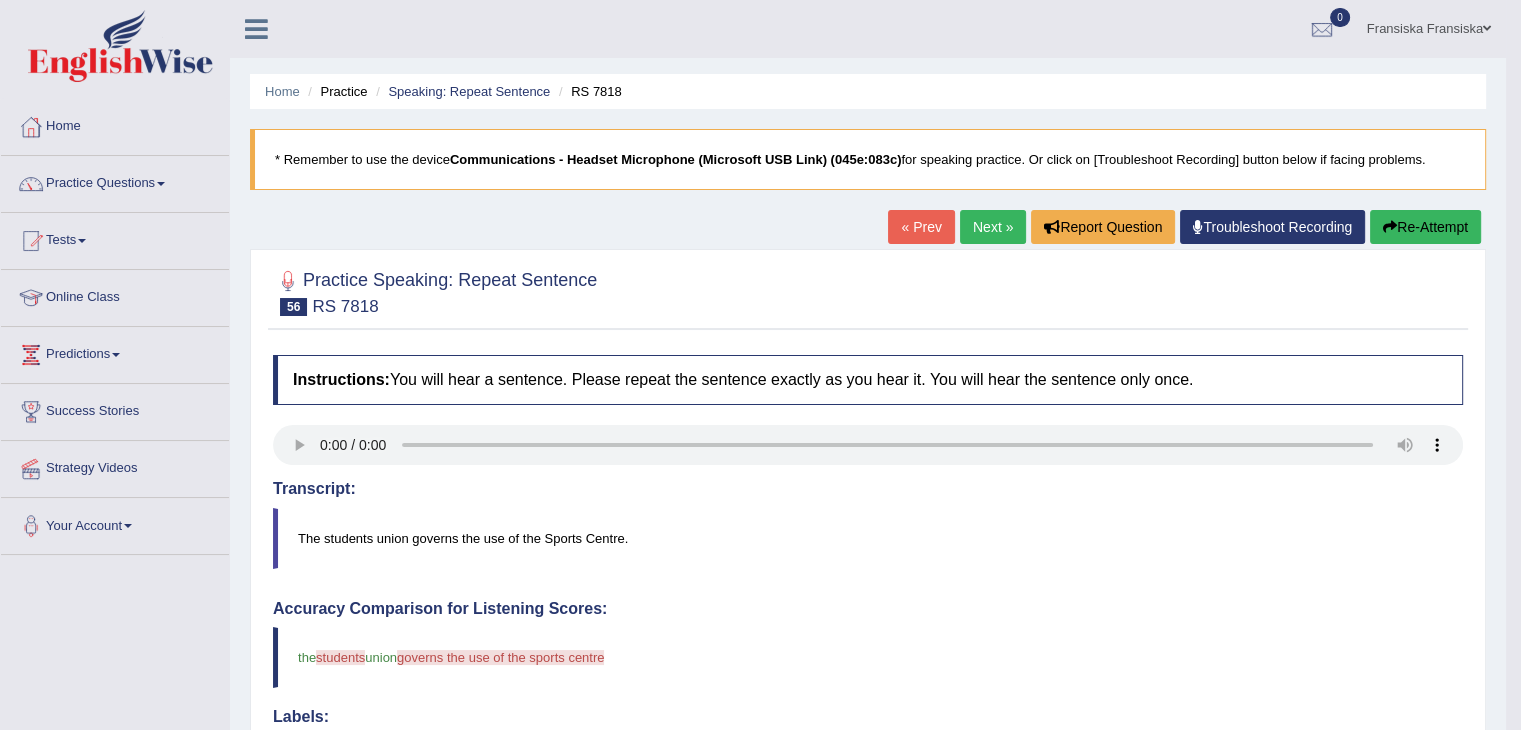 click on "Re-Attempt" at bounding box center [1425, 227] 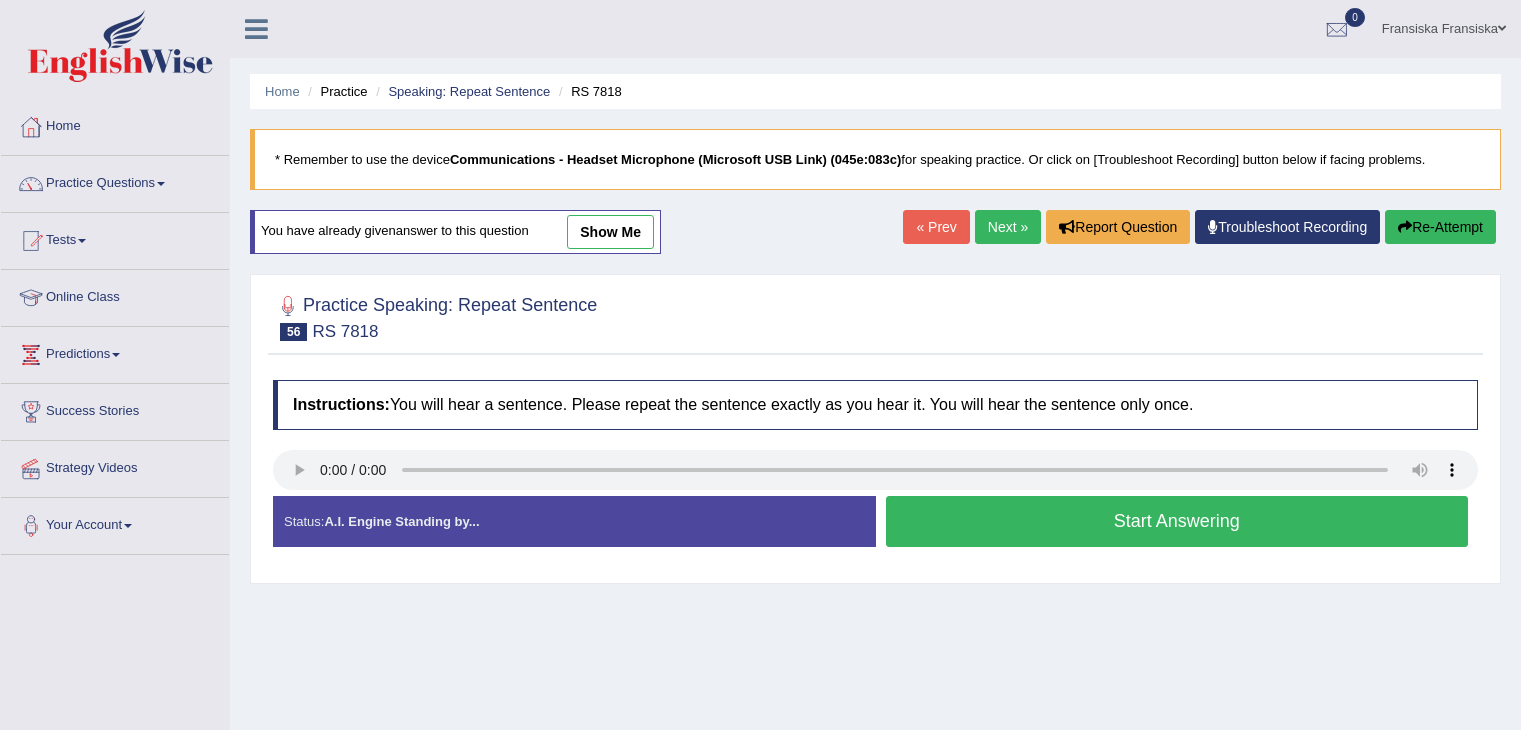 scroll, scrollTop: 0, scrollLeft: 0, axis: both 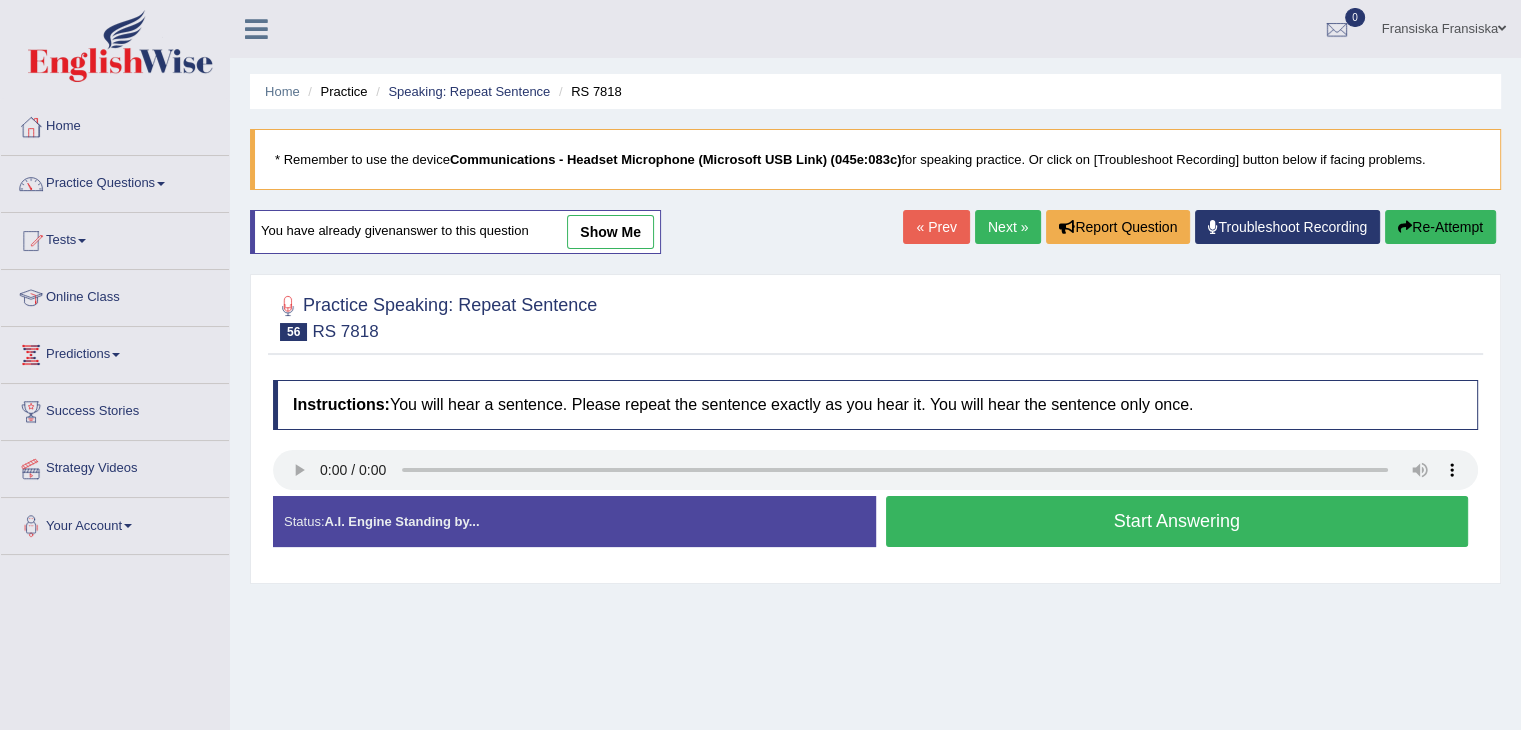 click on "Start Answering" at bounding box center (1177, 521) 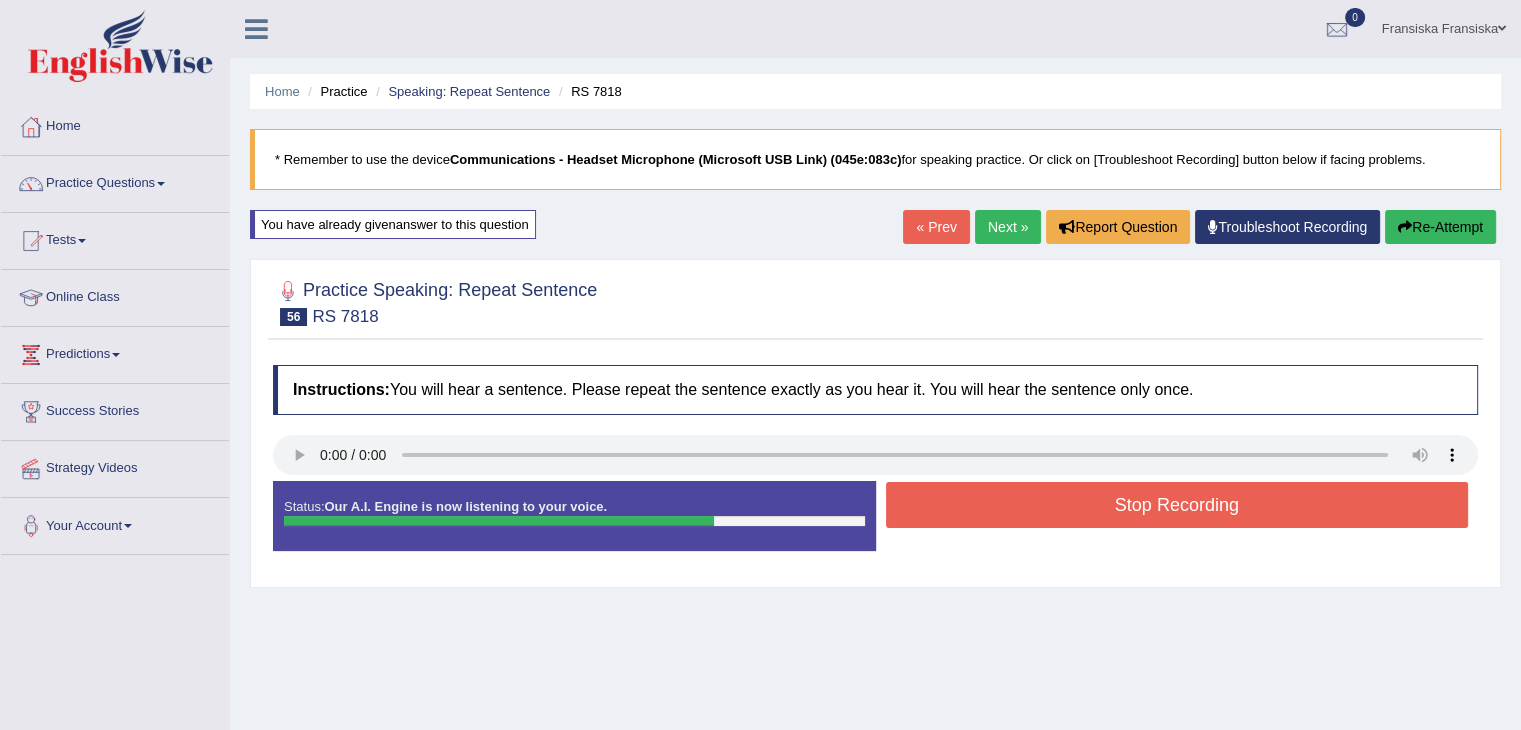 click on "Stop Recording" at bounding box center [1177, 505] 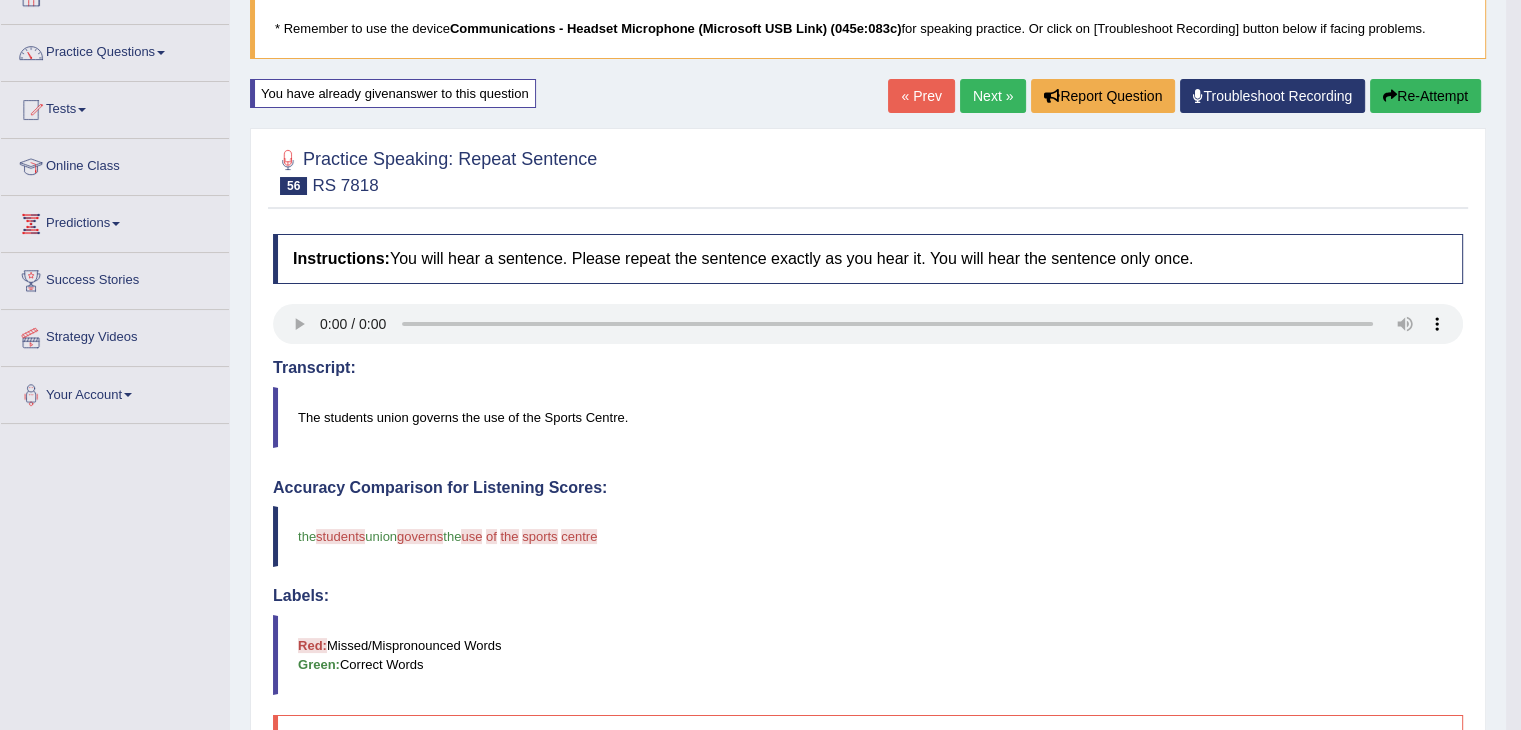 scroll, scrollTop: 116, scrollLeft: 0, axis: vertical 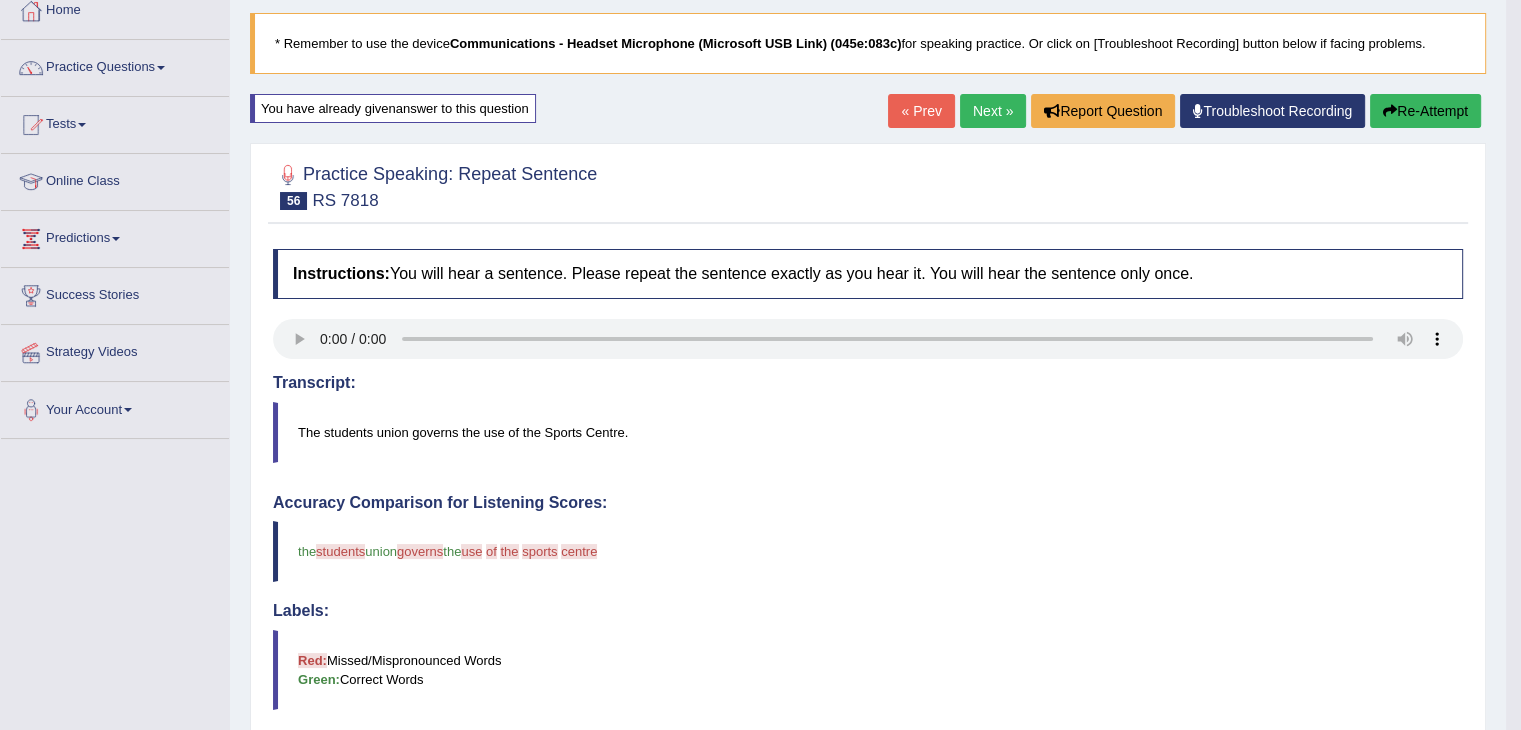 click on "Next »" at bounding box center (993, 111) 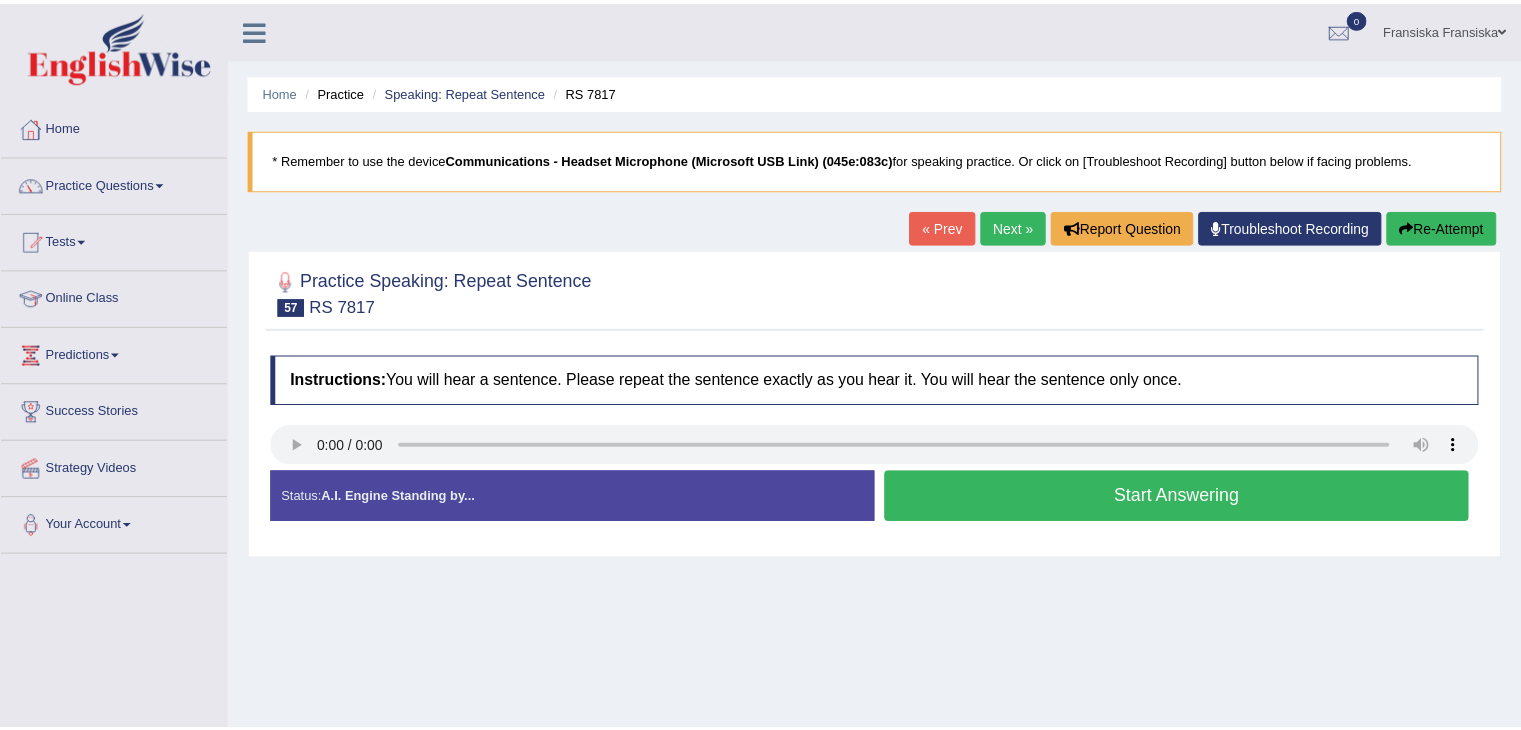 scroll, scrollTop: 0, scrollLeft: 0, axis: both 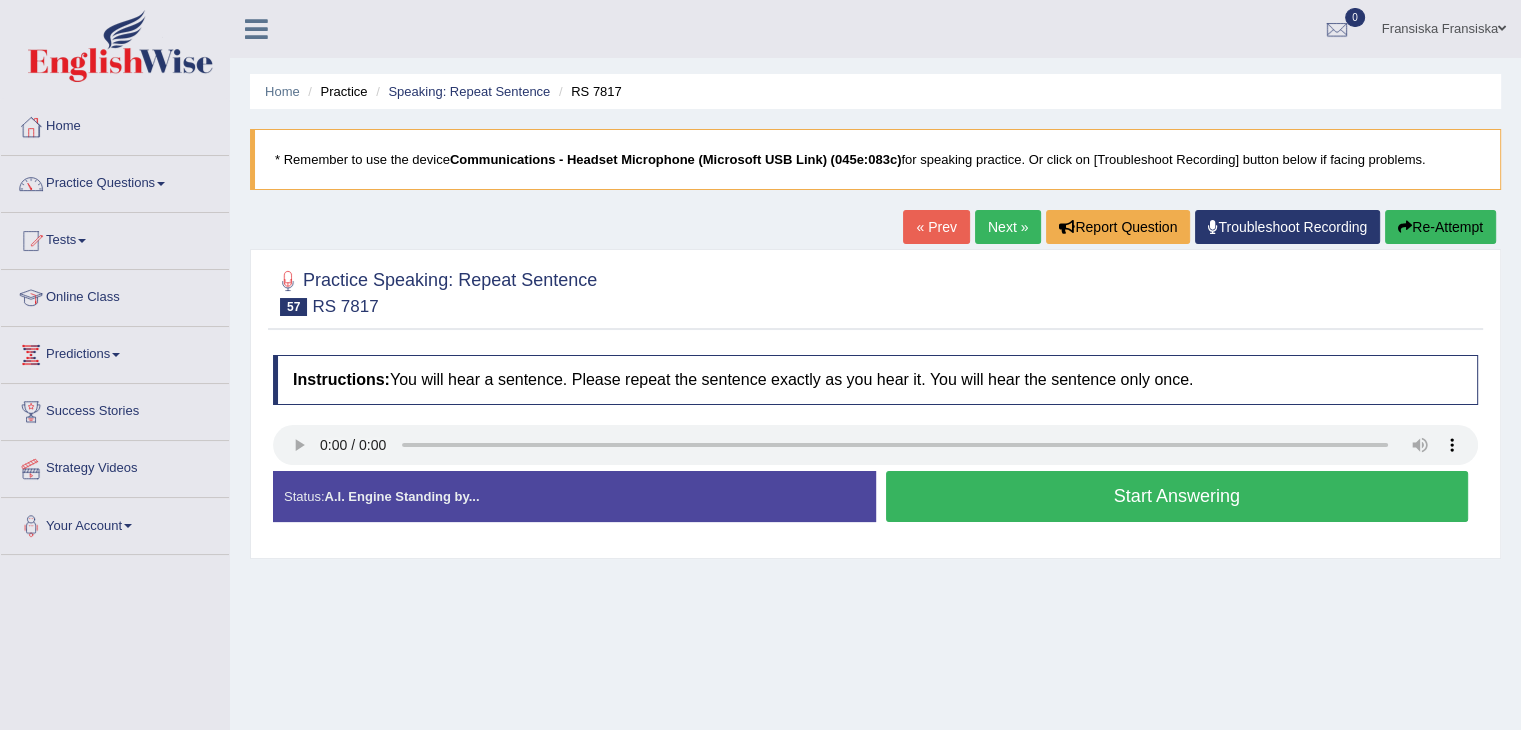 click on "Start Answering" at bounding box center (1177, 496) 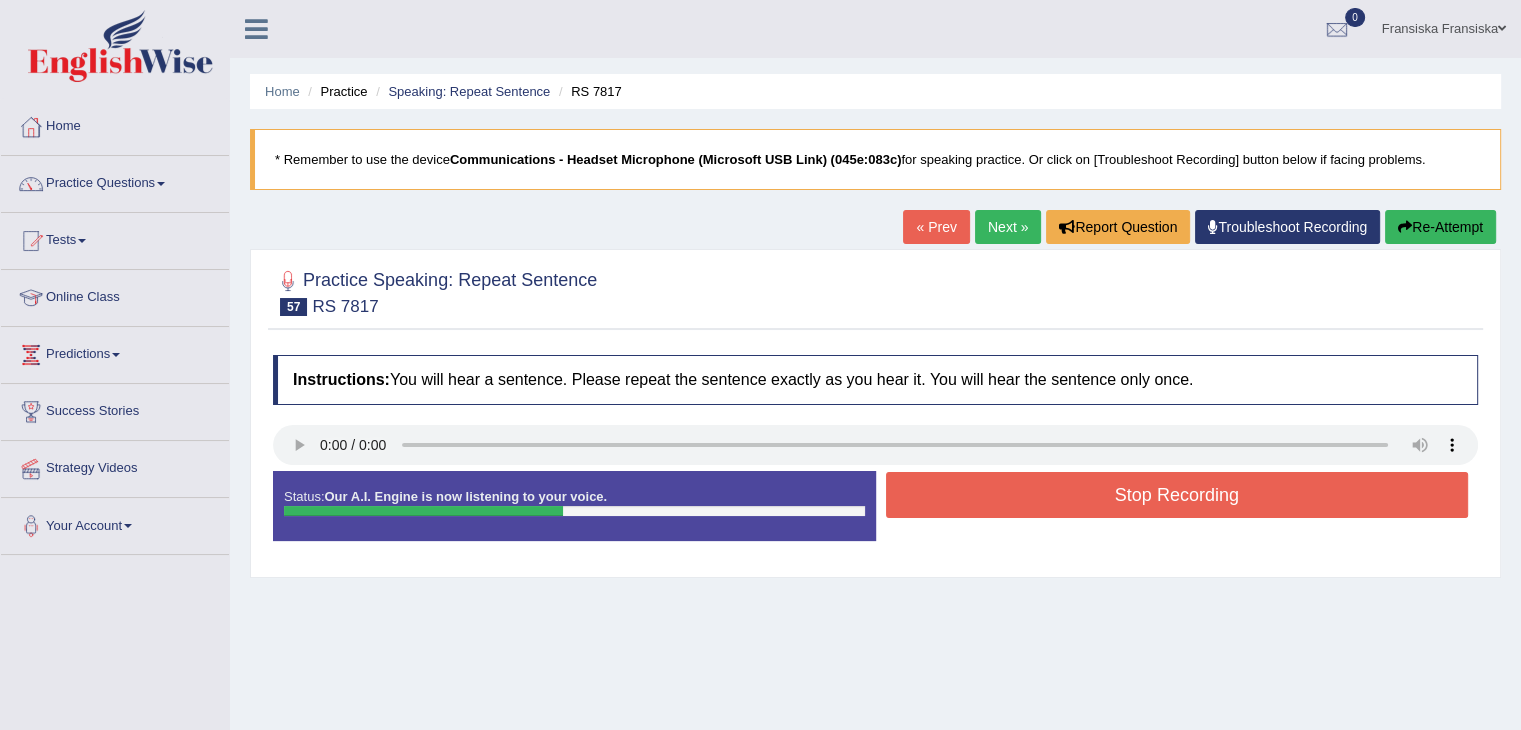 click on "Stop Recording" at bounding box center (1177, 495) 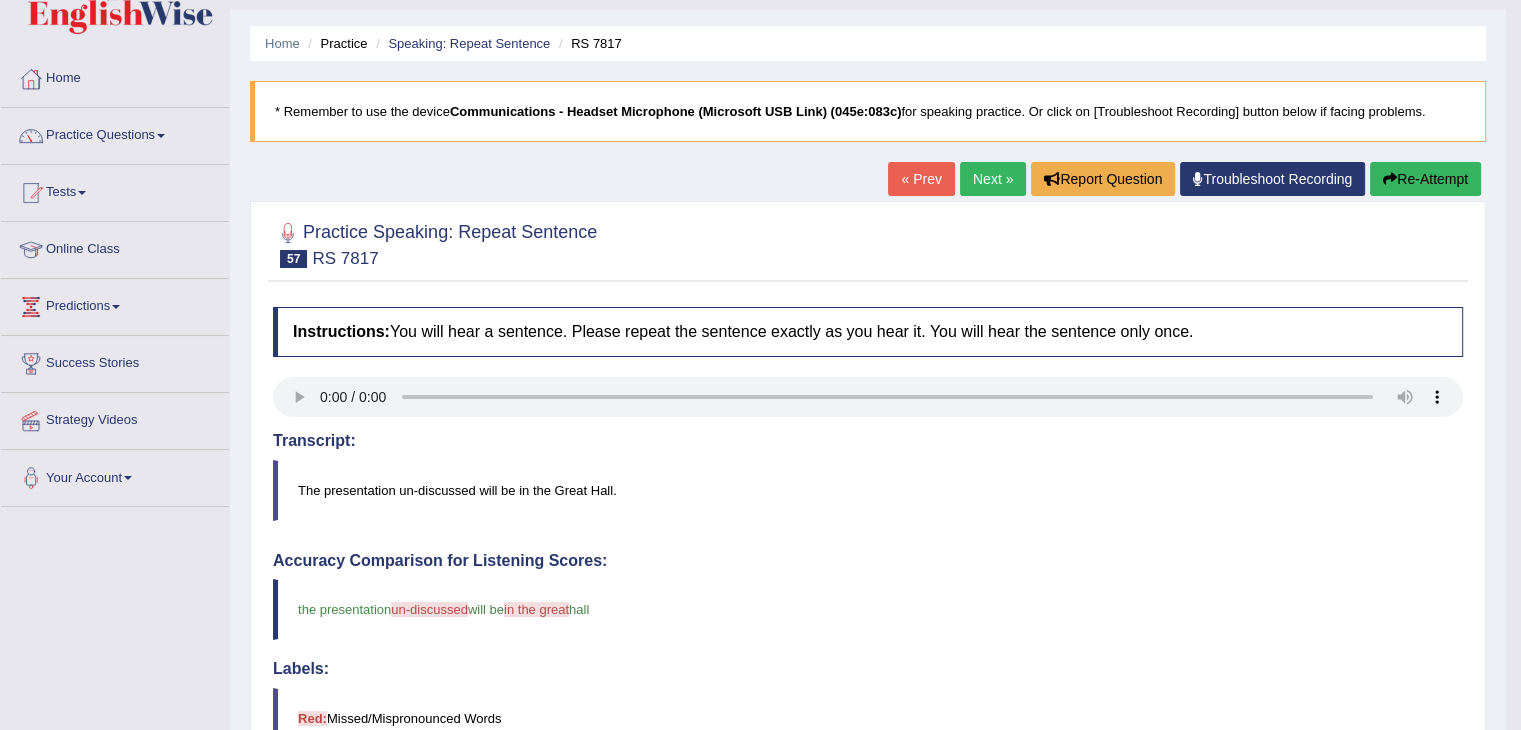 scroll, scrollTop: 48, scrollLeft: 0, axis: vertical 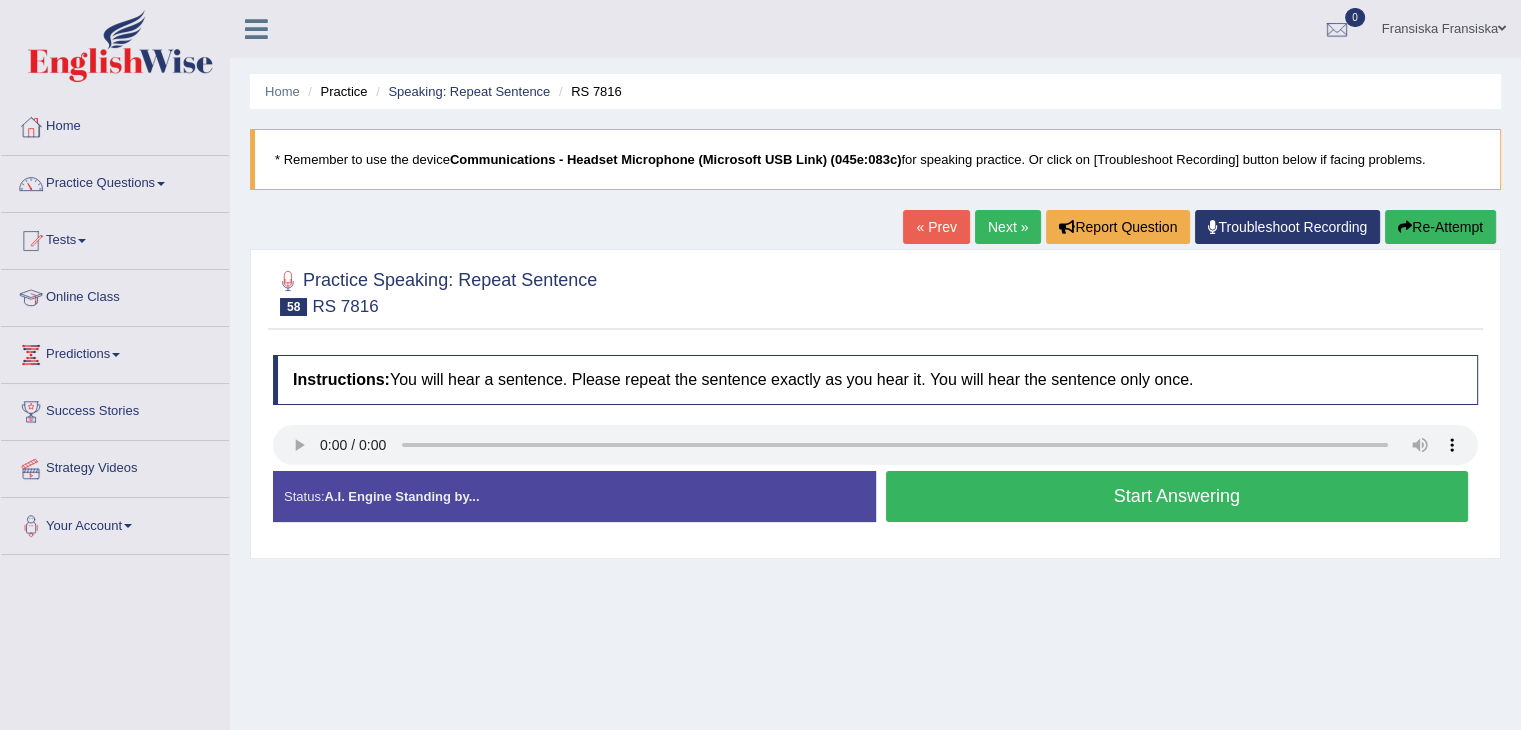 click on "Start Answering" at bounding box center (1177, 496) 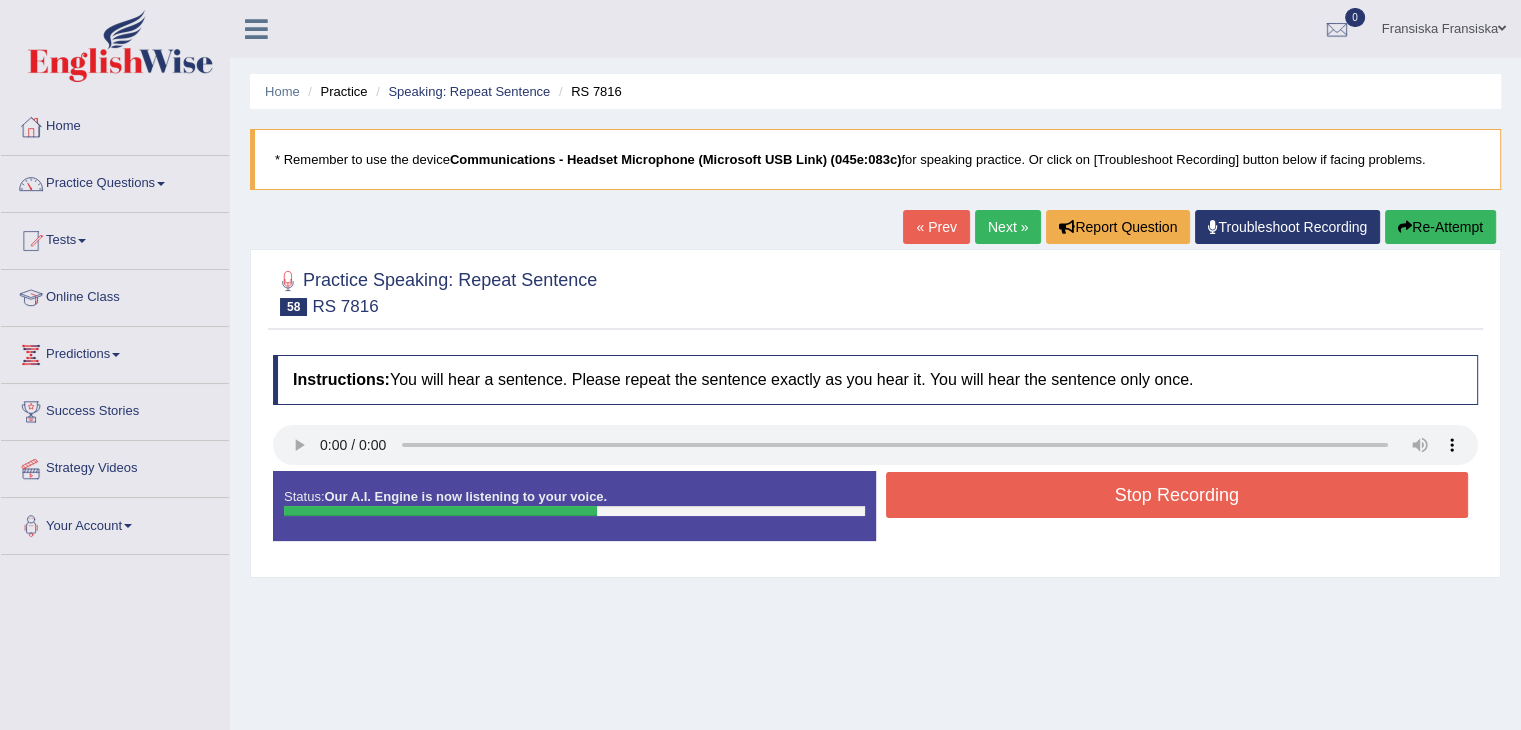 click on "Stop Recording" at bounding box center [1177, 495] 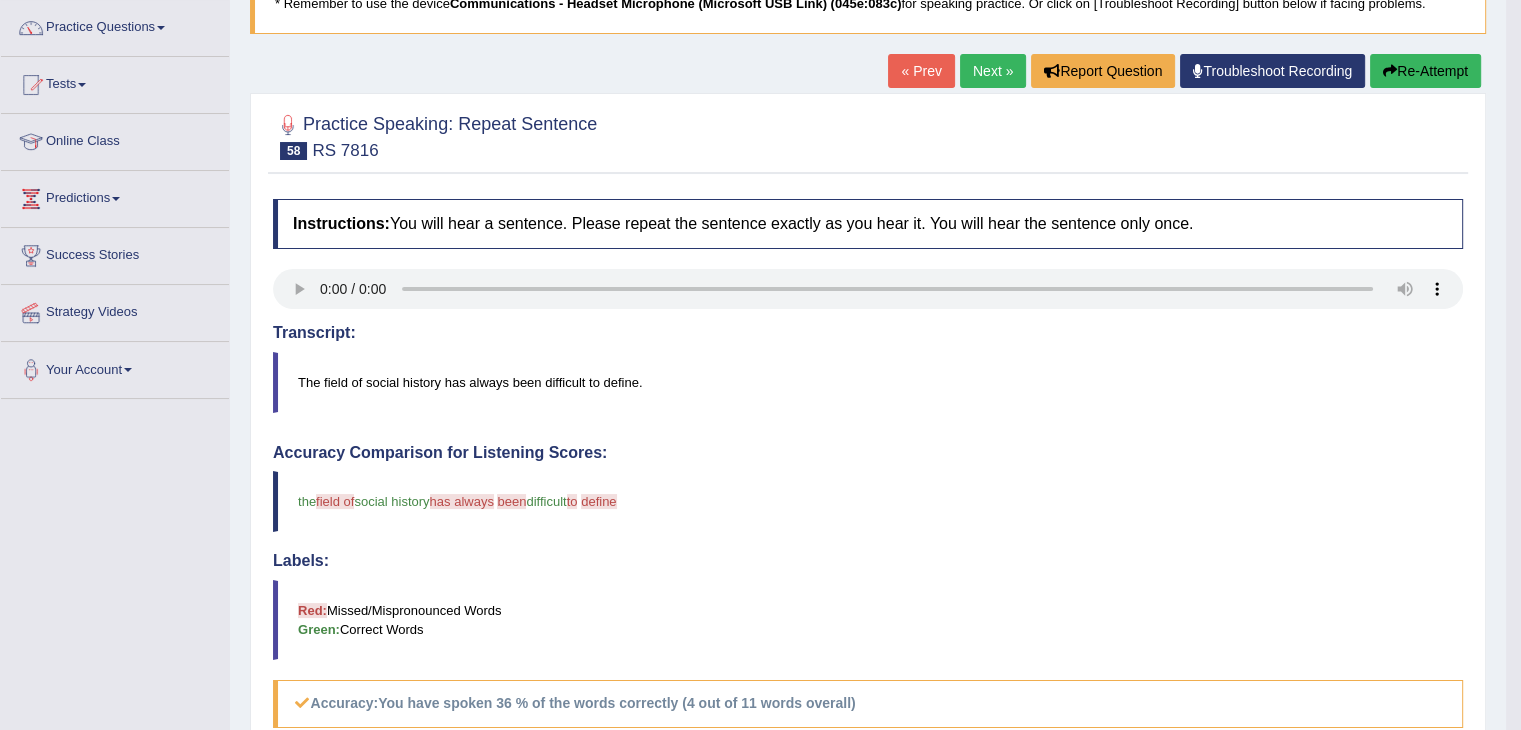 scroll, scrollTop: 155, scrollLeft: 0, axis: vertical 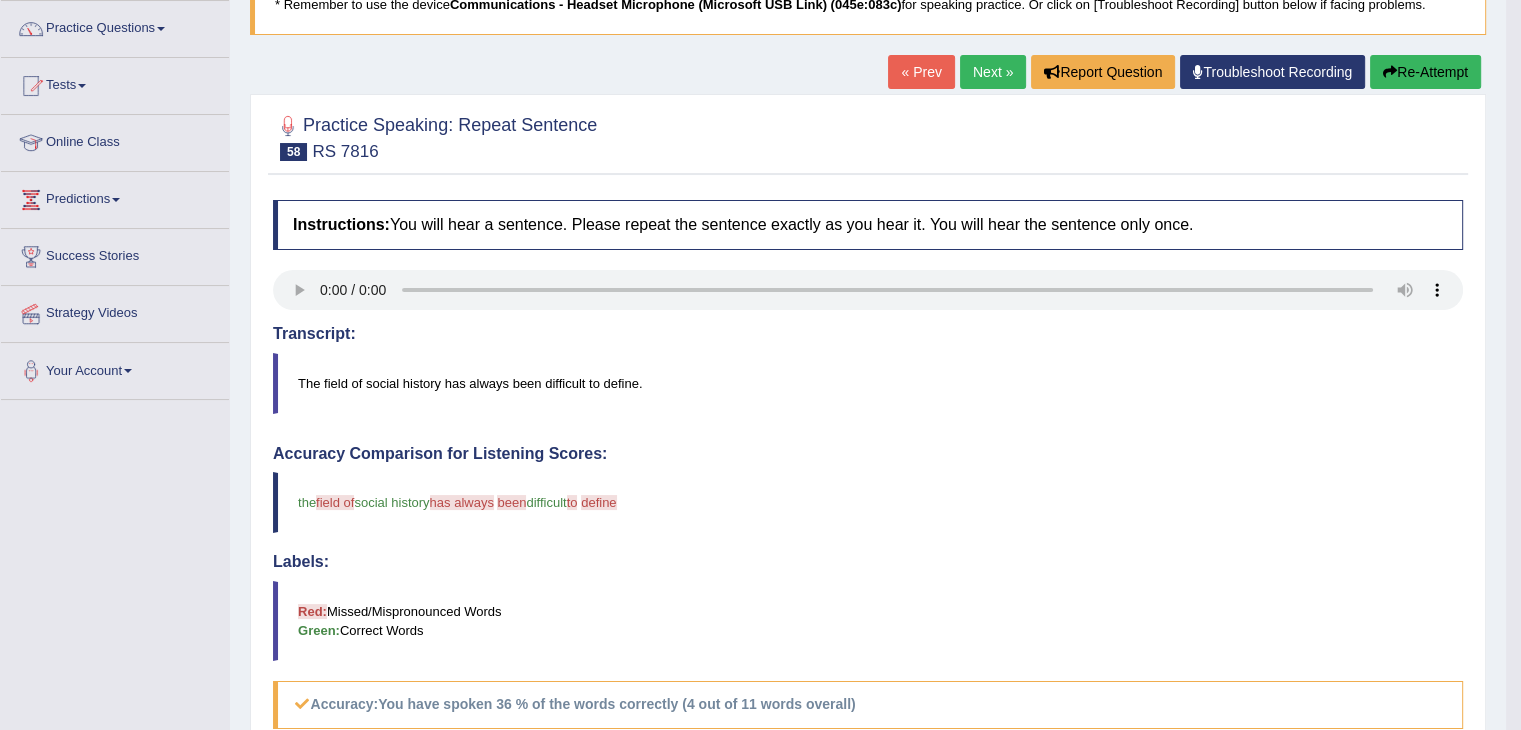 click on "Next »" at bounding box center [993, 72] 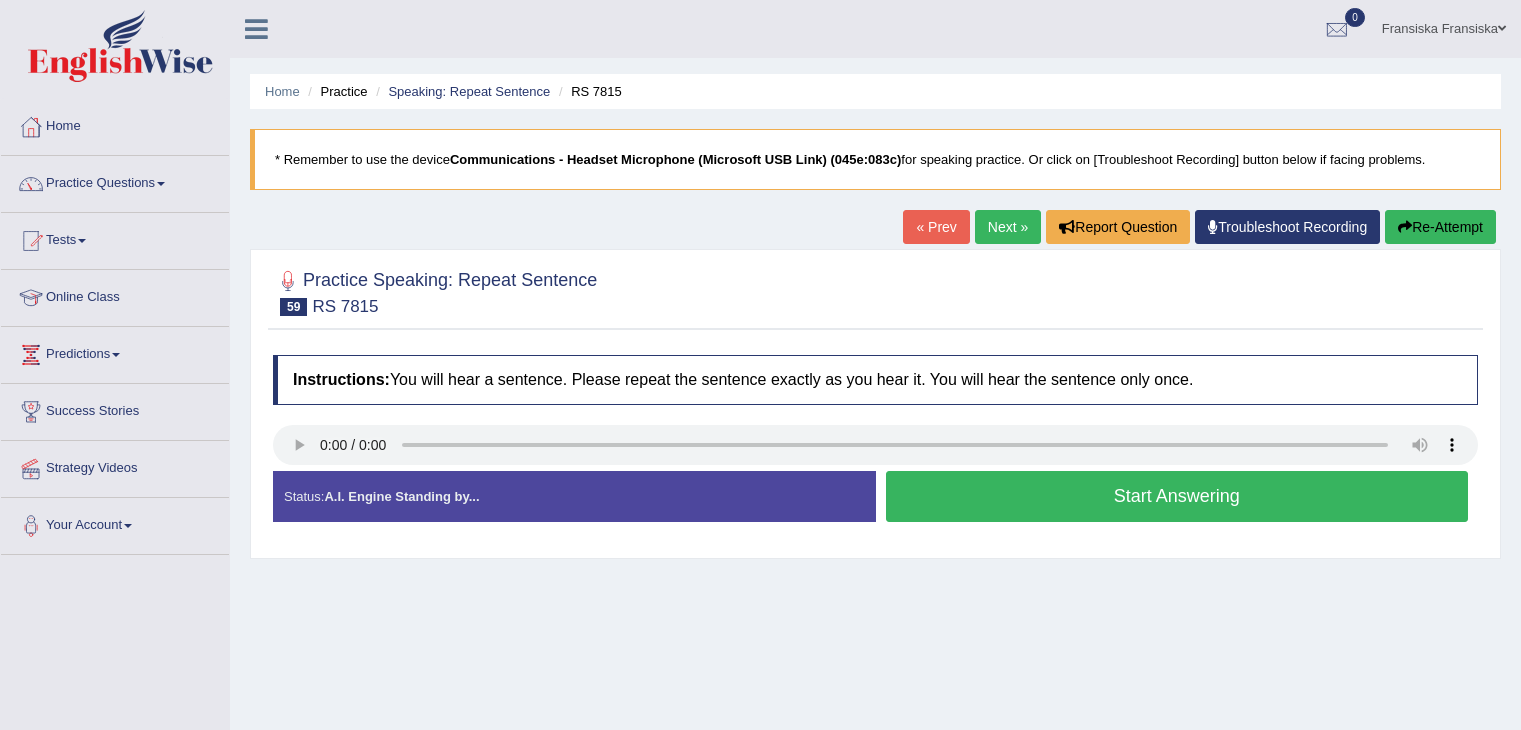 scroll, scrollTop: 0, scrollLeft: 0, axis: both 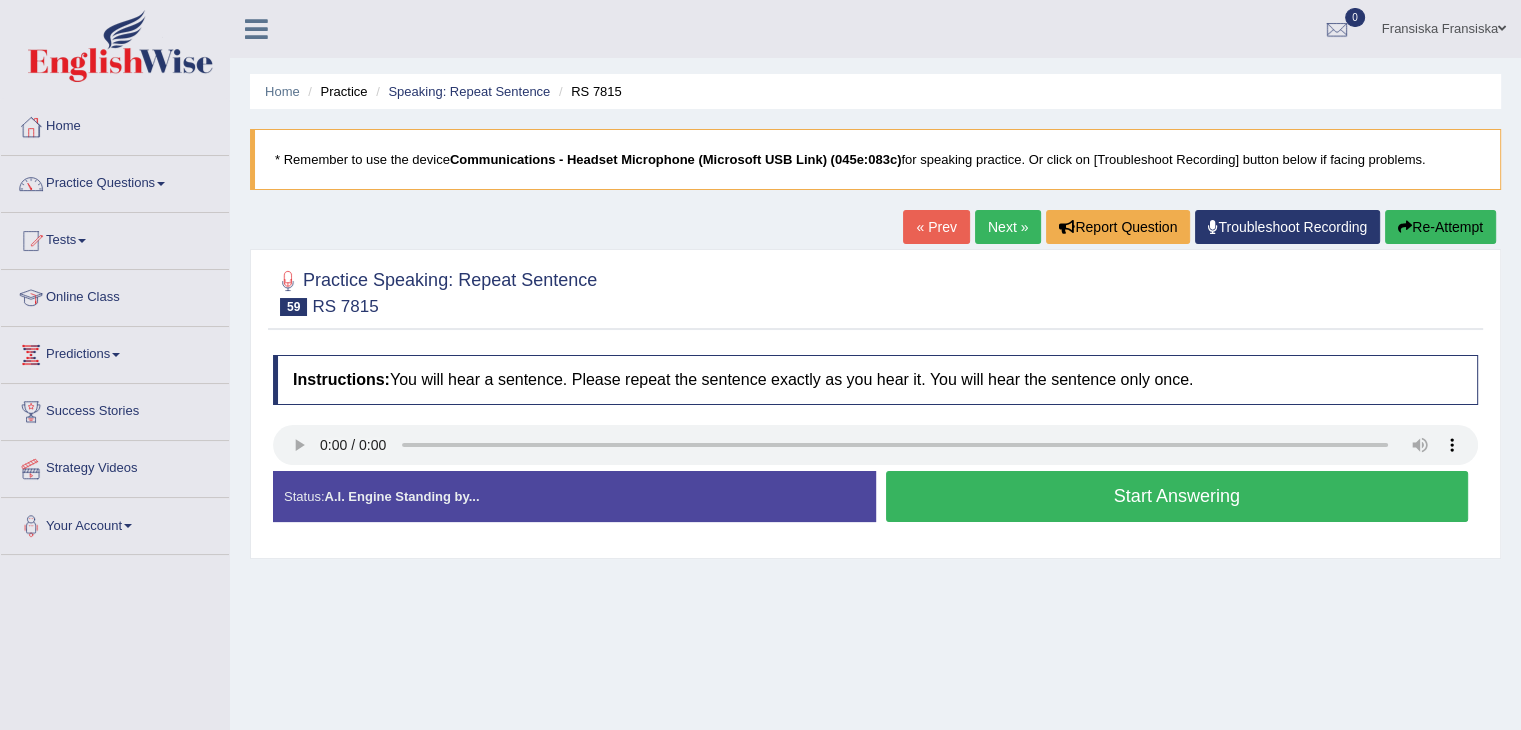 click on "Start Answering" at bounding box center [1177, 496] 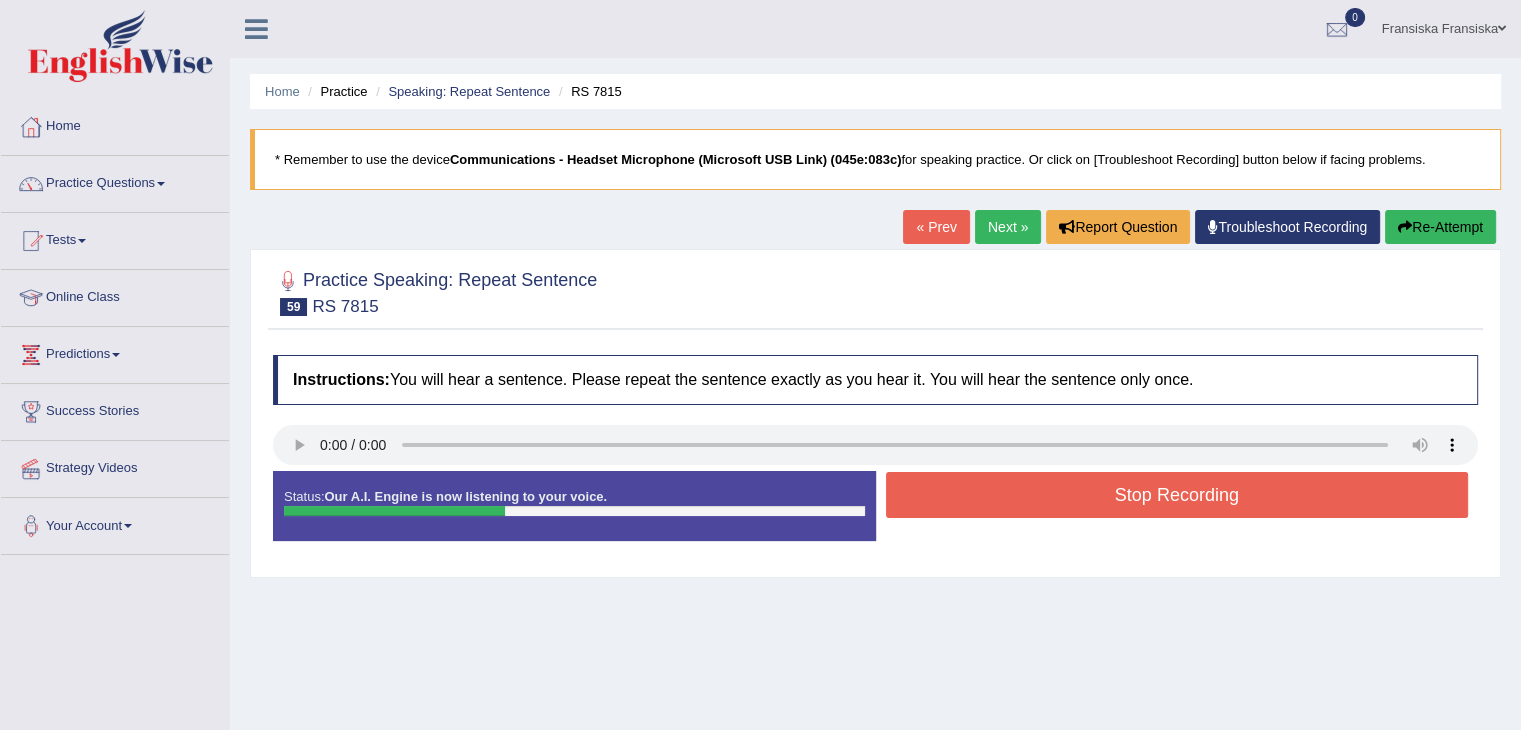 click on "Stop Recording" at bounding box center (1177, 495) 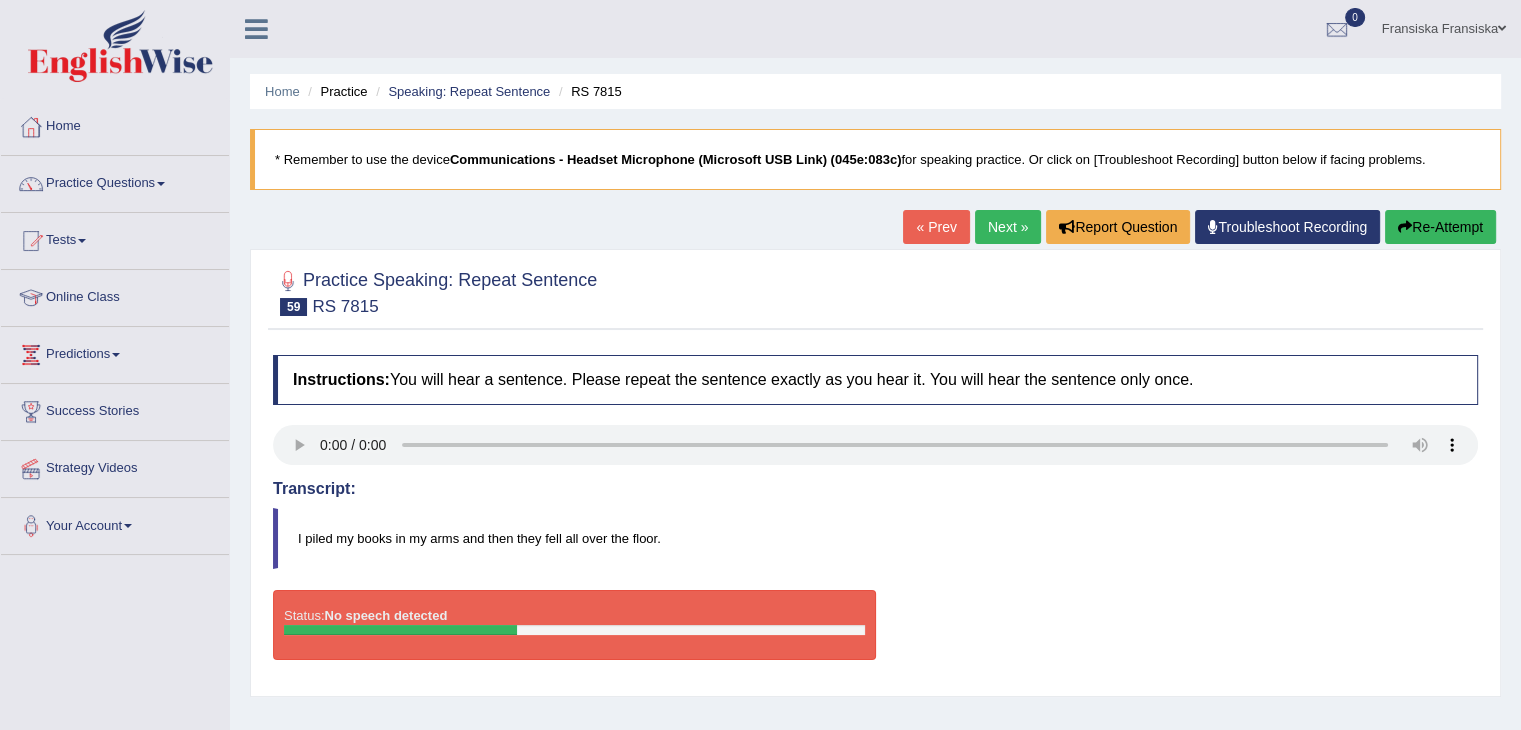 click on "« Prev" at bounding box center (936, 227) 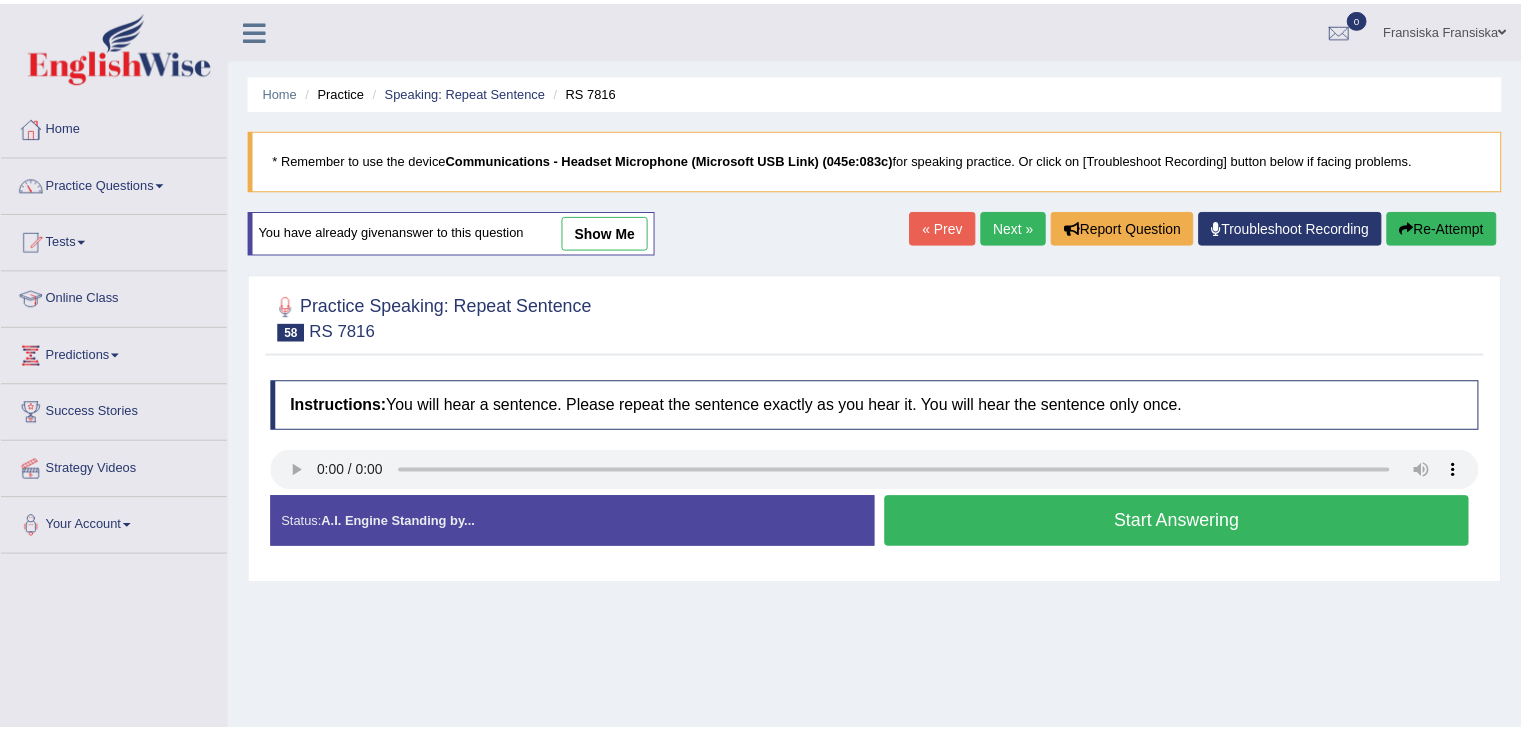 scroll, scrollTop: 0, scrollLeft: 0, axis: both 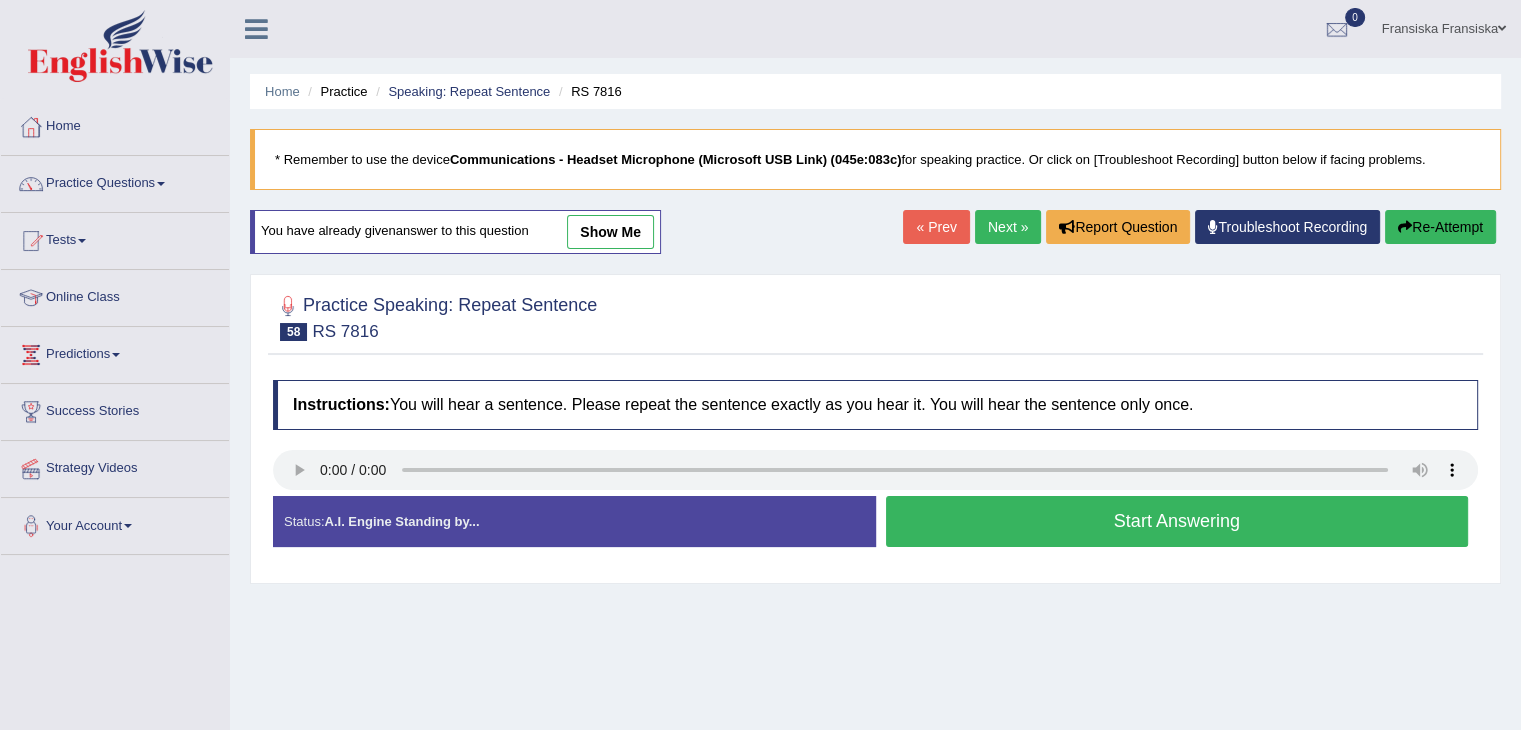 click on "Next »" at bounding box center [1008, 227] 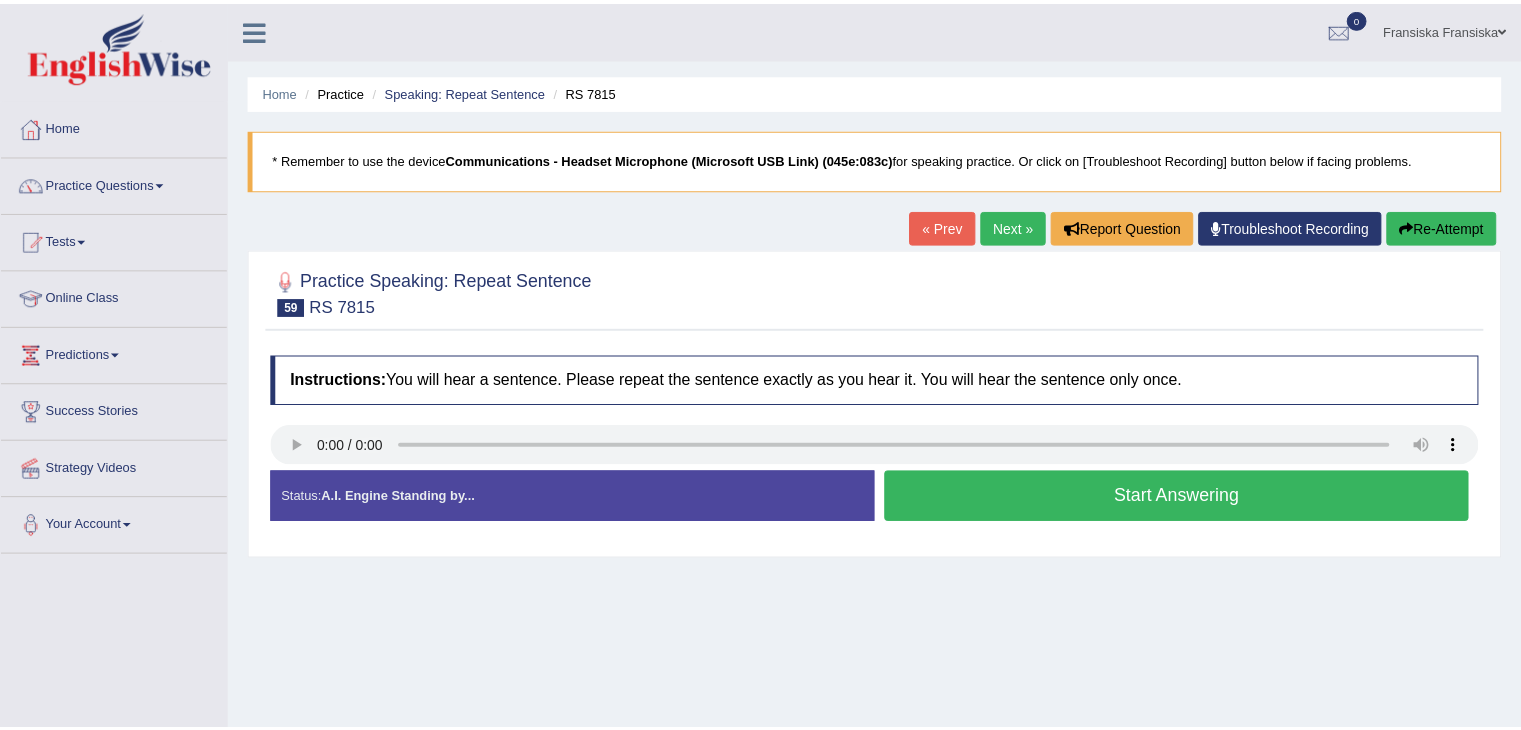 scroll, scrollTop: 0, scrollLeft: 0, axis: both 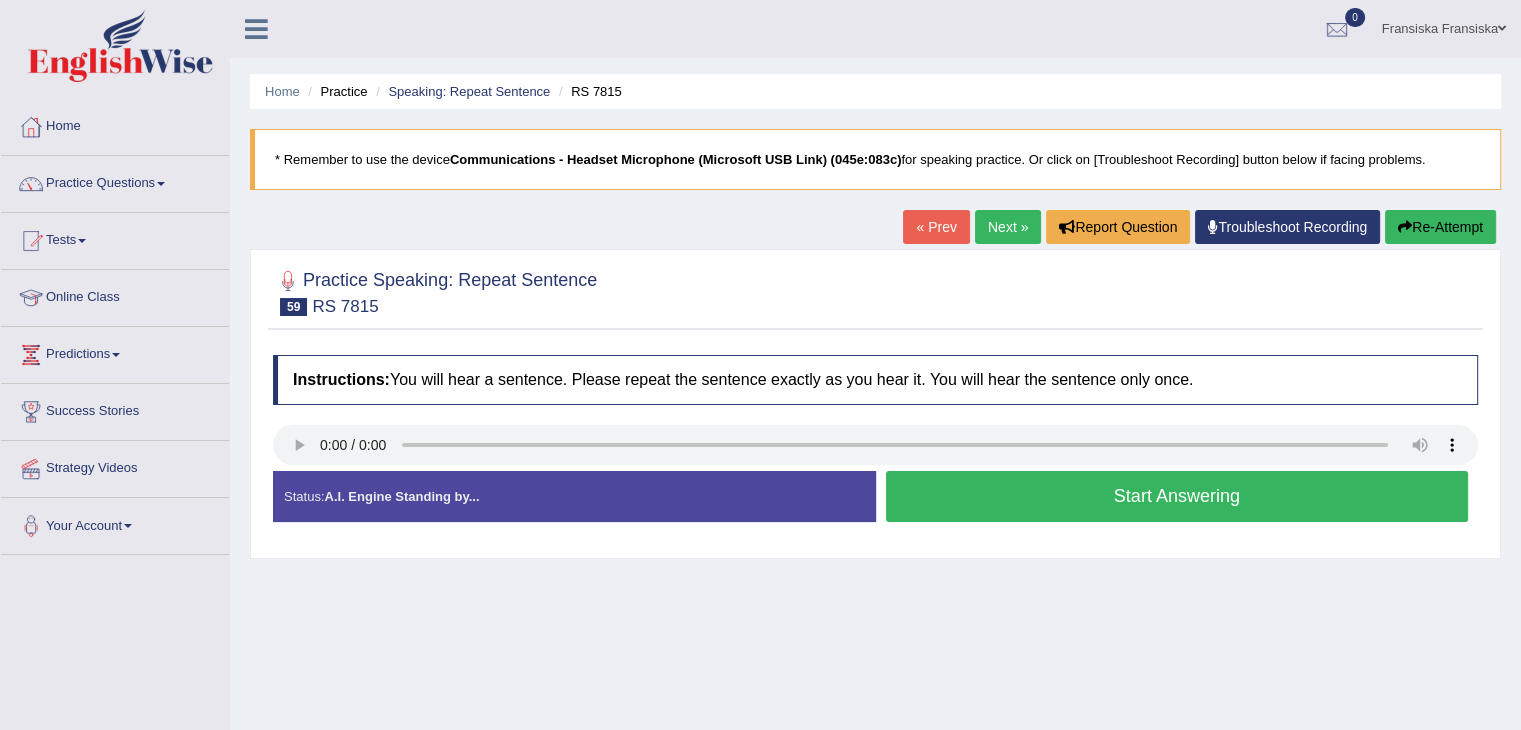 type 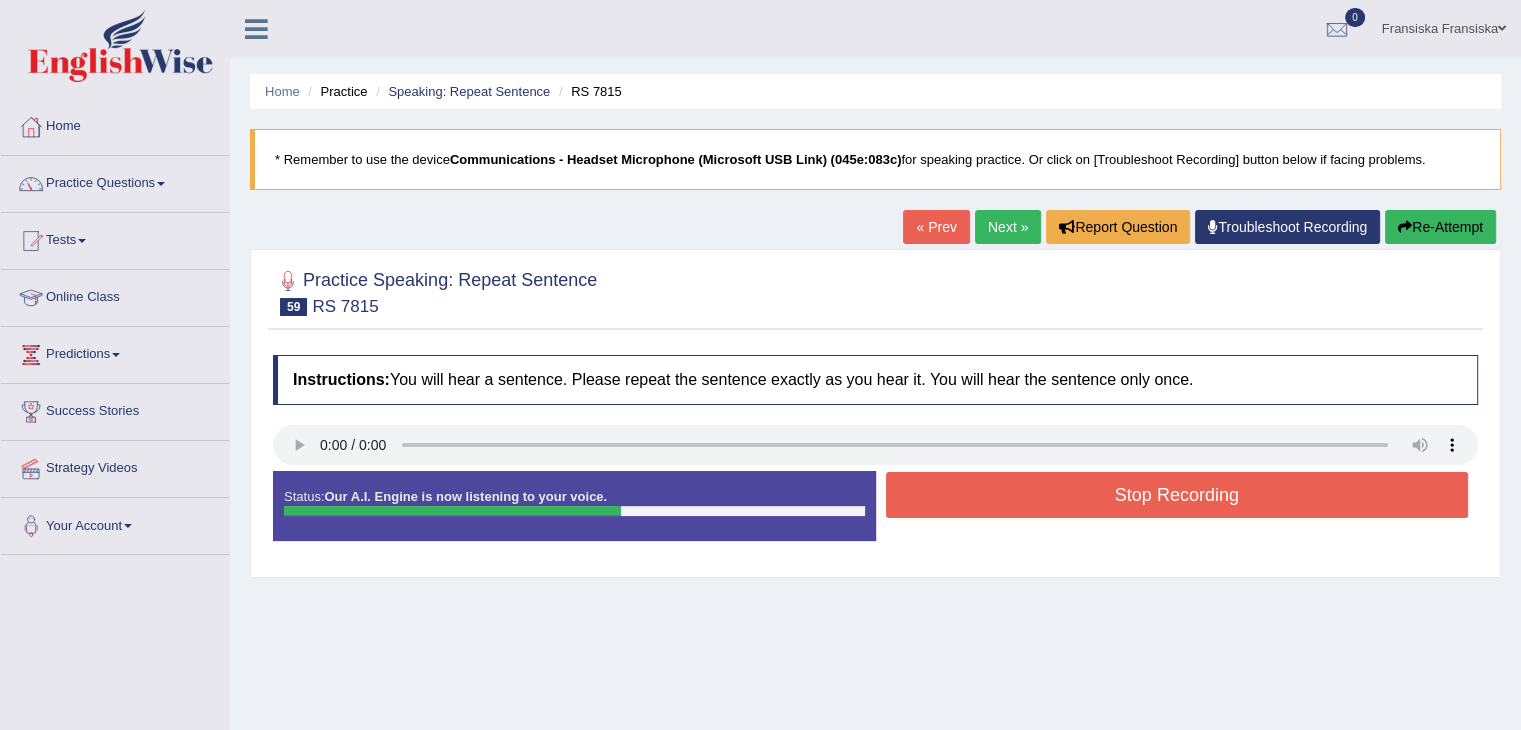 click on "Stop Recording" at bounding box center [1177, 495] 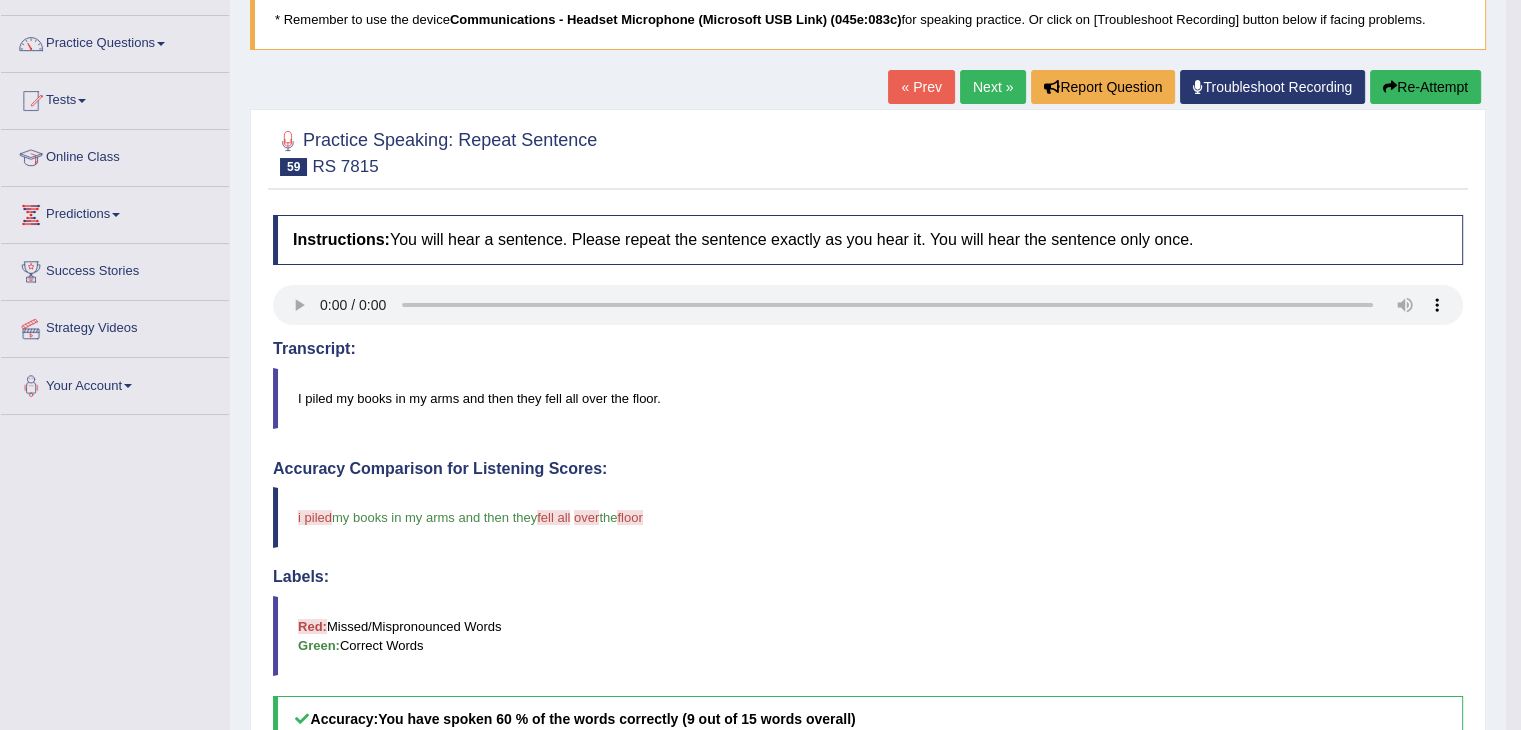 scroll, scrollTop: 136, scrollLeft: 0, axis: vertical 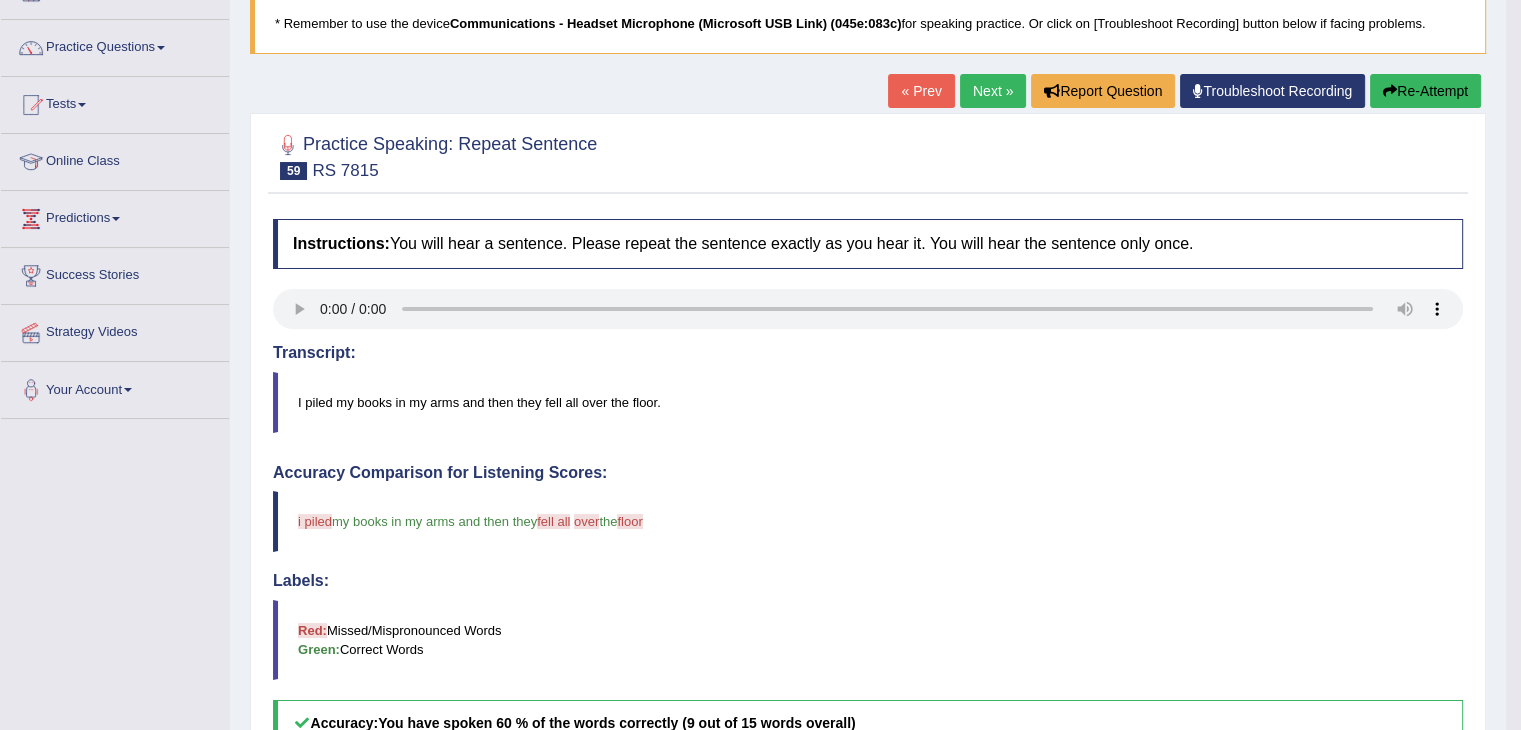 click on "Next »" at bounding box center [993, 91] 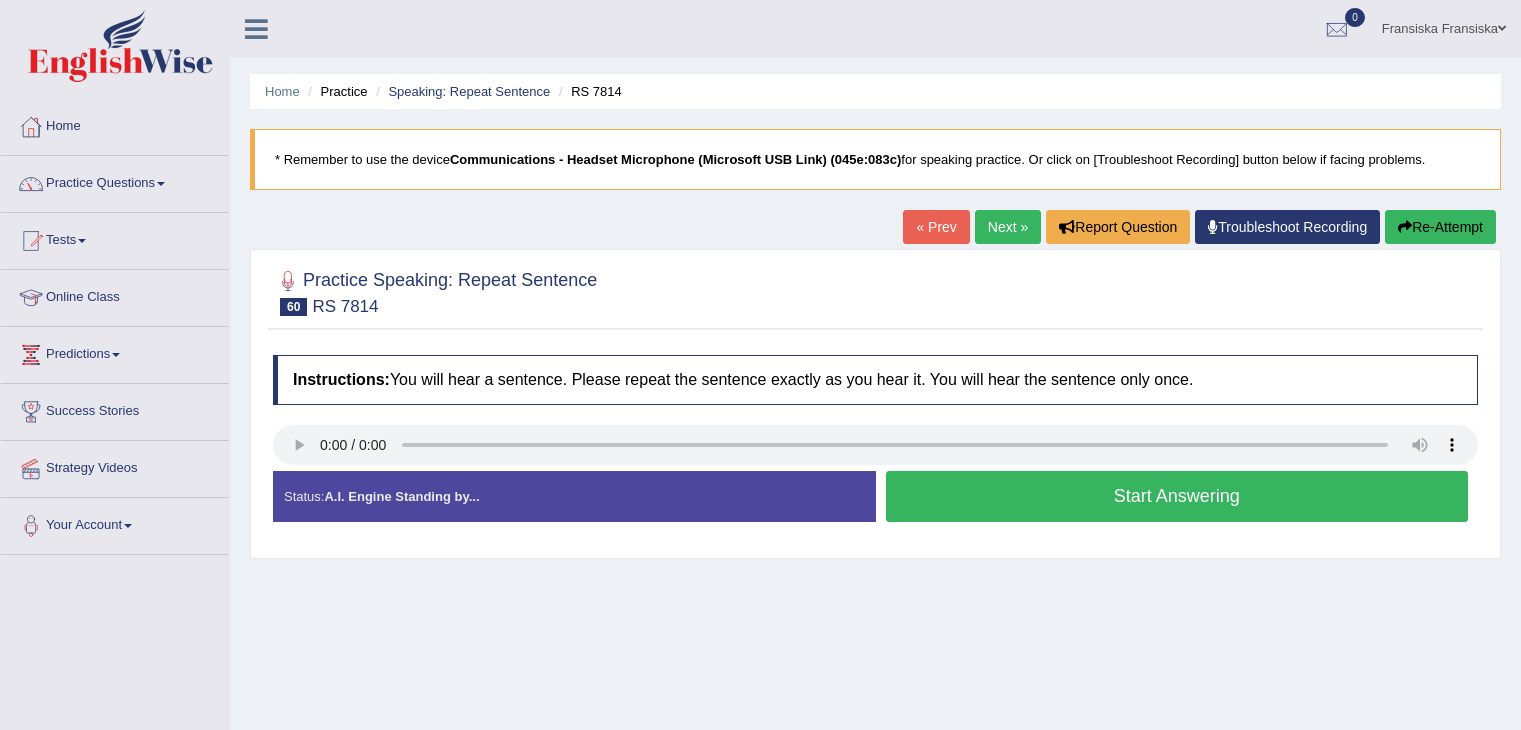 scroll, scrollTop: 0, scrollLeft: 0, axis: both 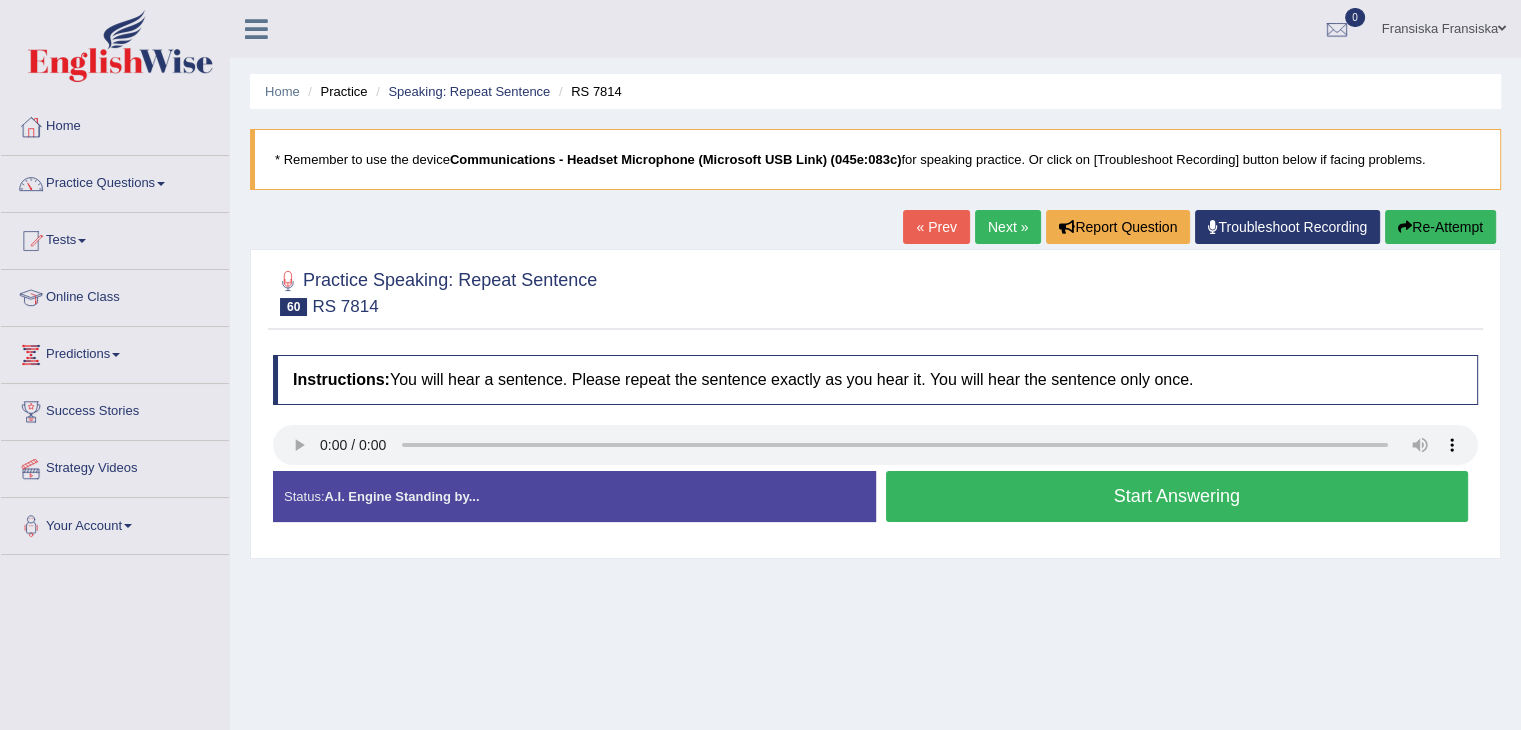 click on "Start Answering" at bounding box center [1177, 499] 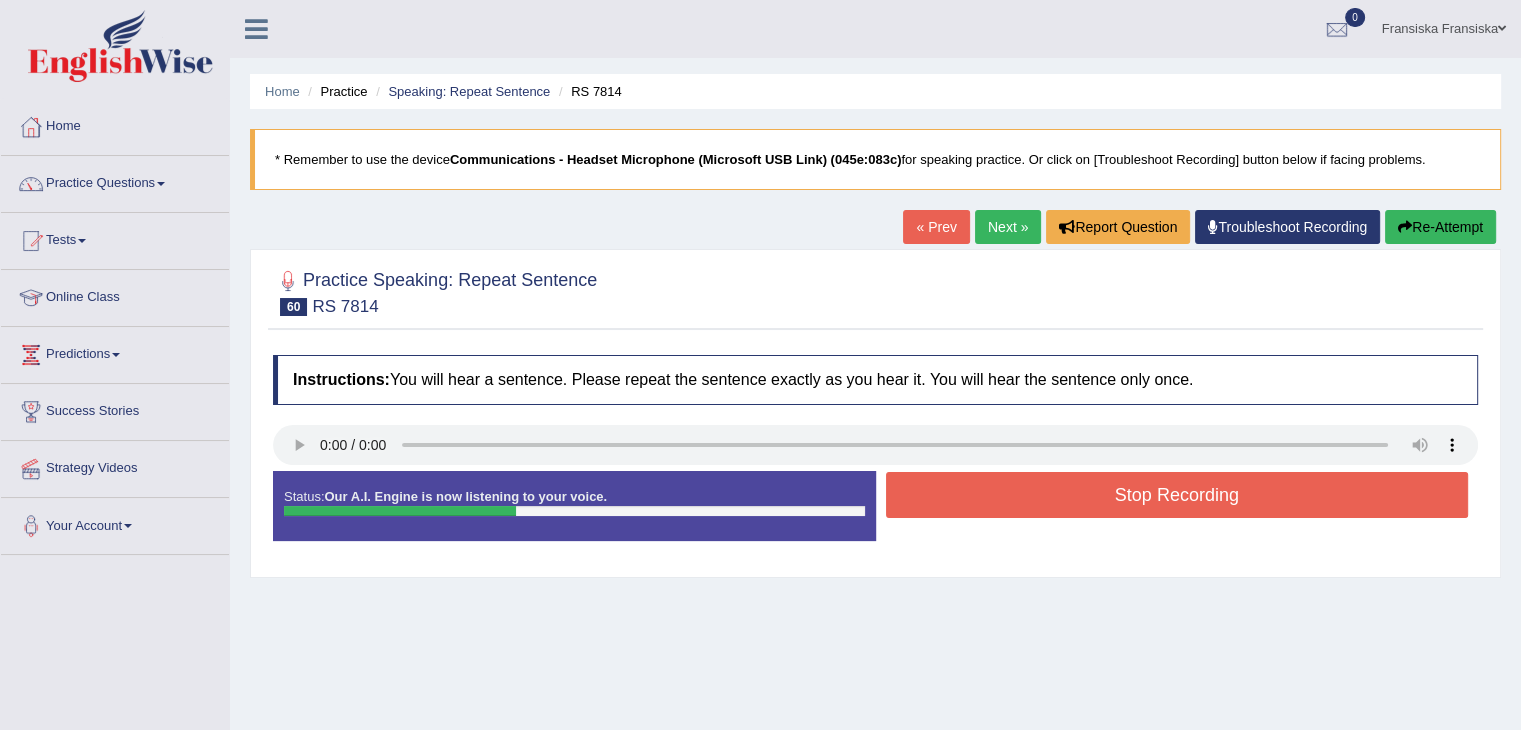 click on "Stop Recording" at bounding box center (1177, 495) 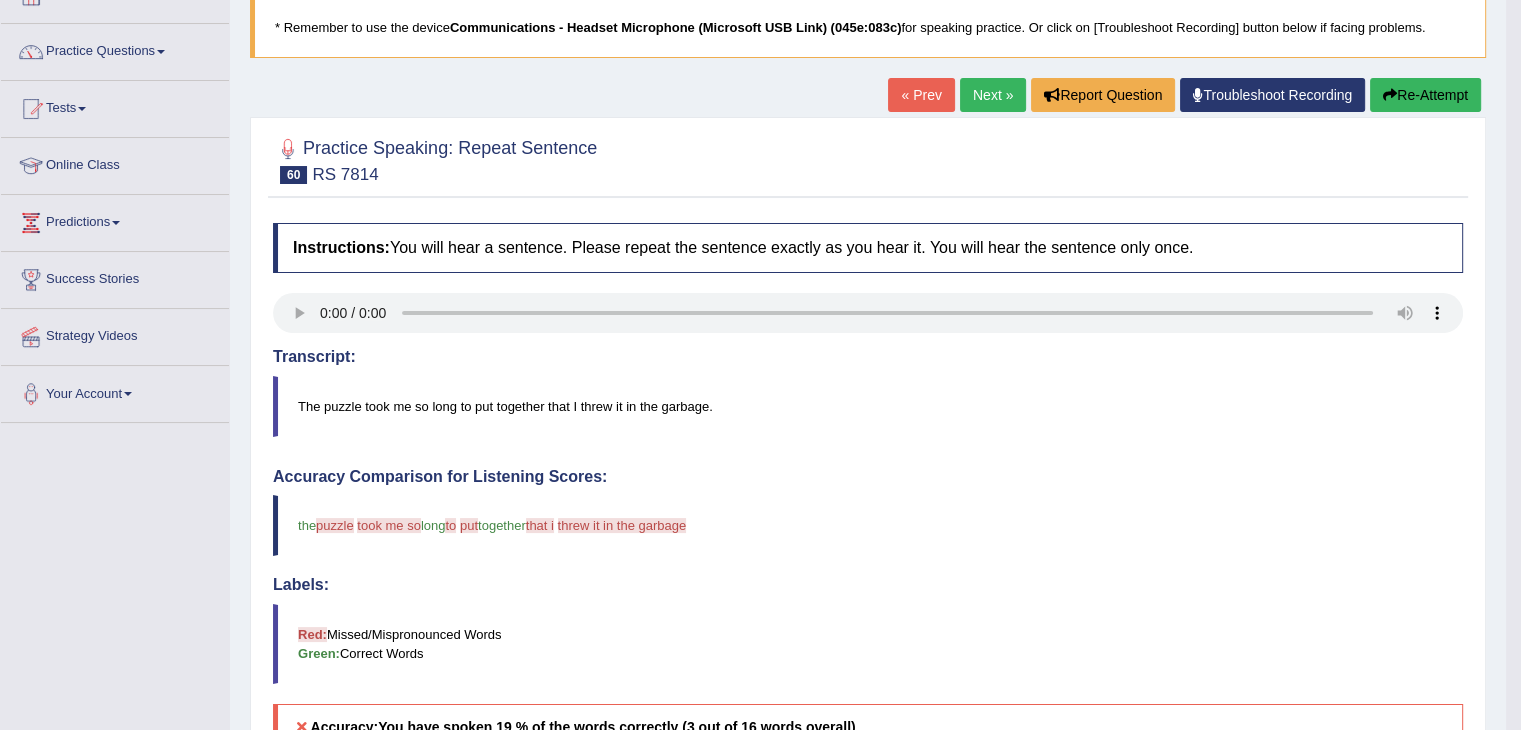 scroll, scrollTop: 99, scrollLeft: 0, axis: vertical 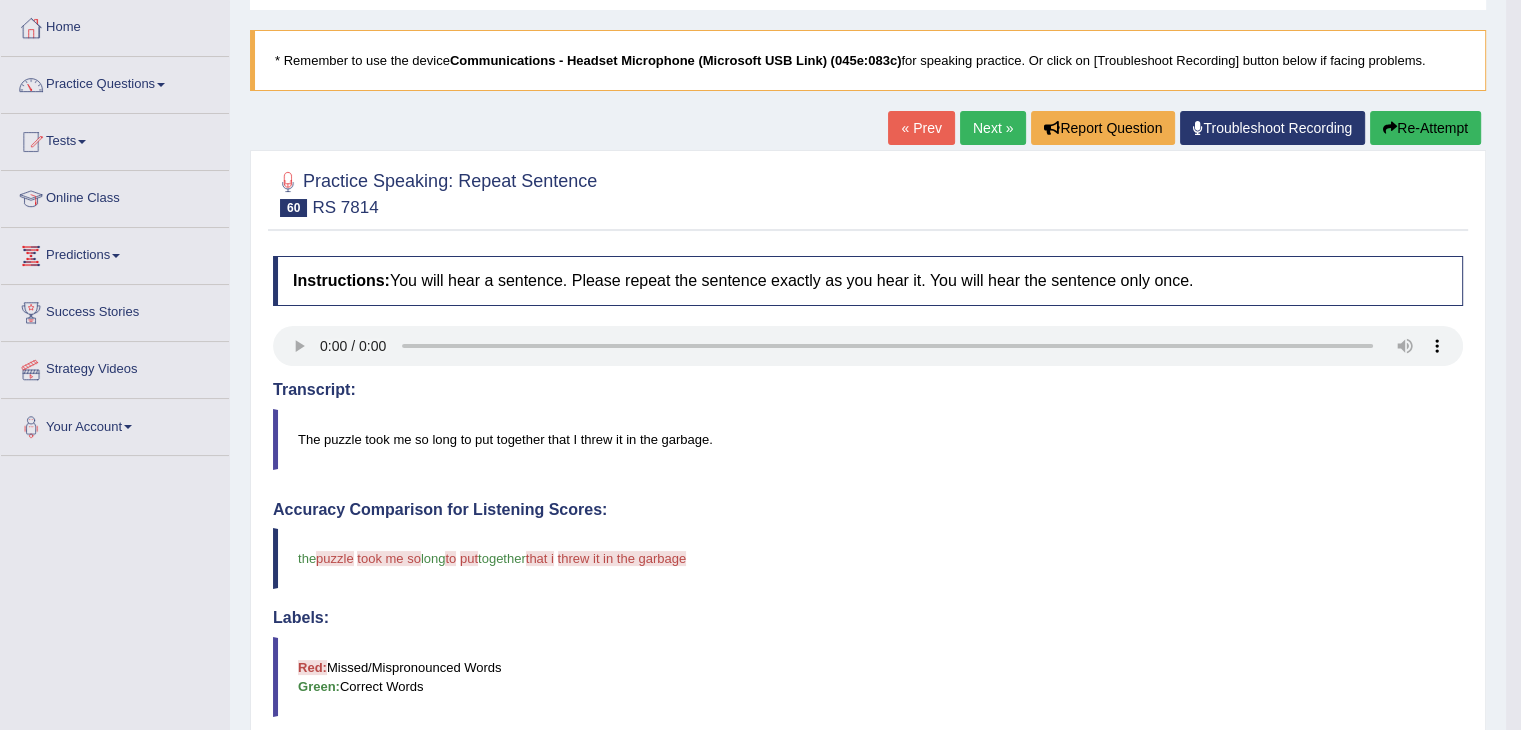 click at bounding box center (1390, 128) 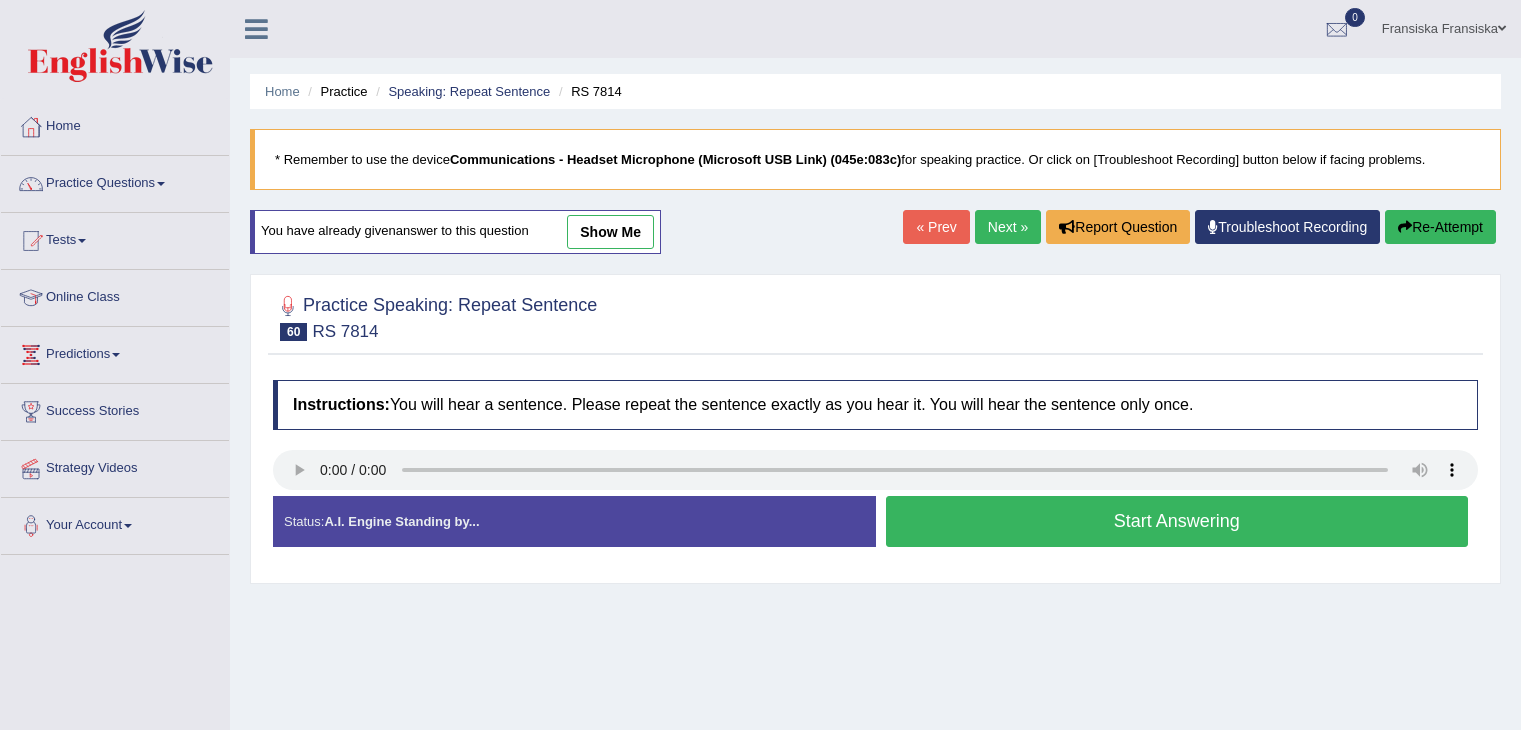 scroll, scrollTop: 99, scrollLeft: 0, axis: vertical 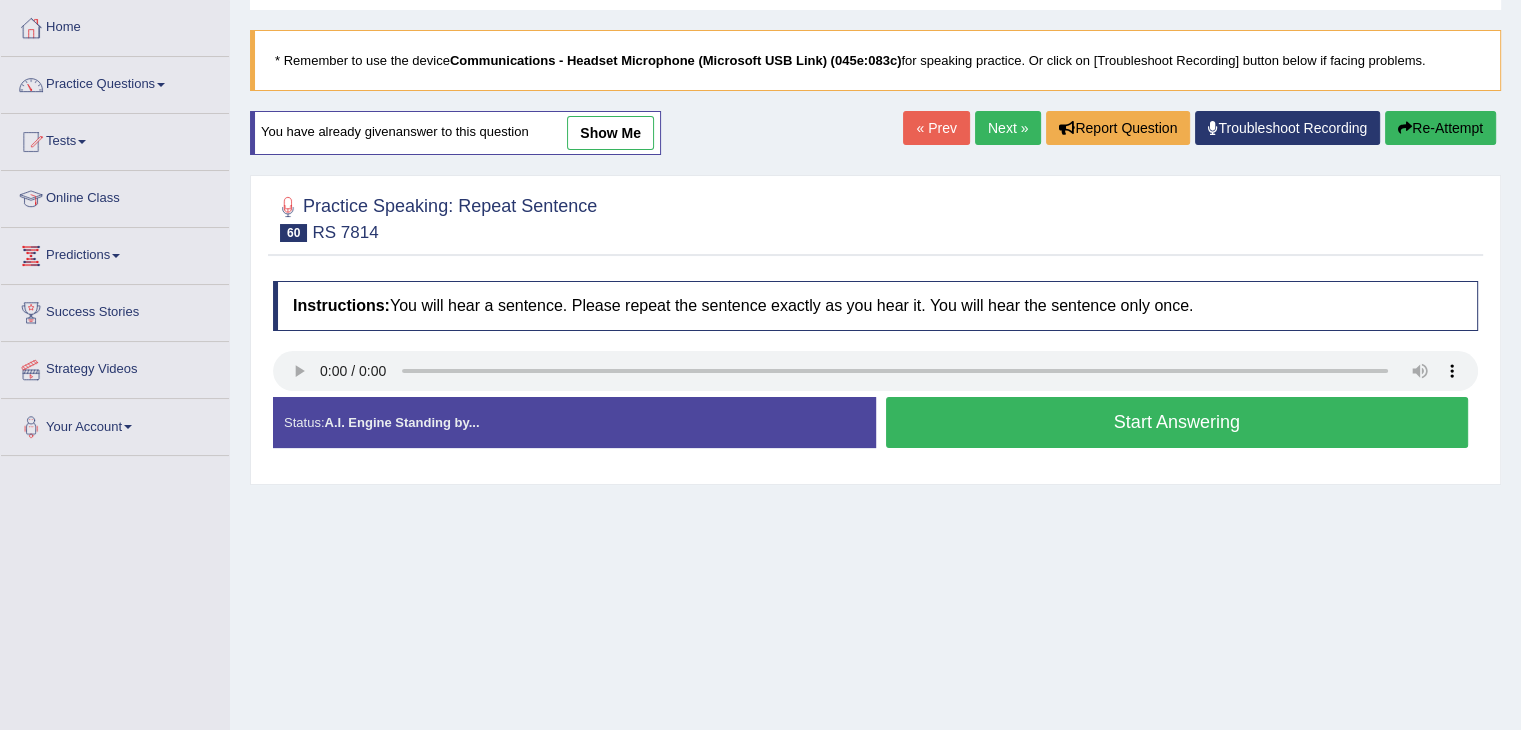 click on "Start Answering" at bounding box center (1177, 422) 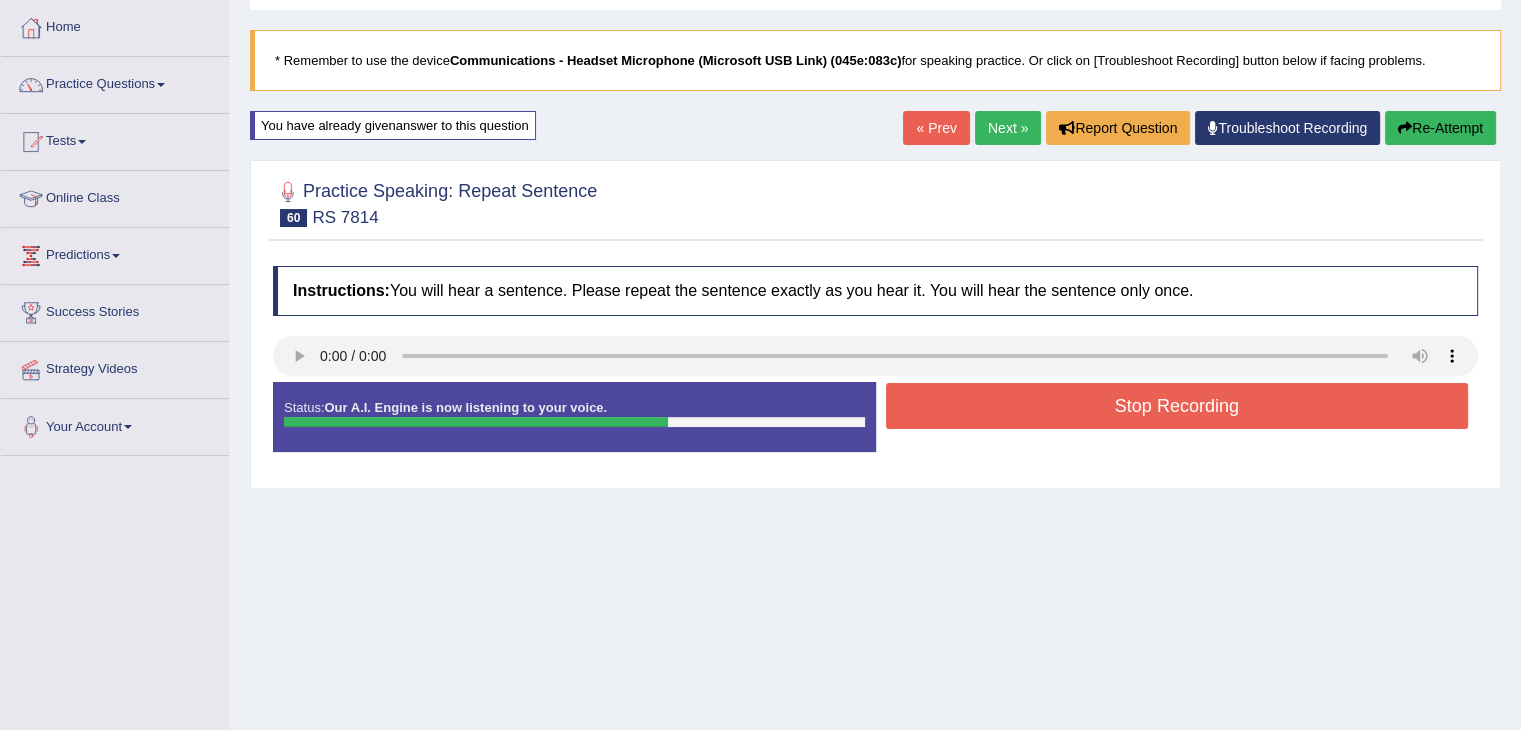click on "Stop Recording" at bounding box center (1177, 406) 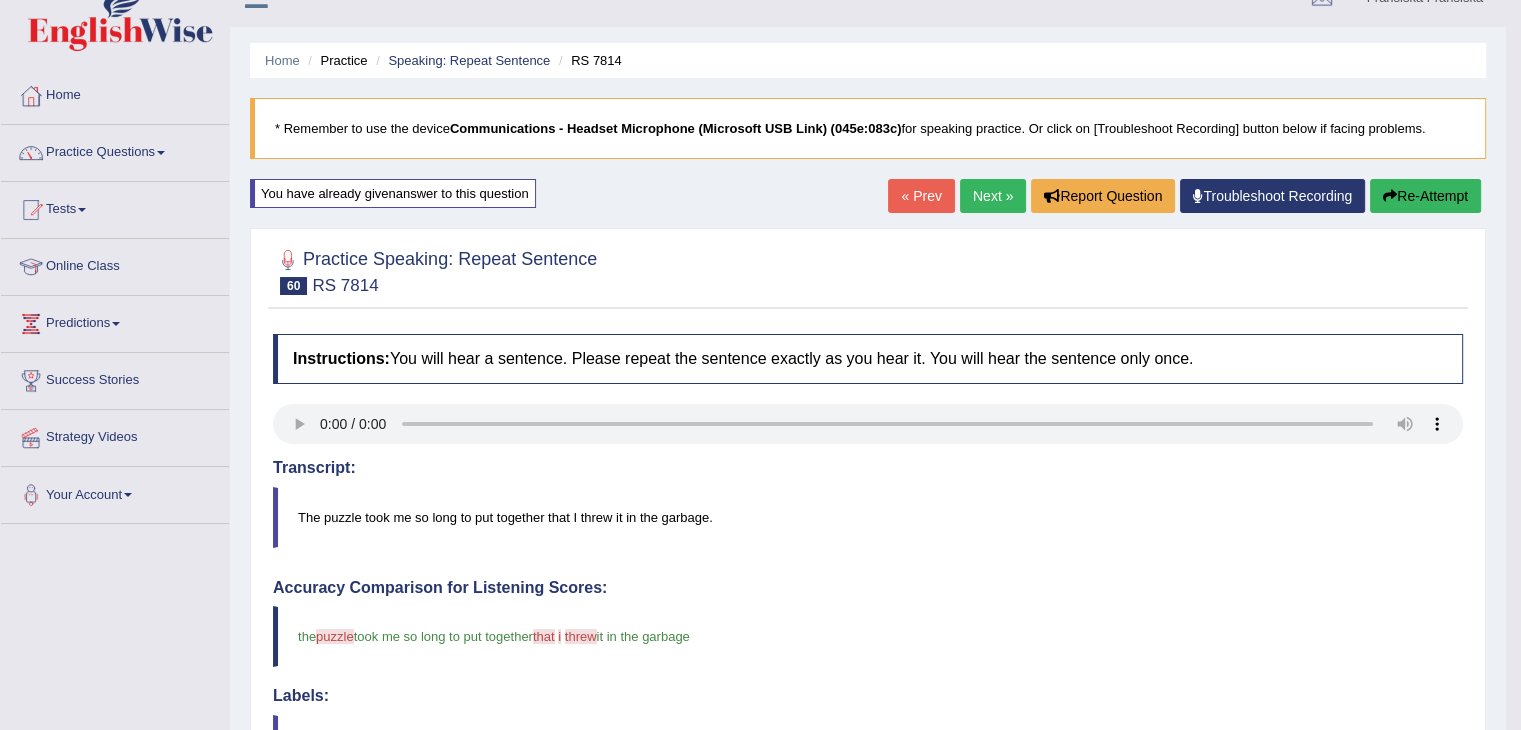 scroll, scrollTop: 26, scrollLeft: 0, axis: vertical 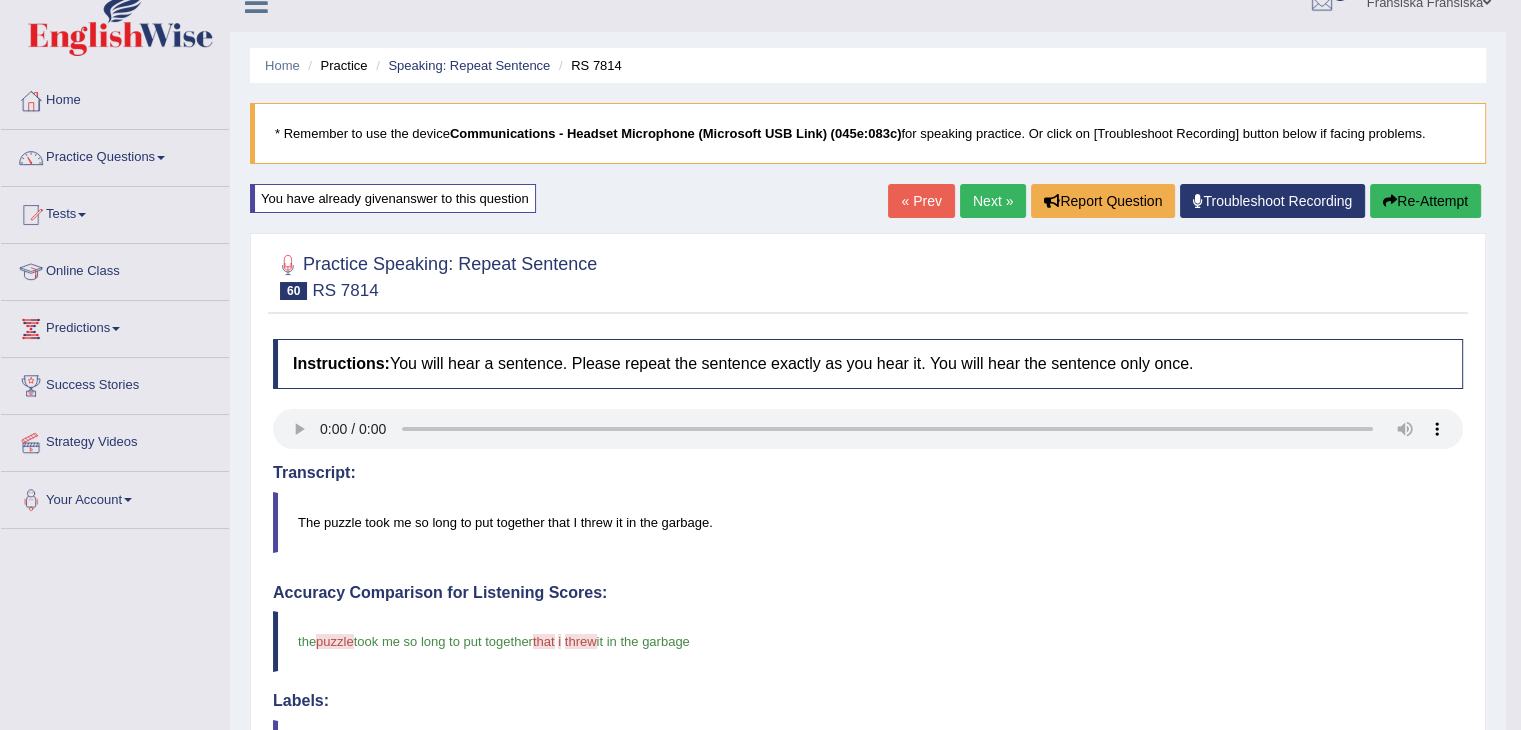 click on "Next »" at bounding box center (993, 201) 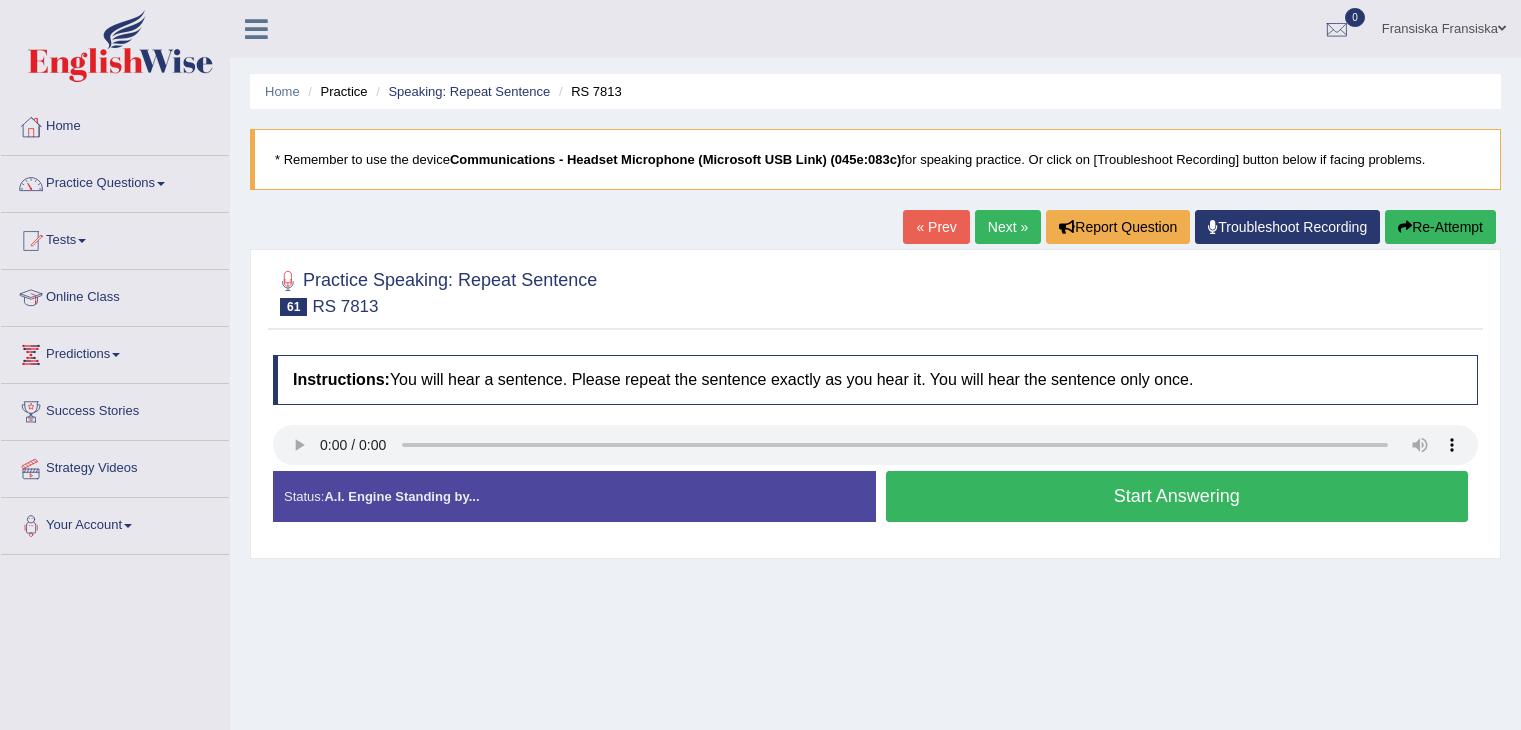 scroll, scrollTop: 0, scrollLeft: 0, axis: both 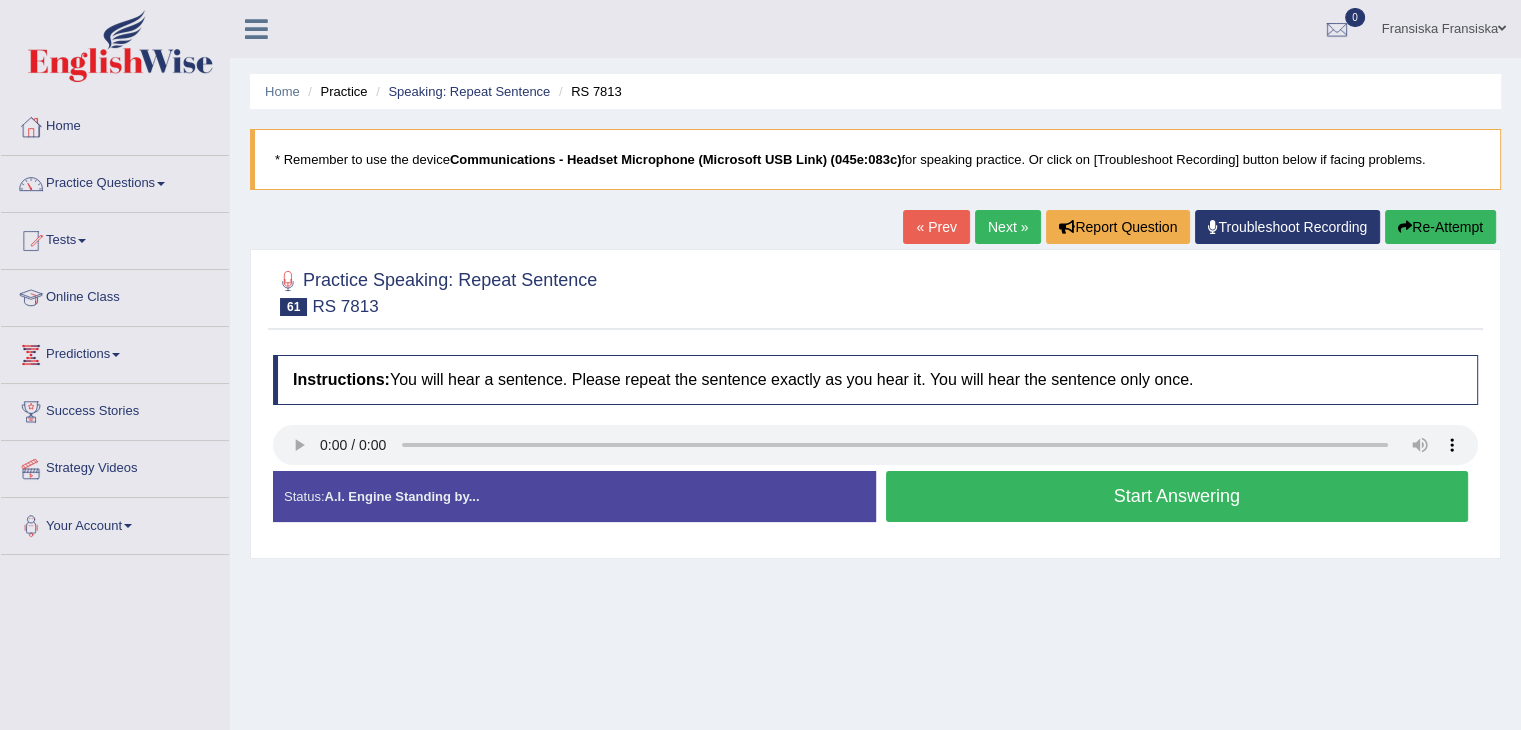 click on "Start Answering" at bounding box center [1177, 496] 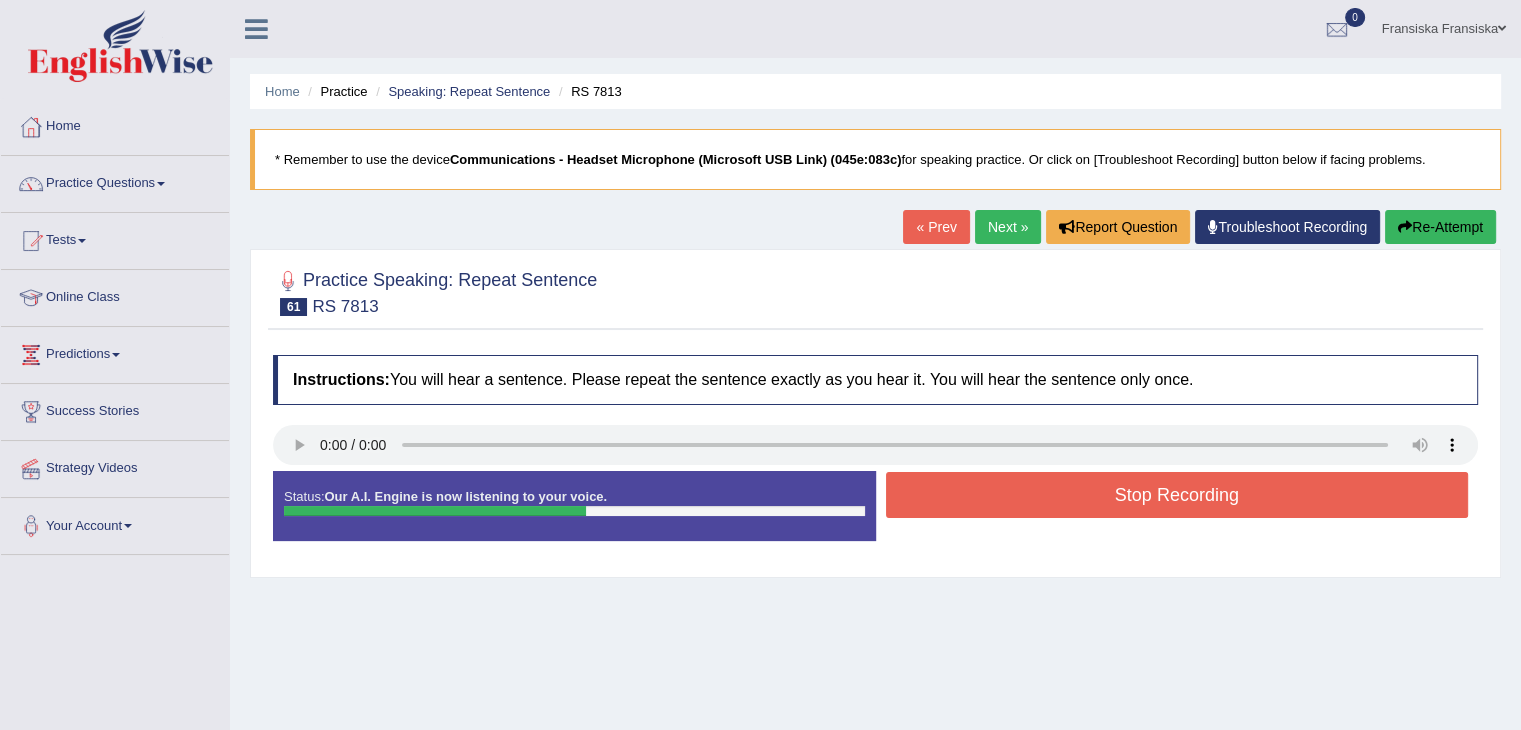 click on "Stop Recording" at bounding box center (1177, 495) 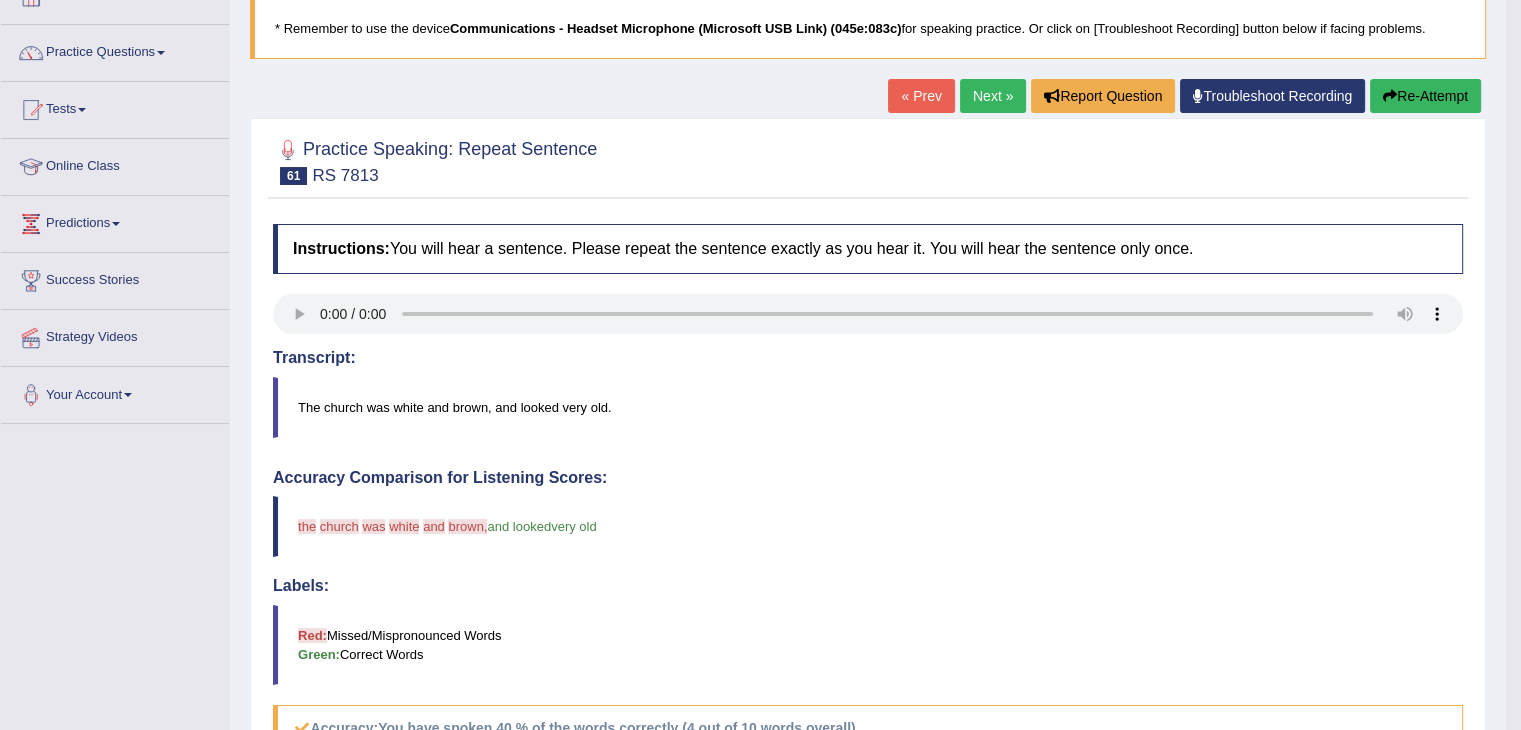 scroll, scrollTop: 130, scrollLeft: 0, axis: vertical 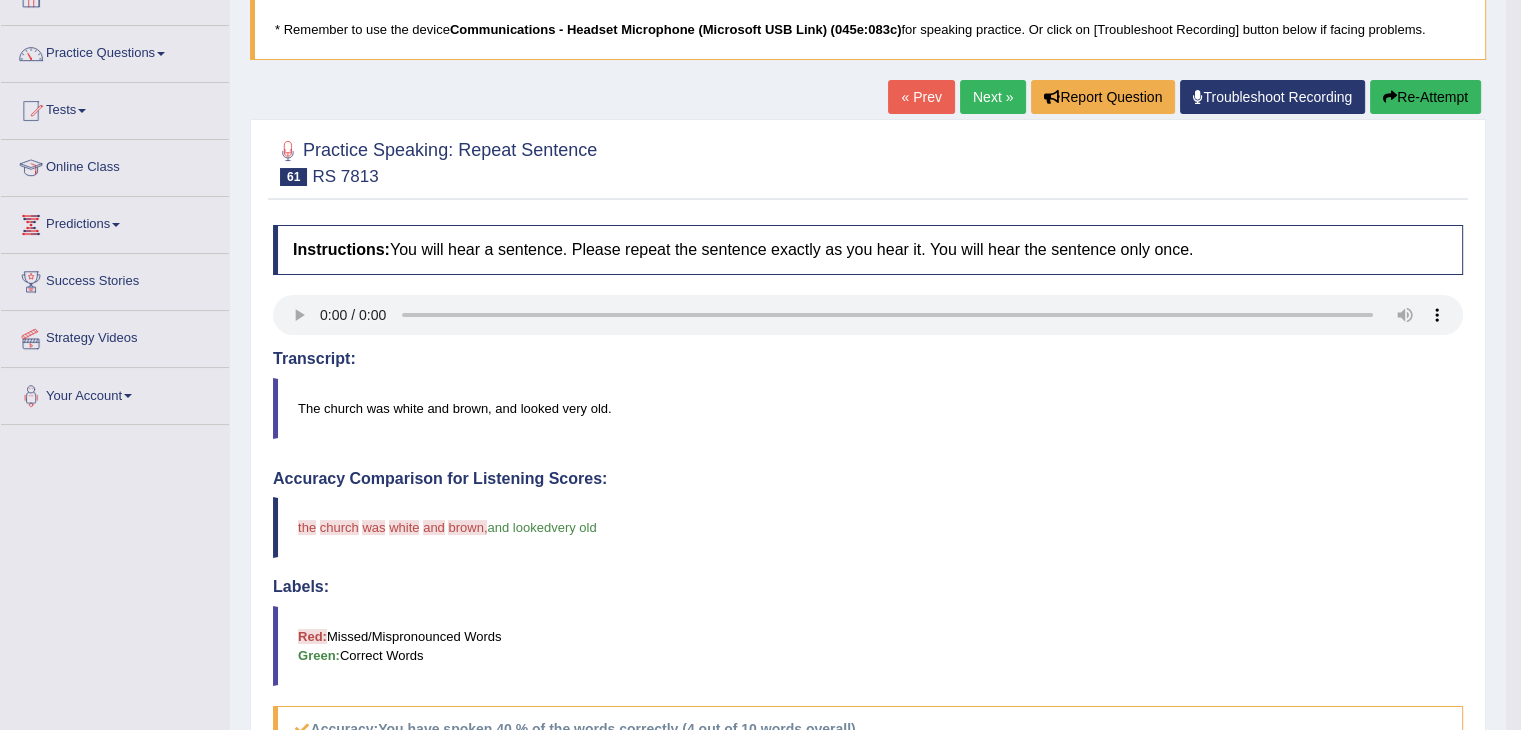 click on "Next »" at bounding box center (993, 97) 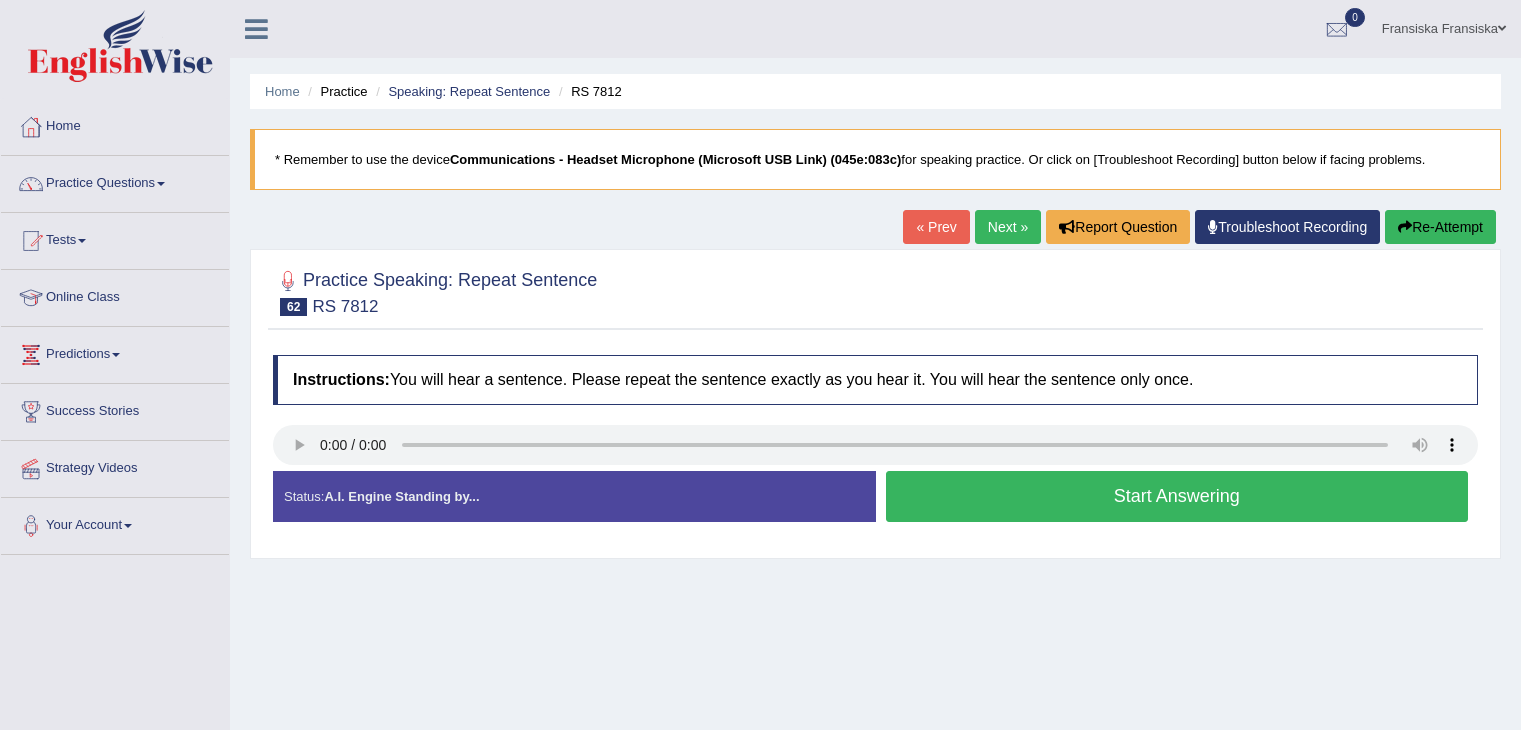scroll, scrollTop: 0, scrollLeft: 0, axis: both 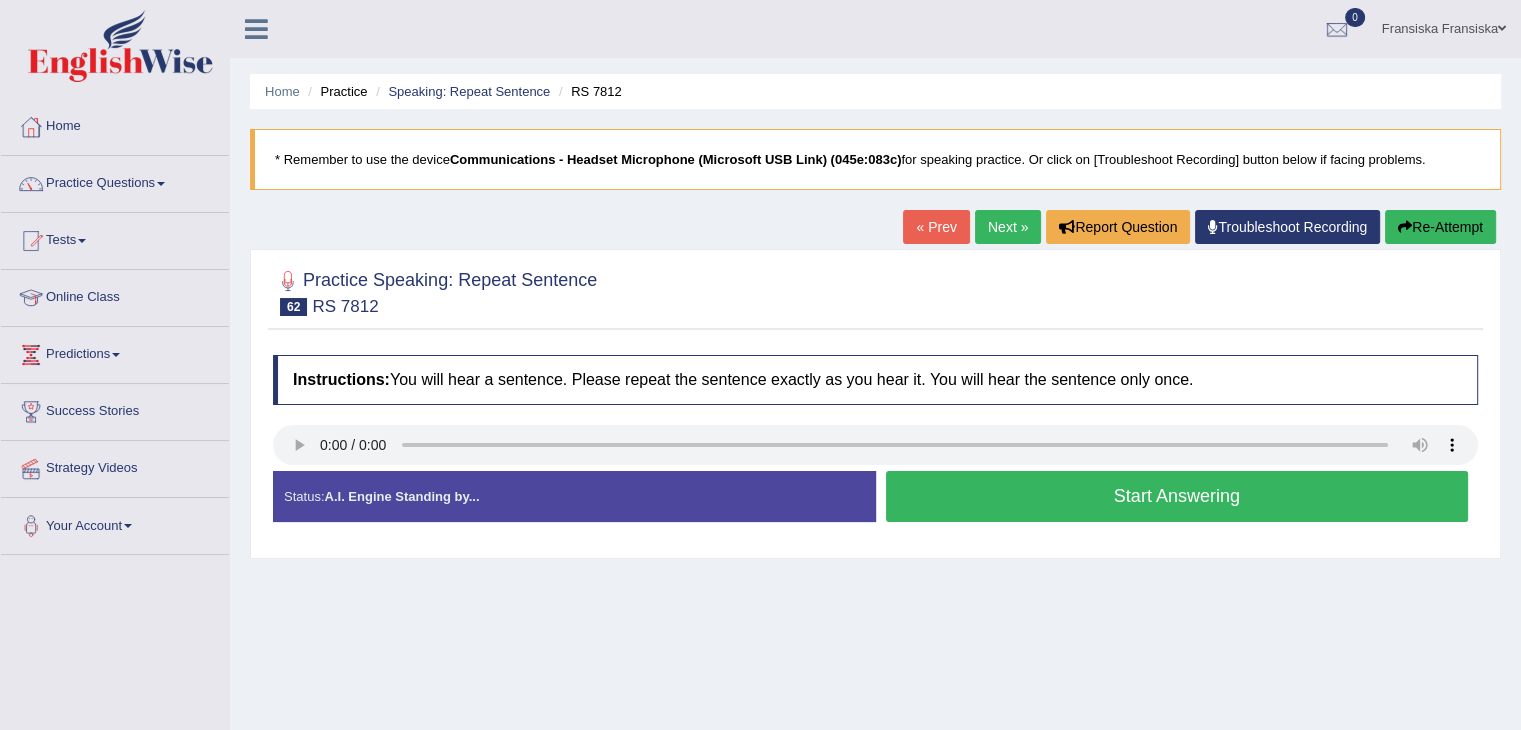 click on "Start Answering" at bounding box center [1177, 496] 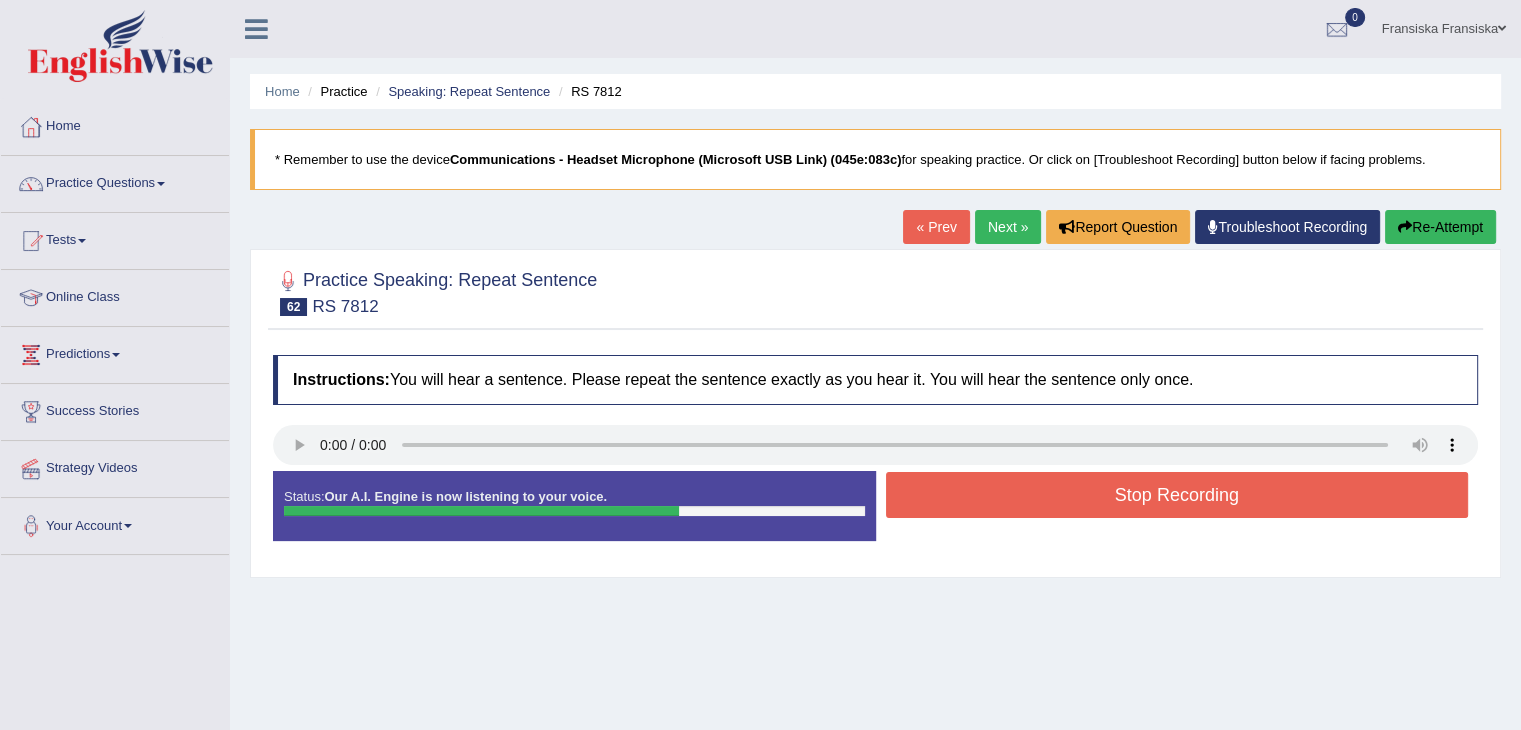 click on "Stop Recording" at bounding box center (1177, 495) 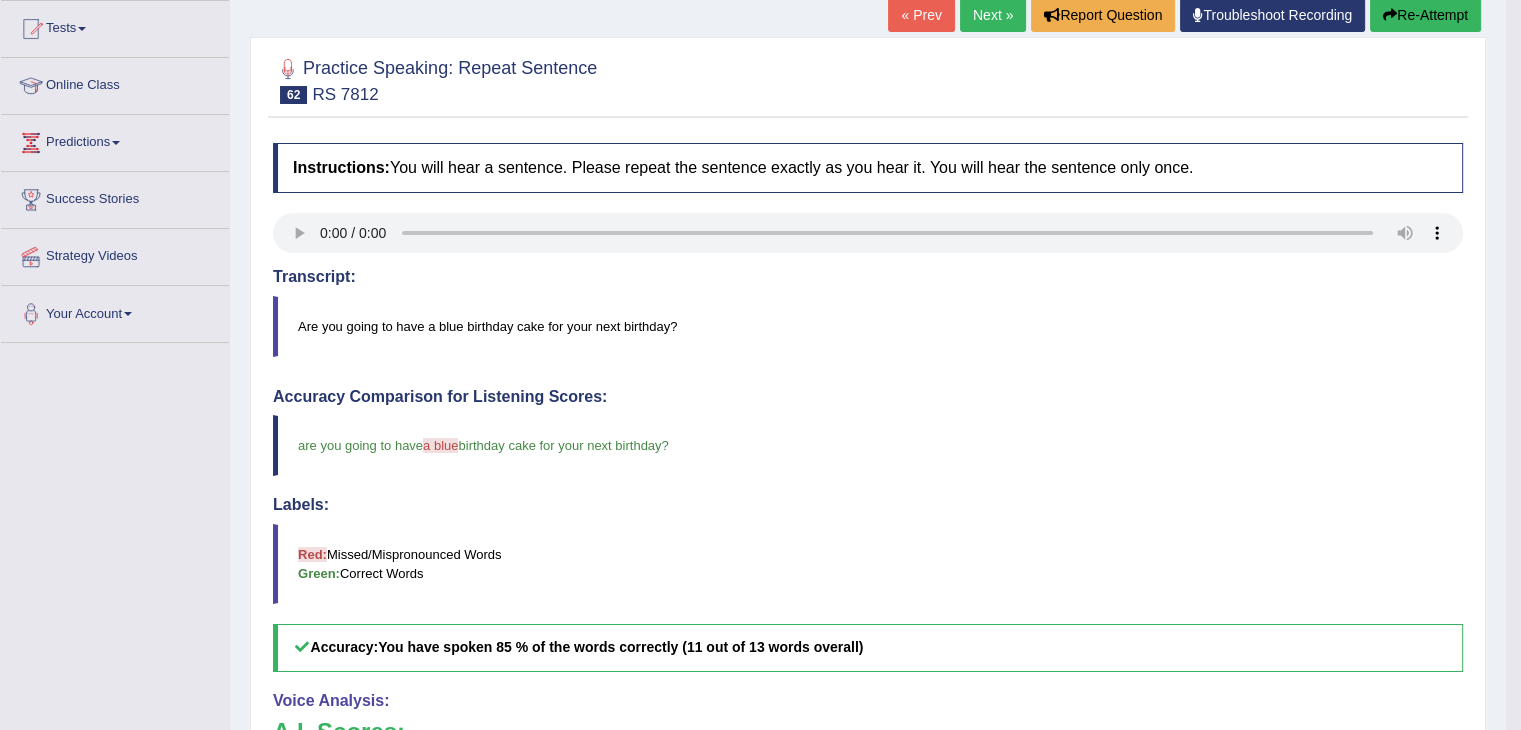 scroll, scrollTop: 211, scrollLeft: 0, axis: vertical 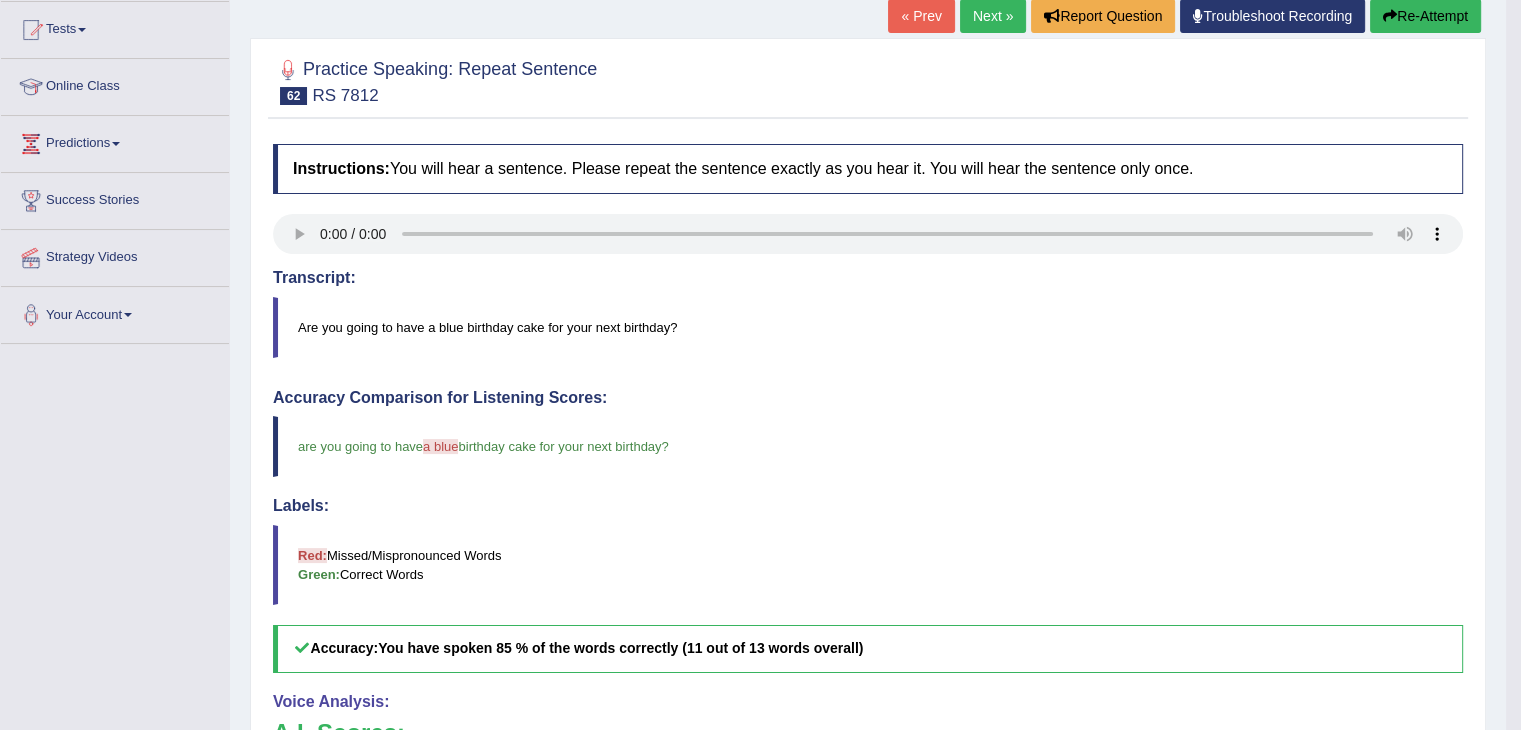 click on "Next »" at bounding box center [993, 16] 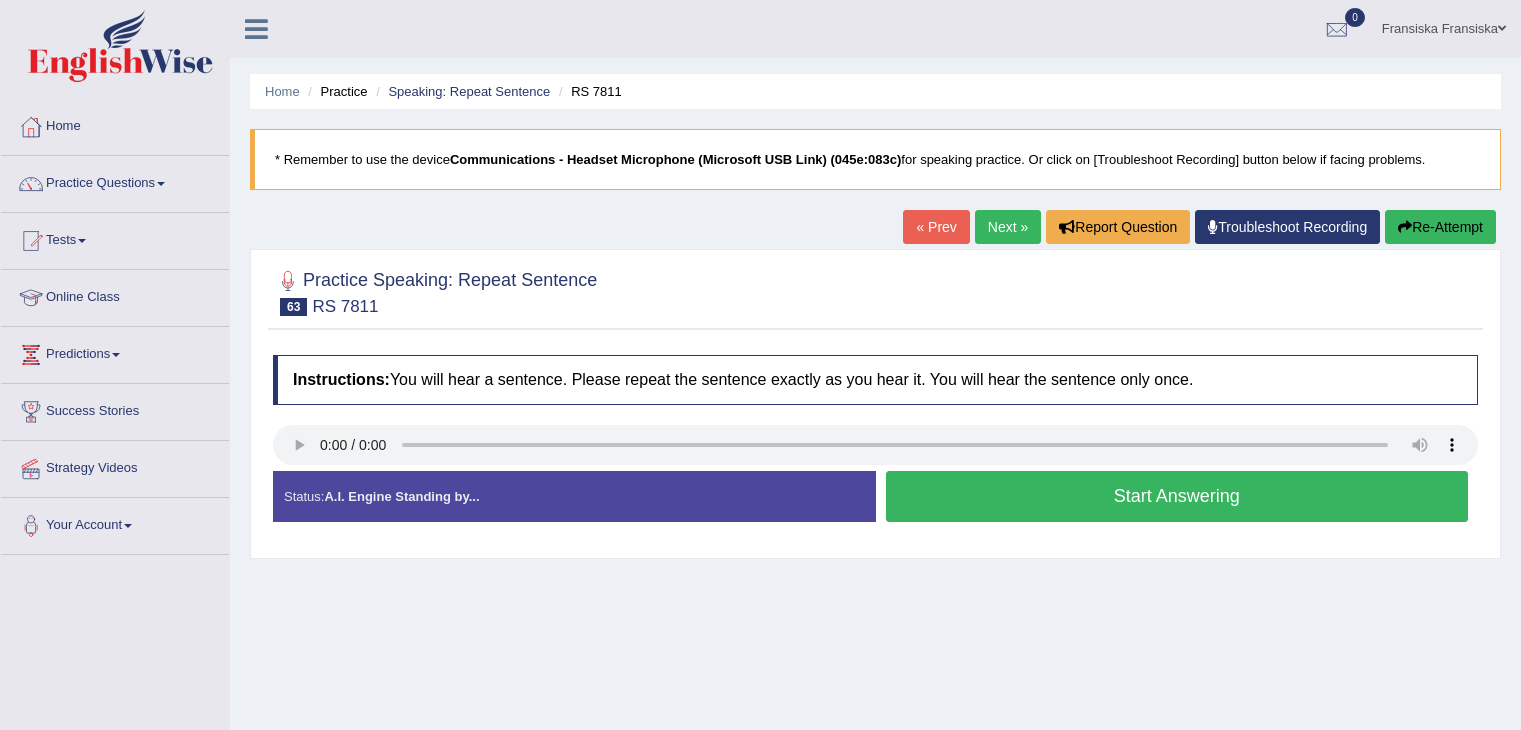 scroll, scrollTop: 0, scrollLeft: 0, axis: both 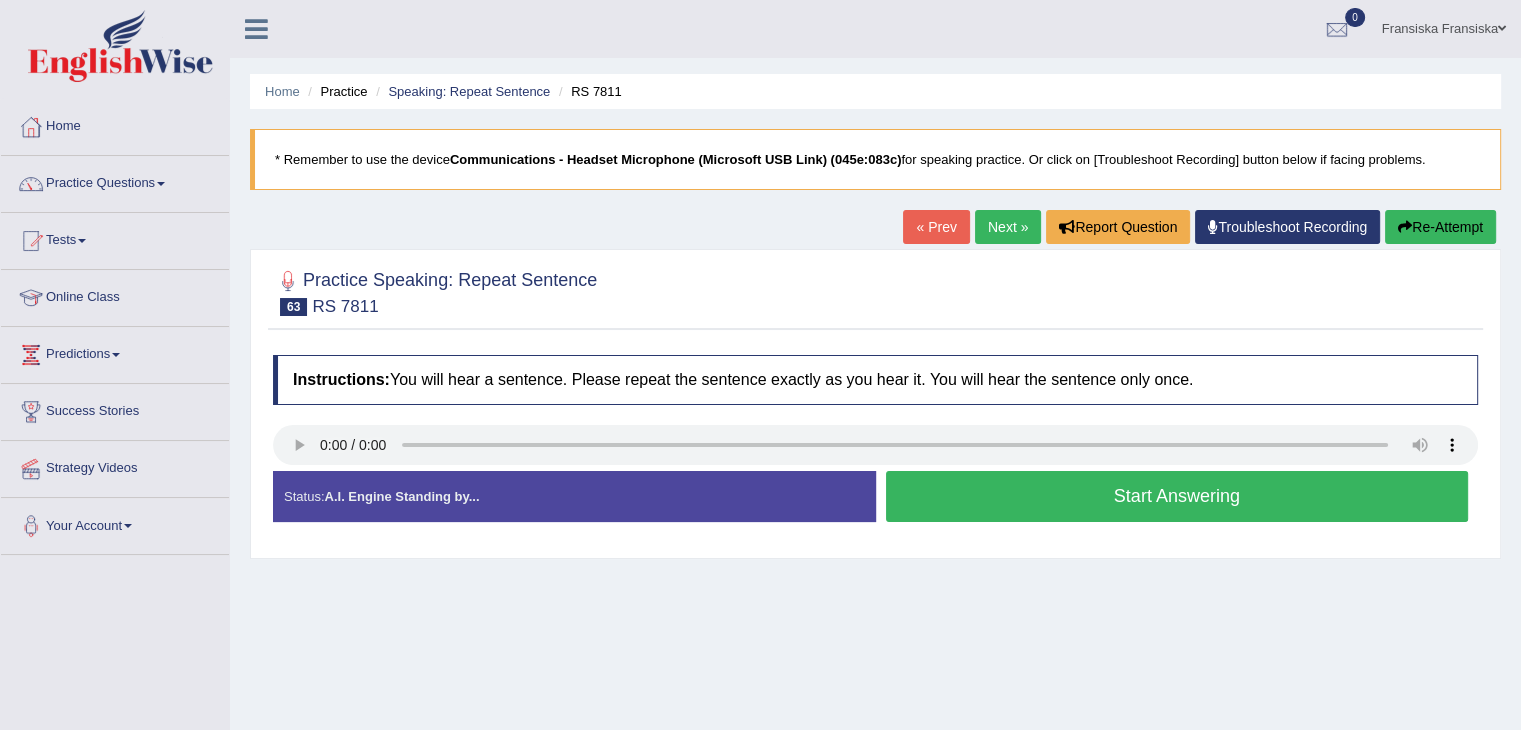 click on "Start Answering" at bounding box center [1177, 496] 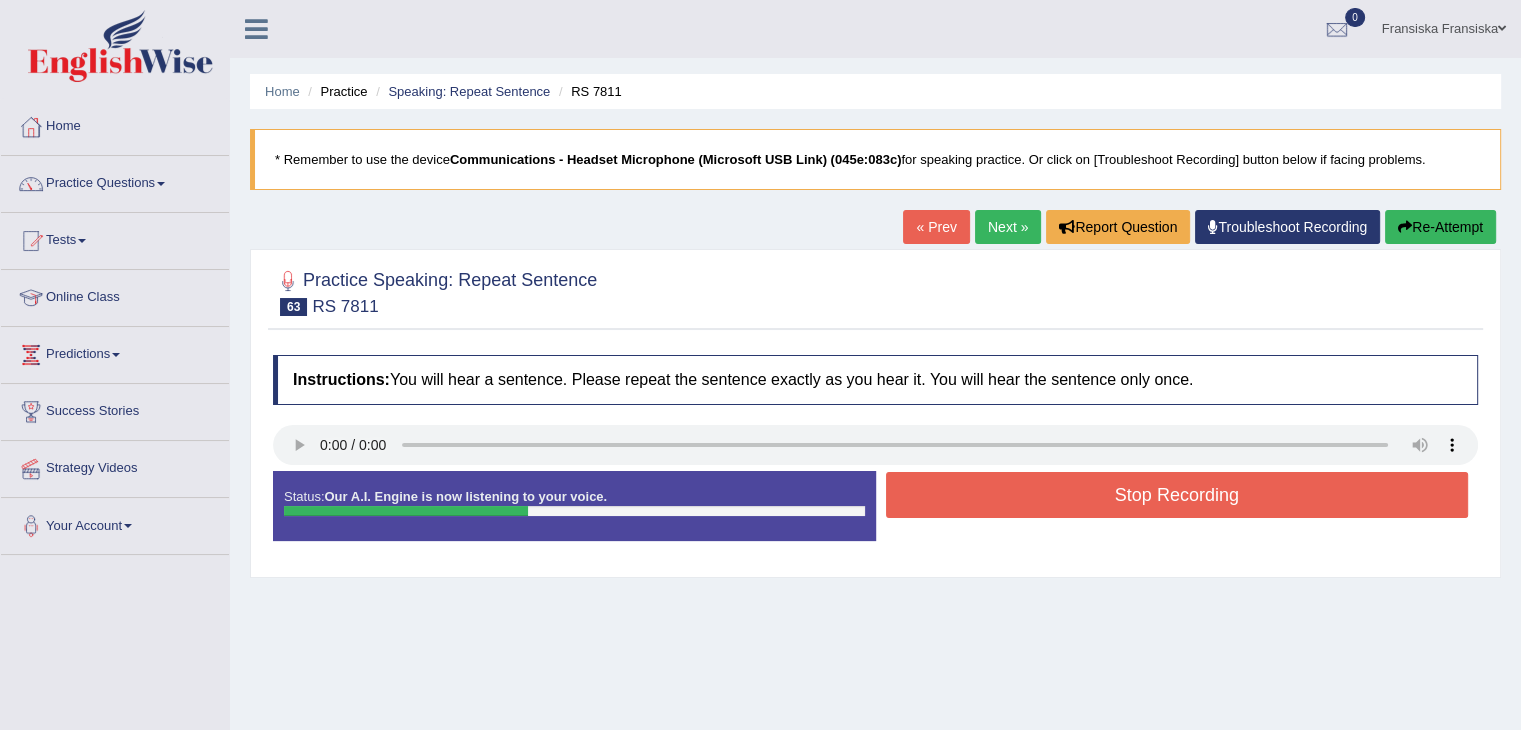 click on "Stop Recording" at bounding box center [1177, 495] 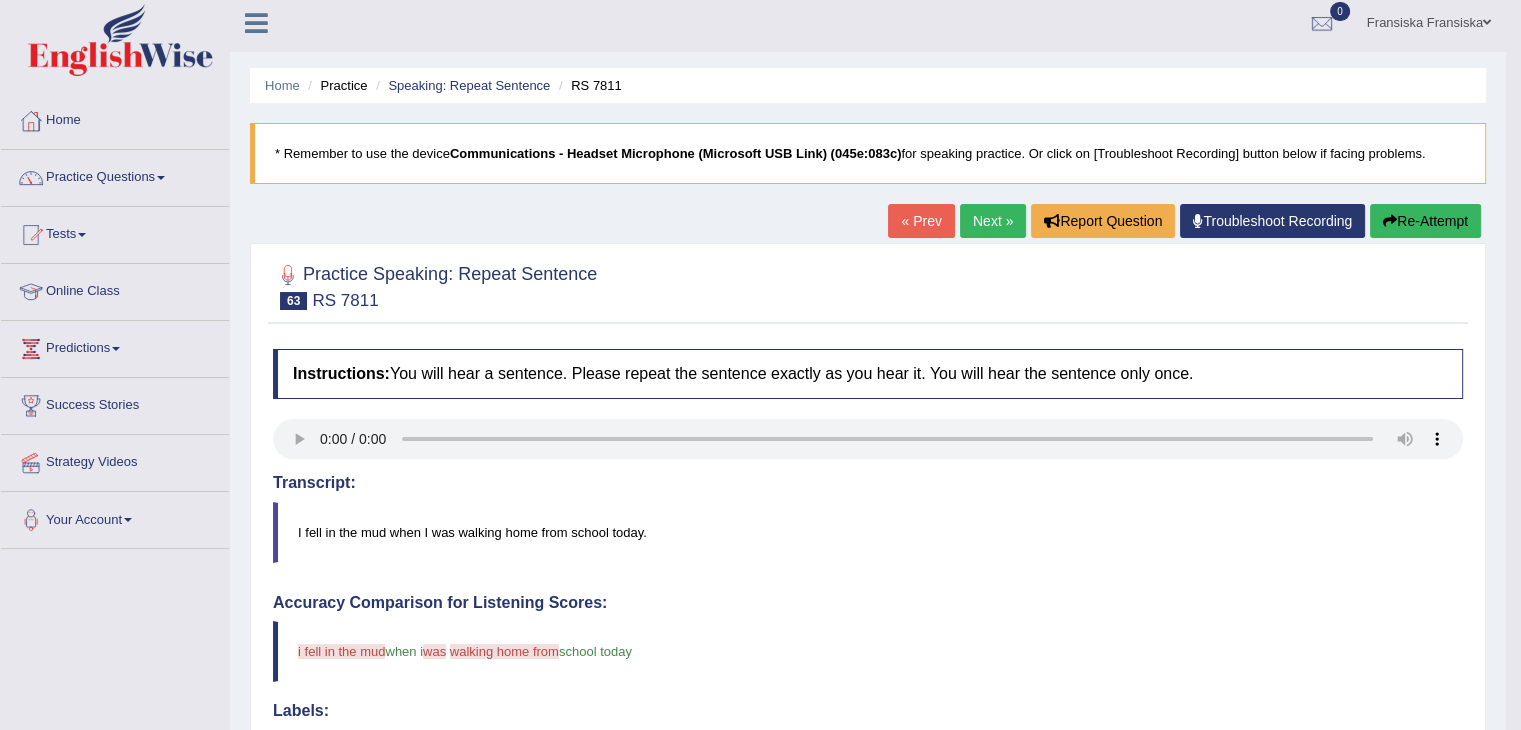 scroll, scrollTop: 0, scrollLeft: 0, axis: both 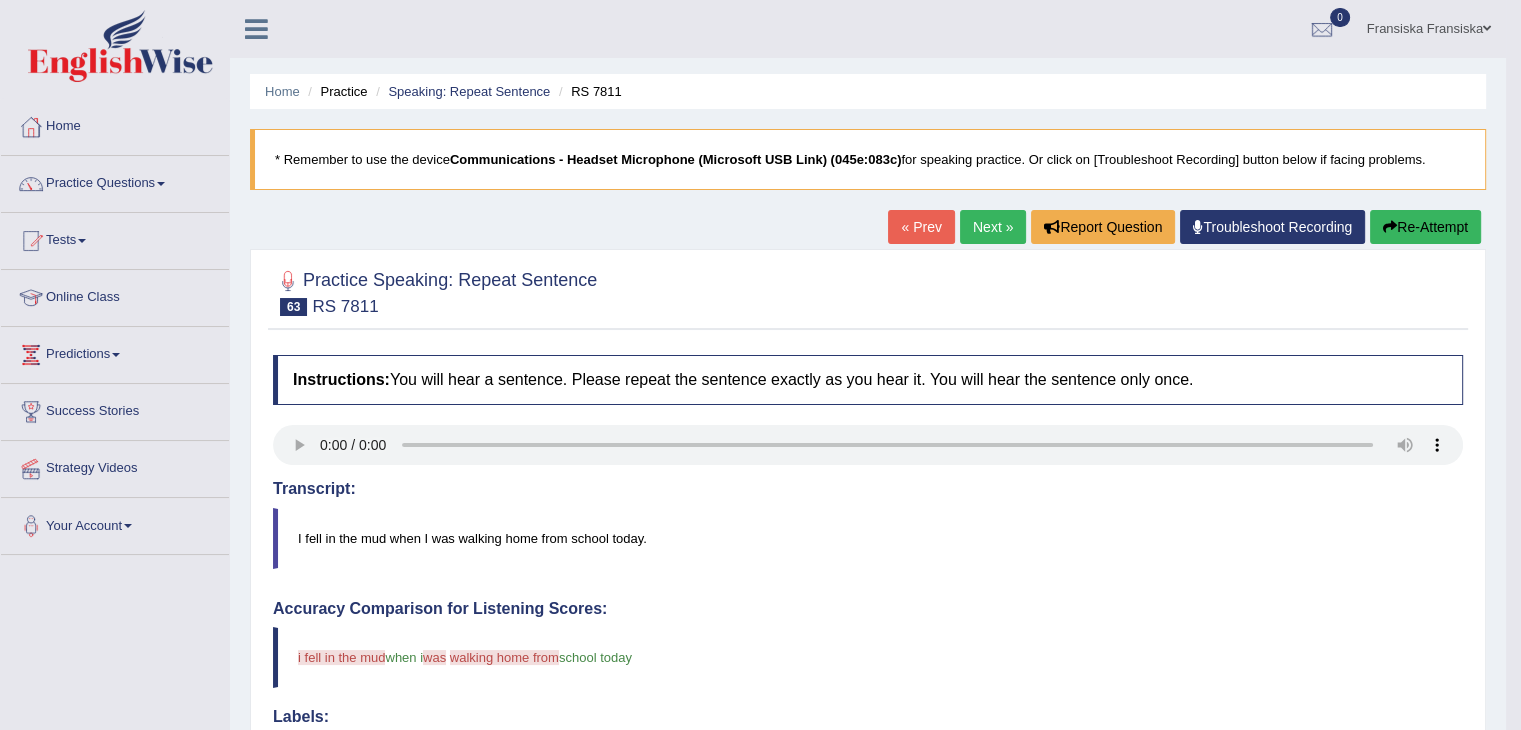 click on "Next »" at bounding box center [993, 227] 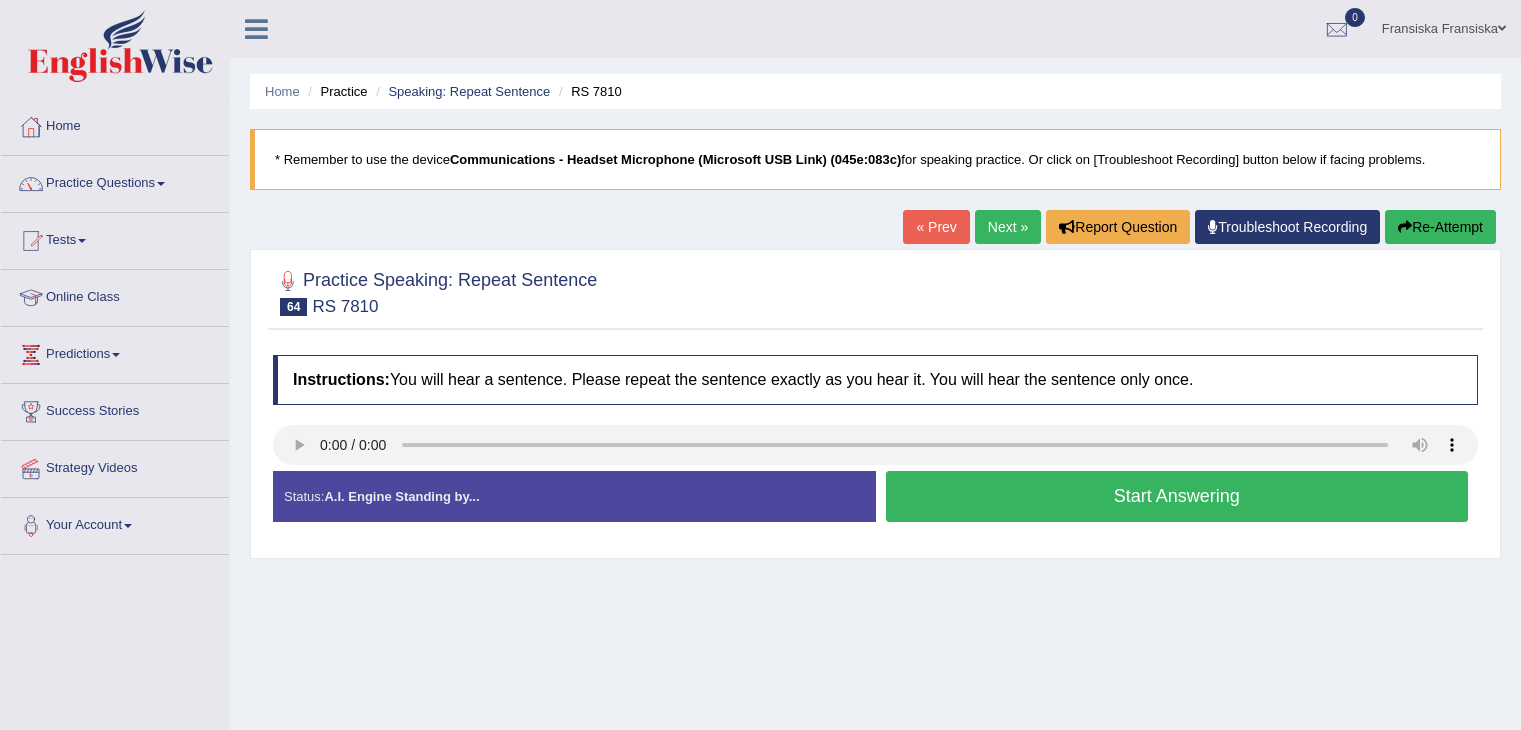 scroll, scrollTop: 0, scrollLeft: 0, axis: both 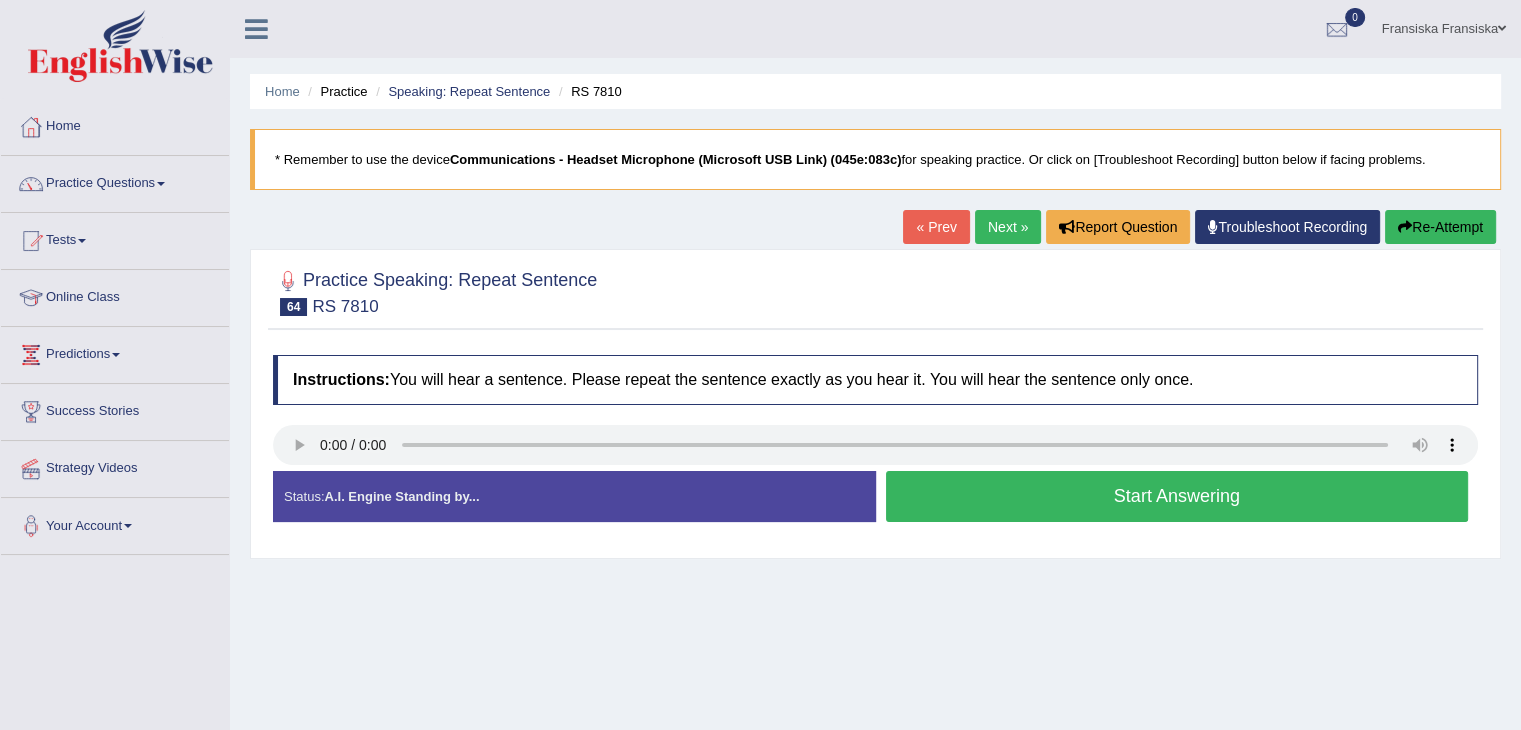 click on "Start Answering" at bounding box center (1177, 496) 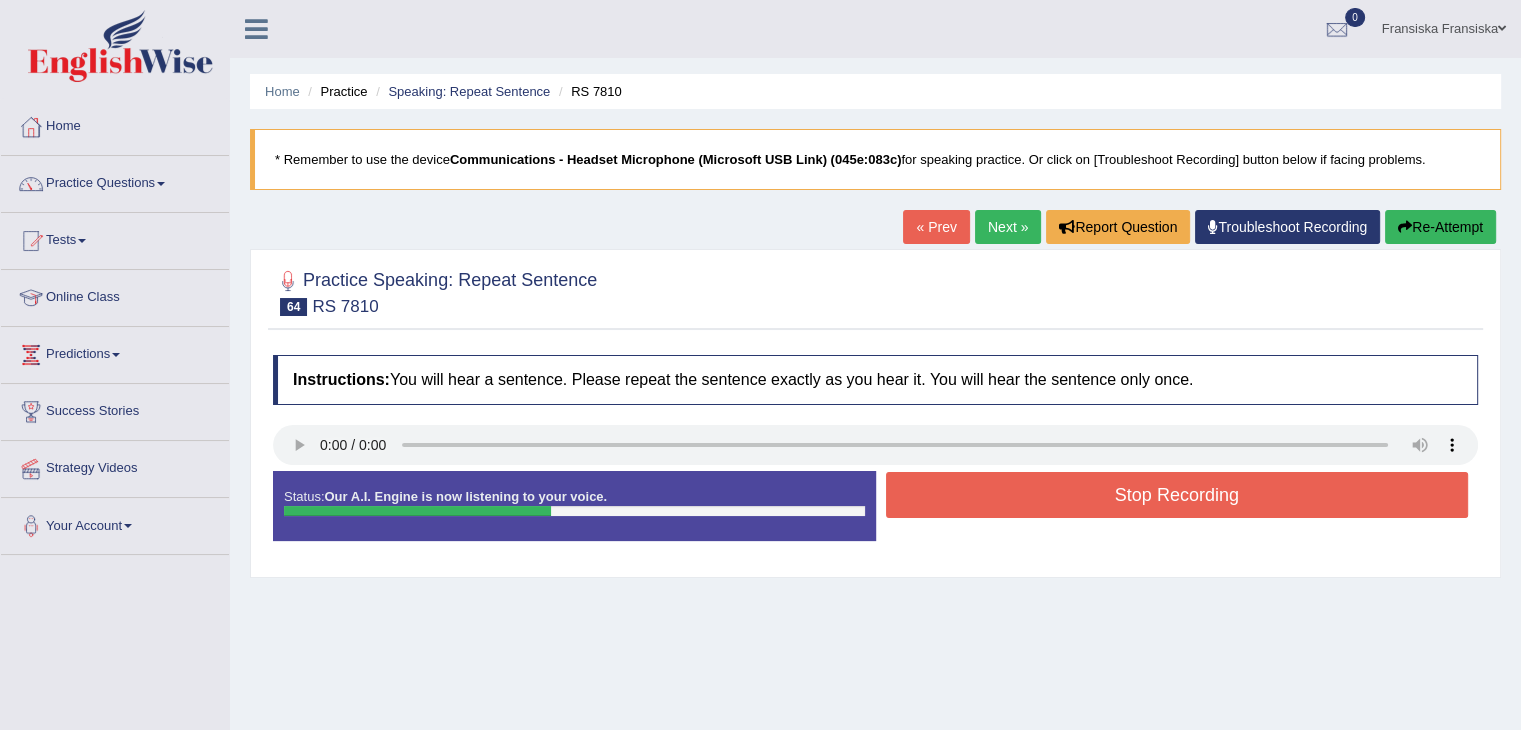 click on "Stop Recording" at bounding box center [1177, 495] 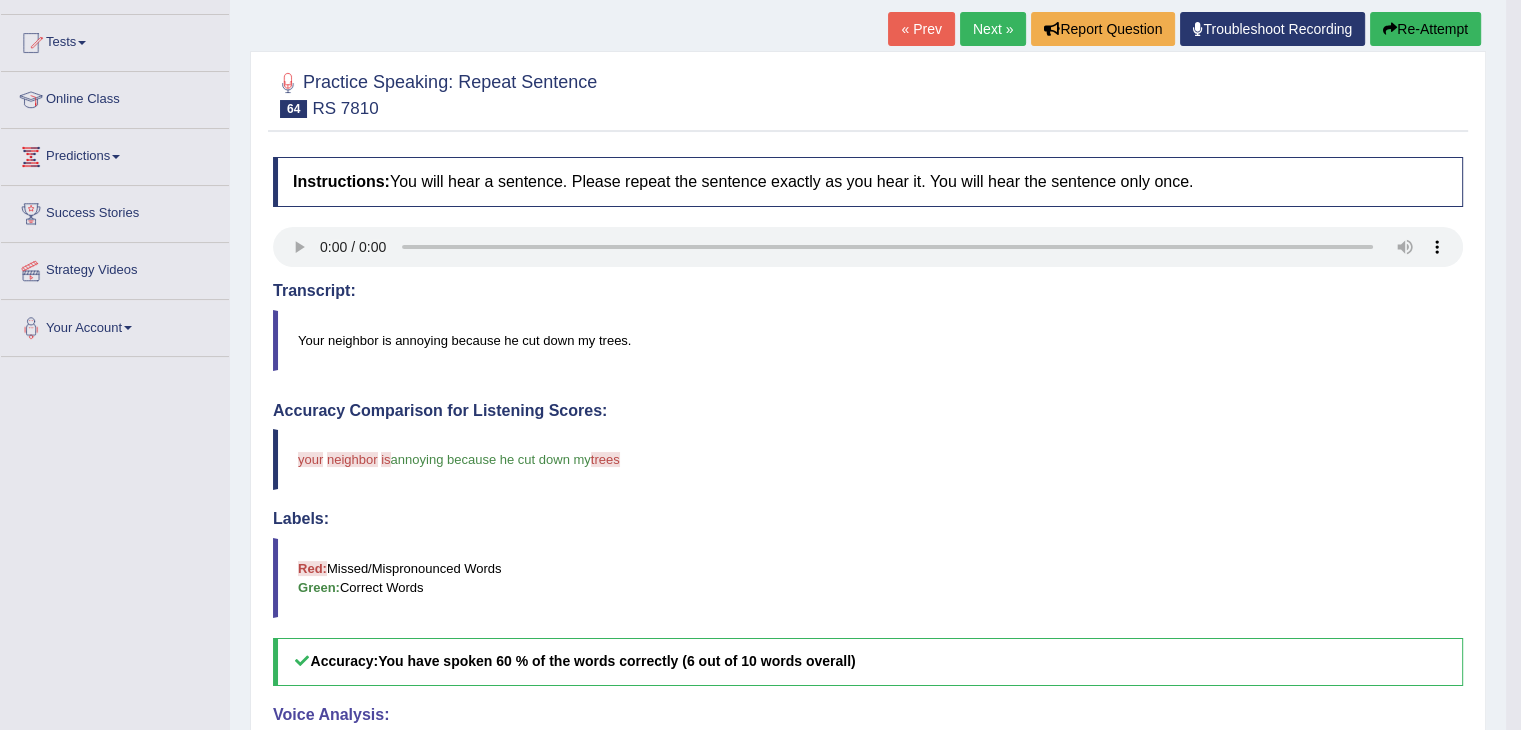 scroll, scrollTop: 0, scrollLeft: 0, axis: both 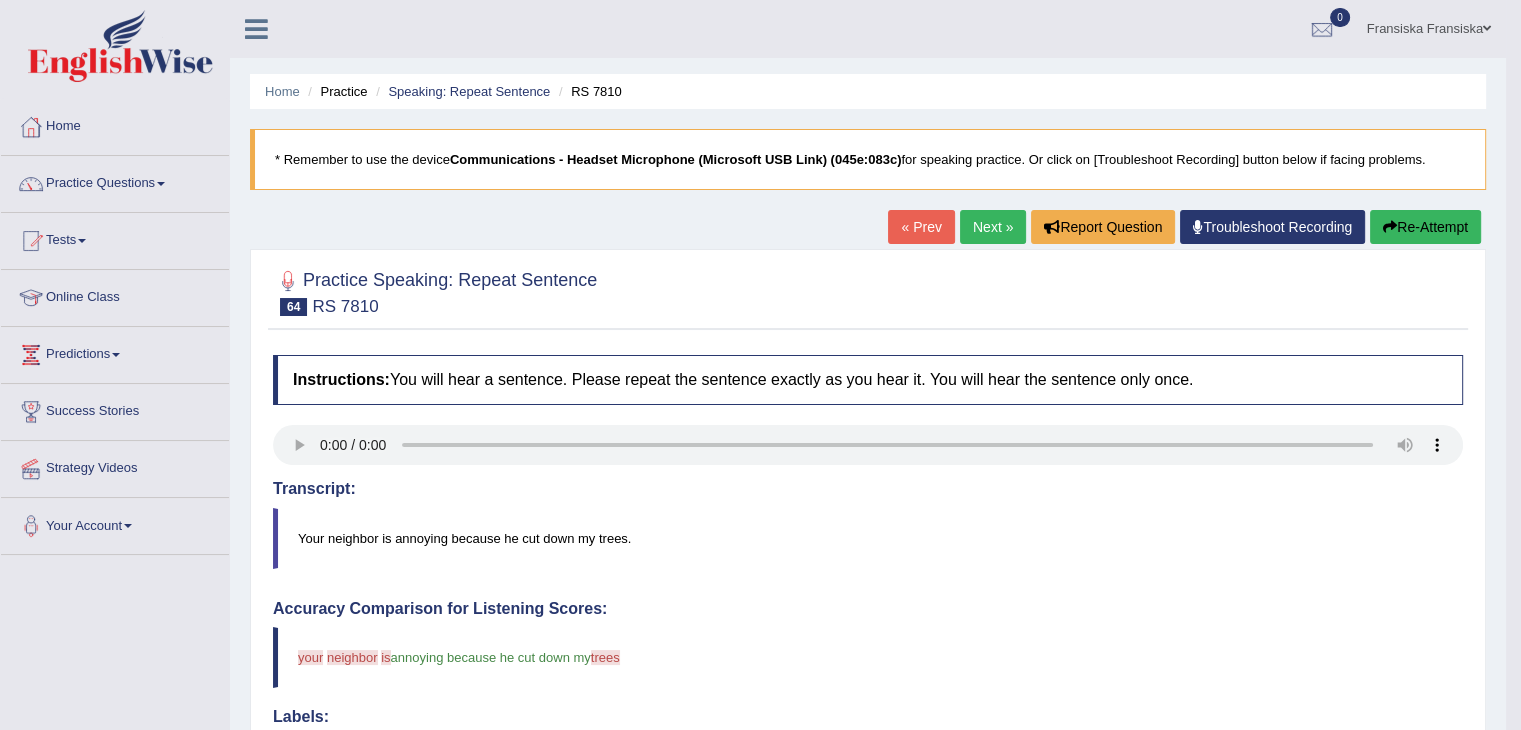 click on "Next »" at bounding box center (993, 227) 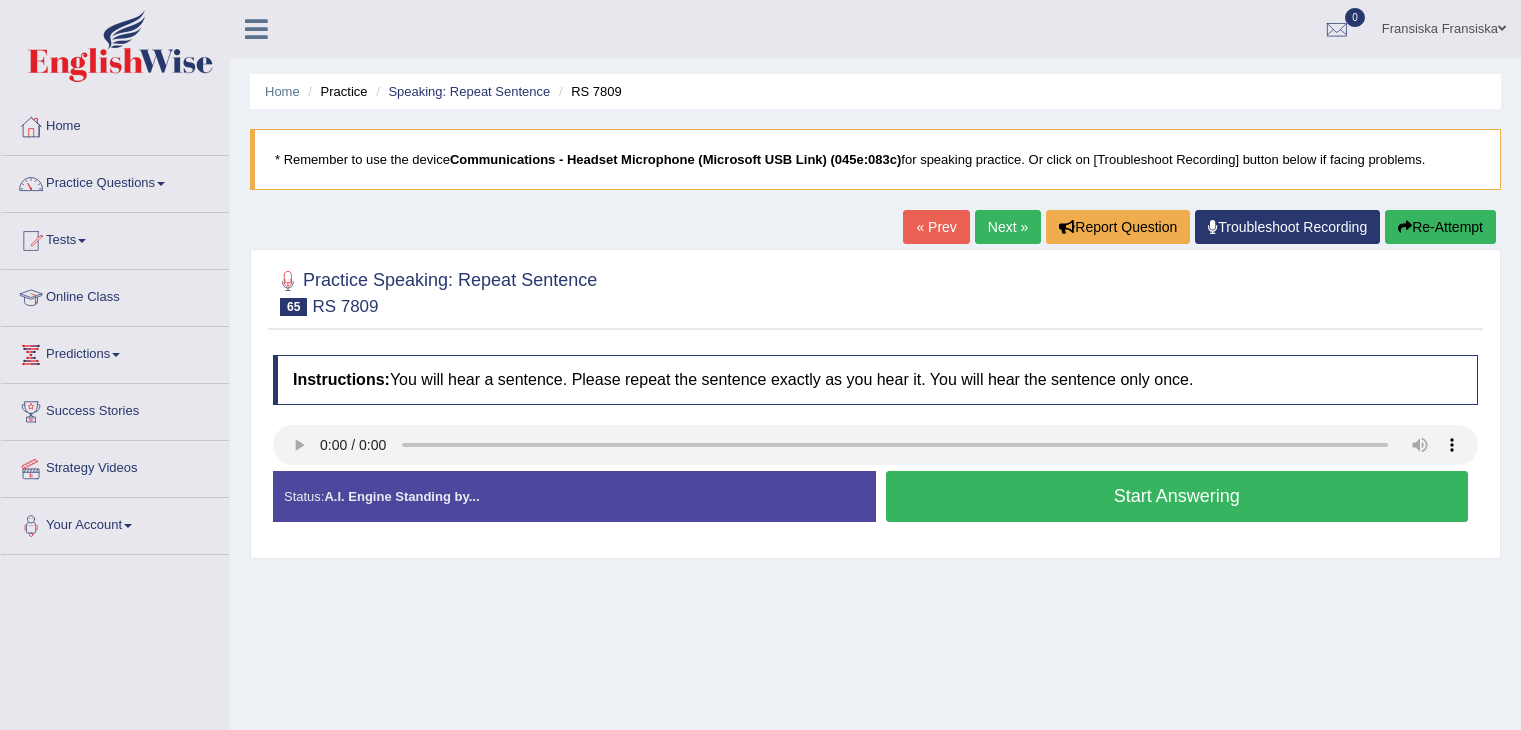 scroll, scrollTop: 0, scrollLeft: 0, axis: both 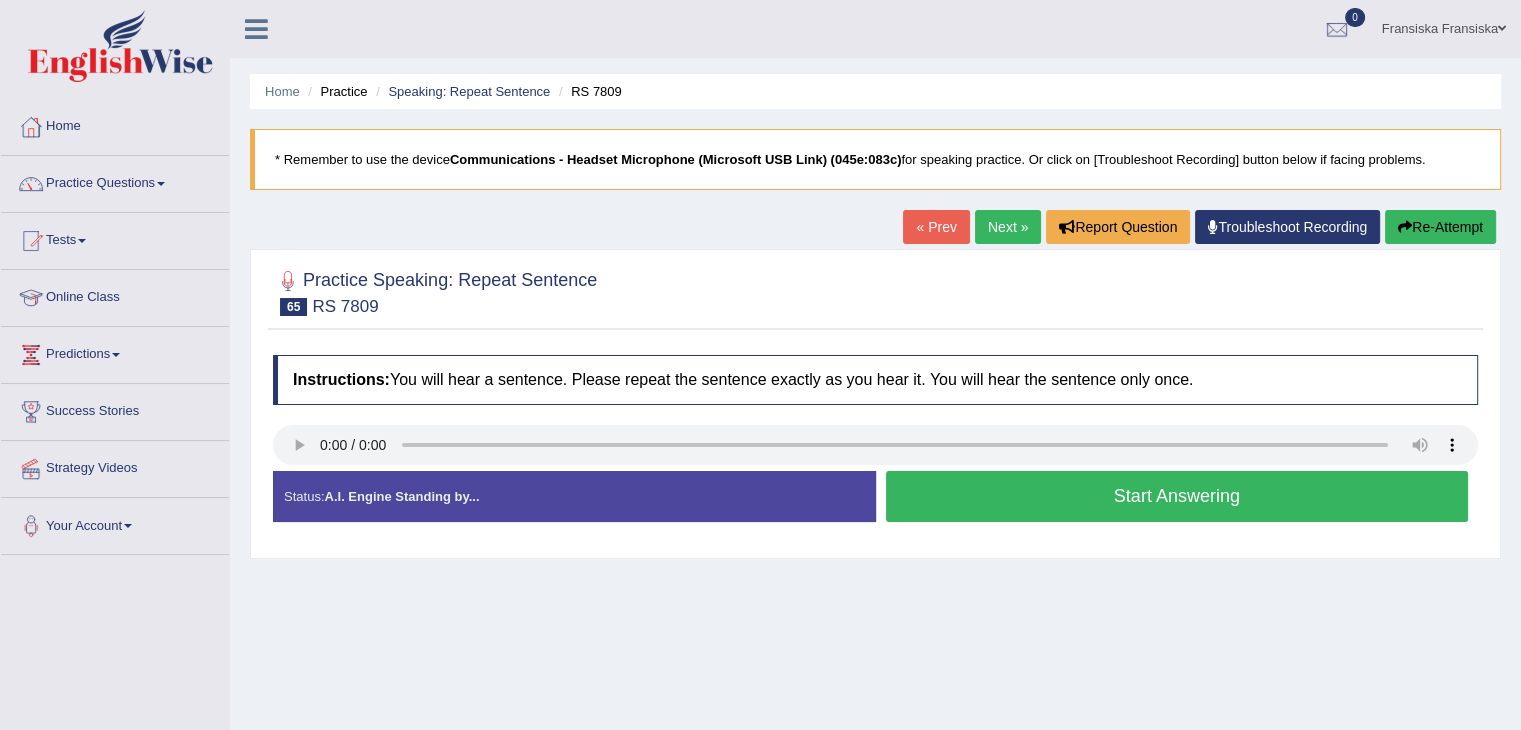 click on "Start Answering" at bounding box center (1177, 496) 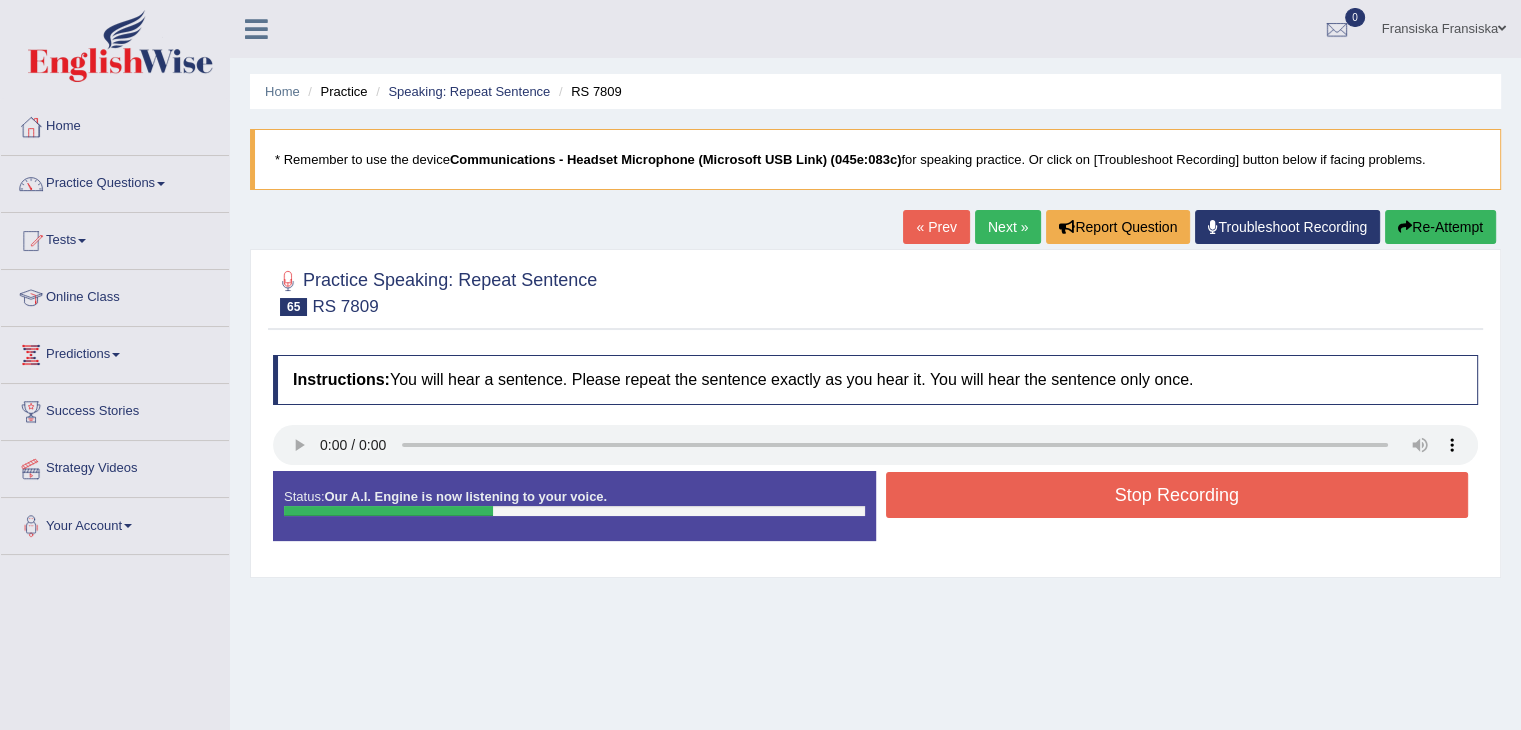 click on "Stop Recording" at bounding box center [1177, 495] 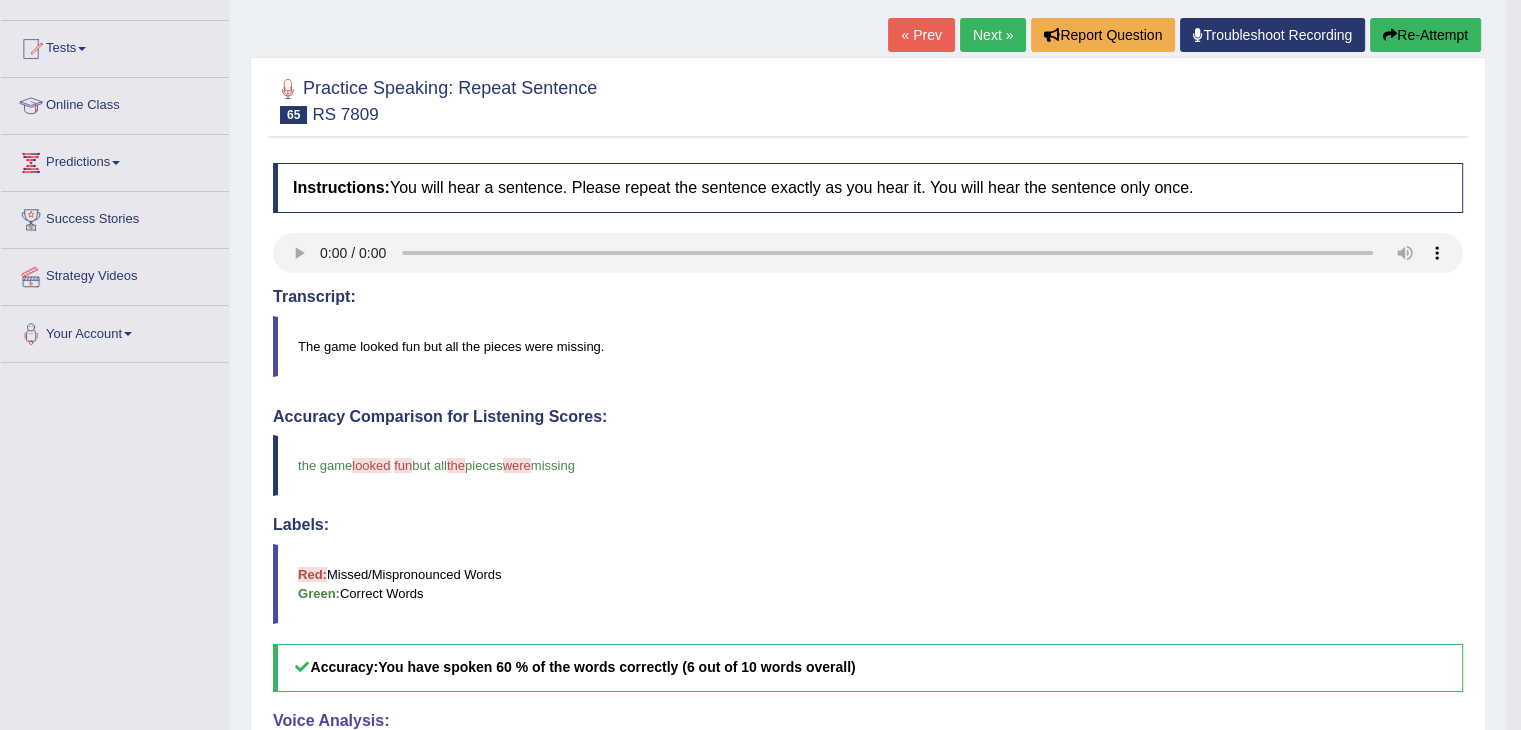 scroll, scrollTop: 164, scrollLeft: 0, axis: vertical 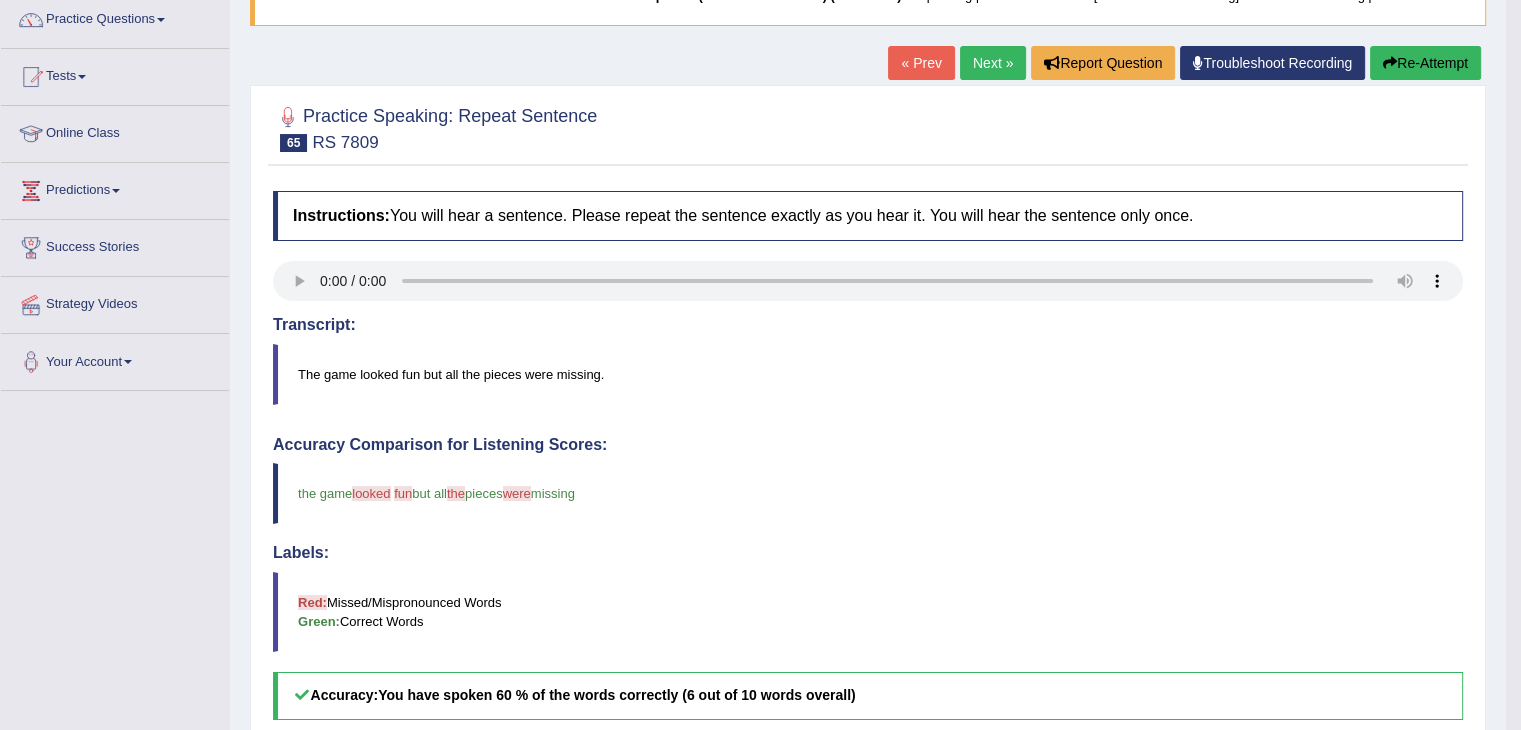 type 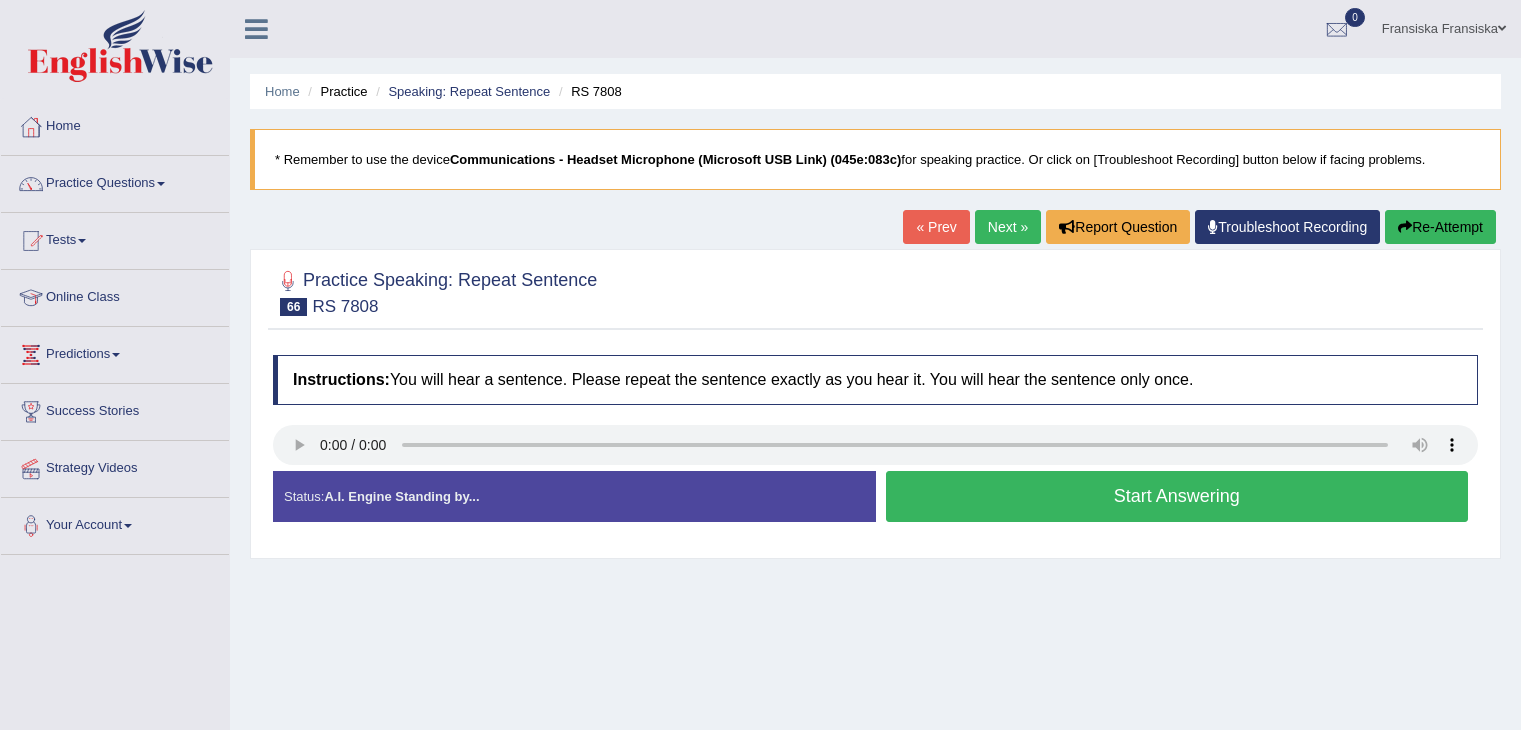 scroll, scrollTop: 0, scrollLeft: 0, axis: both 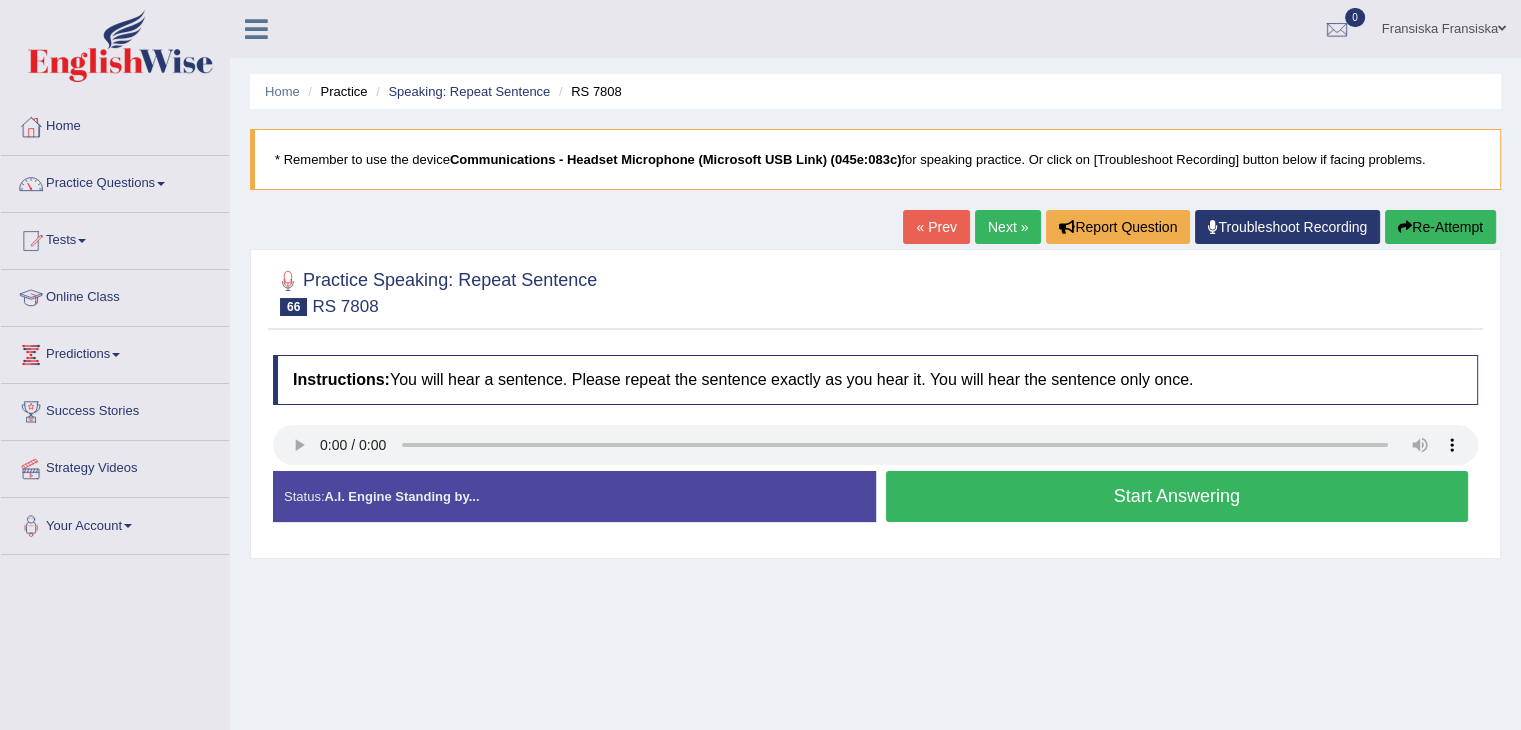 click on "Start Answering" at bounding box center [1177, 496] 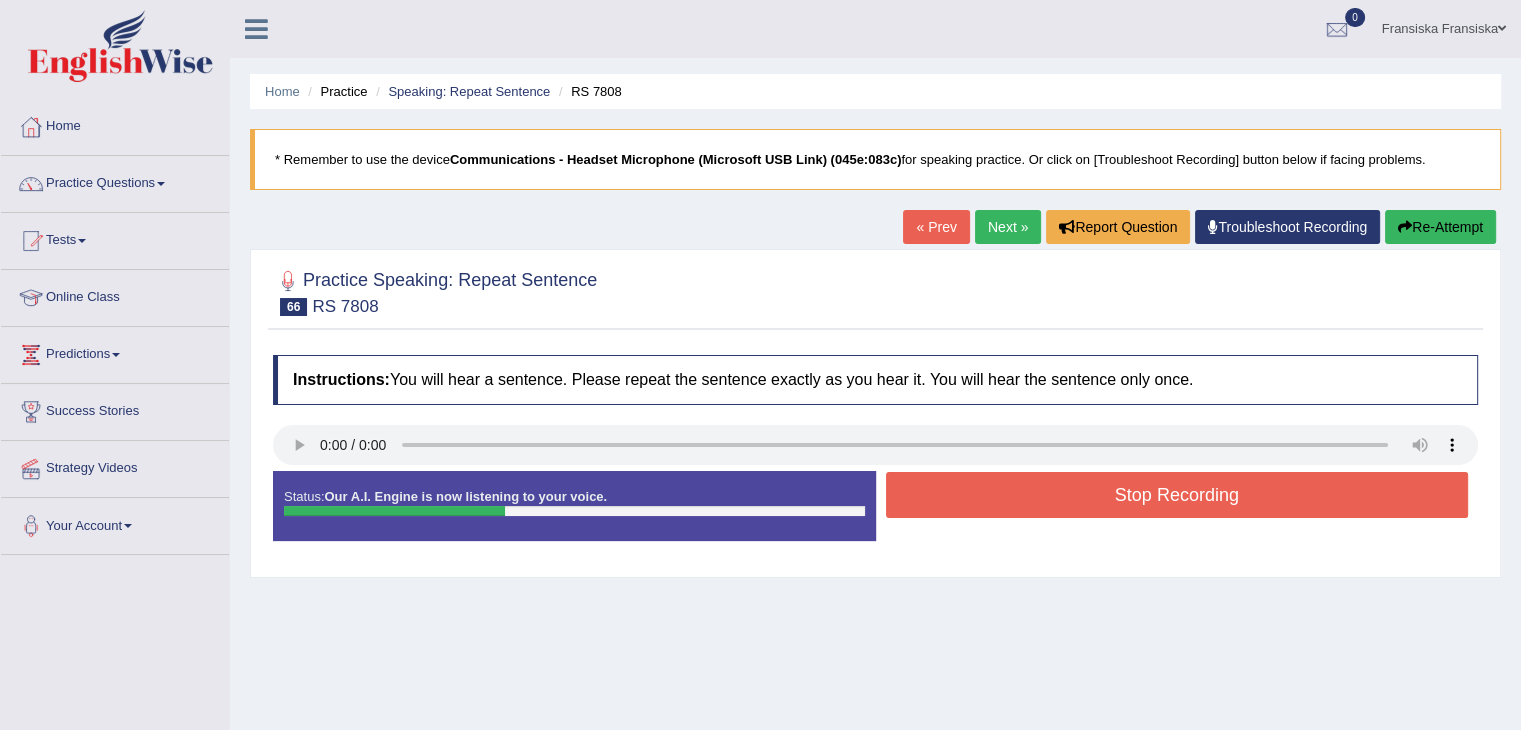 click on "Stop Recording" at bounding box center (1177, 495) 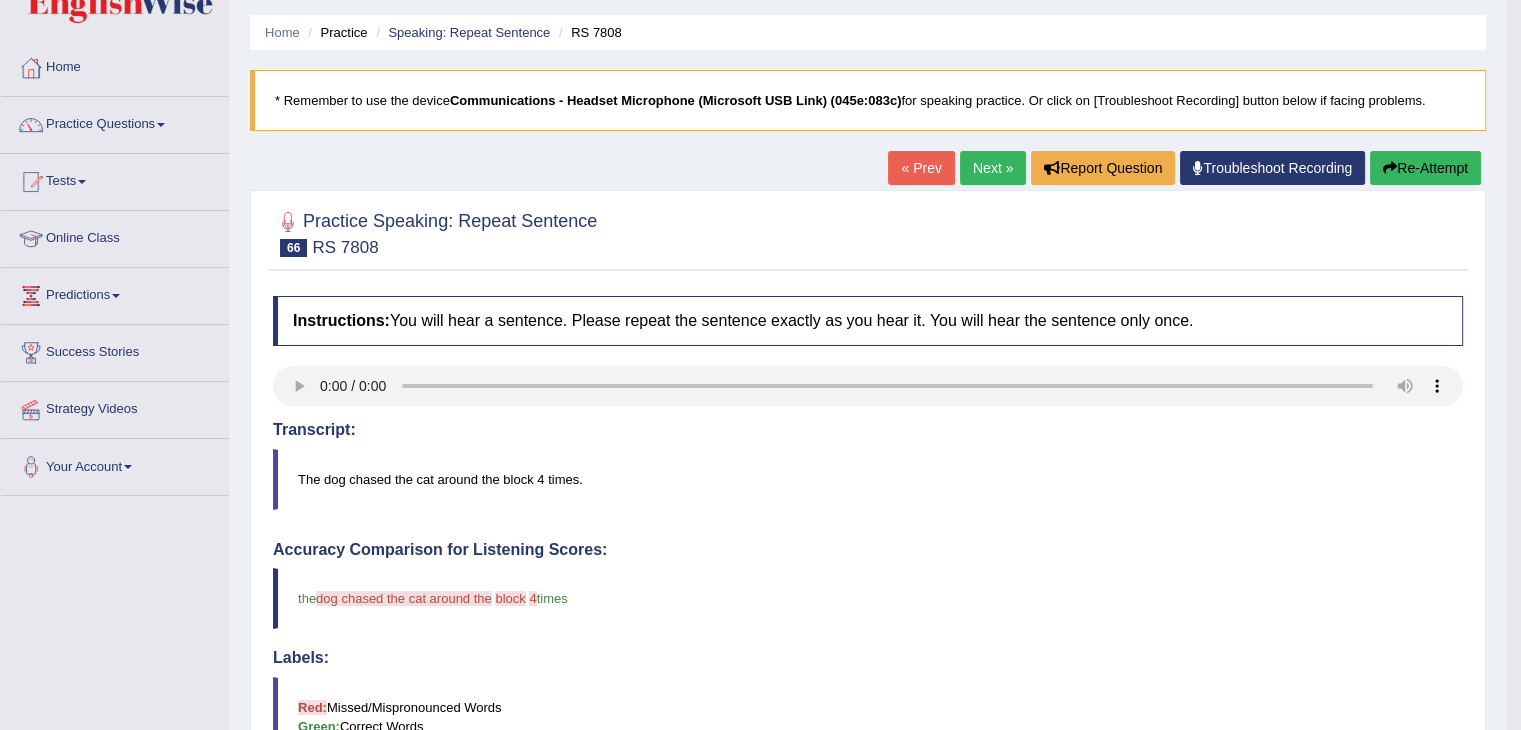 scroll, scrollTop: 60, scrollLeft: 0, axis: vertical 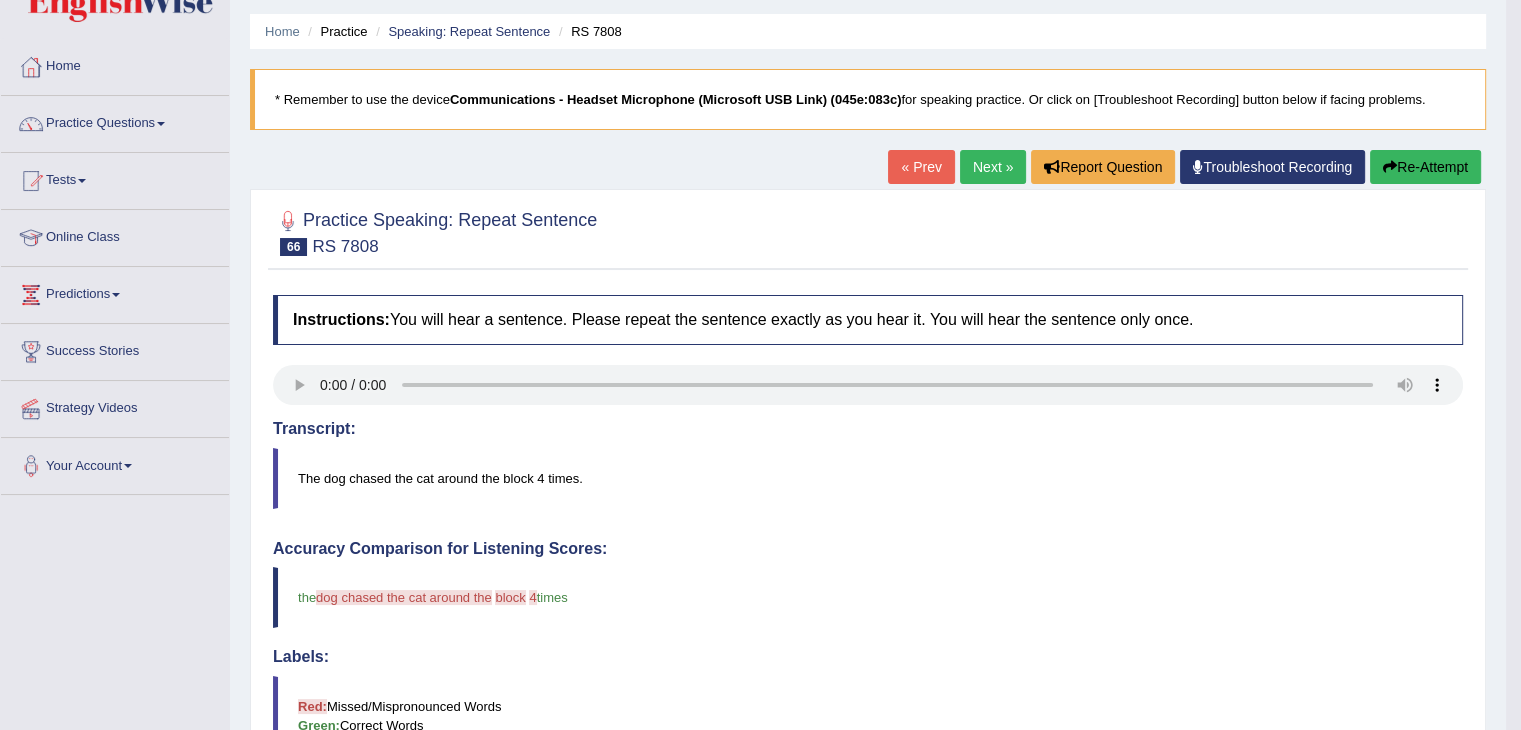 click on "Re-Attempt" at bounding box center (1425, 167) 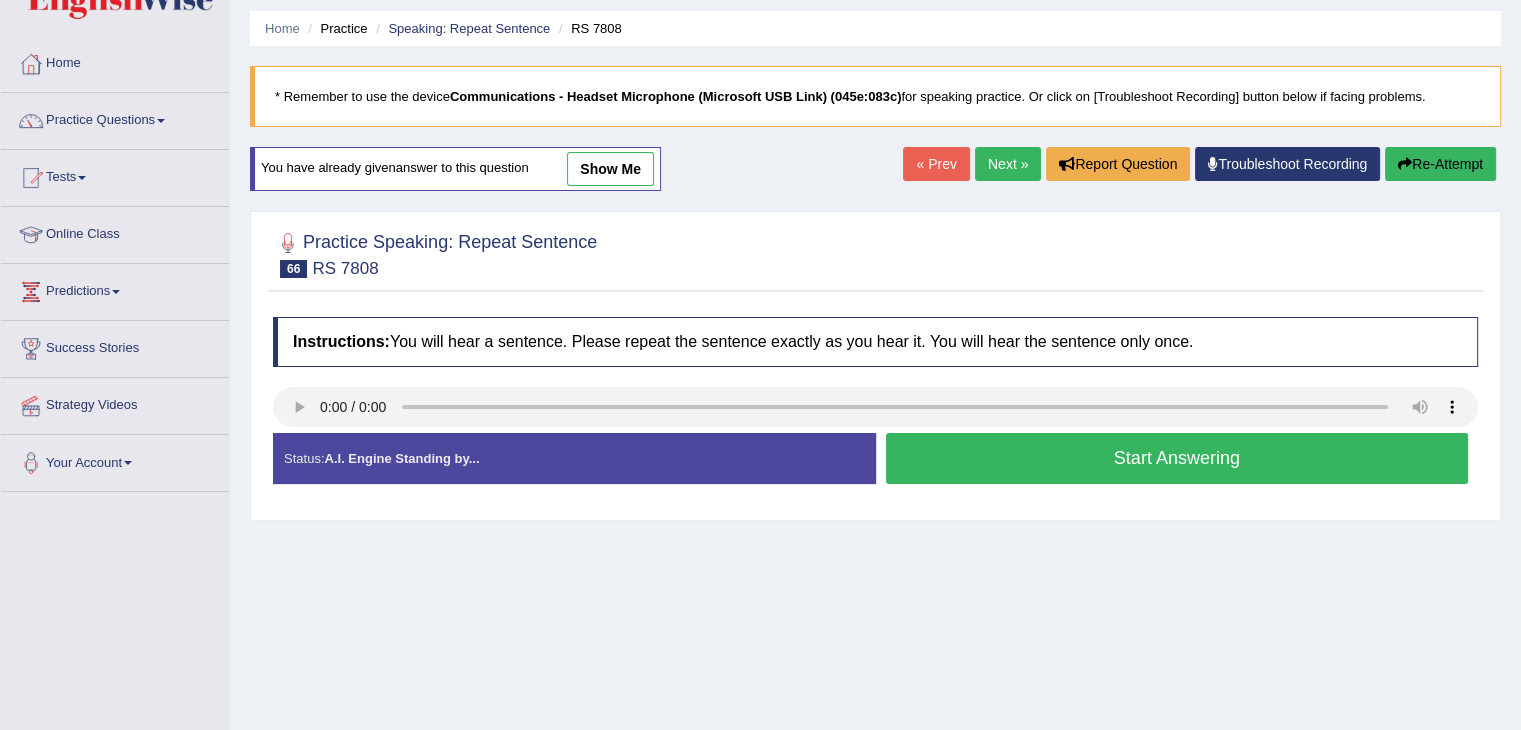 scroll, scrollTop: 0, scrollLeft: 0, axis: both 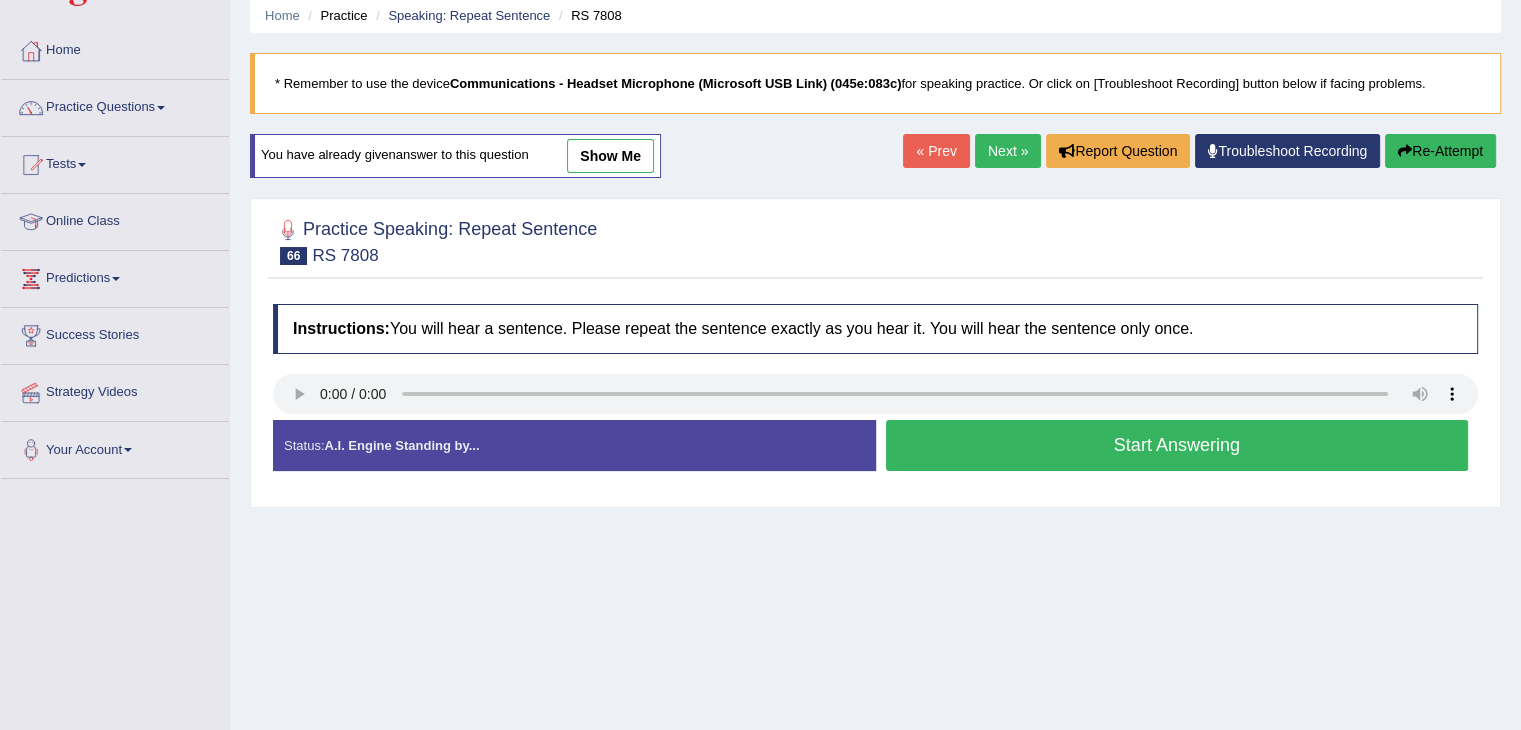 click on "Start Answering" at bounding box center [1177, 445] 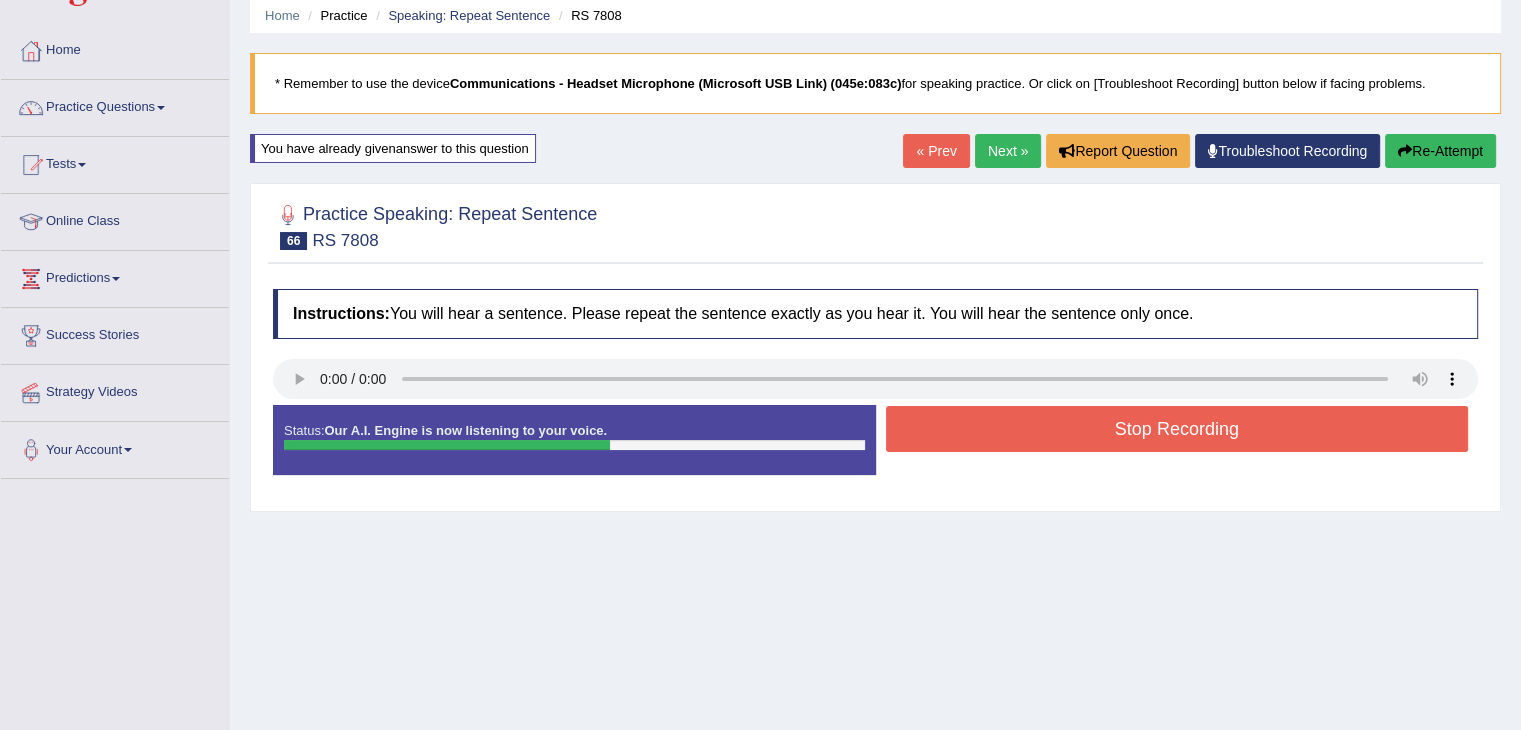 click on "Stop Recording" at bounding box center [1177, 429] 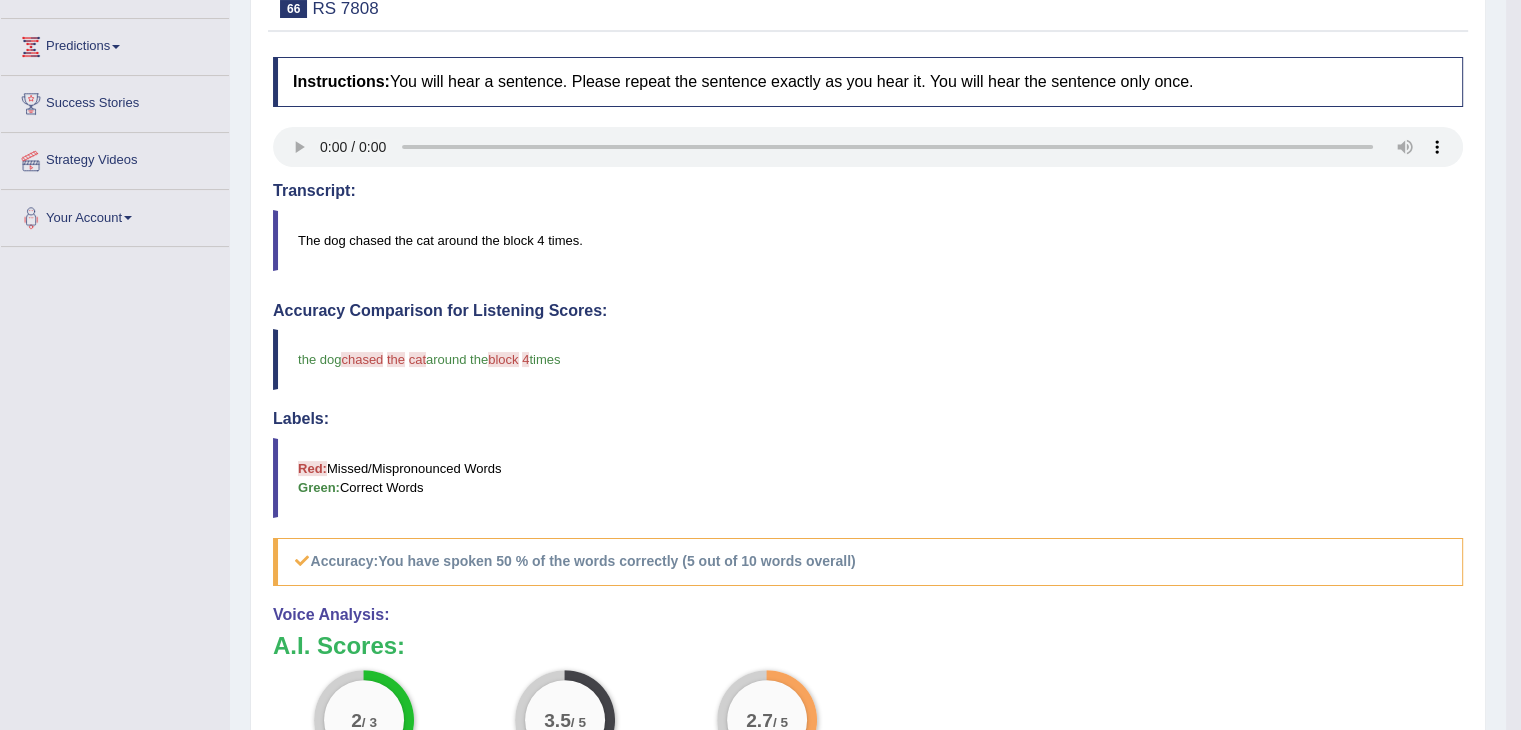 scroll, scrollTop: 164, scrollLeft: 0, axis: vertical 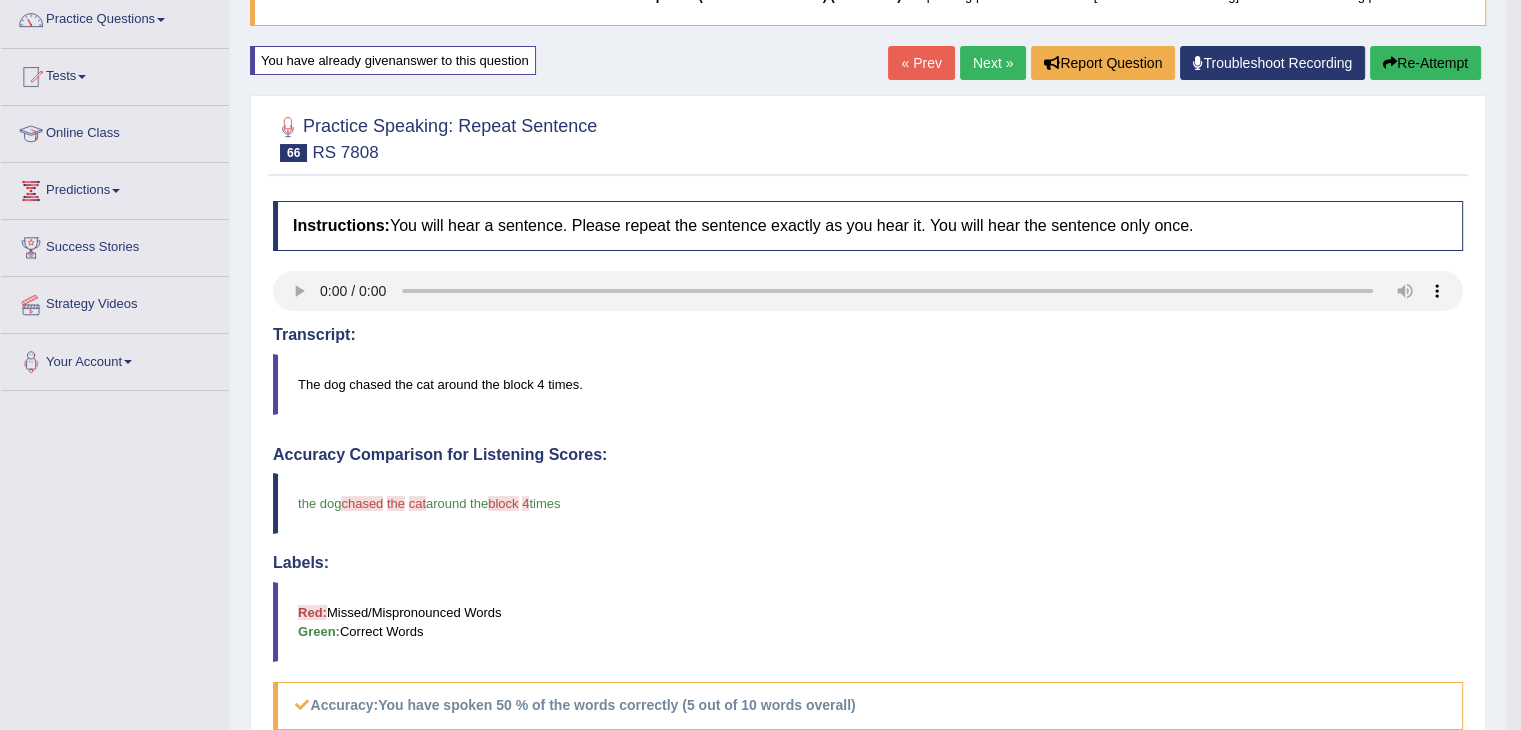 click on "Next »" at bounding box center (993, 63) 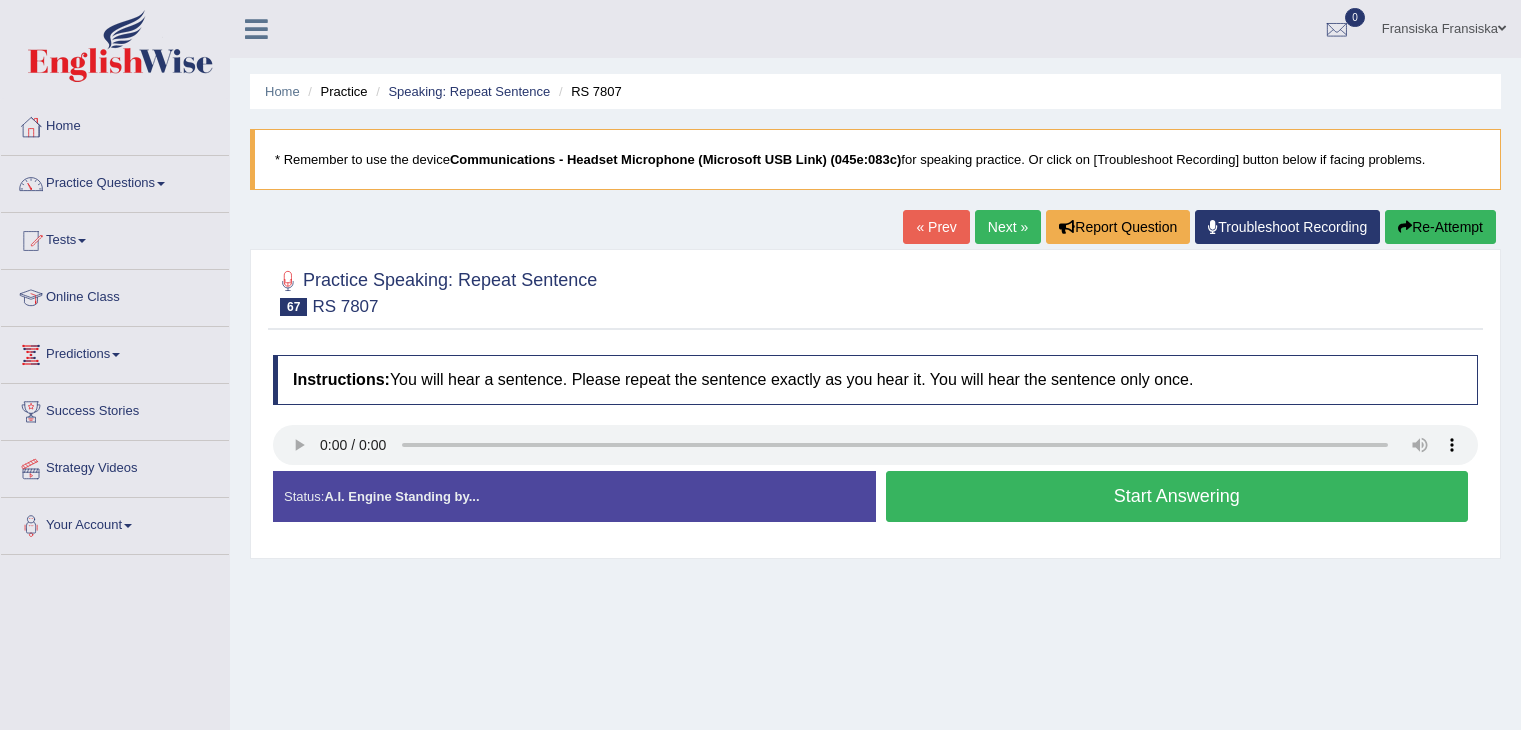 scroll, scrollTop: 0, scrollLeft: 0, axis: both 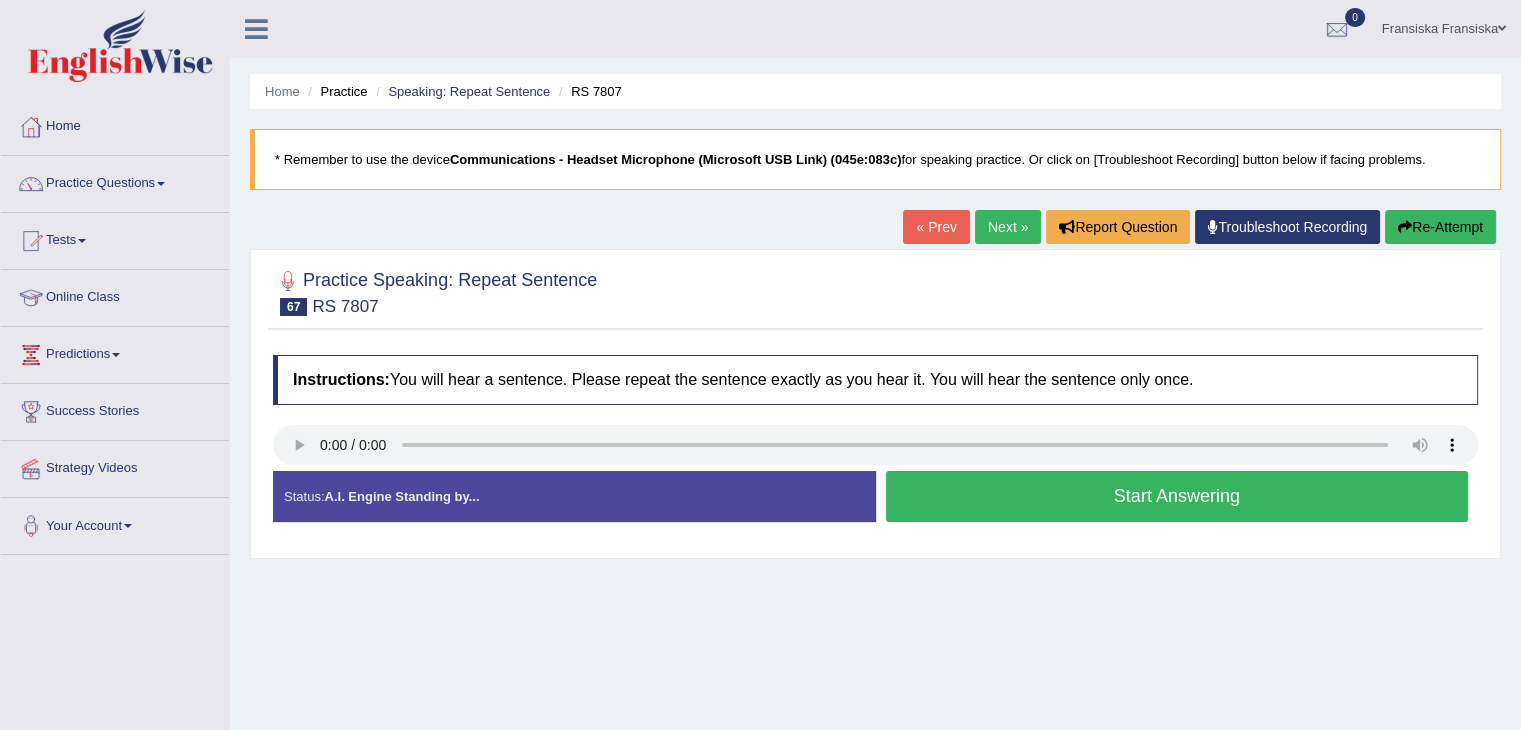 click on "Start Answering" at bounding box center (1177, 496) 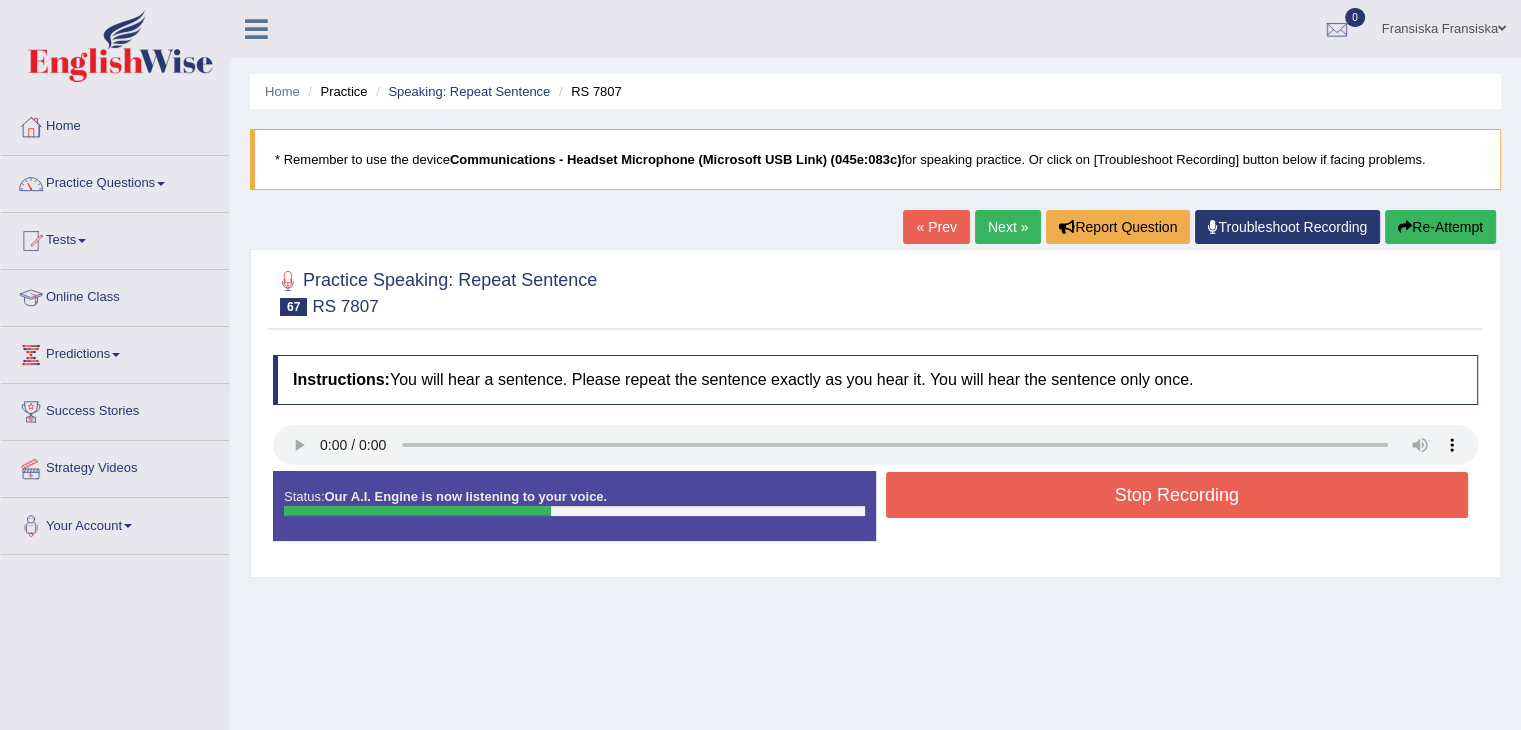 click on "Stop Recording" at bounding box center (1177, 495) 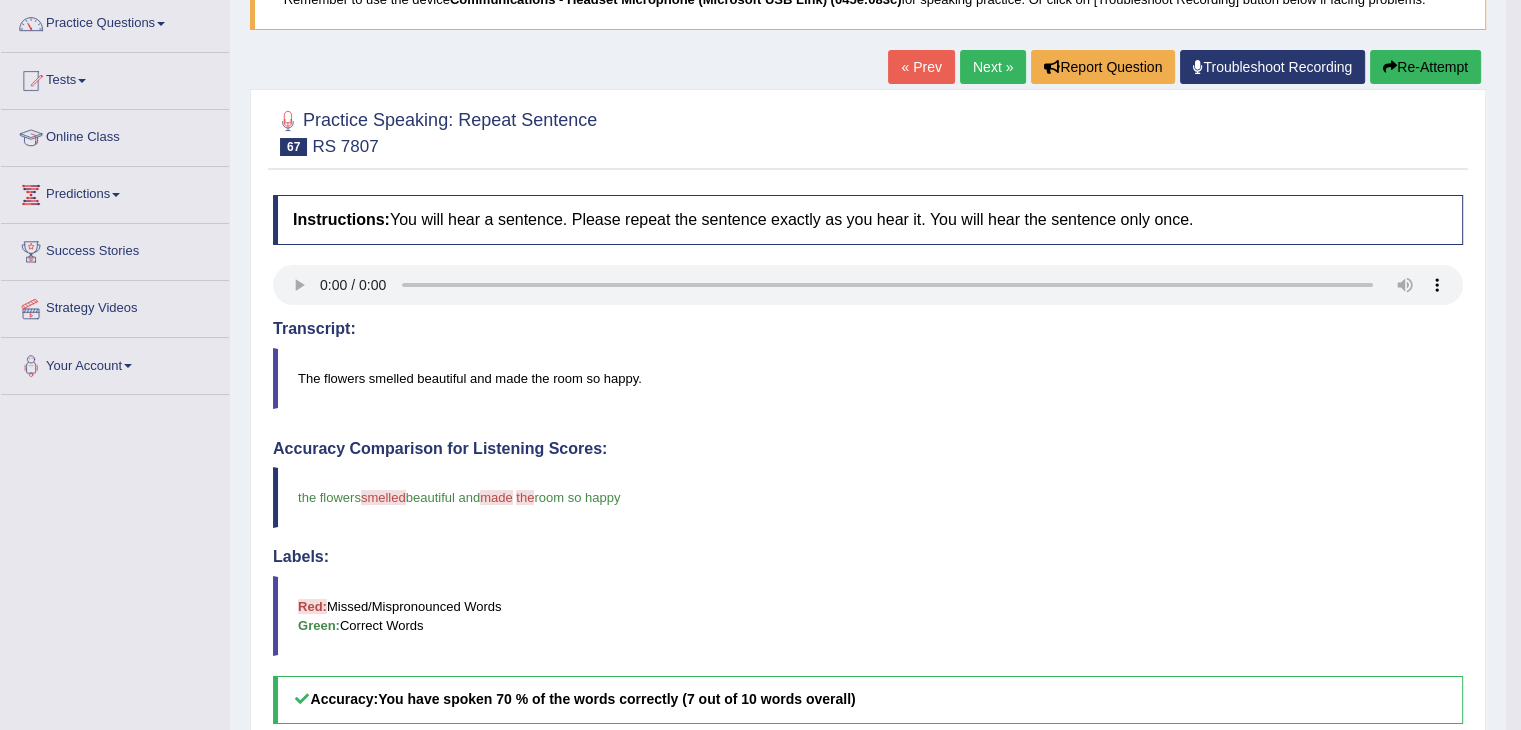 scroll, scrollTop: 156, scrollLeft: 0, axis: vertical 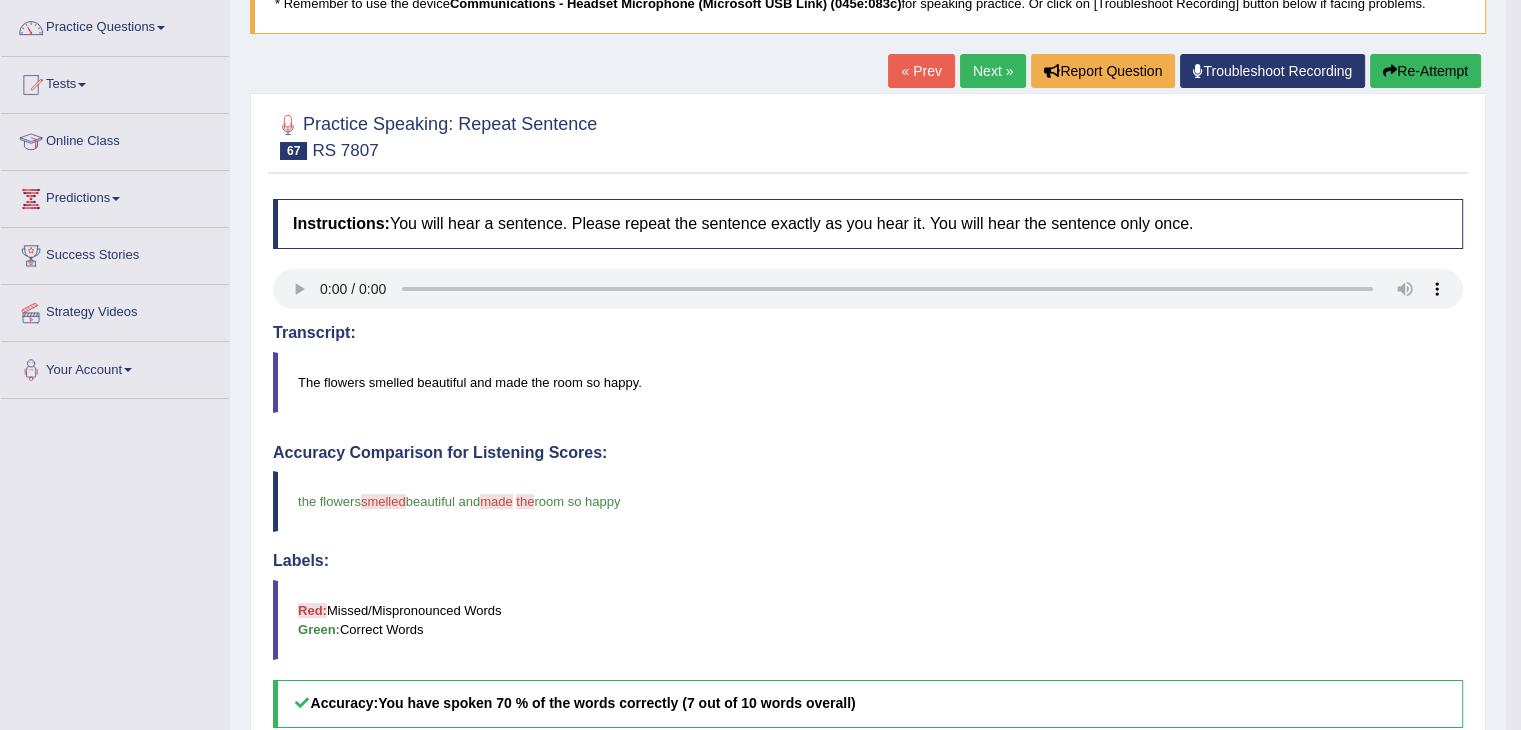 click on "Next »" at bounding box center (993, 71) 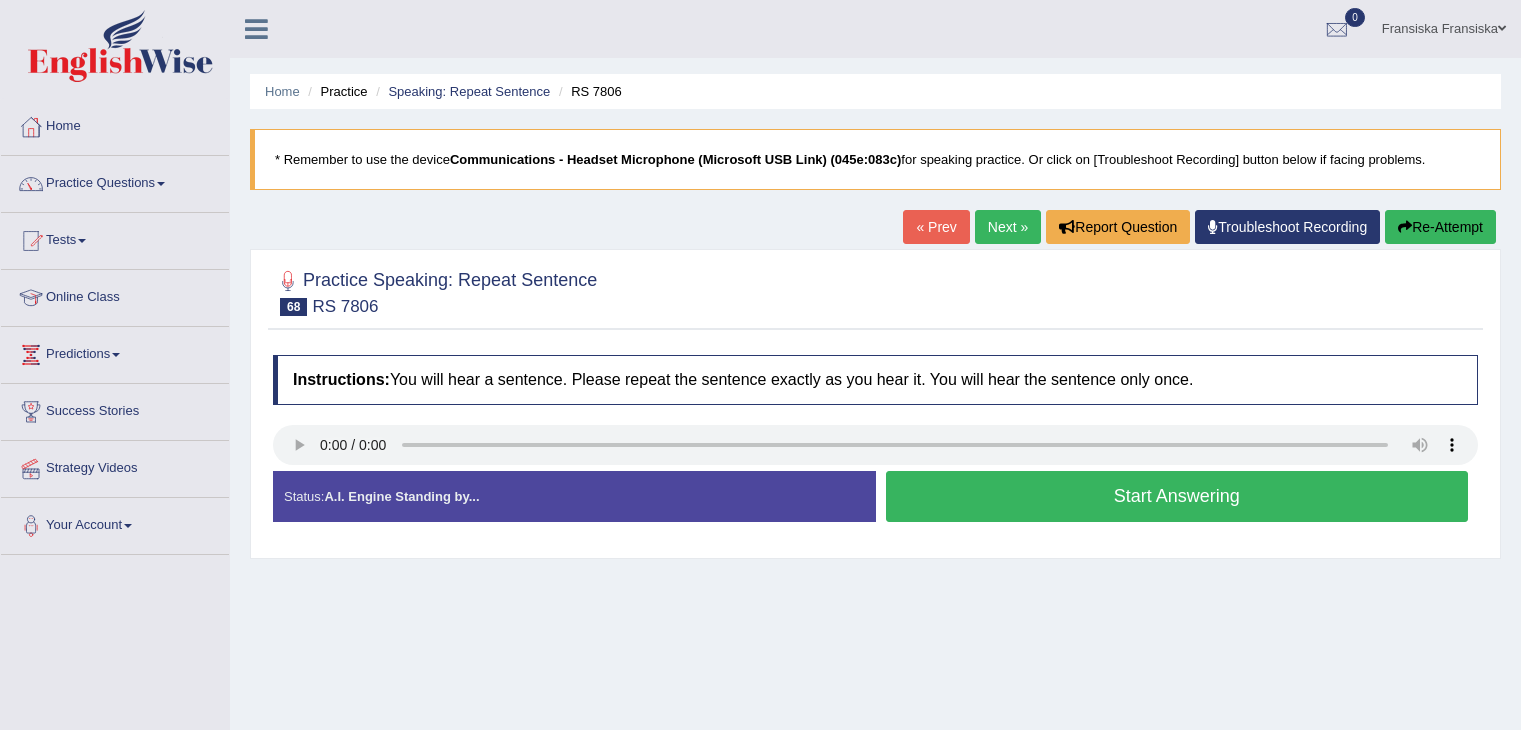scroll, scrollTop: 0, scrollLeft: 0, axis: both 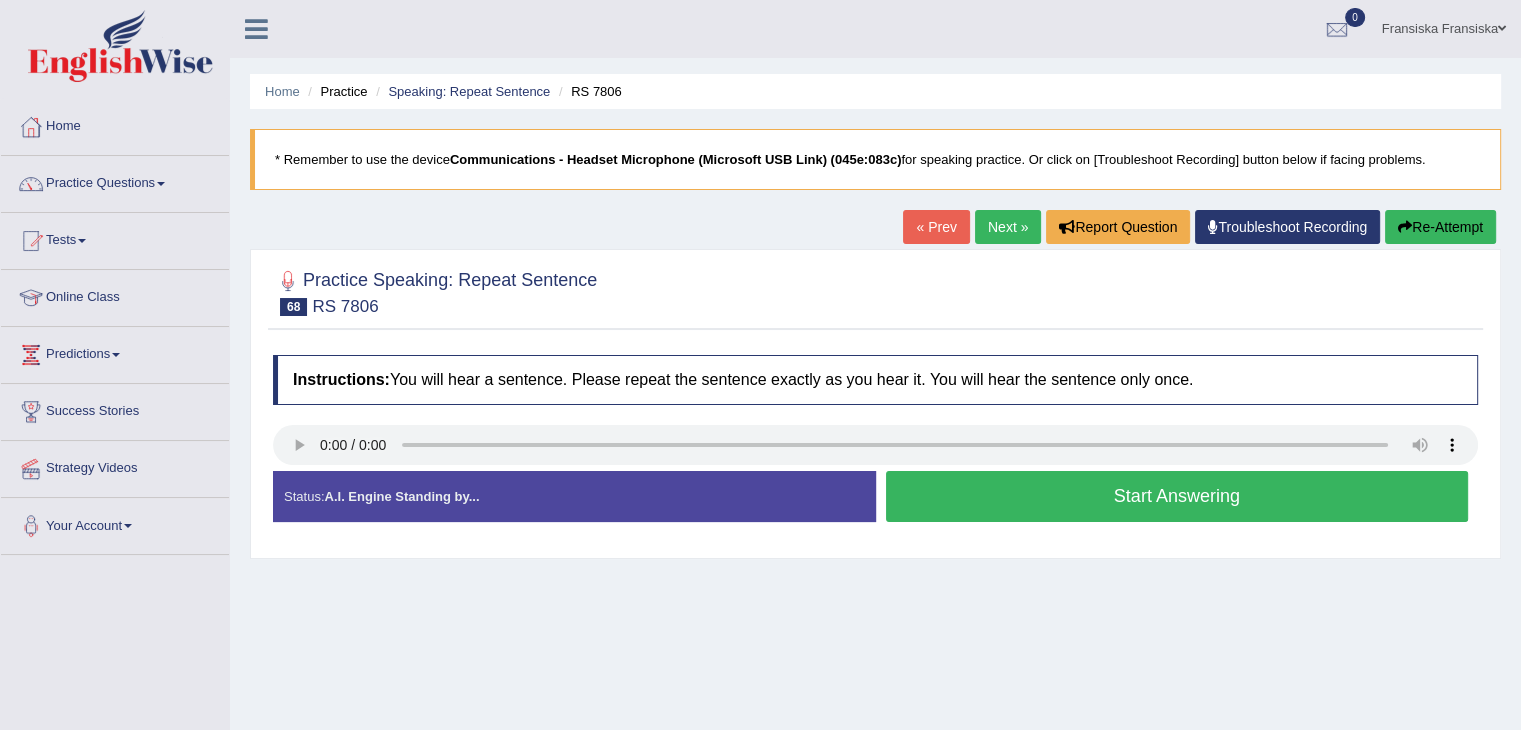 click on "Start Answering" at bounding box center (1177, 496) 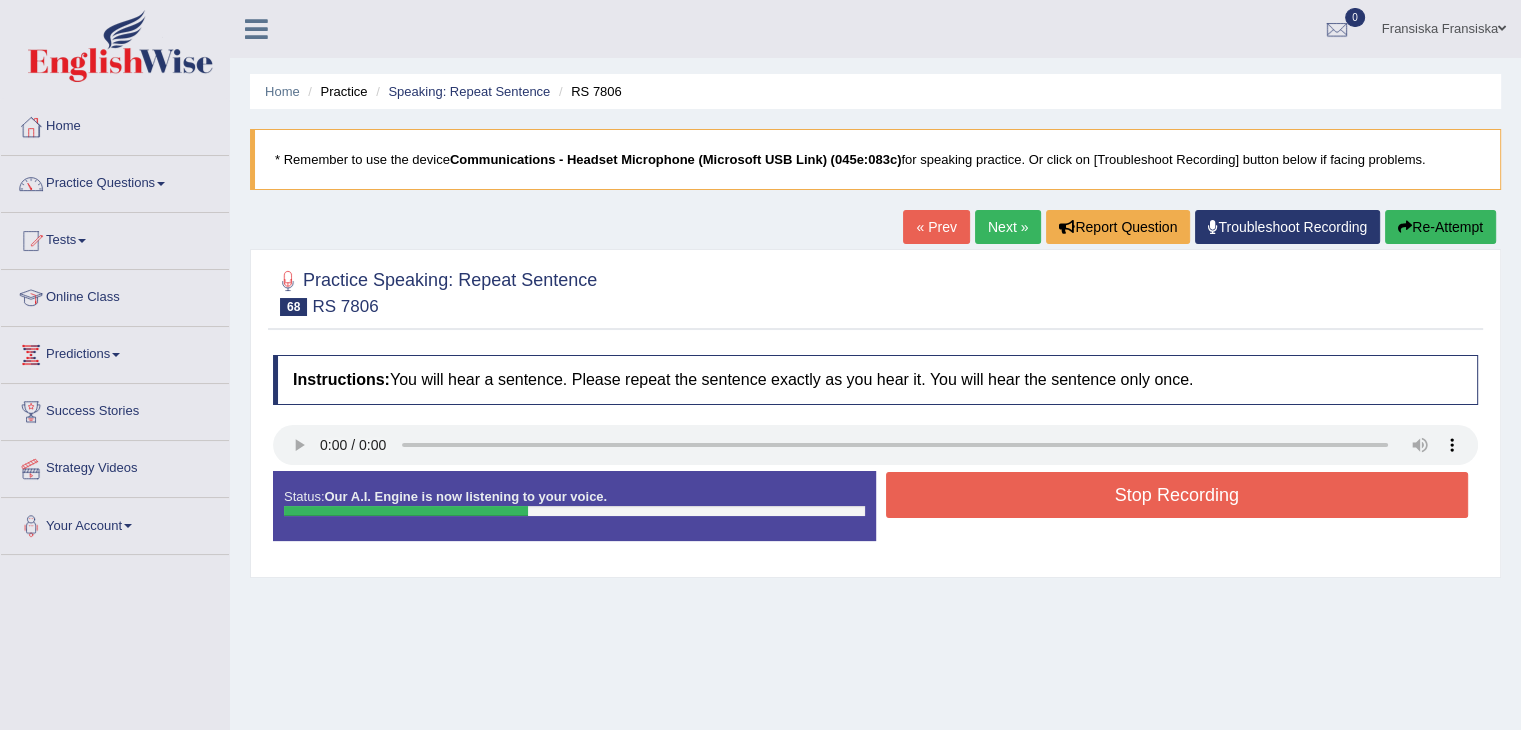 click on "Stop Recording" at bounding box center (1177, 495) 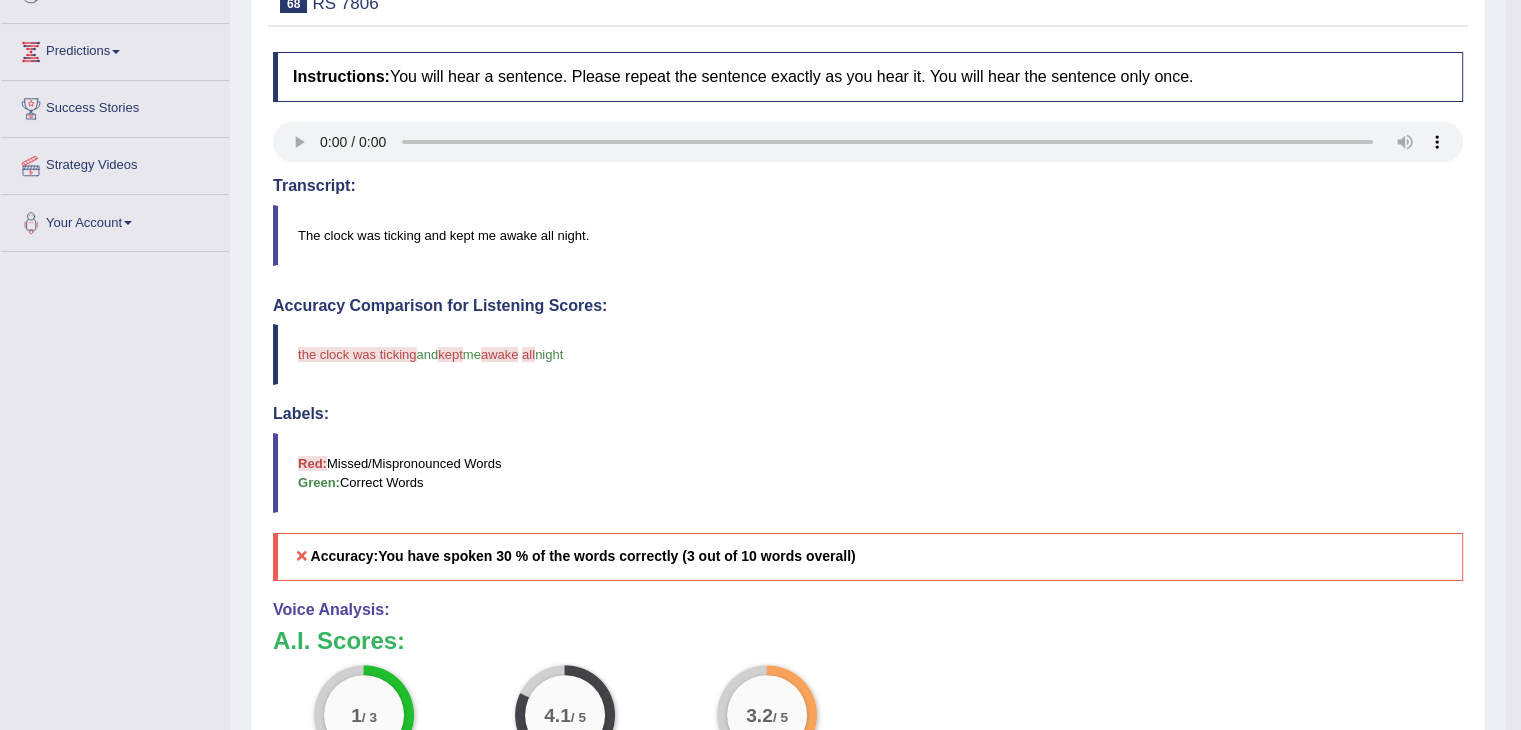 scroll, scrollTop: 0, scrollLeft: 0, axis: both 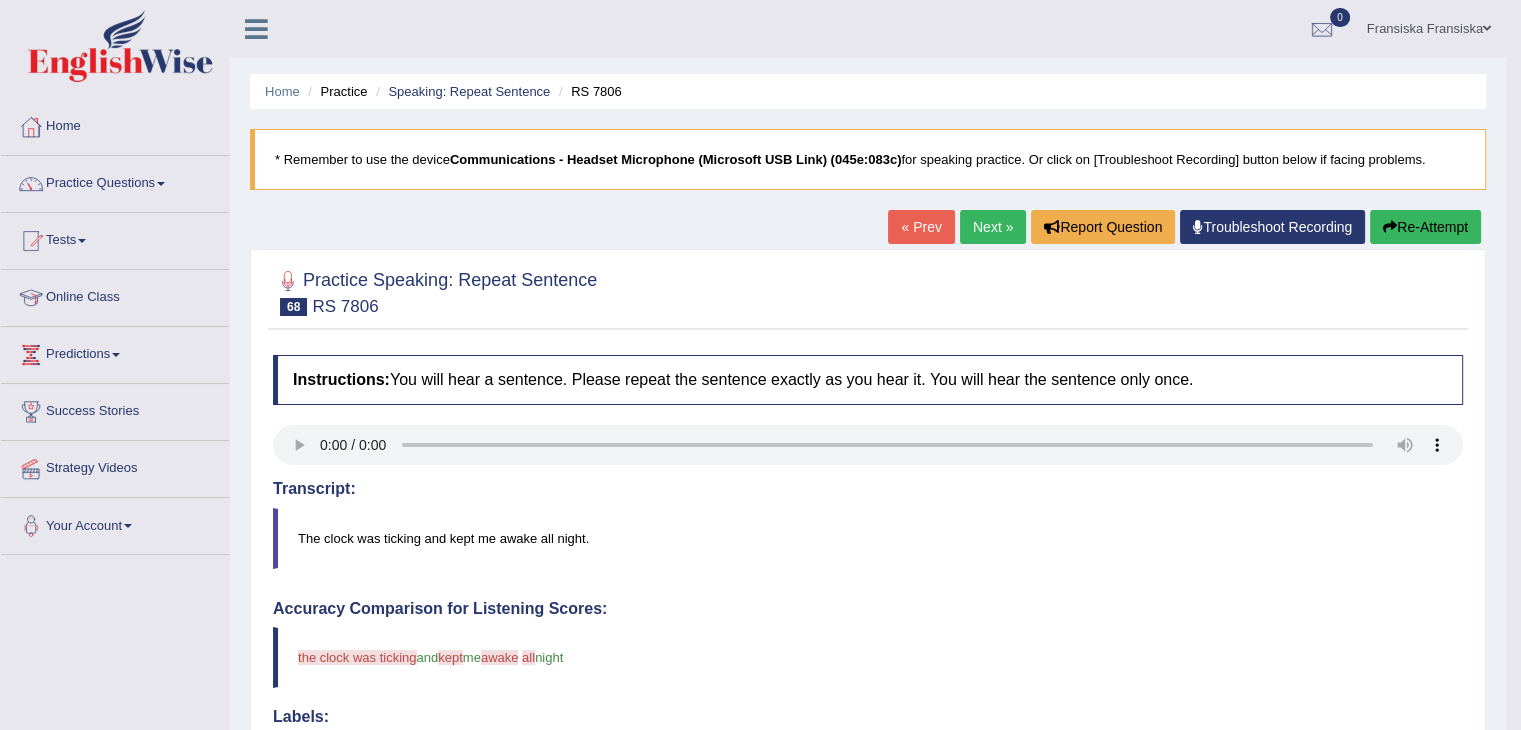 click on "Next »" at bounding box center [993, 227] 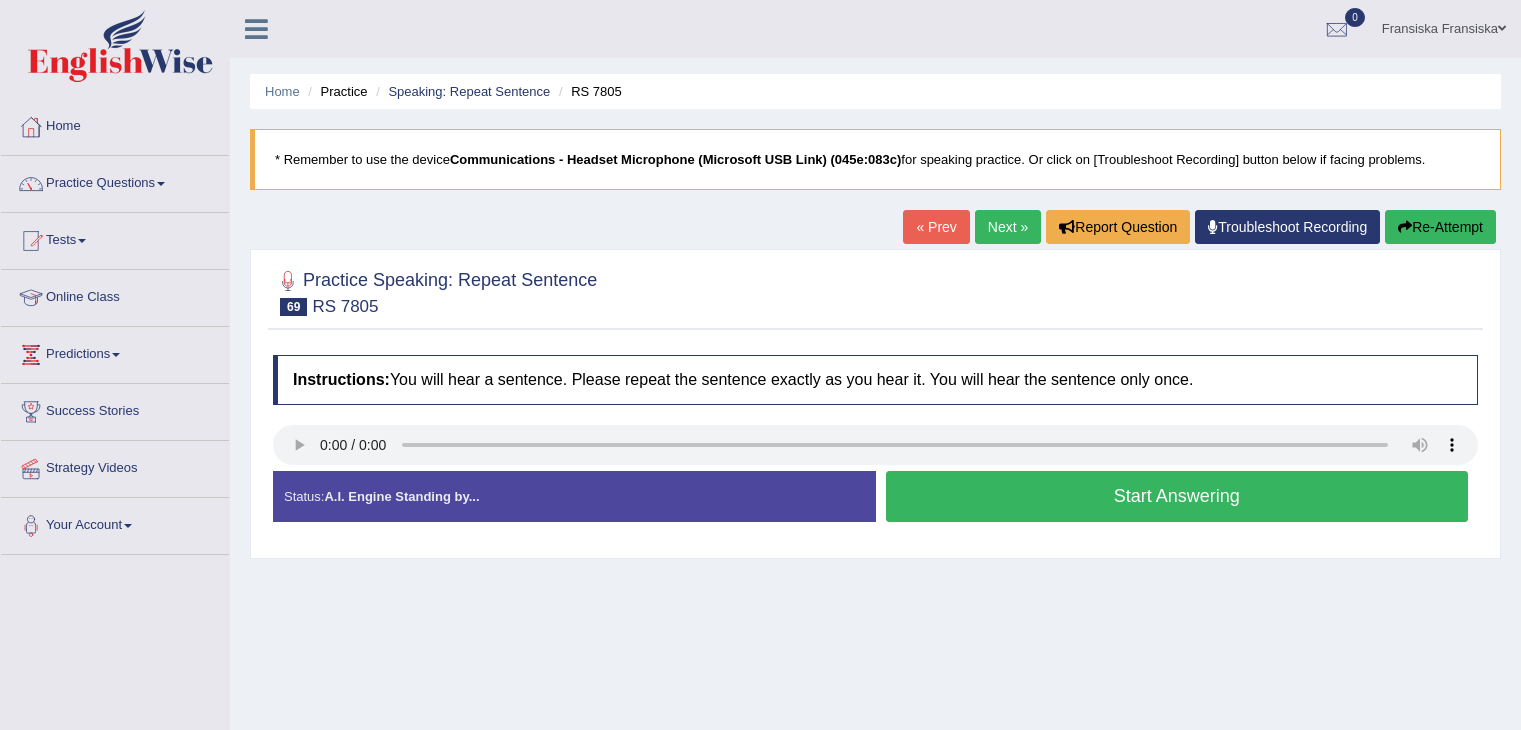 scroll, scrollTop: 0, scrollLeft: 0, axis: both 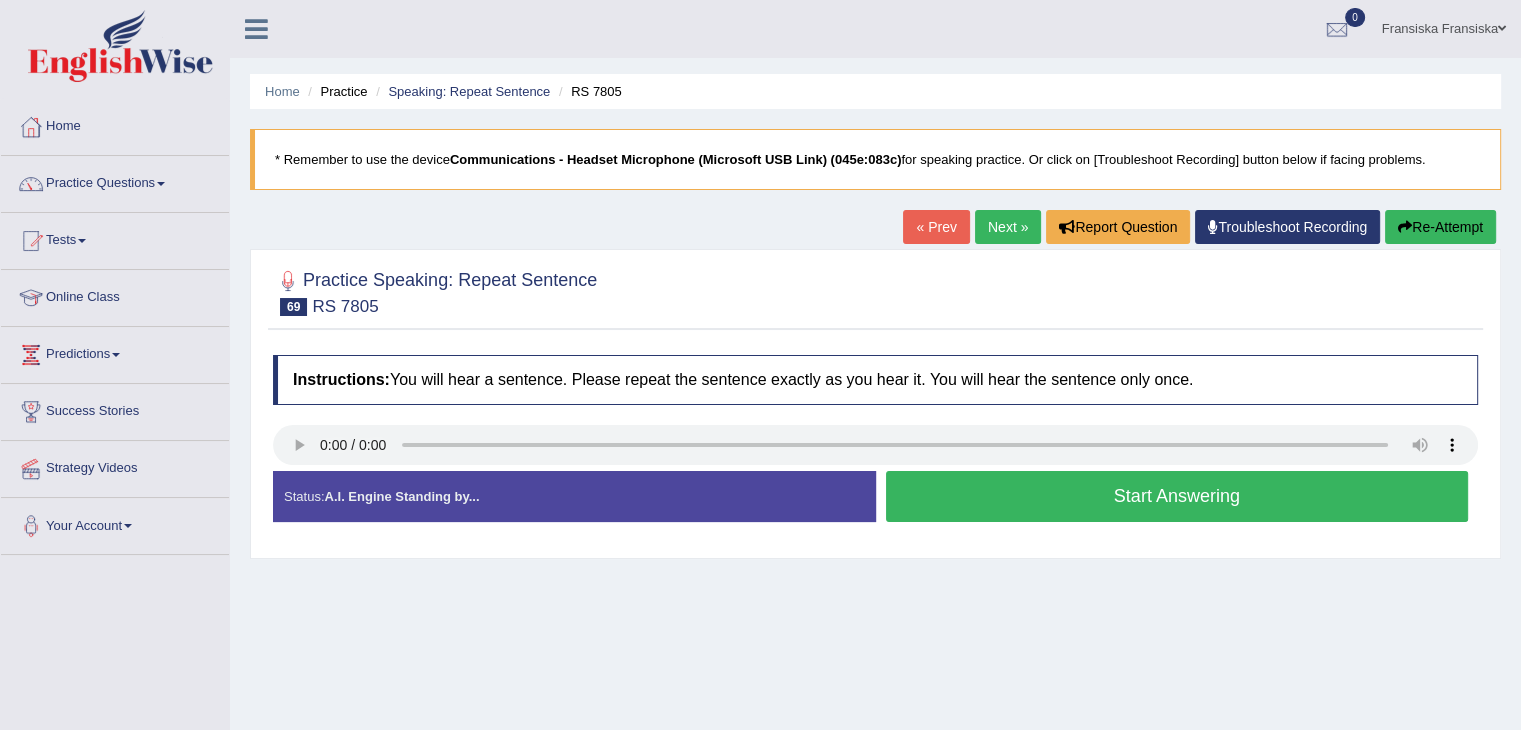 click on "Start Answering" at bounding box center (1177, 496) 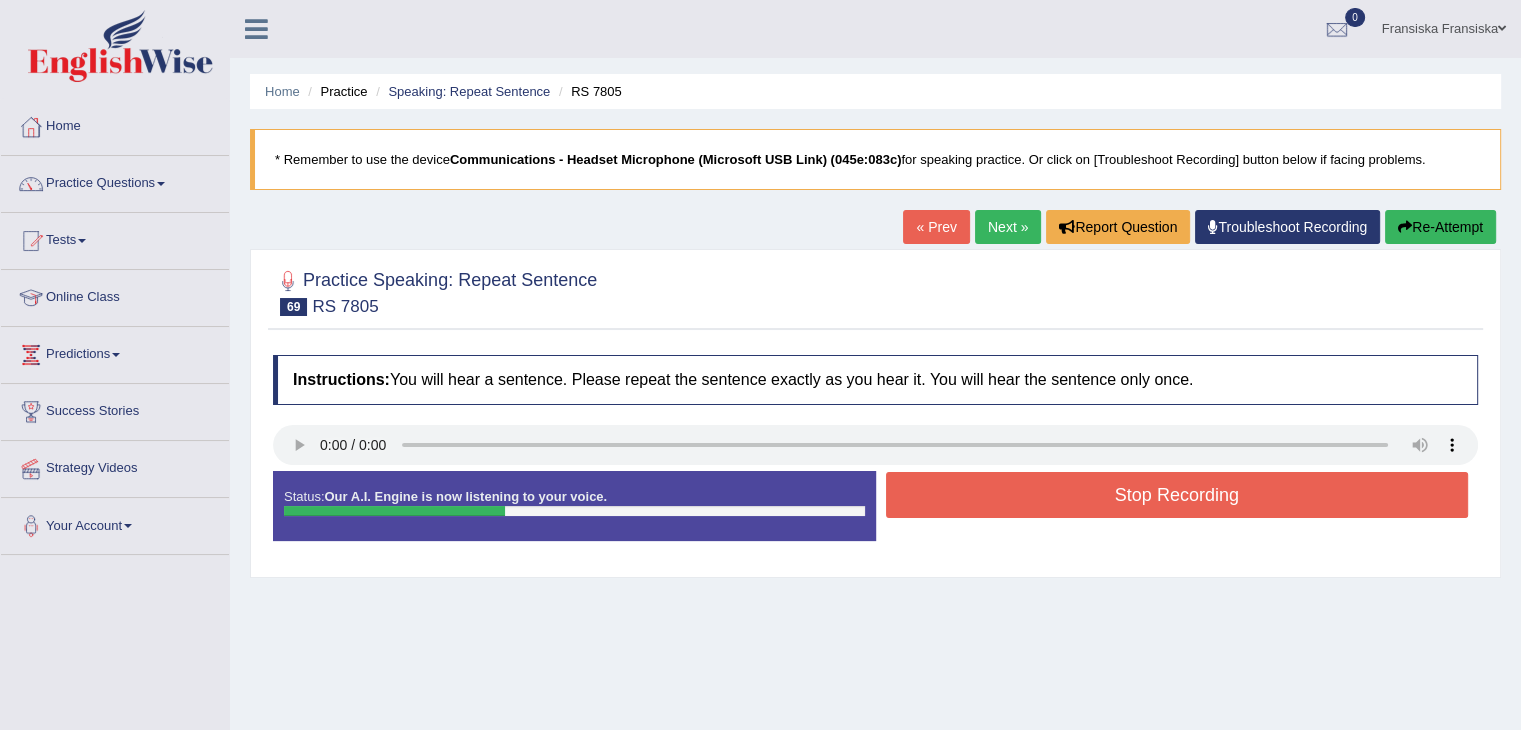 click on "Stop Recording" at bounding box center [1177, 495] 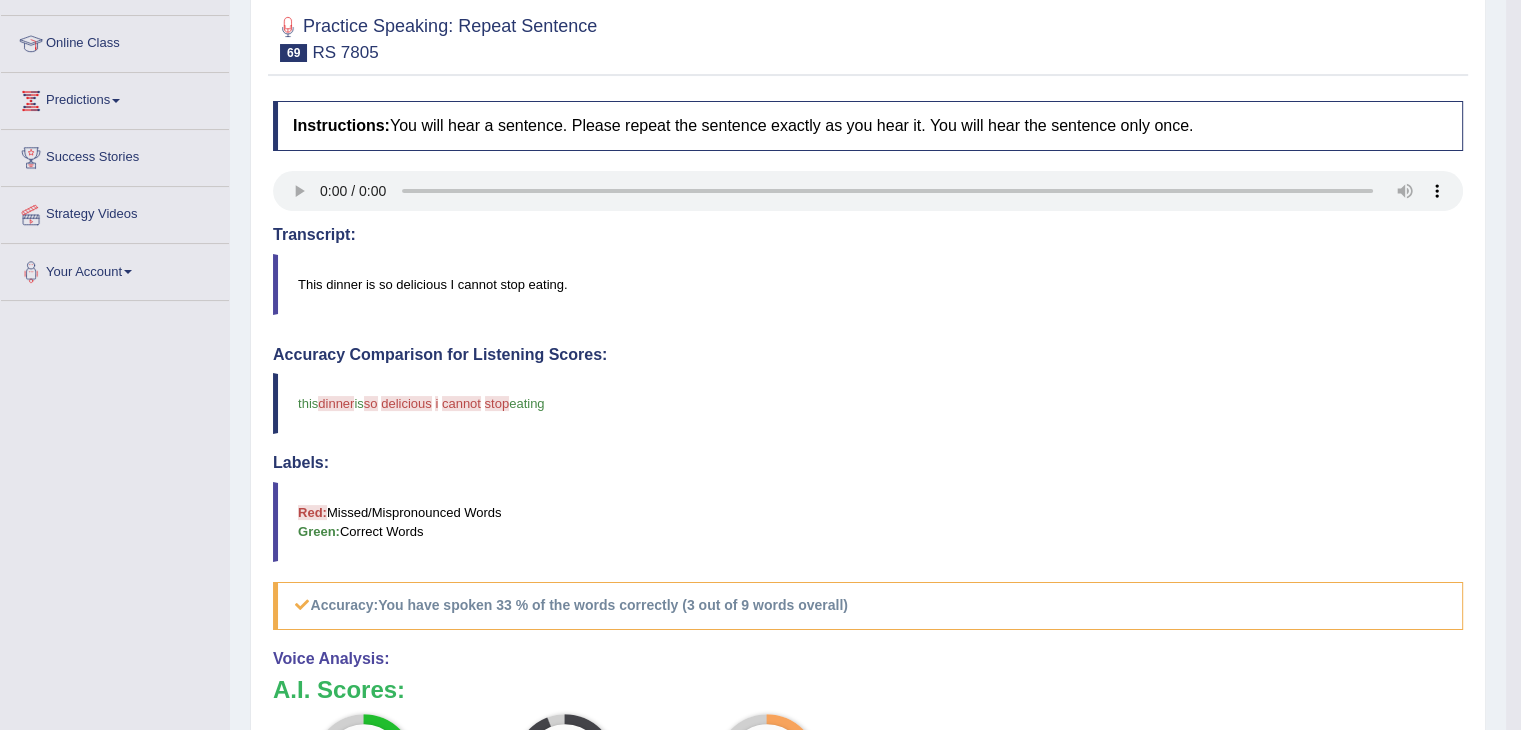 scroll, scrollTop: 247, scrollLeft: 0, axis: vertical 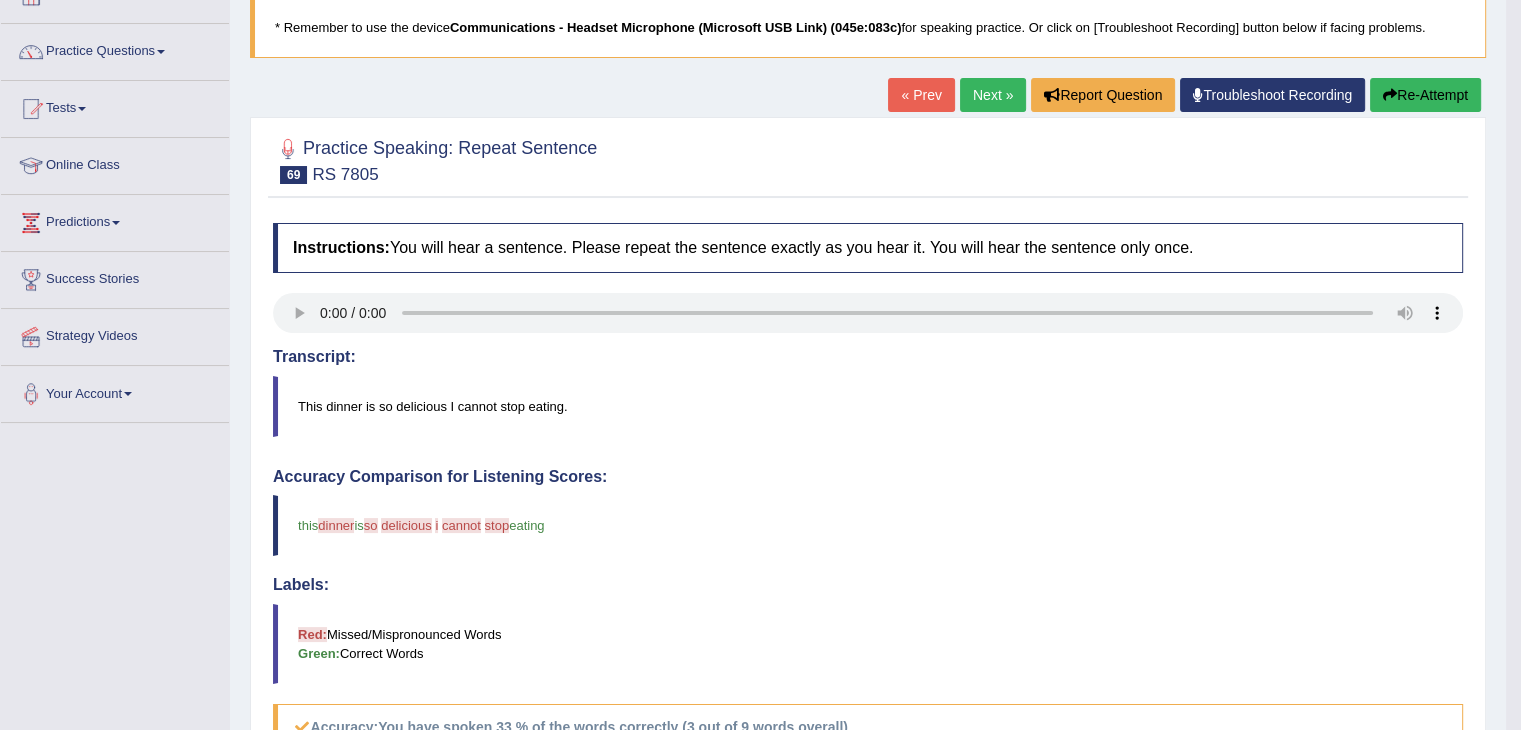 click on "Re-Attempt" at bounding box center (1425, 95) 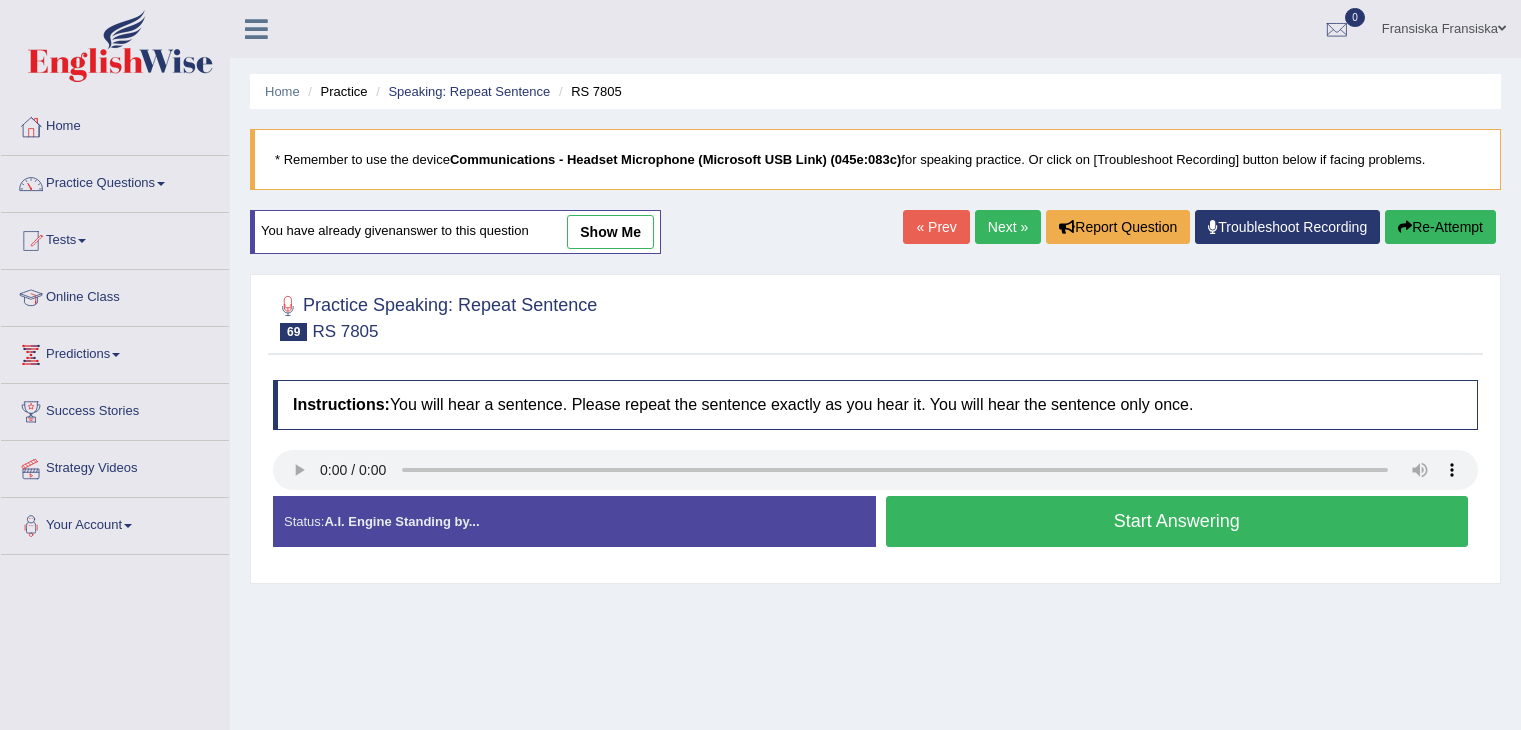scroll, scrollTop: 132, scrollLeft: 0, axis: vertical 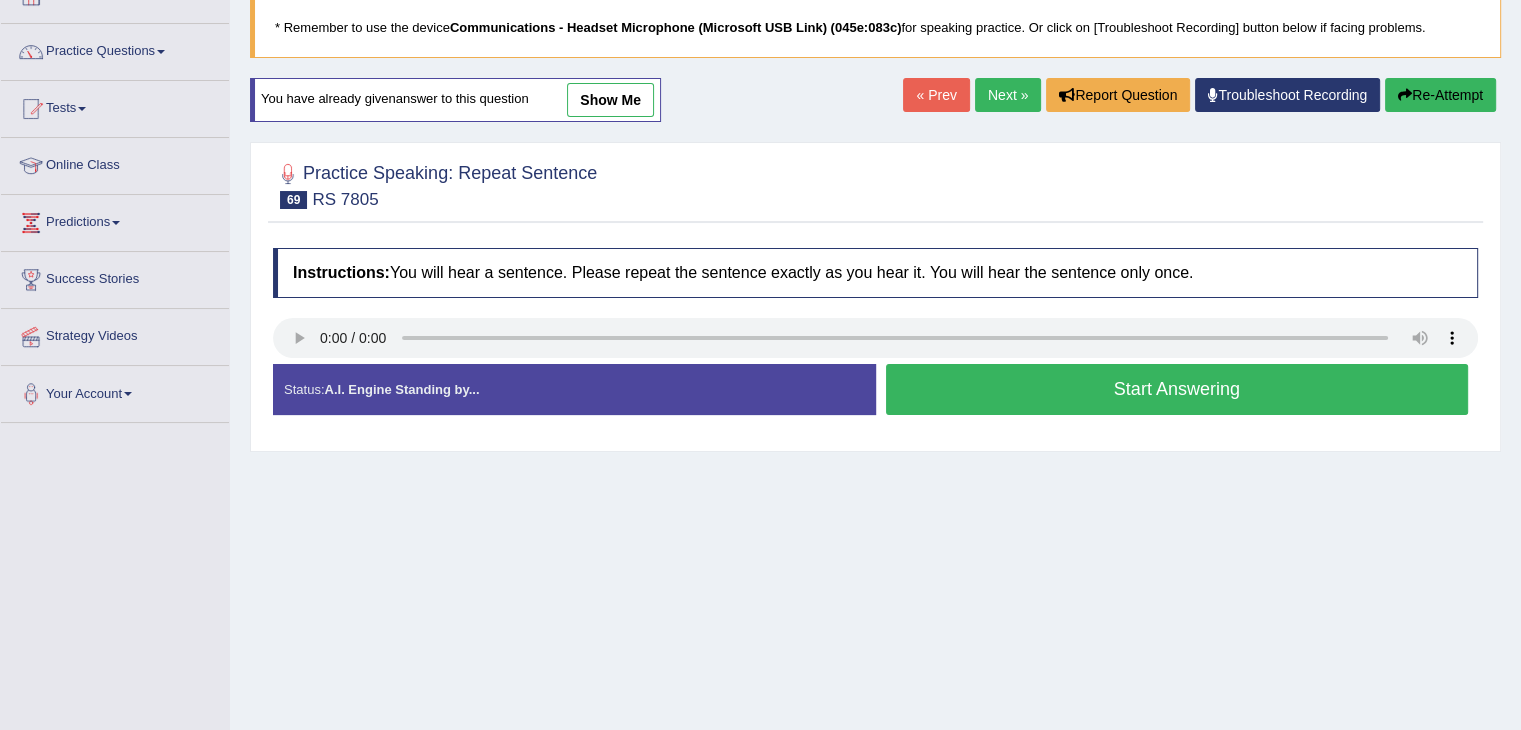 click on "Start Answering" at bounding box center (1177, 389) 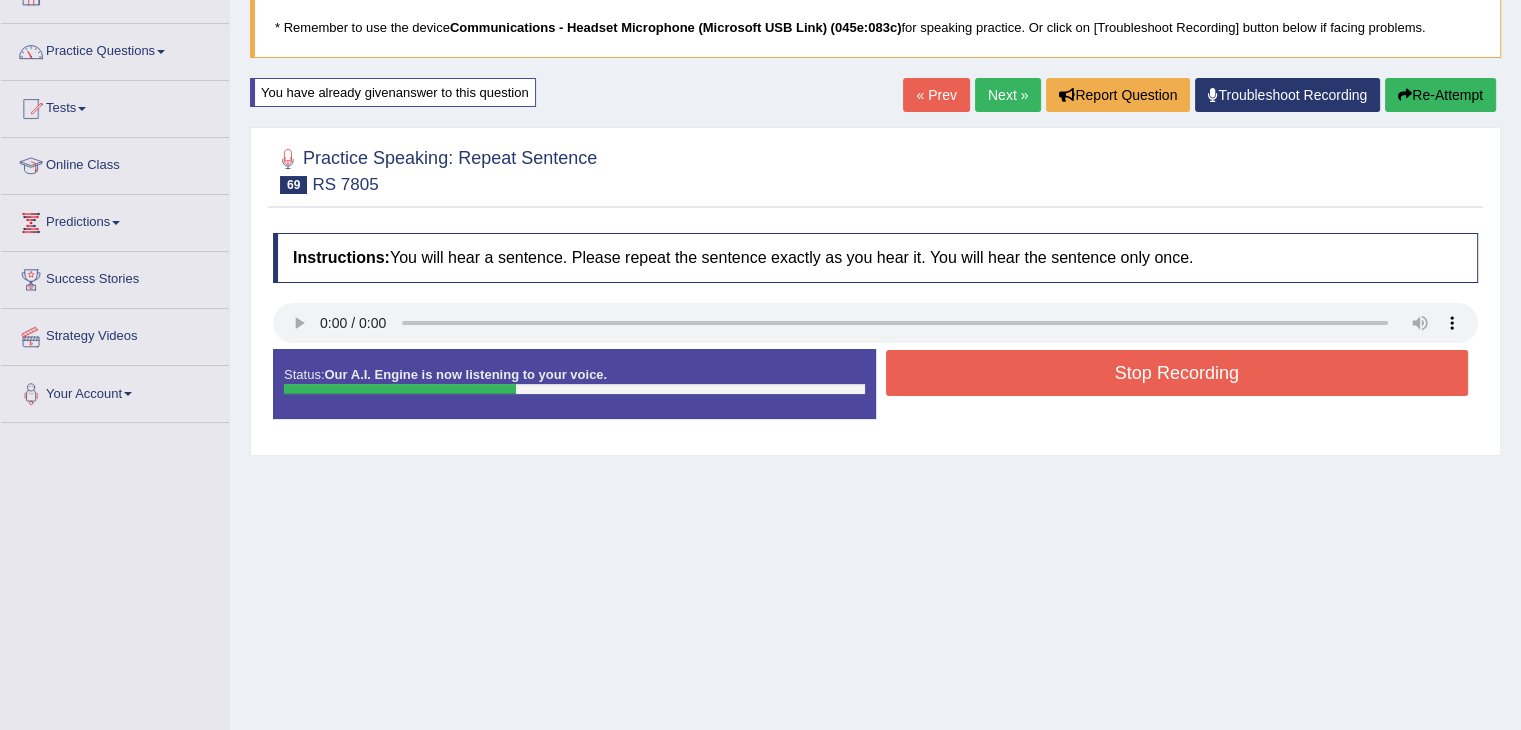 click on "Stop Recording" at bounding box center [1177, 373] 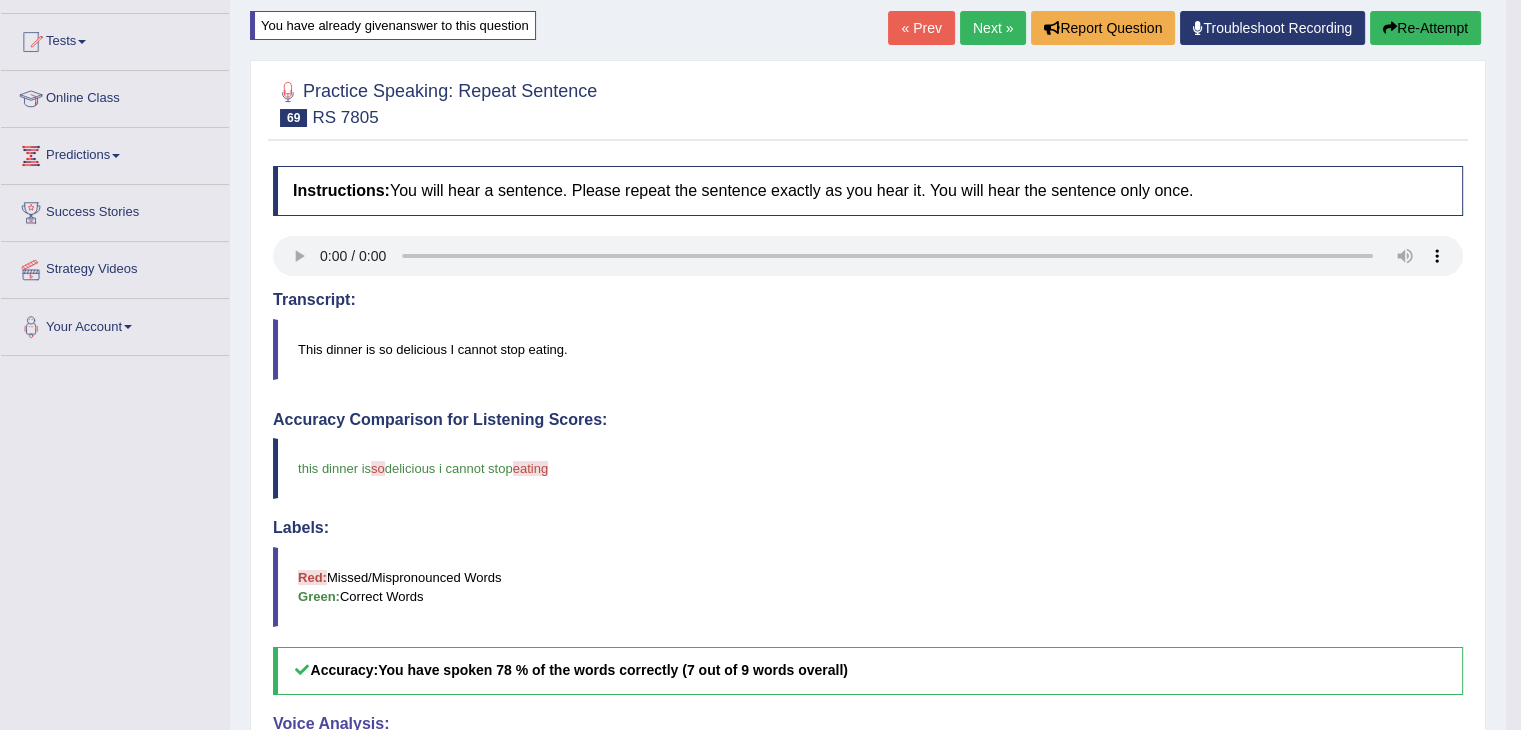scroll, scrollTop: 186, scrollLeft: 0, axis: vertical 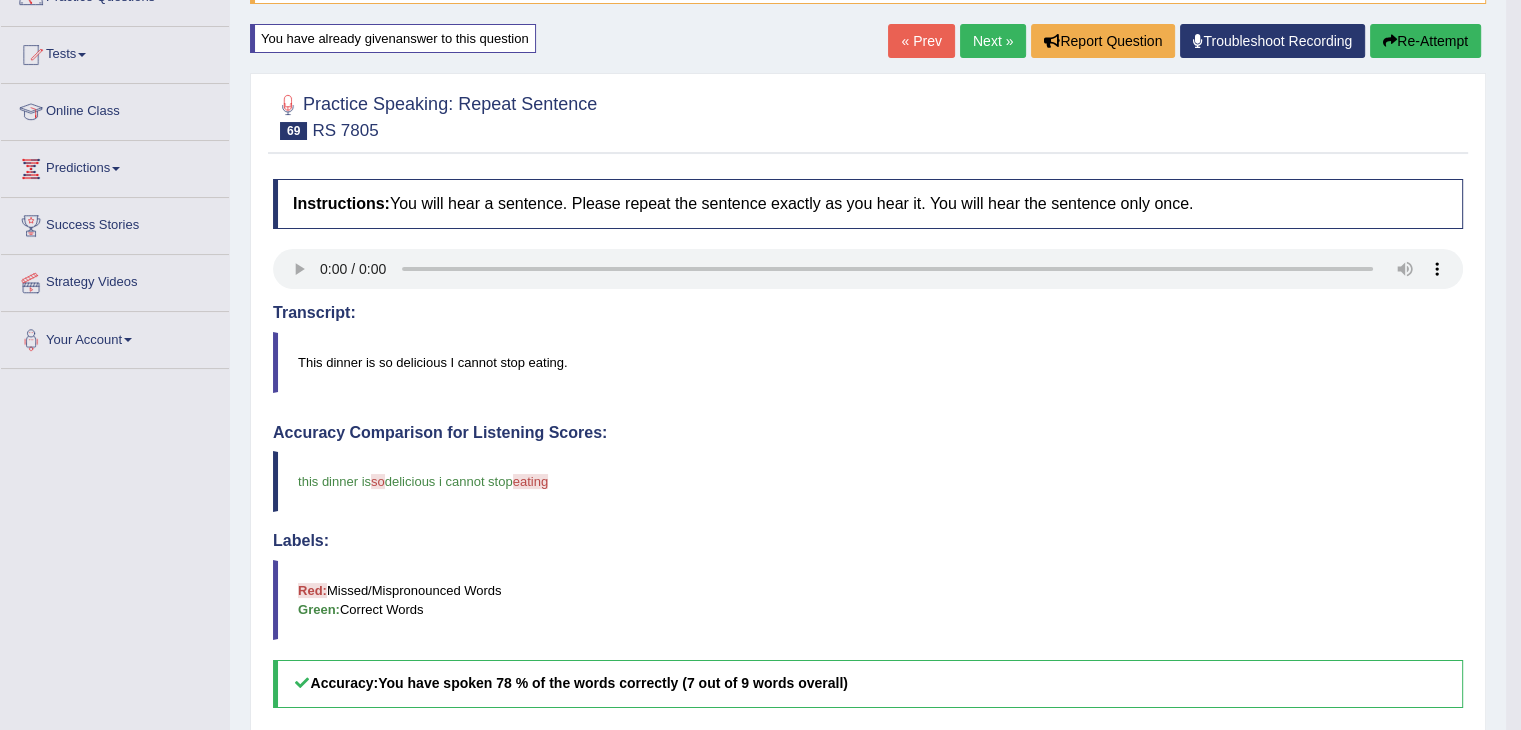 click on "Next »" at bounding box center [993, 41] 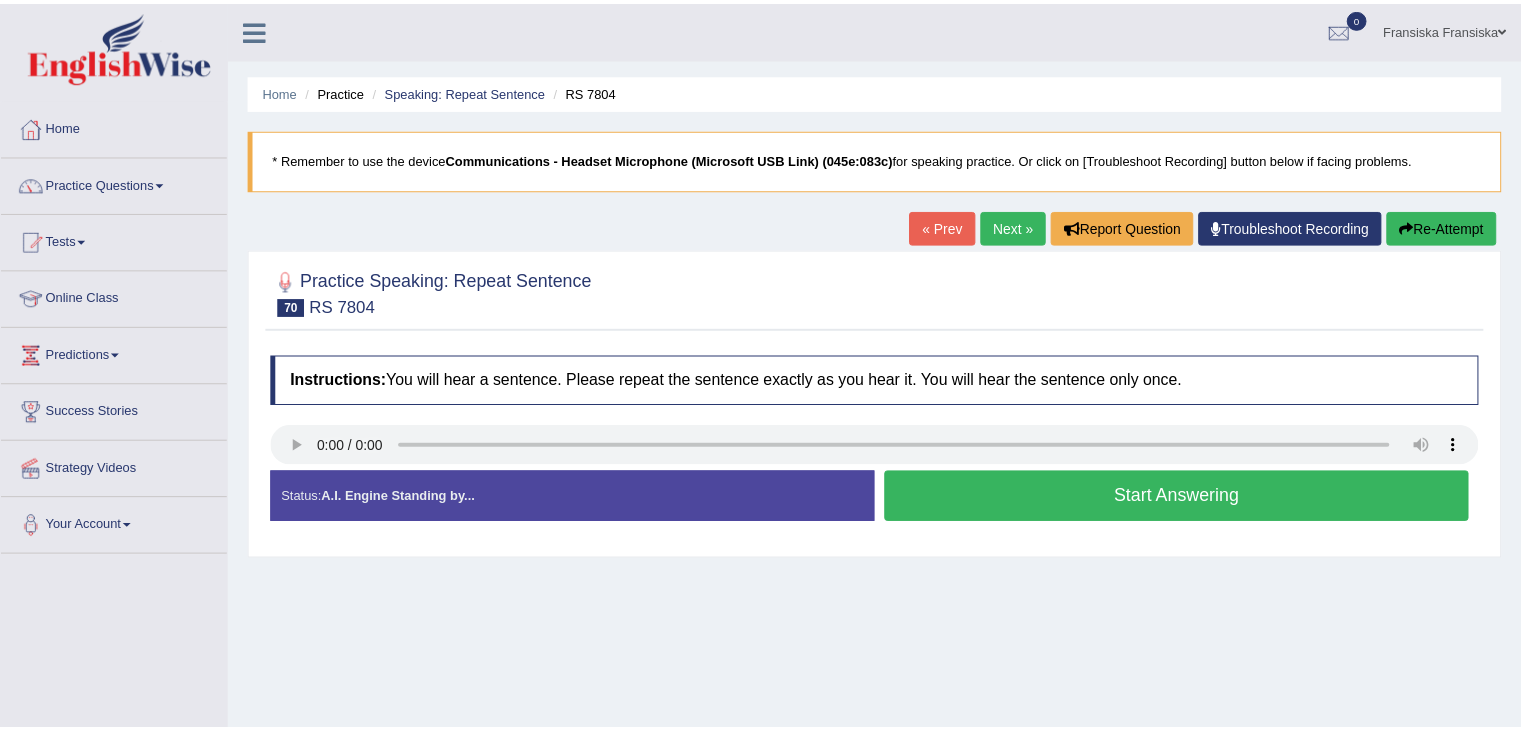 scroll, scrollTop: 0, scrollLeft: 0, axis: both 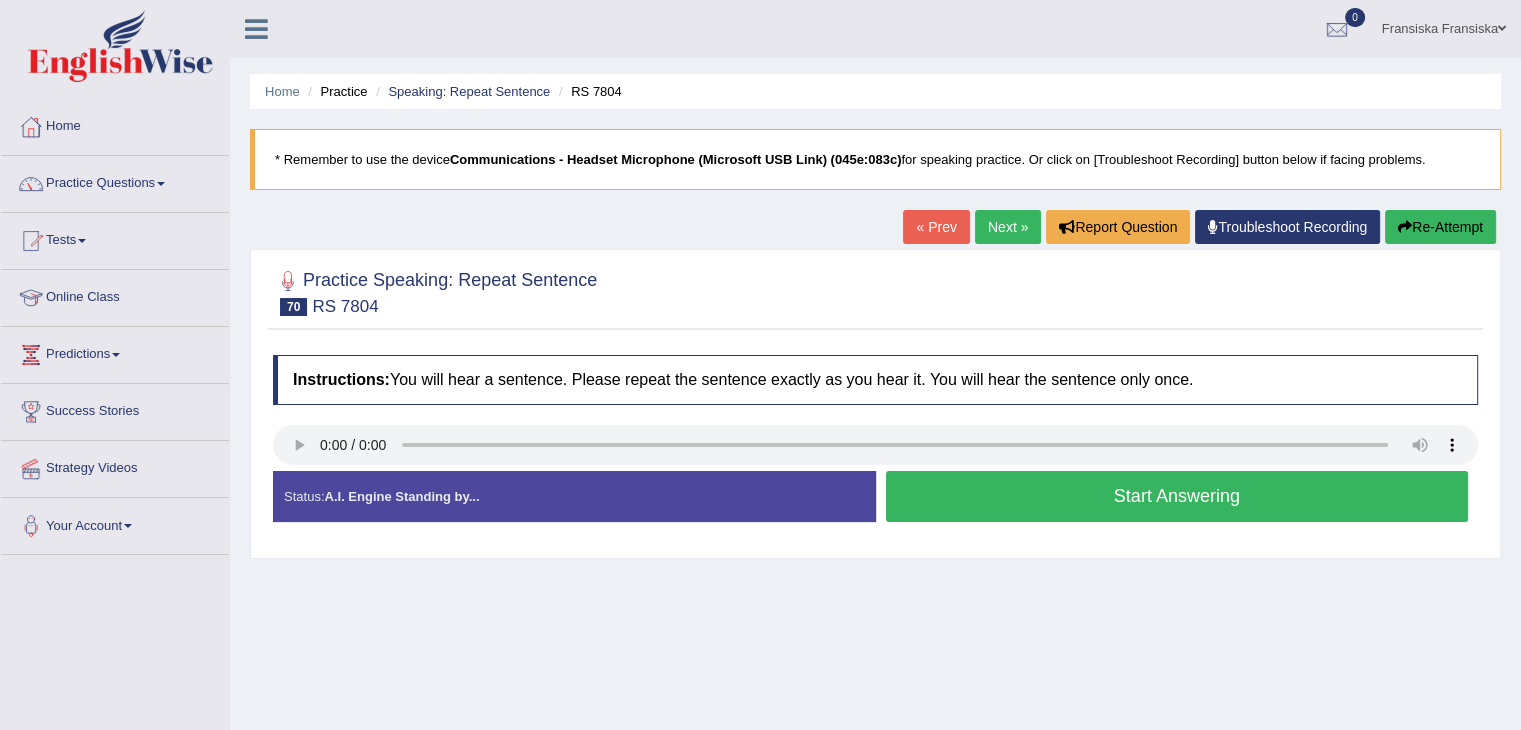 click on "Start Answering" at bounding box center (1177, 496) 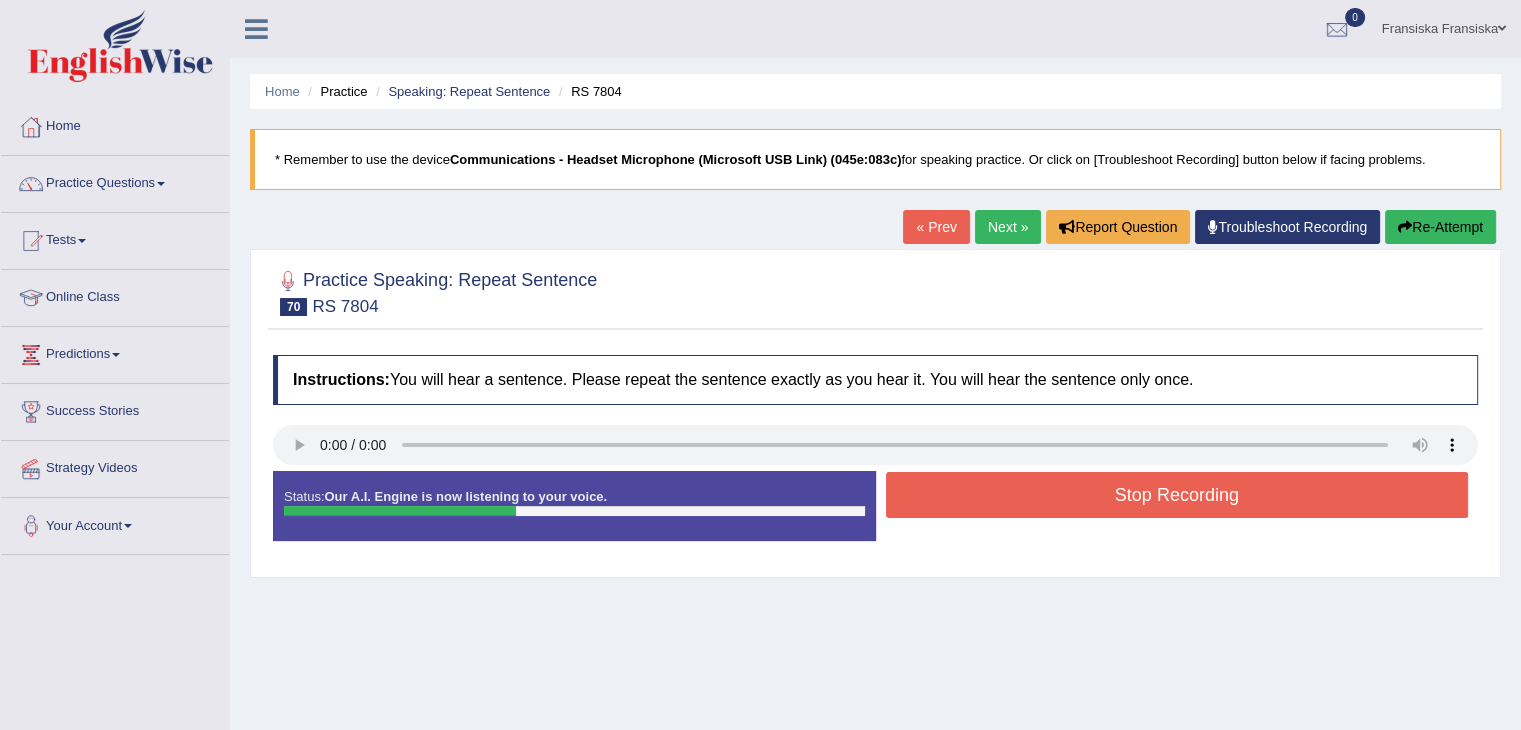 click on "Stop Recording" at bounding box center (1177, 495) 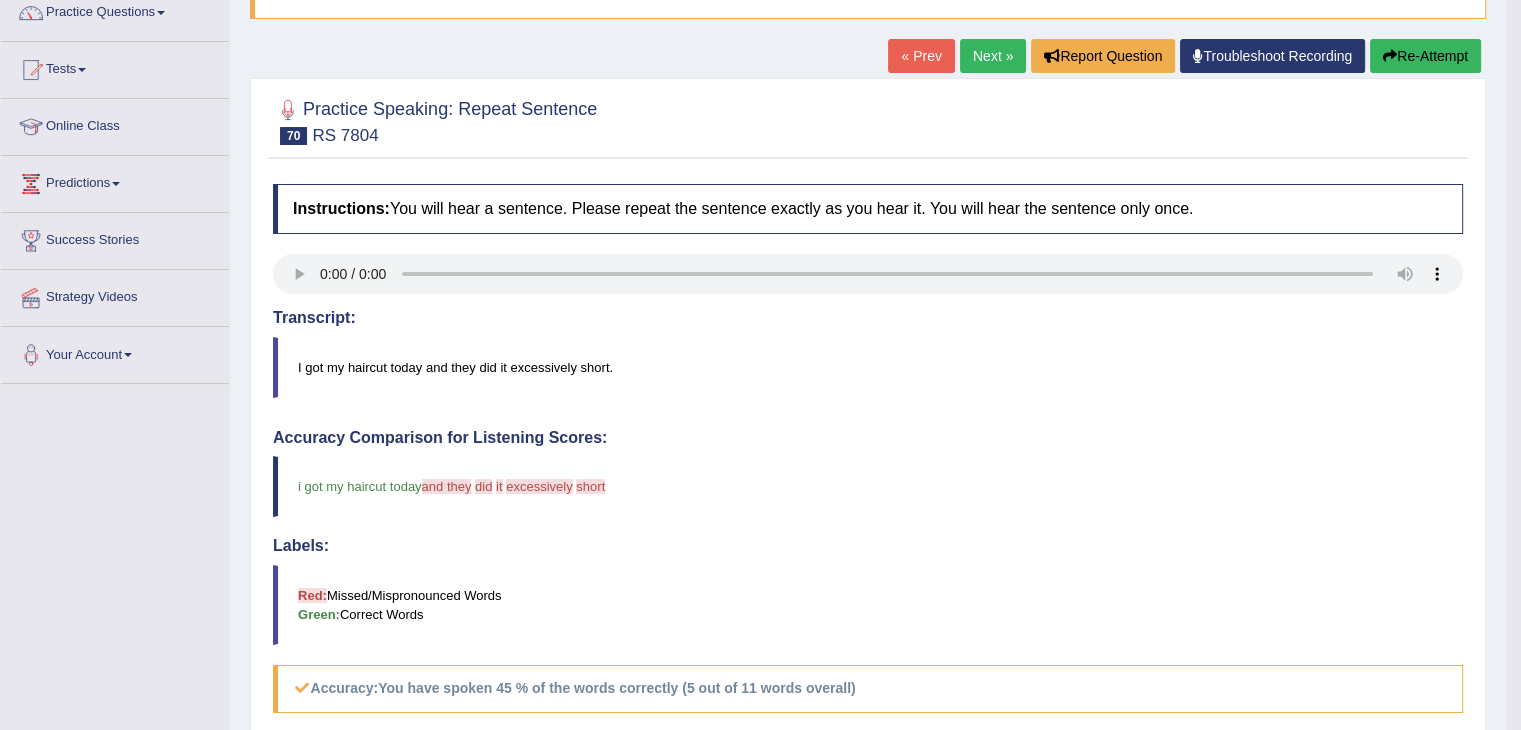 scroll, scrollTop: 172, scrollLeft: 0, axis: vertical 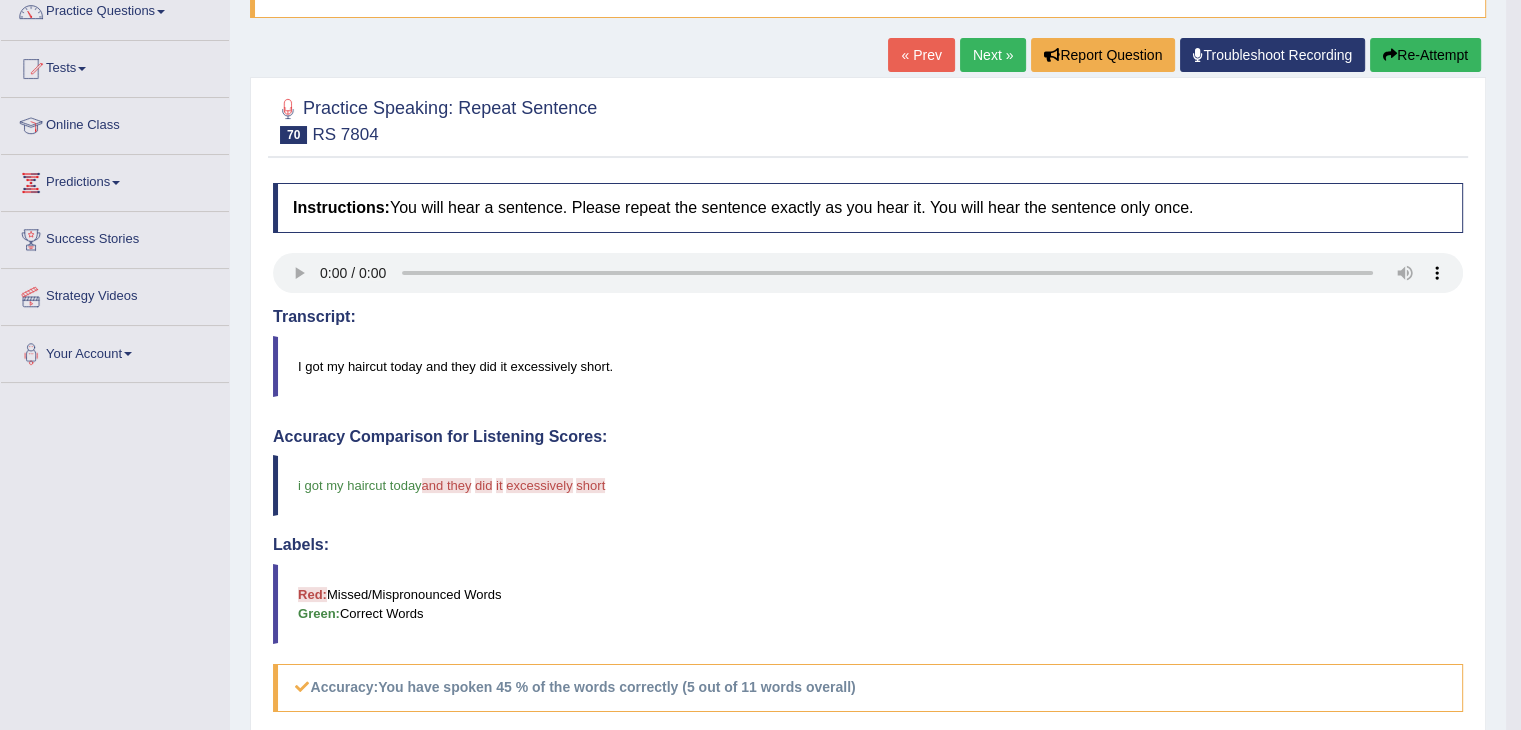 click on "Next »" at bounding box center [993, 55] 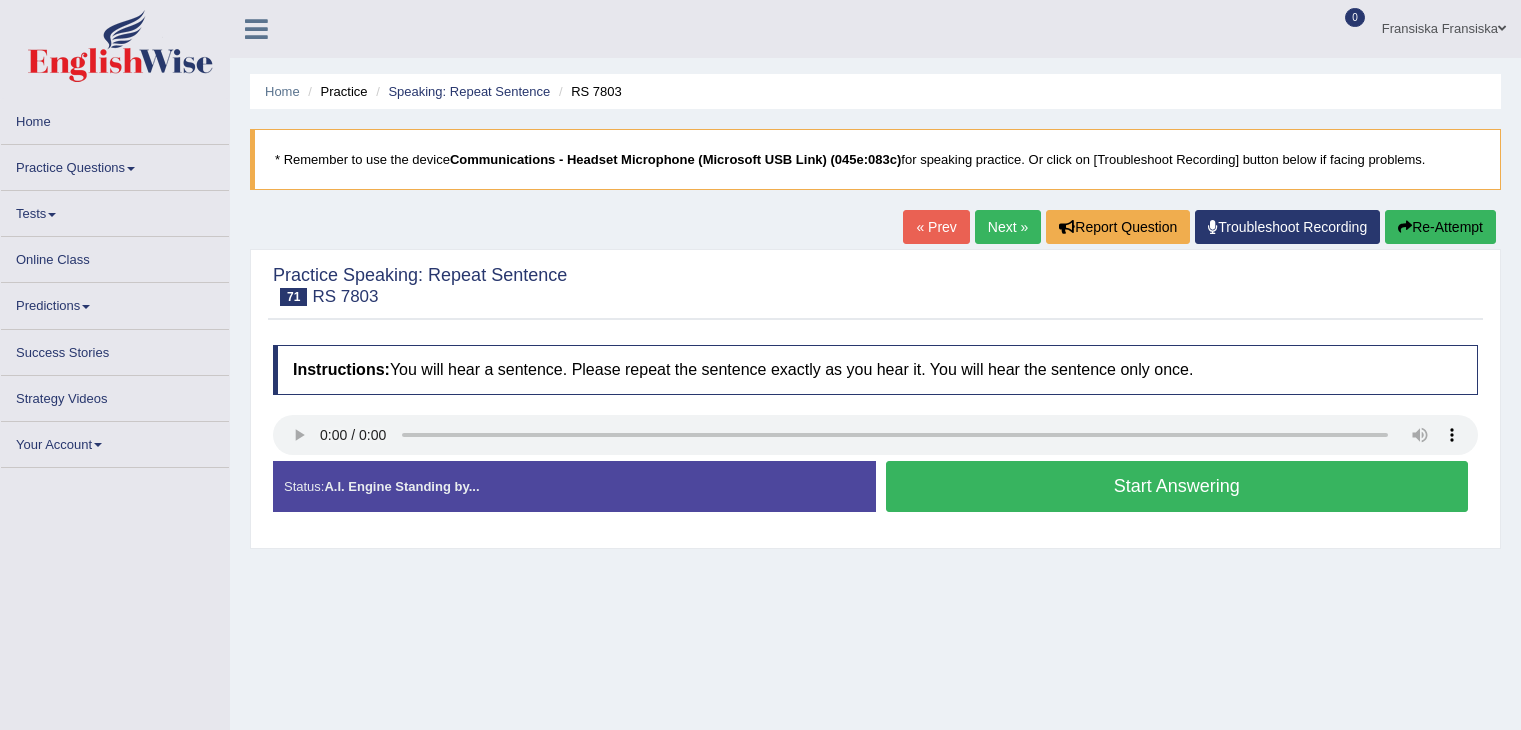 scroll, scrollTop: 0, scrollLeft: 0, axis: both 